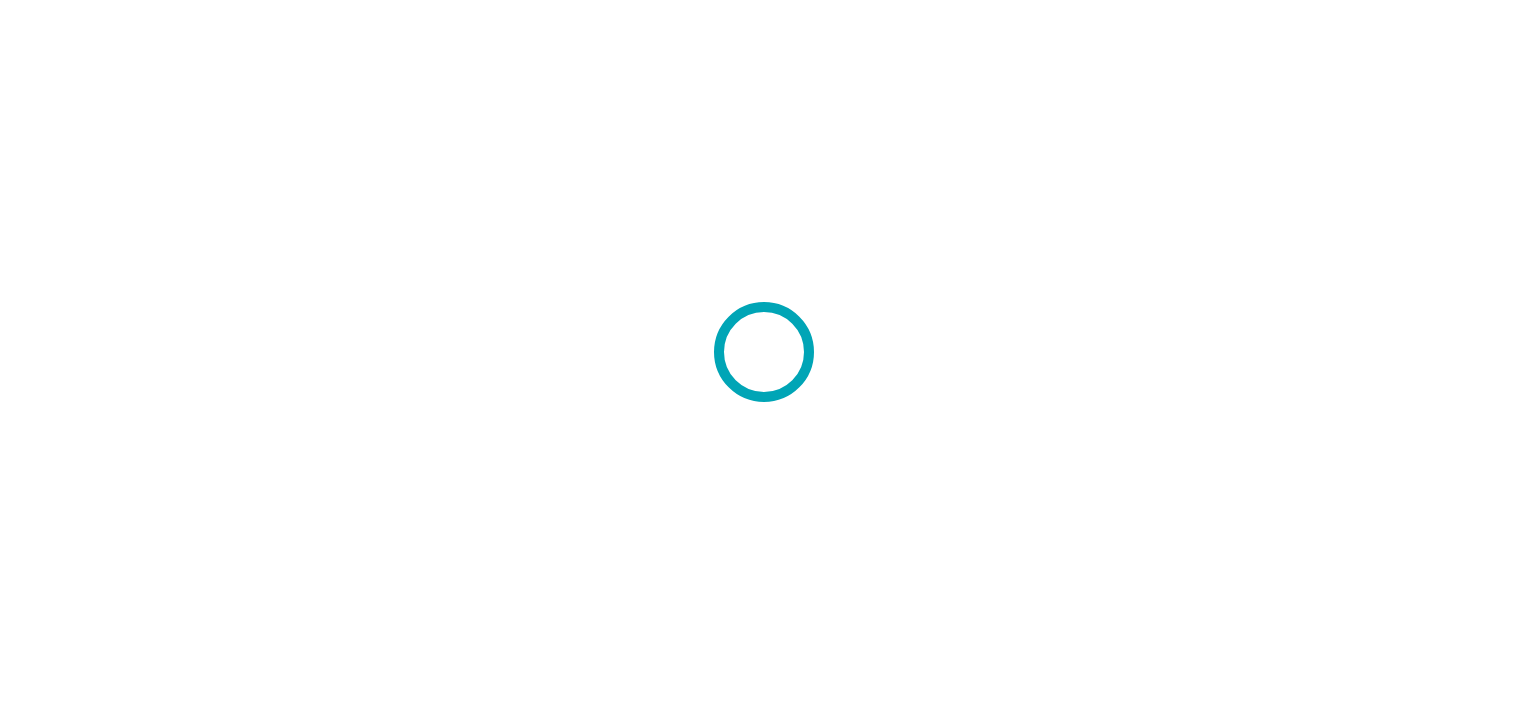 scroll, scrollTop: 0, scrollLeft: 0, axis: both 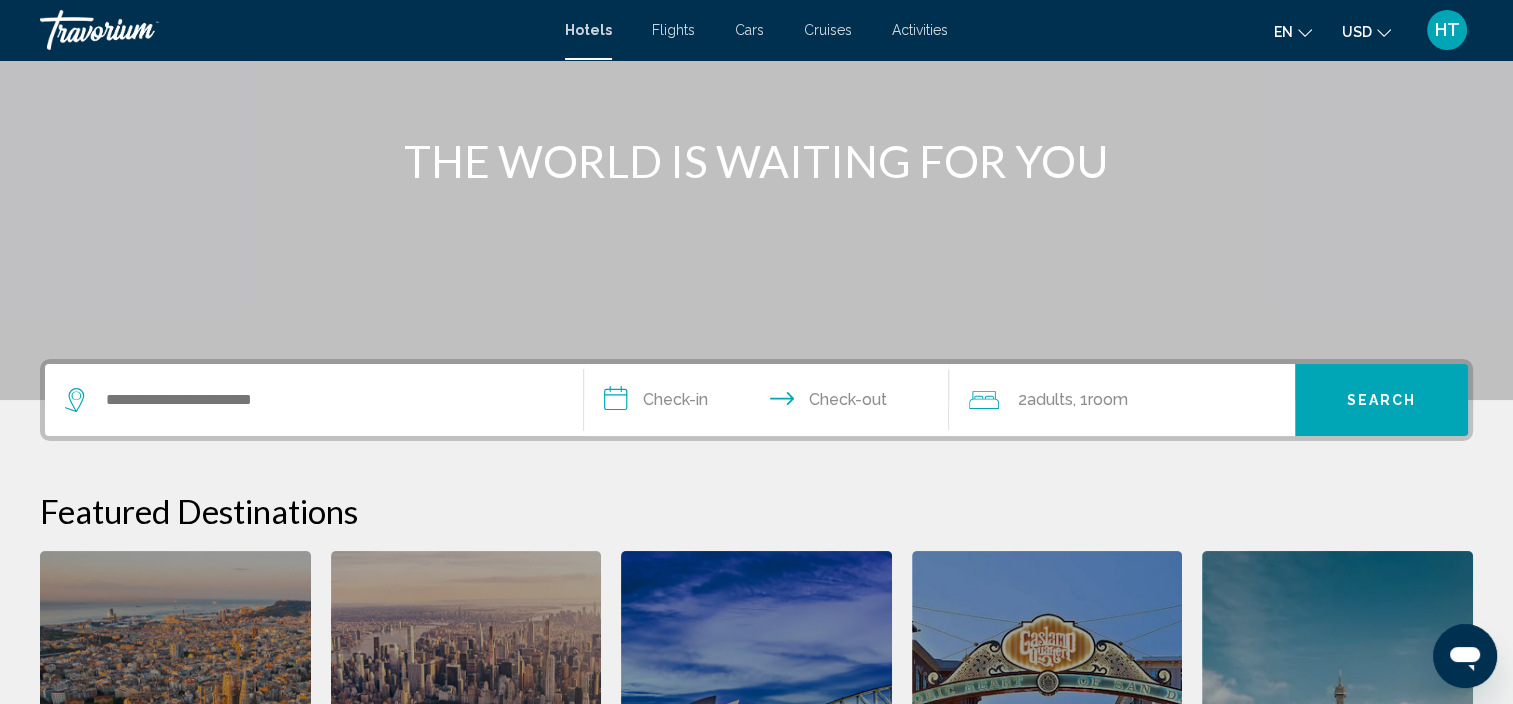 click on "Room" 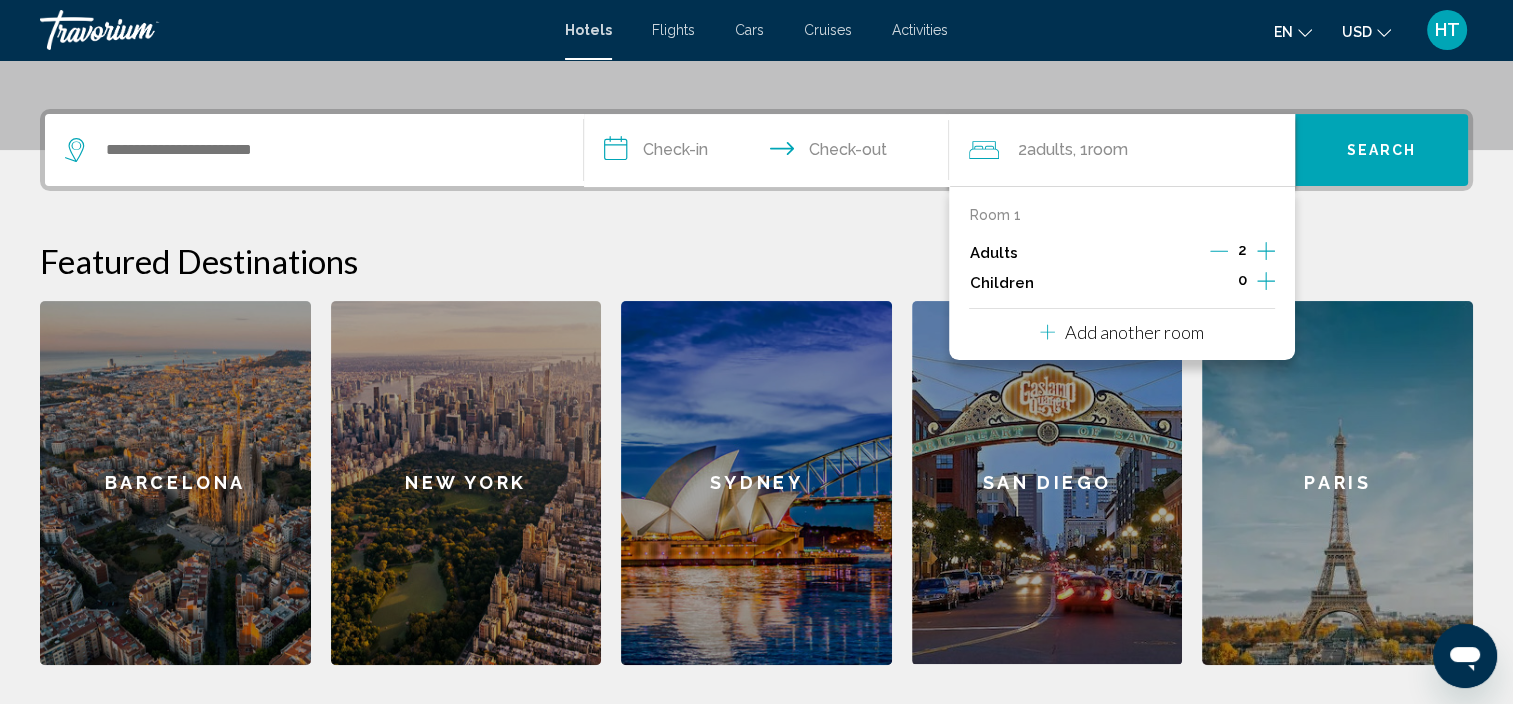 scroll, scrollTop: 493, scrollLeft: 0, axis: vertical 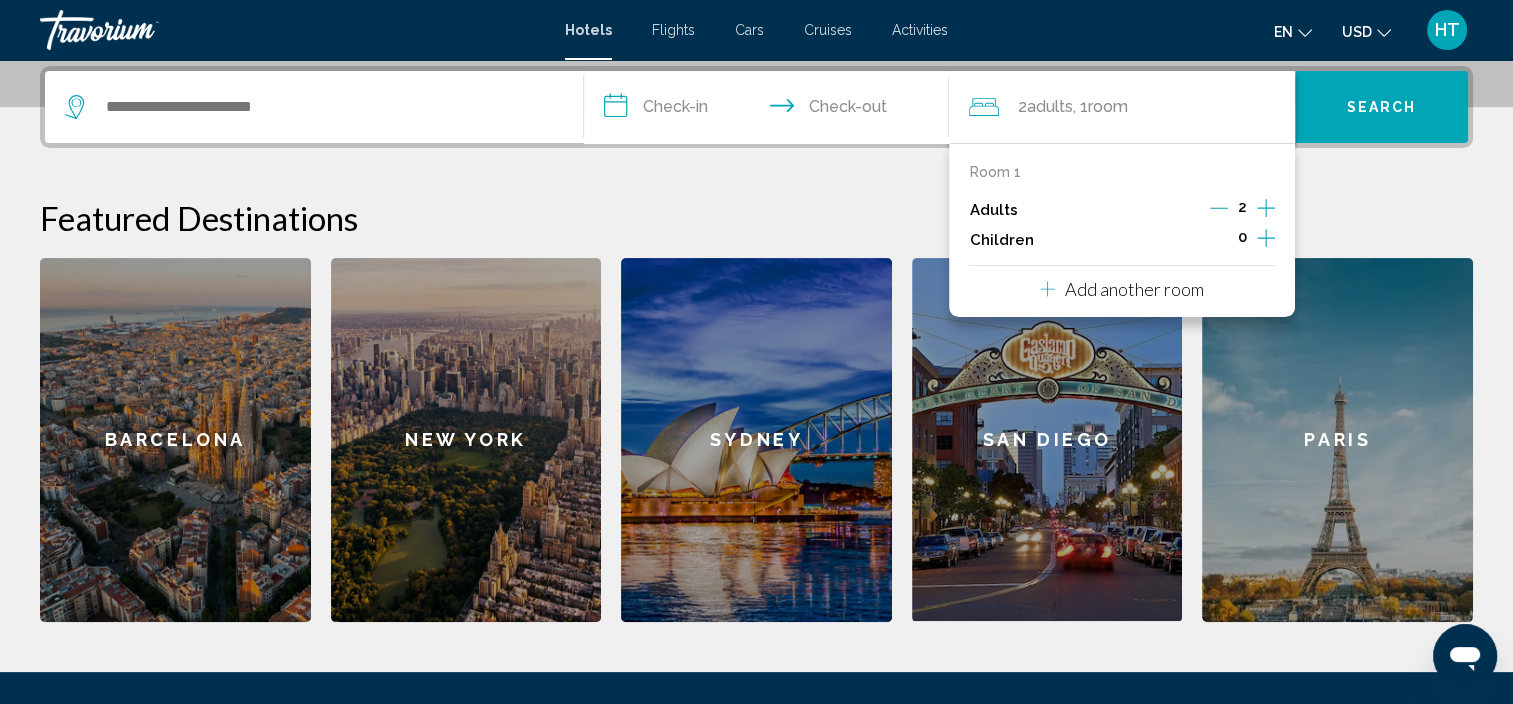 click 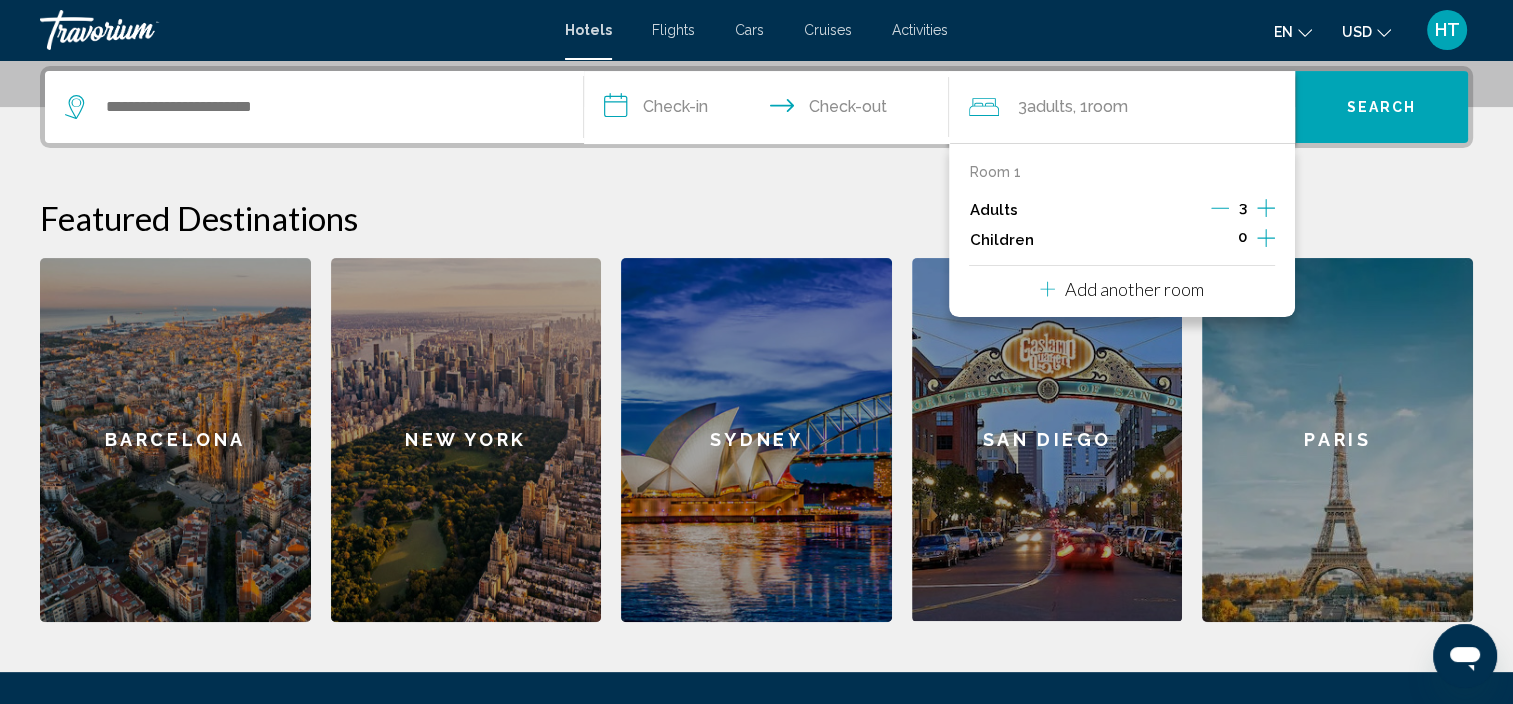 click 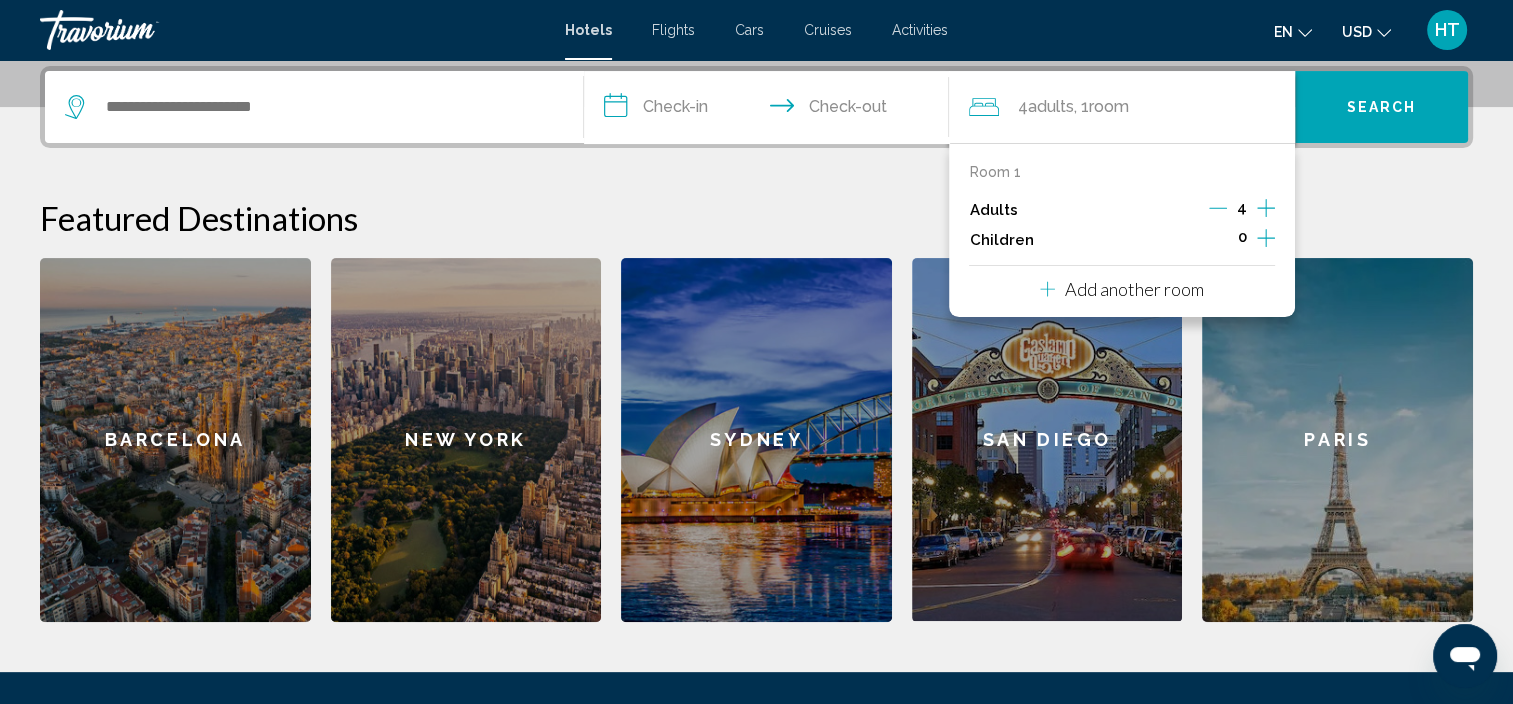 click on "Featured Destinations" at bounding box center (756, 218) 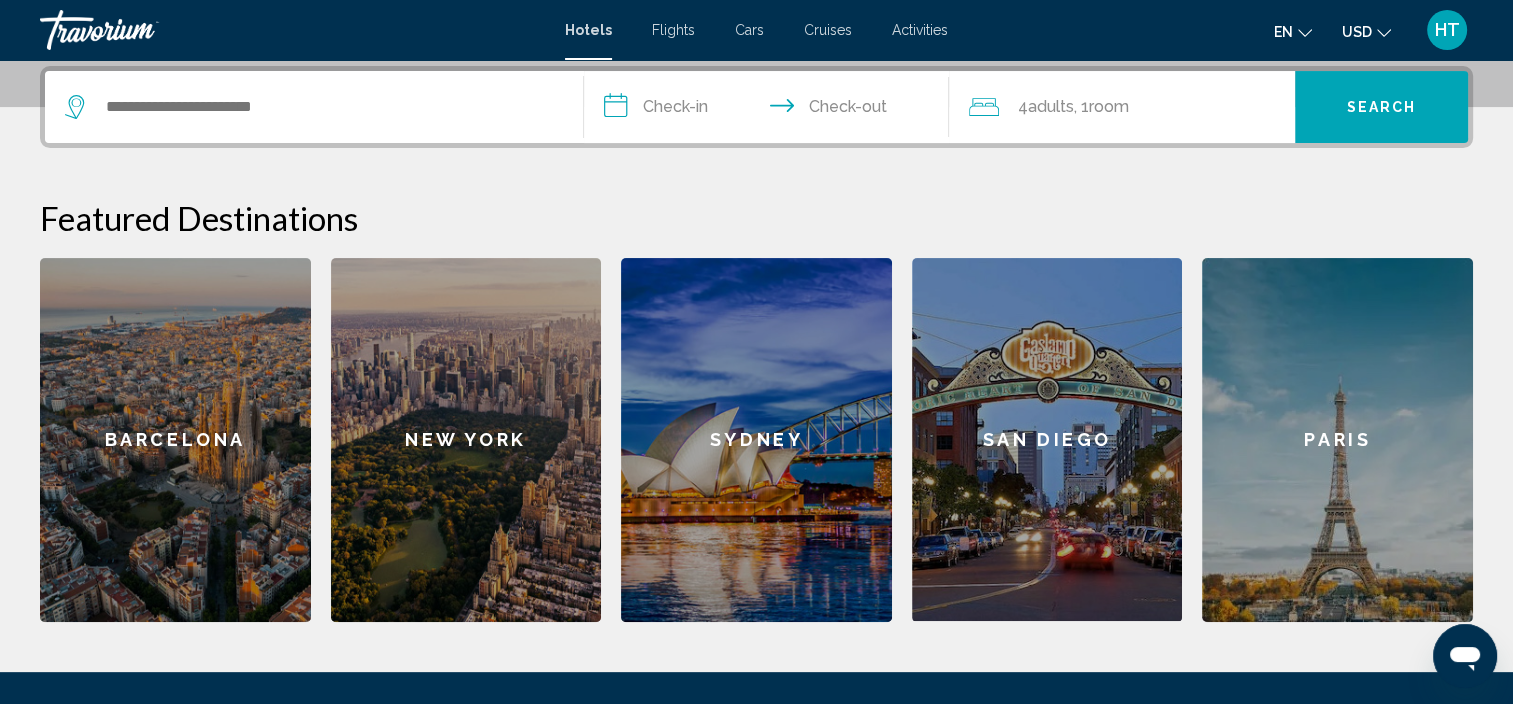 click at bounding box center [314, 107] 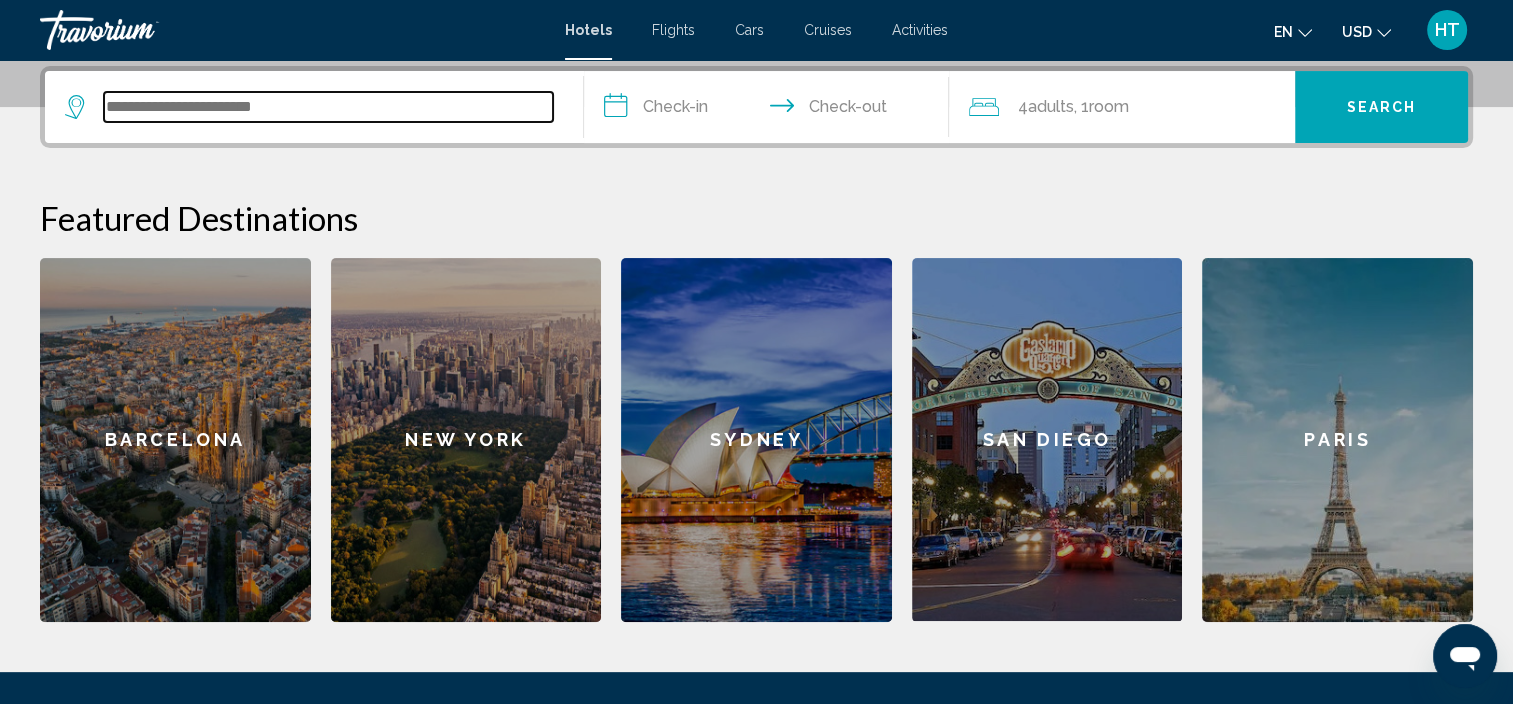 click at bounding box center (328, 107) 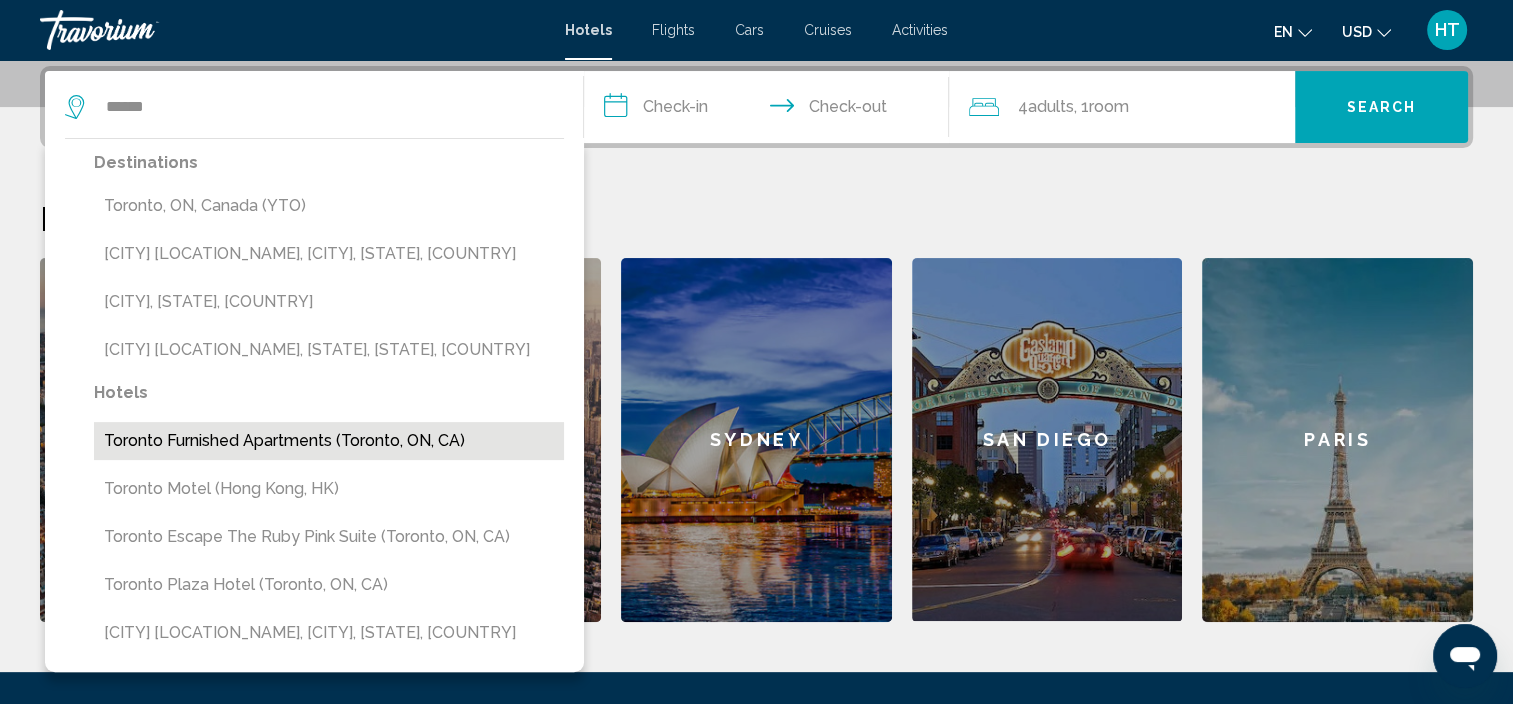 click on "Toronto Furnished Apartments (Toronto, ON, CA)" at bounding box center (329, 441) 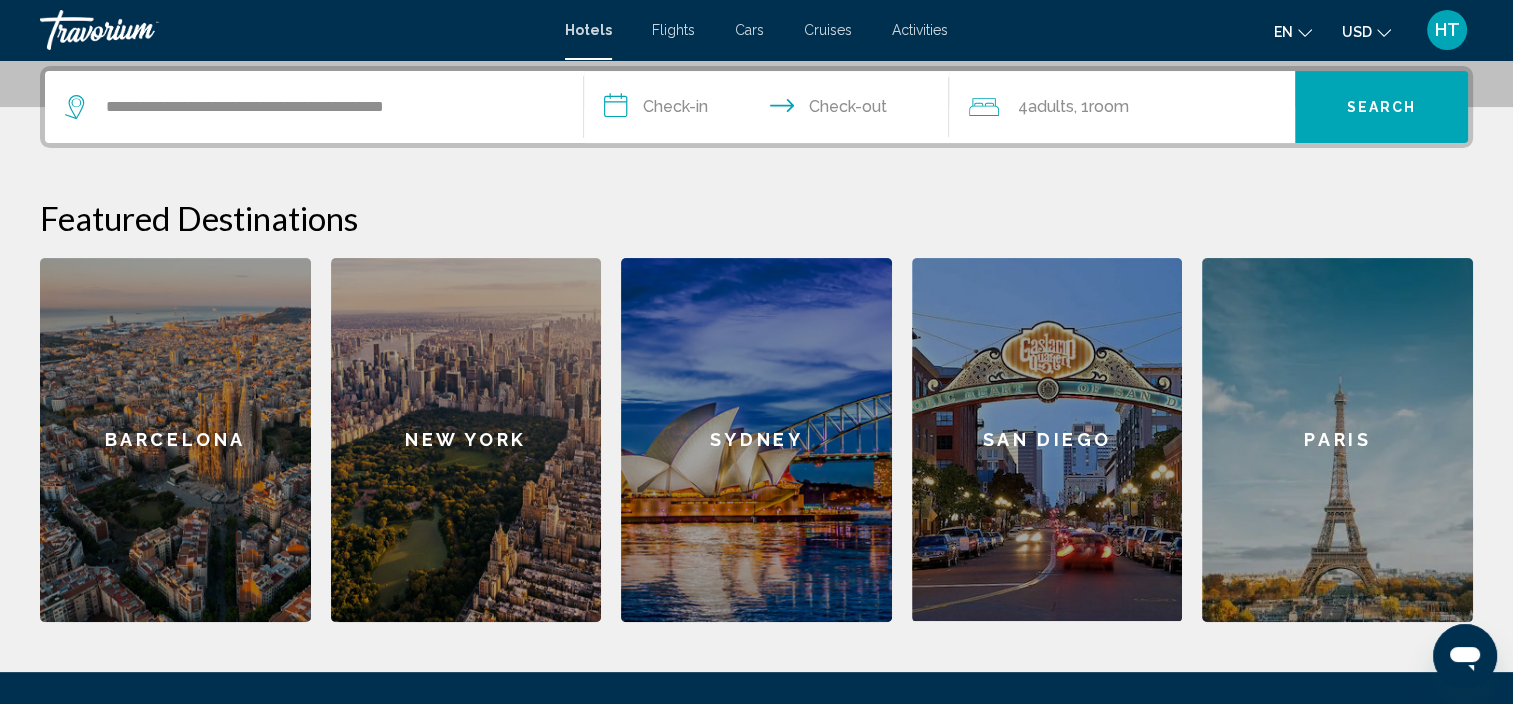 click on "**********" at bounding box center [771, 110] 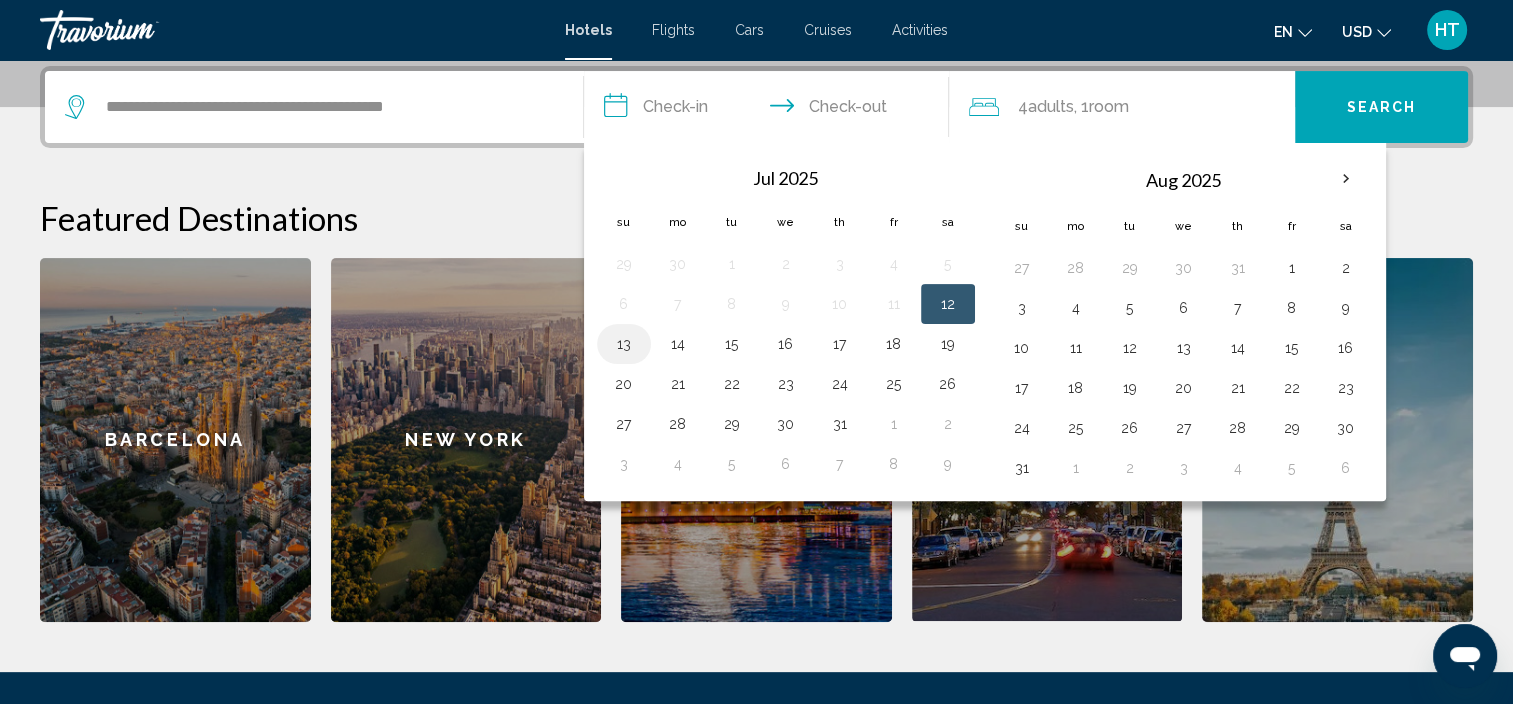 click on "13" at bounding box center (624, 344) 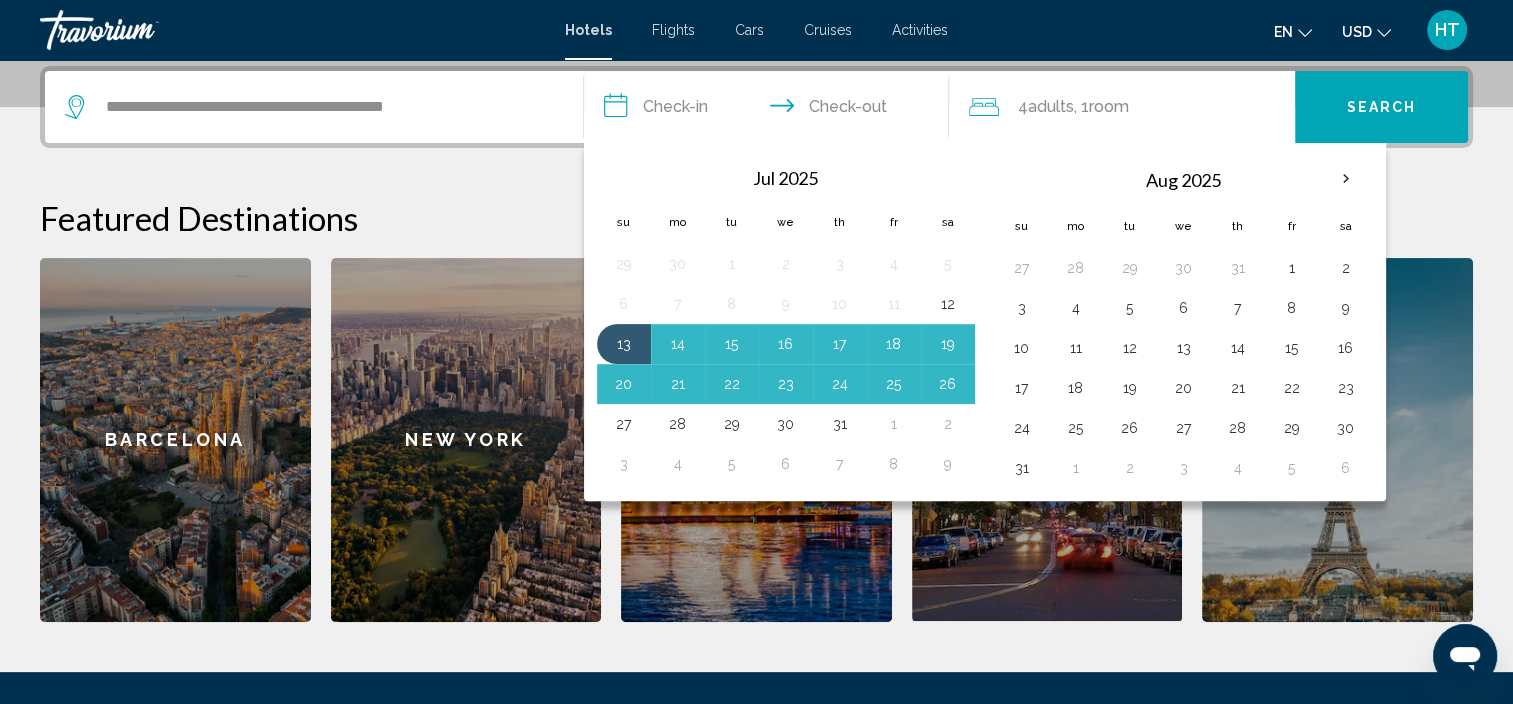 click on "USD" 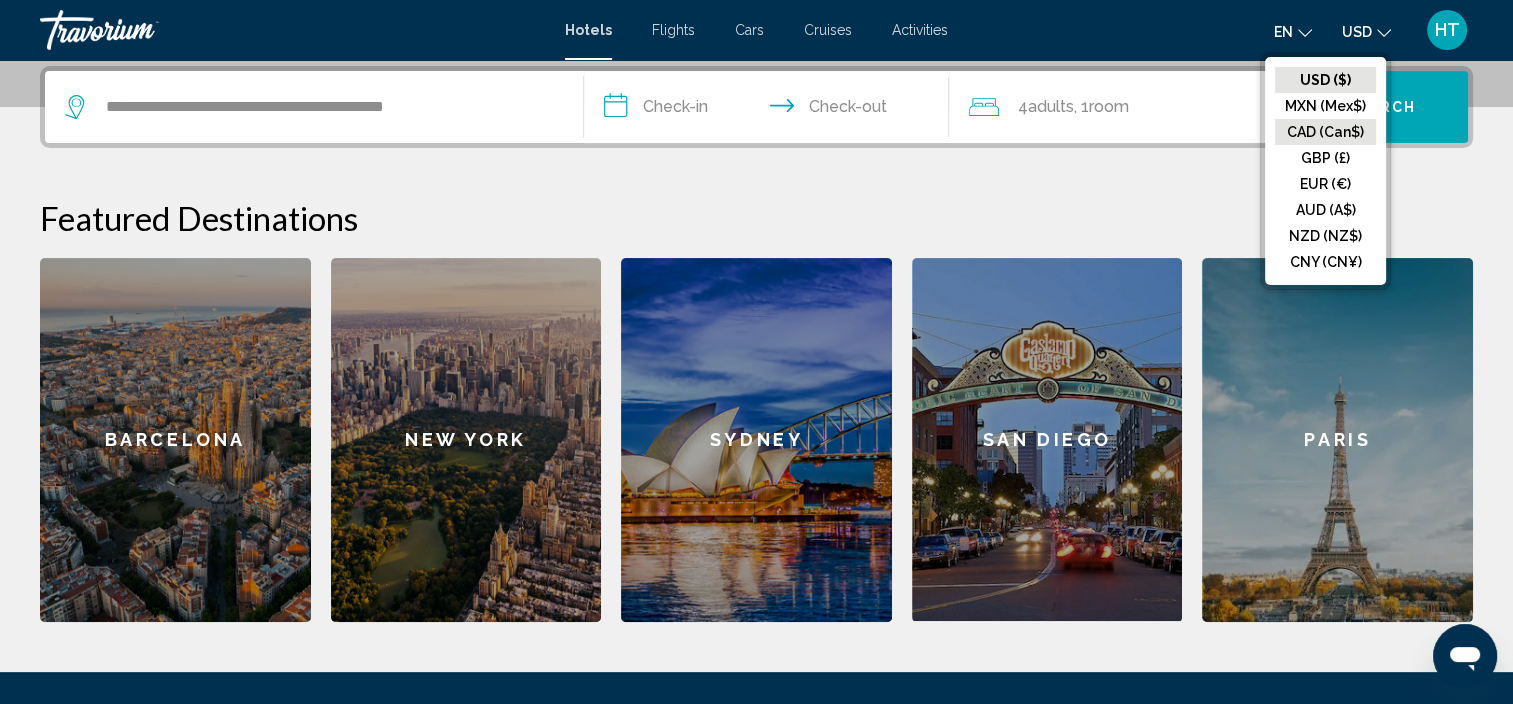 click on "CAD (Can$)" 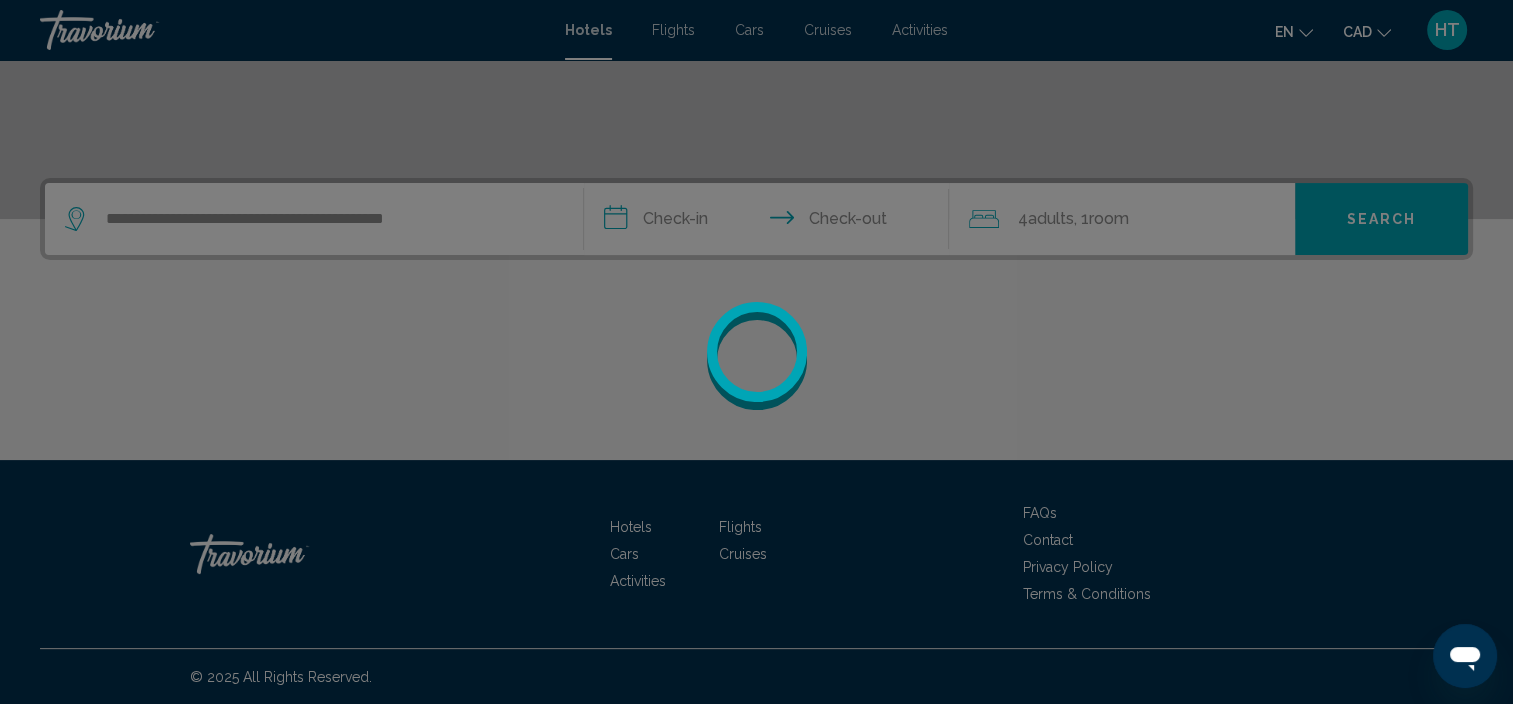 scroll, scrollTop: 493, scrollLeft: 0, axis: vertical 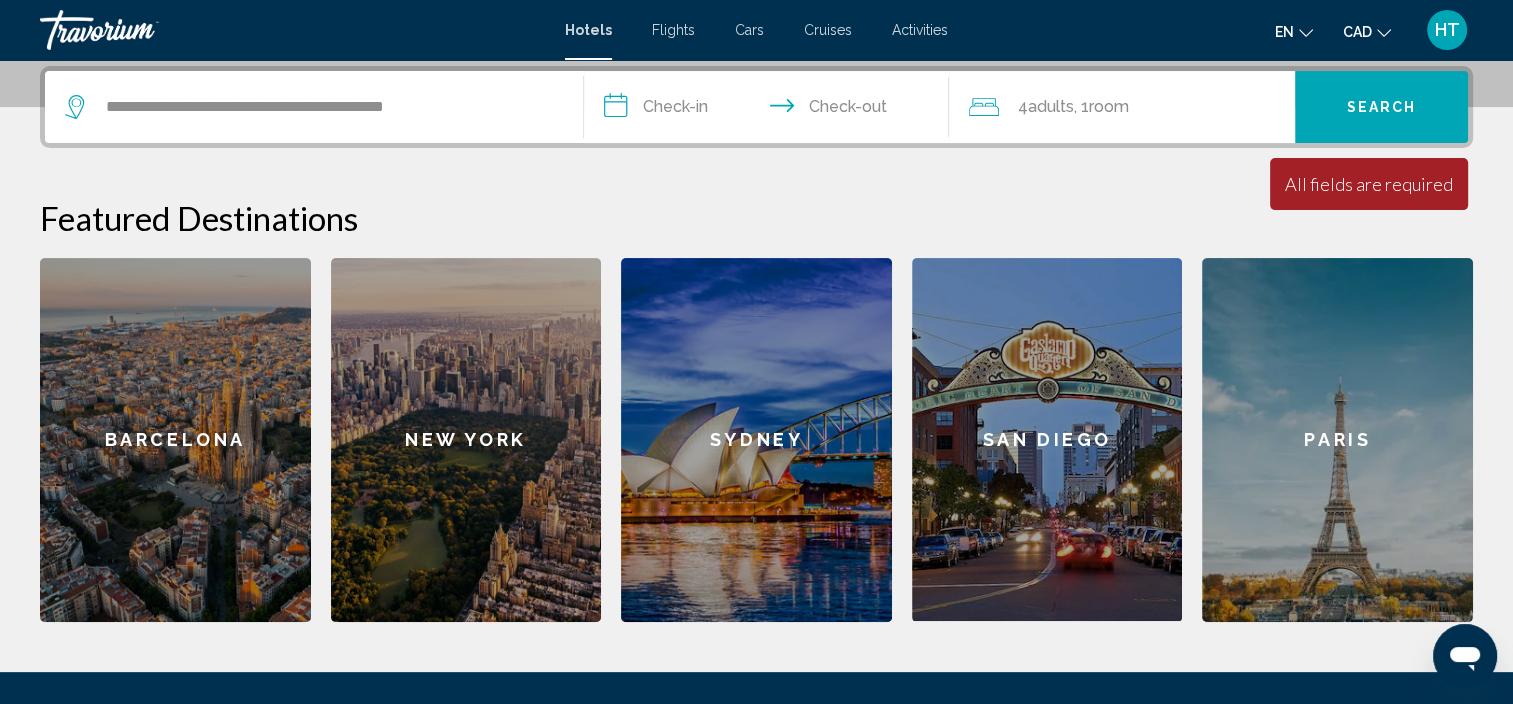 click on "**********" at bounding box center (771, 110) 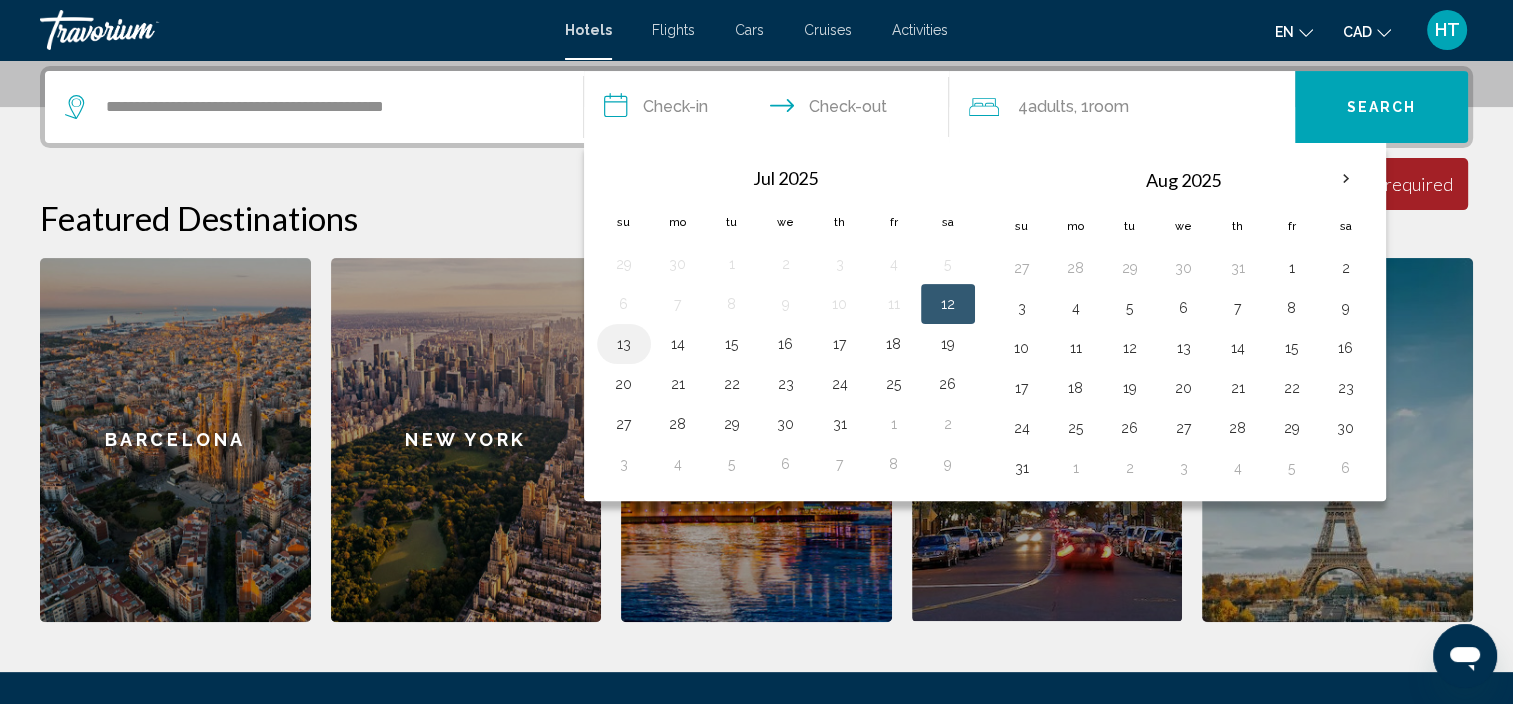 click on "13" at bounding box center [624, 344] 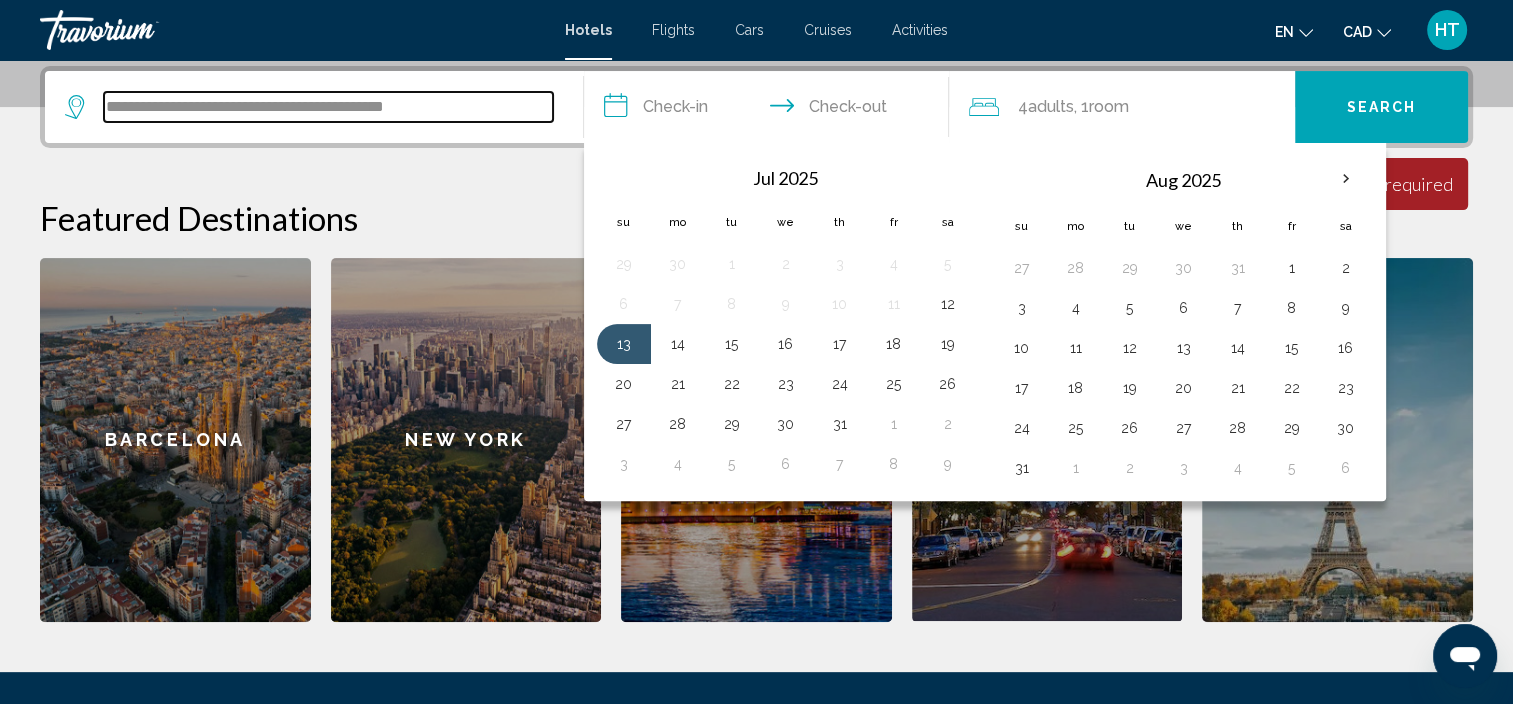 click on "**********" at bounding box center (328, 107) 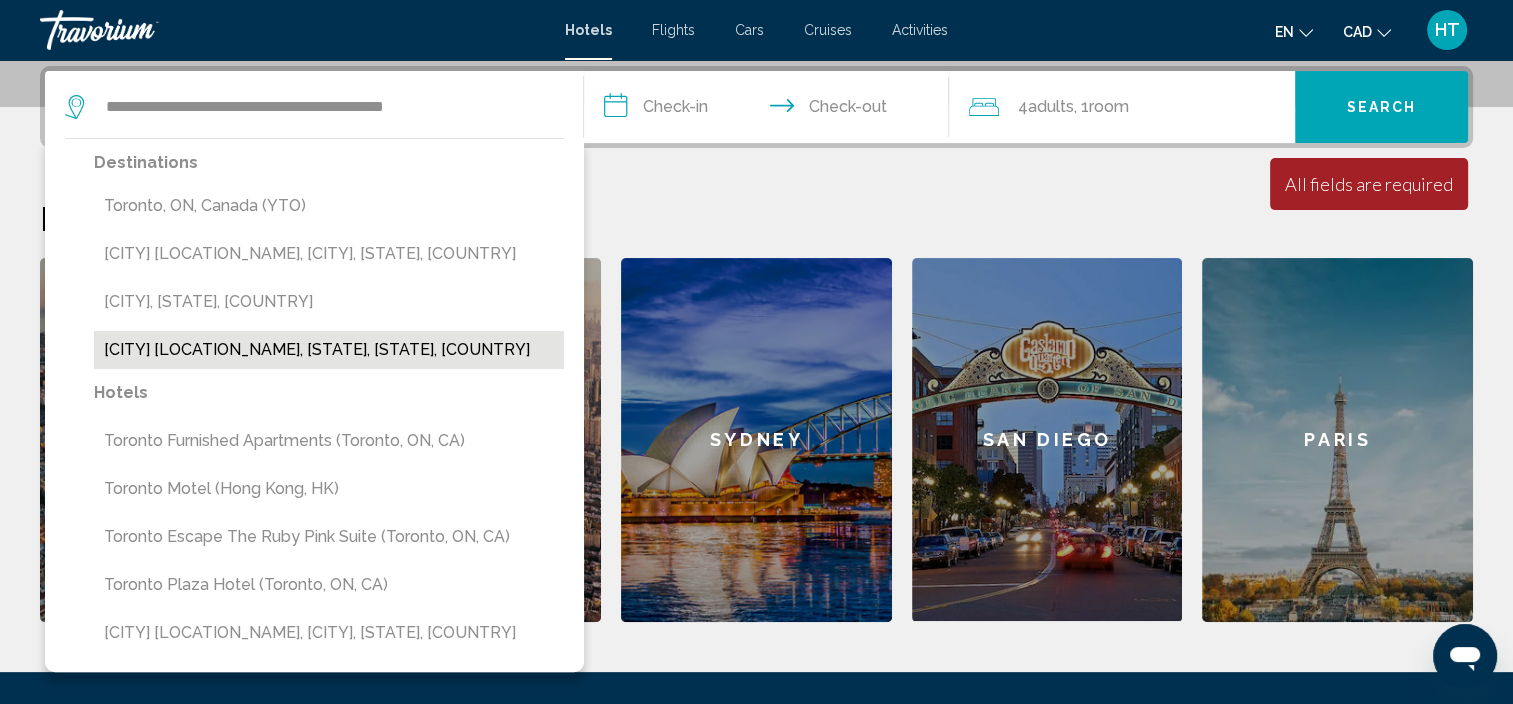 click on "Toronto West - Pearson International Airport, Ontario, ON, Canada" at bounding box center (329, 350) 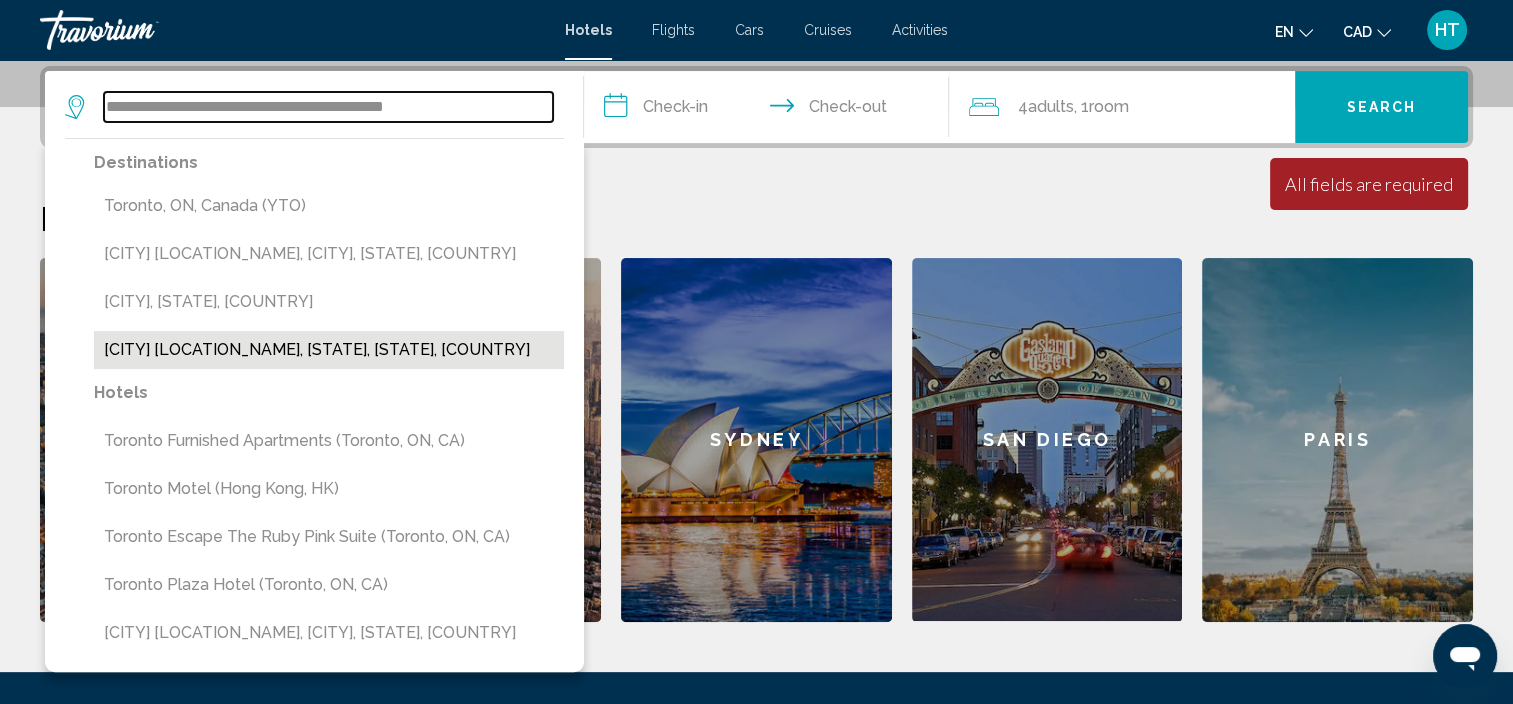 type on "**********" 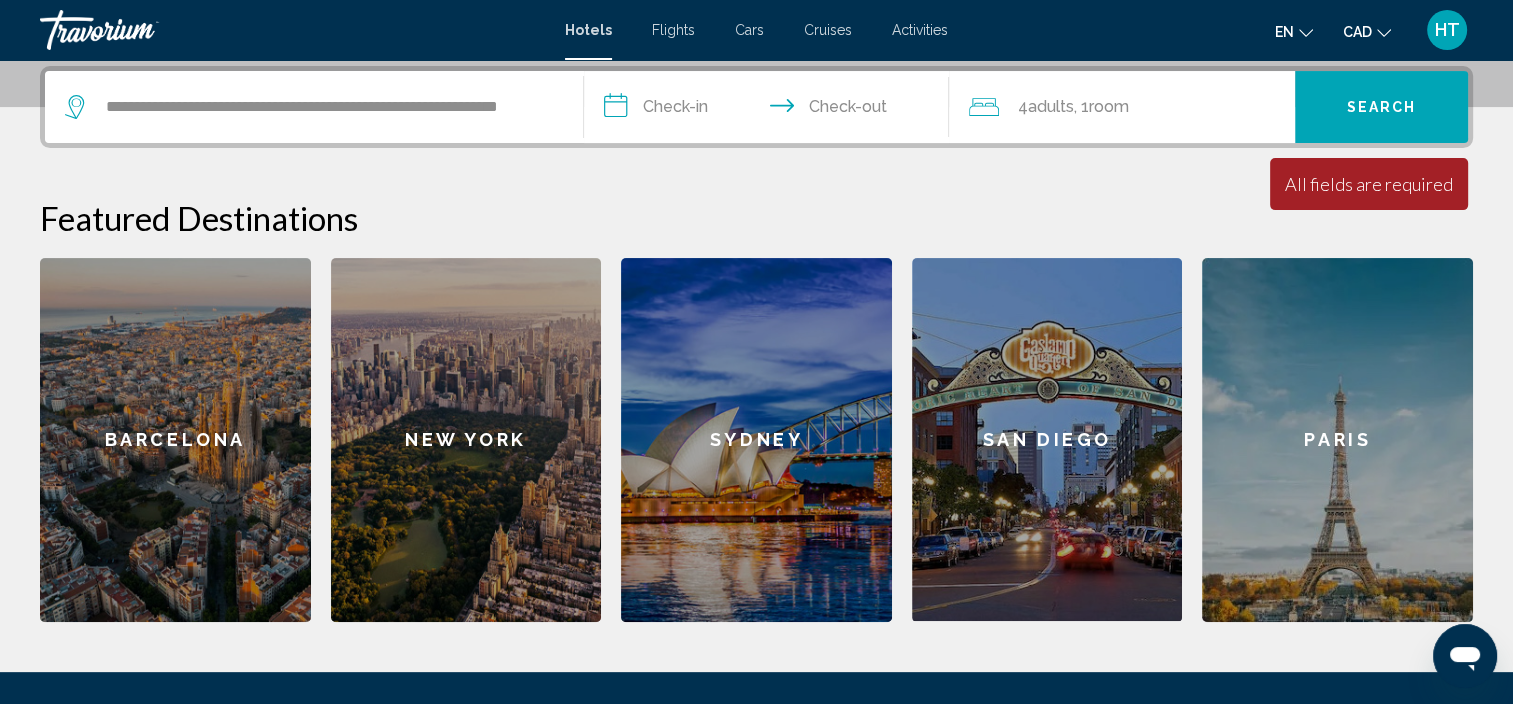 click on "**********" at bounding box center [771, 110] 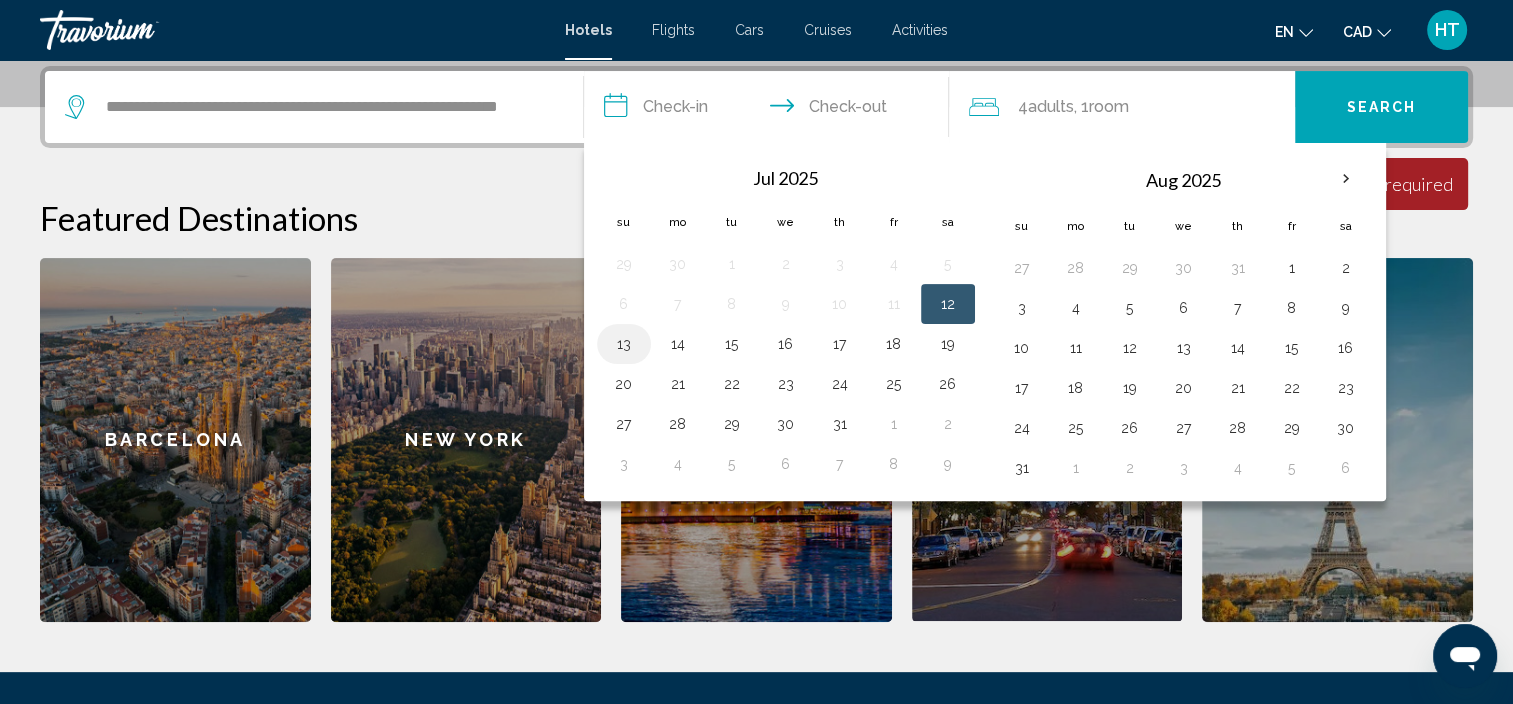 click on "13" at bounding box center (624, 344) 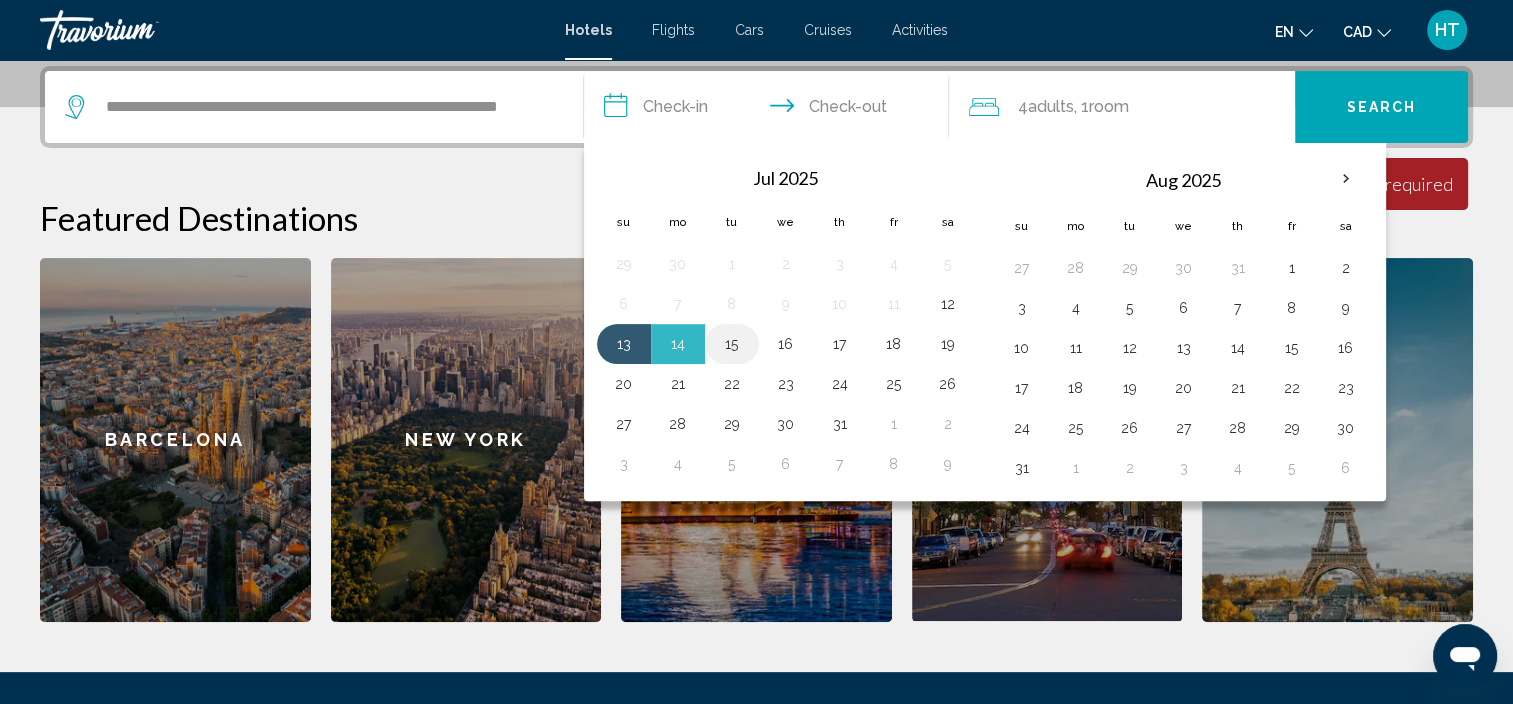click on "15" at bounding box center [732, 344] 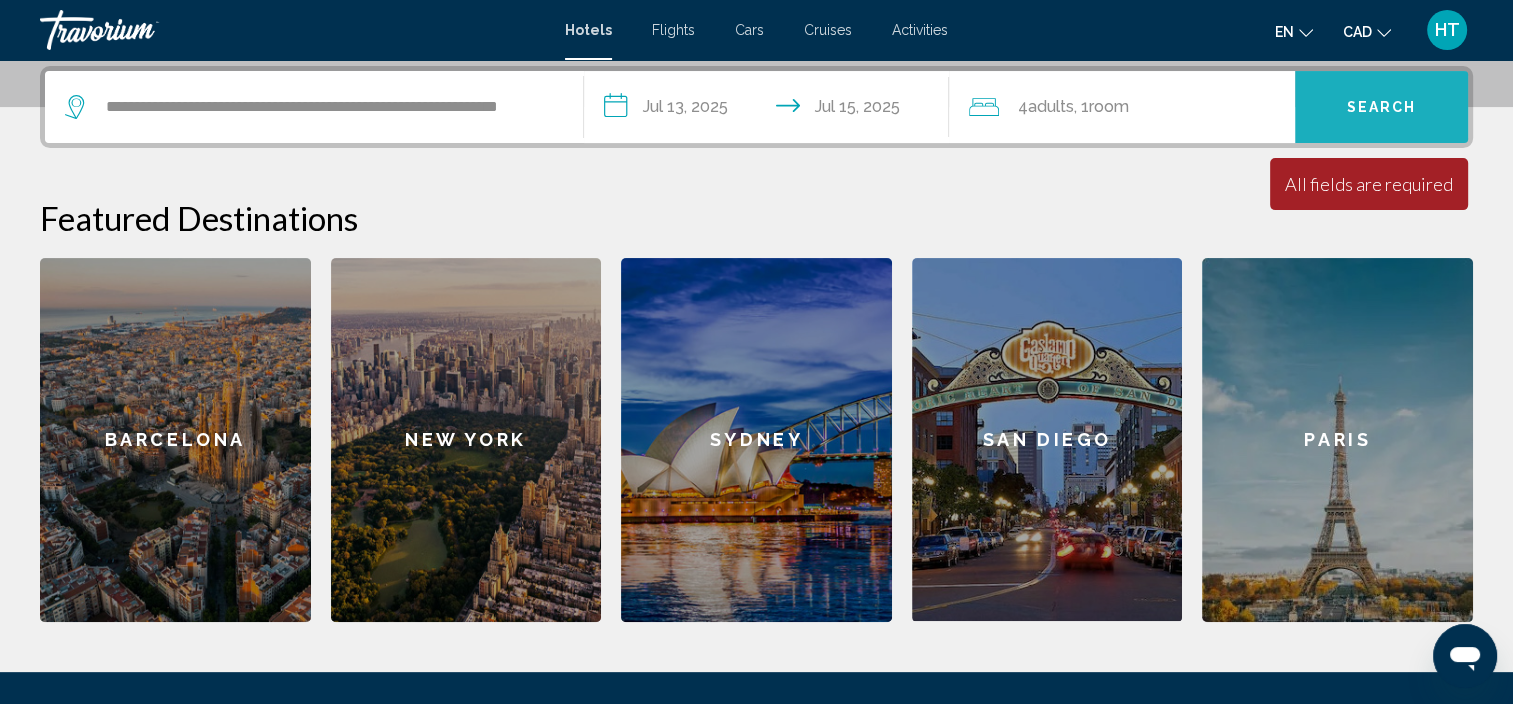 click on "Search" at bounding box center (1381, 107) 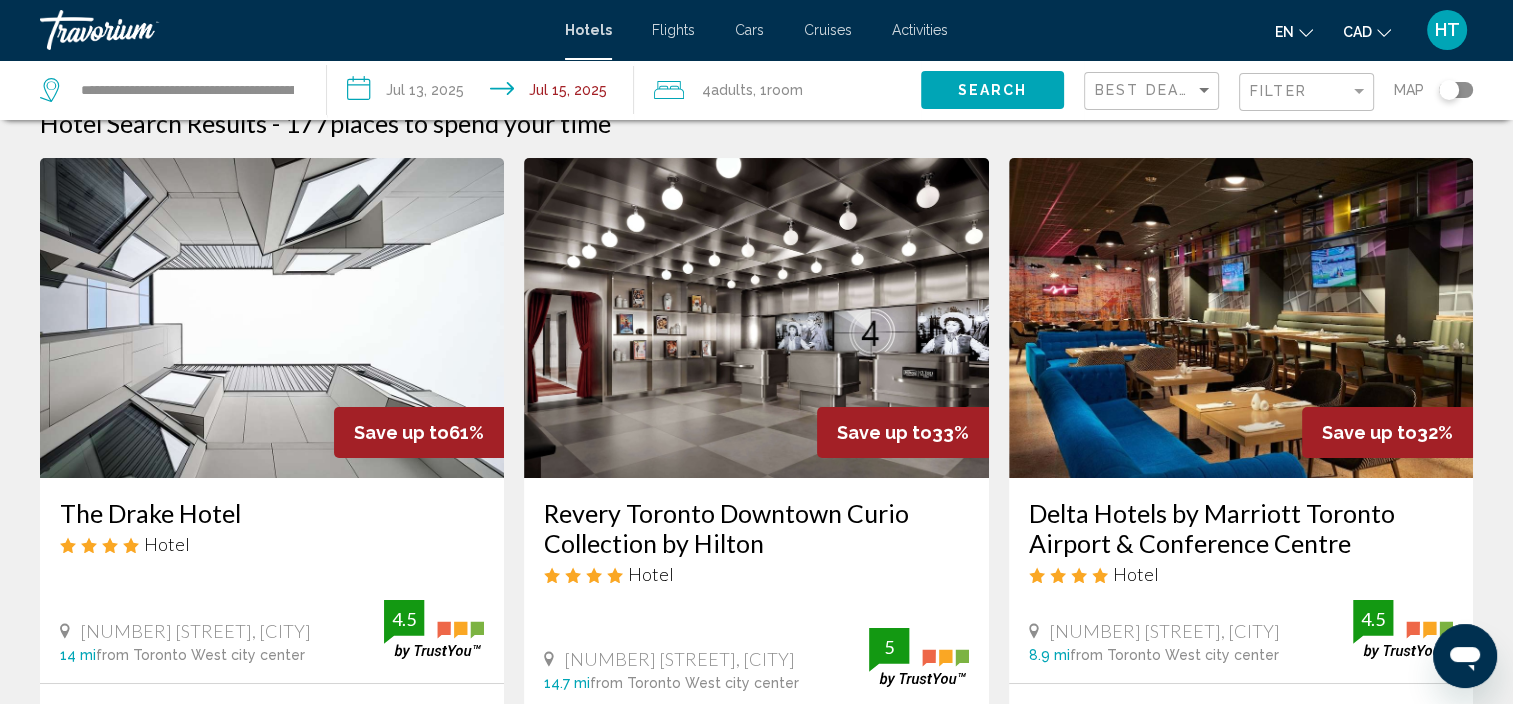 scroll, scrollTop: 0, scrollLeft: 0, axis: both 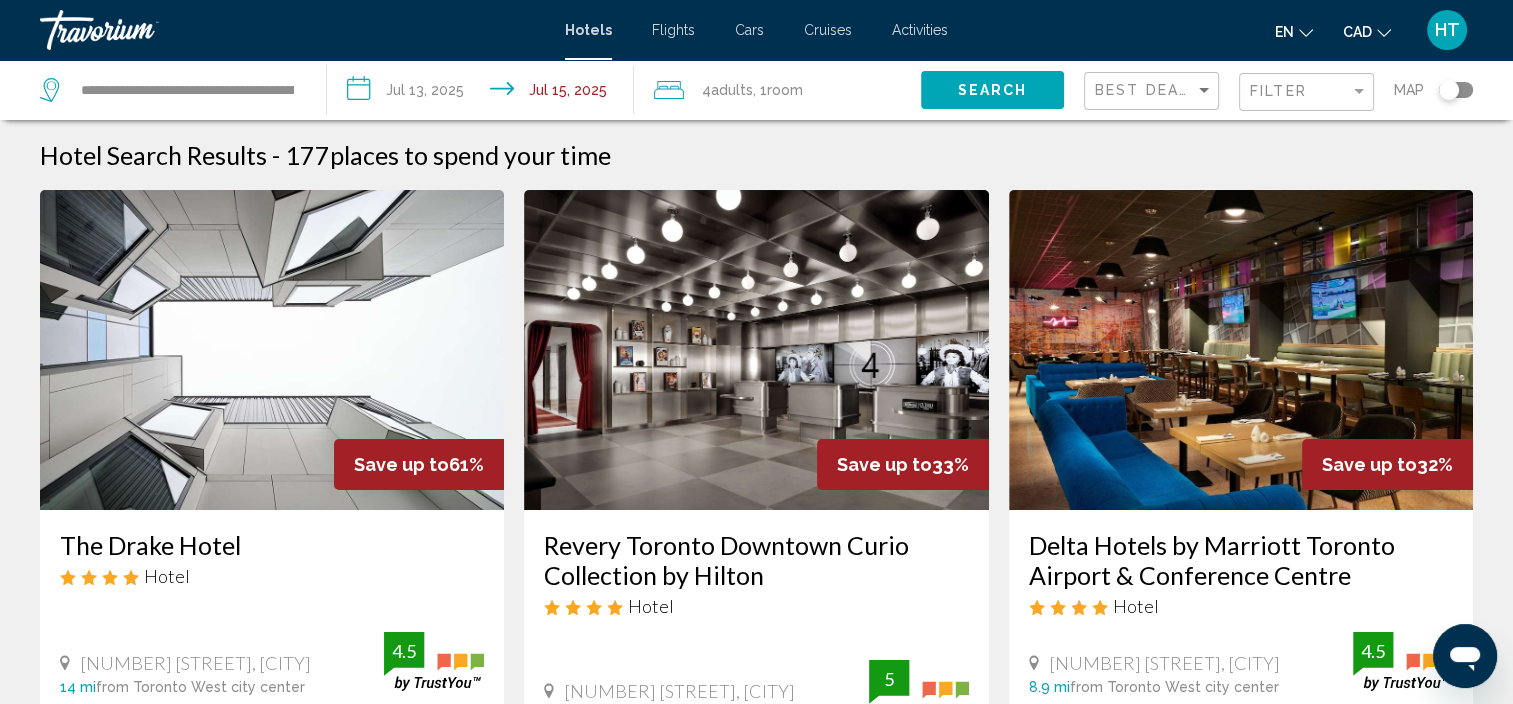 click on "HT" at bounding box center [1447, 30] 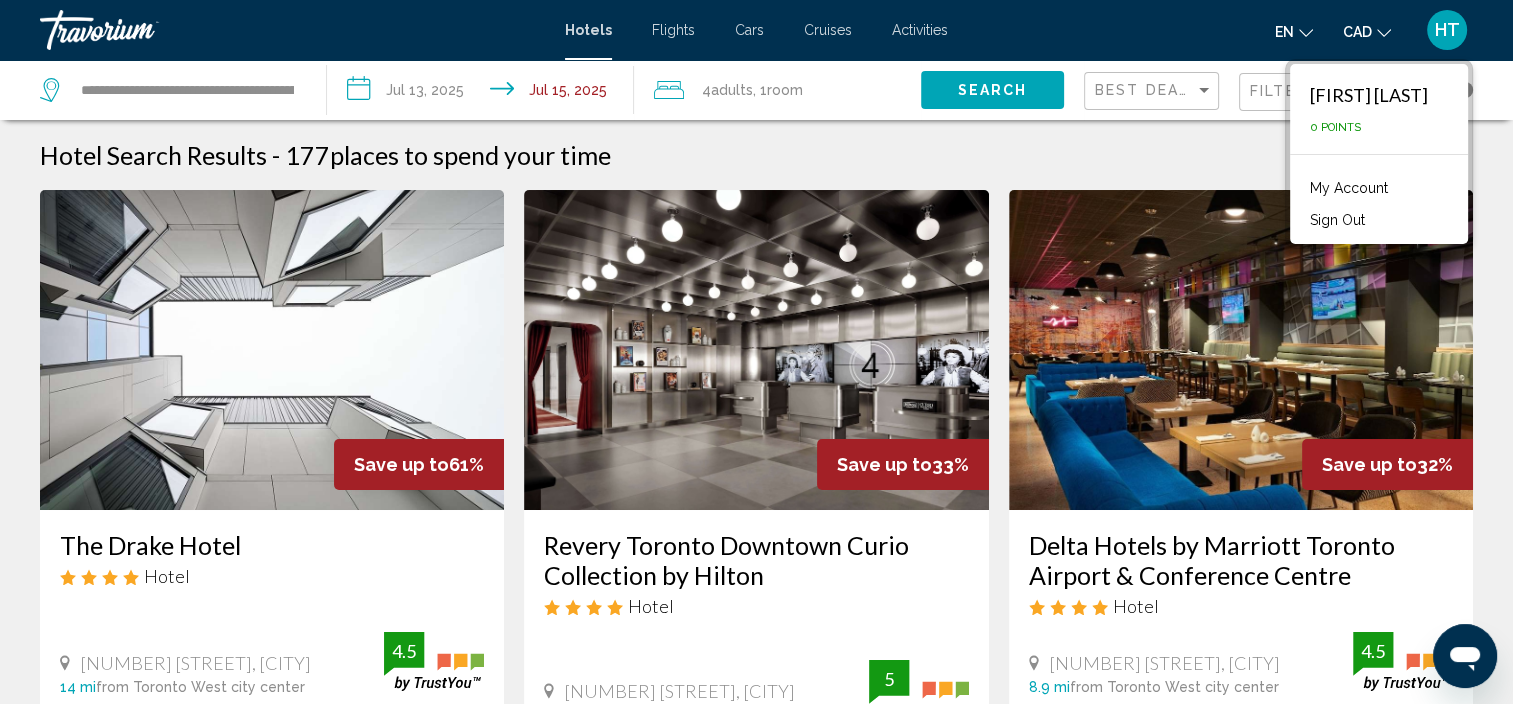 click on "My Account" at bounding box center (1349, 188) 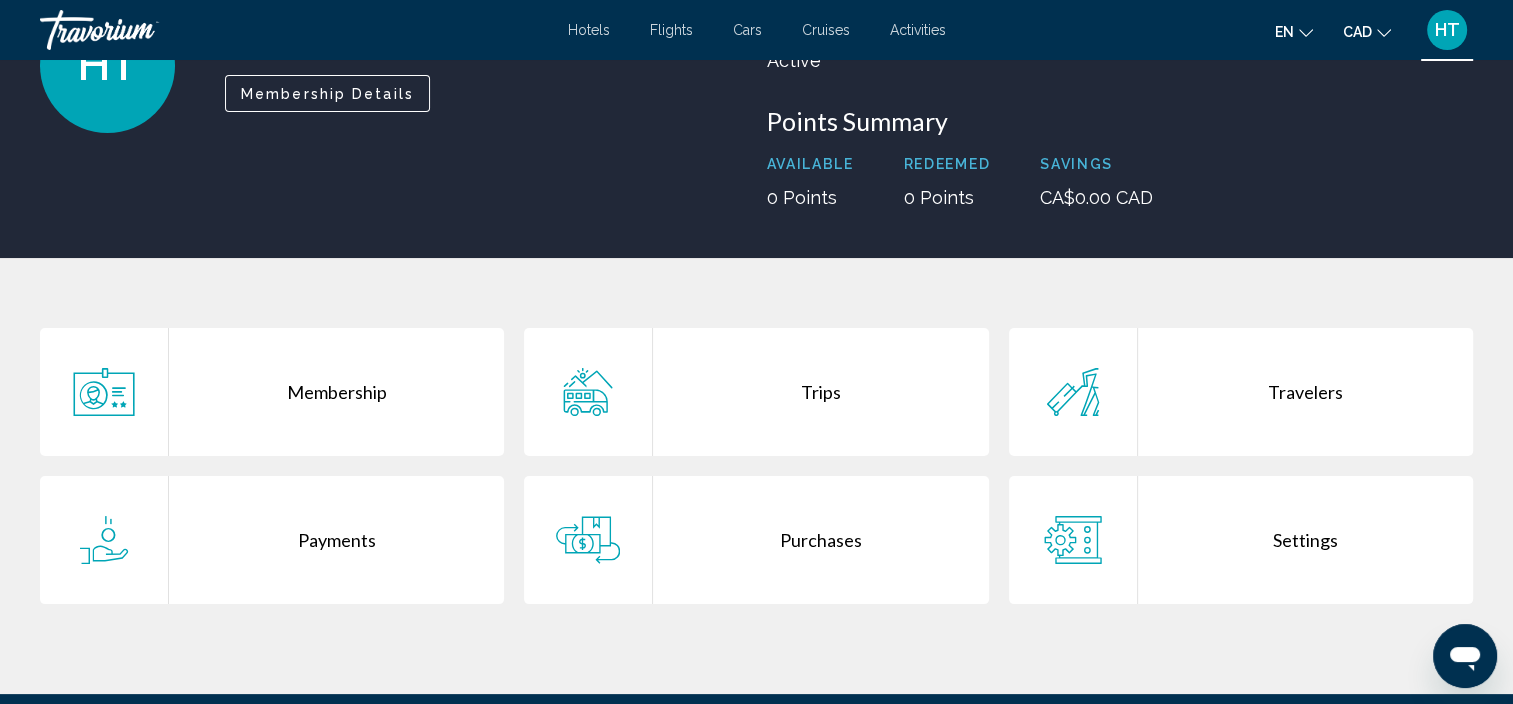 scroll, scrollTop: 200, scrollLeft: 0, axis: vertical 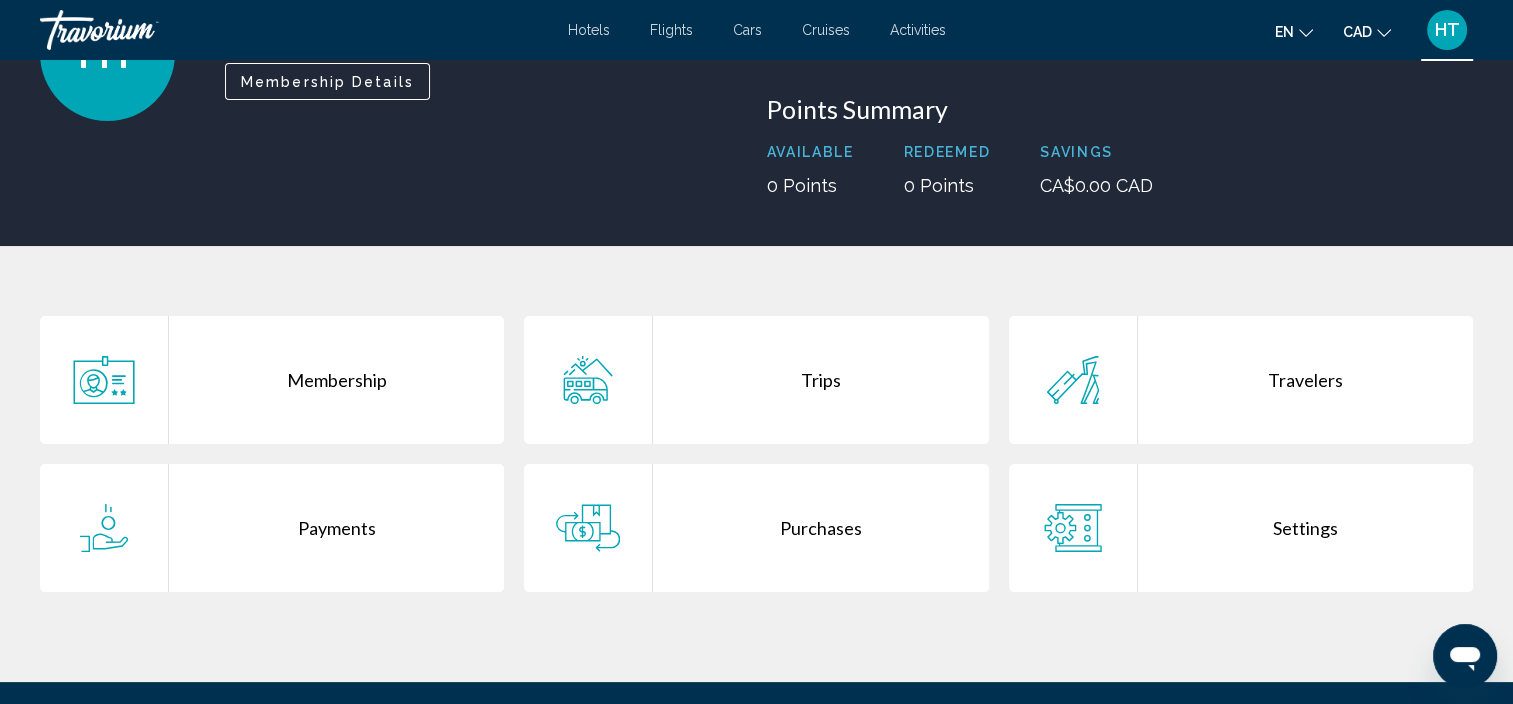 click on "Travelers" at bounding box center [1305, 380] 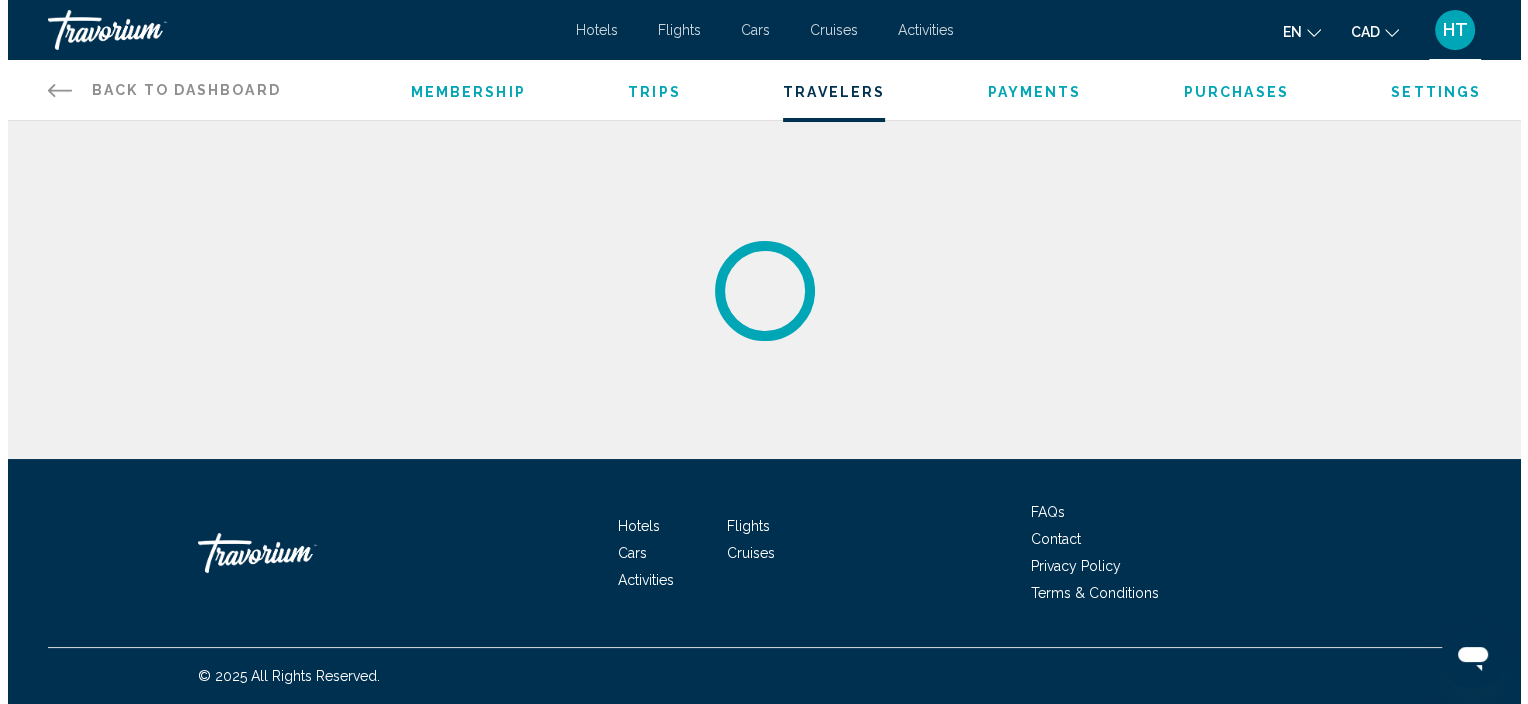 scroll, scrollTop: 0, scrollLeft: 0, axis: both 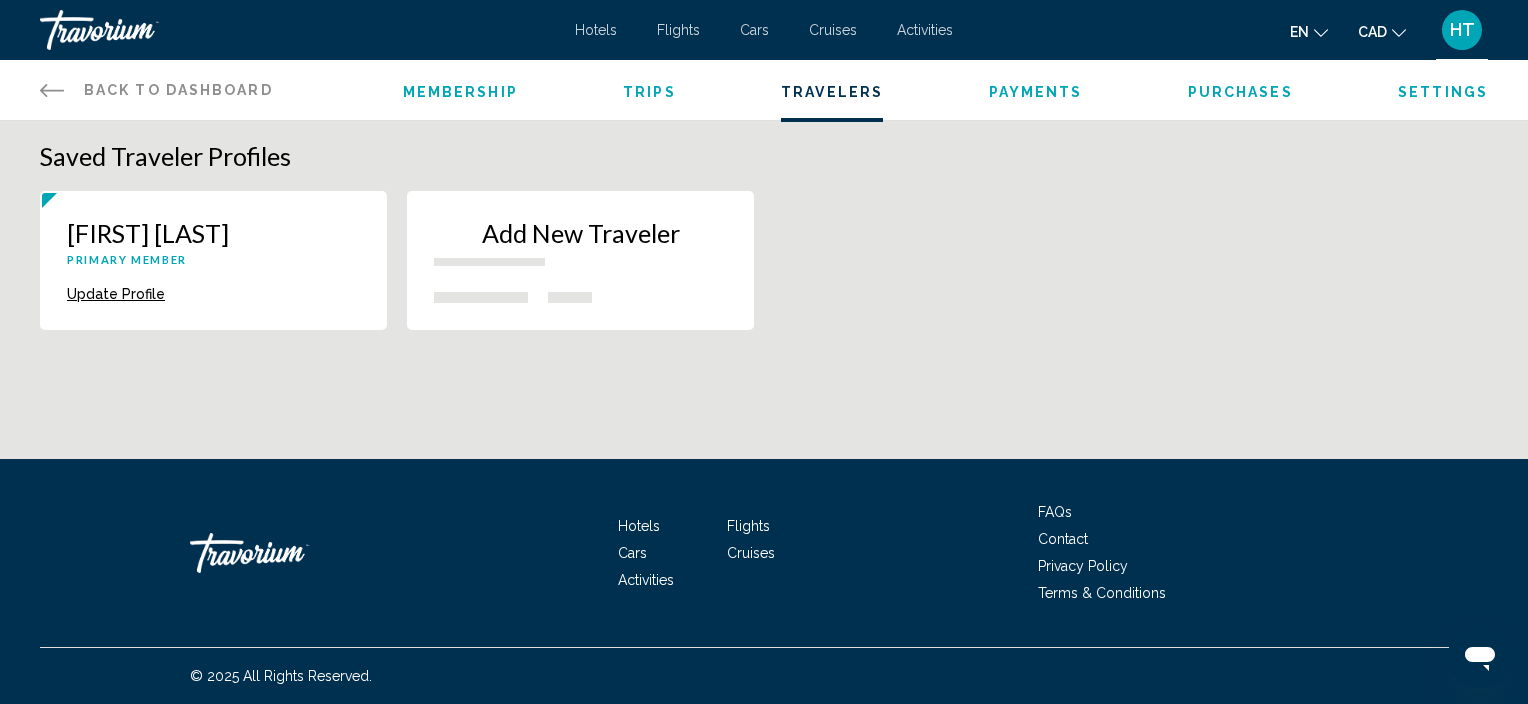 click on "Add New Traveler" at bounding box center (580, 249) 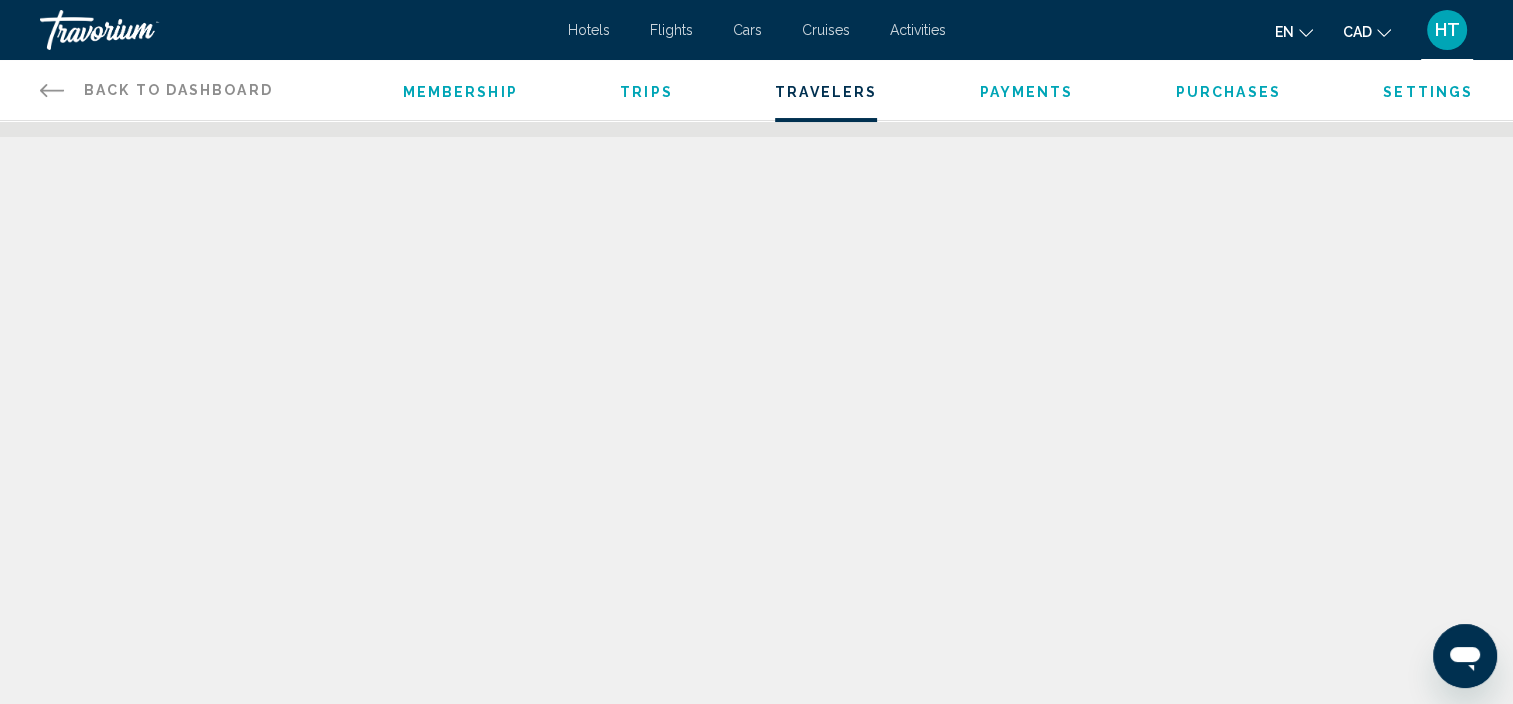 scroll, scrollTop: 248, scrollLeft: 0, axis: vertical 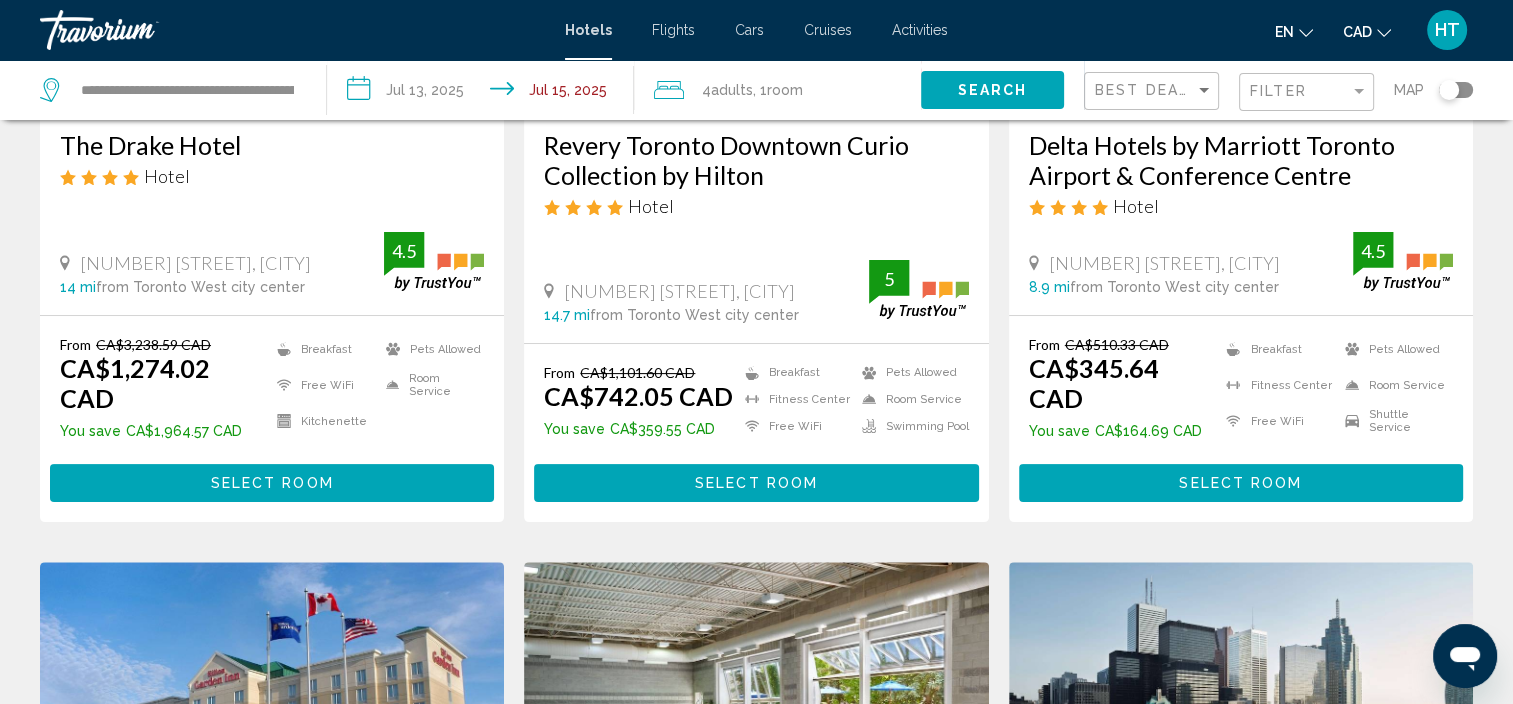 click on "Select Room" at bounding box center [1240, 484] 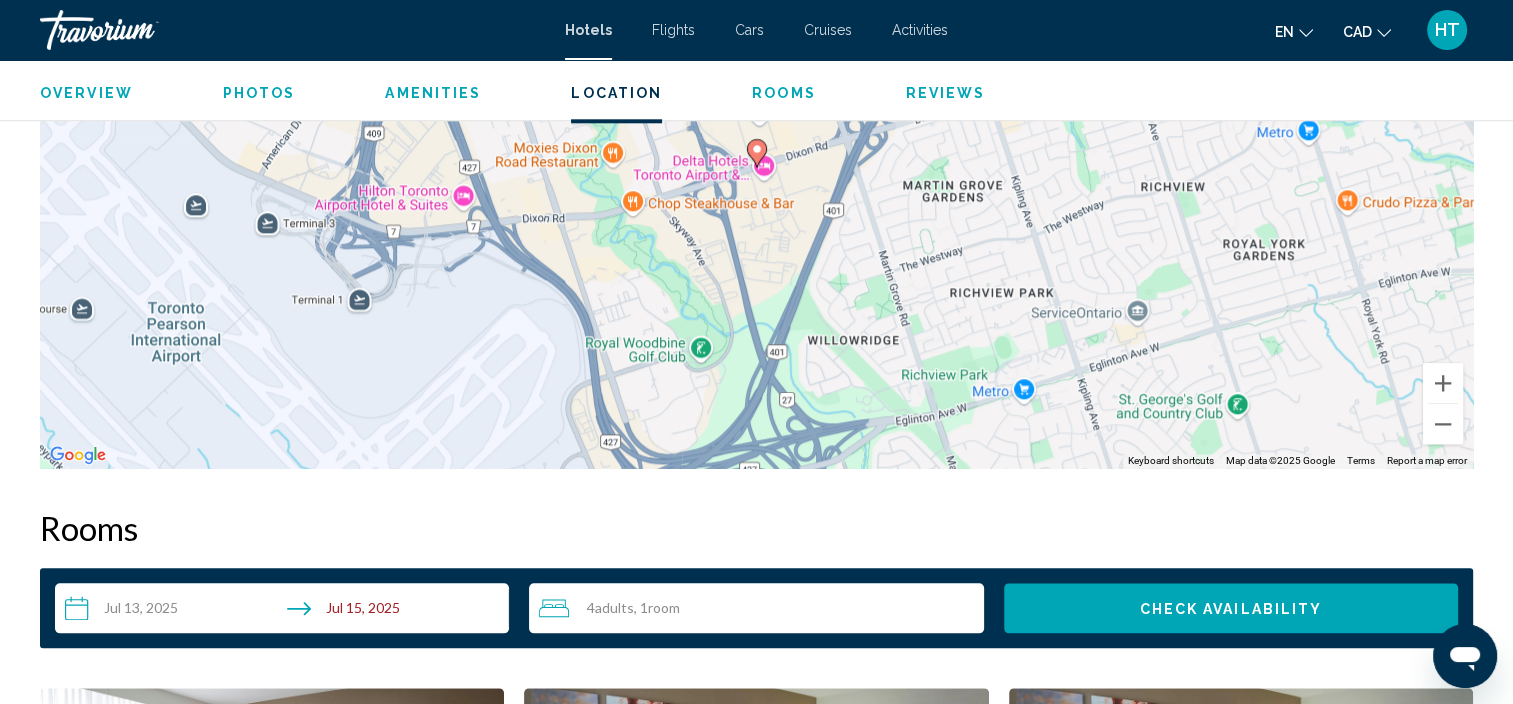 scroll, scrollTop: 1908, scrollLeft: 0, axis: vertical 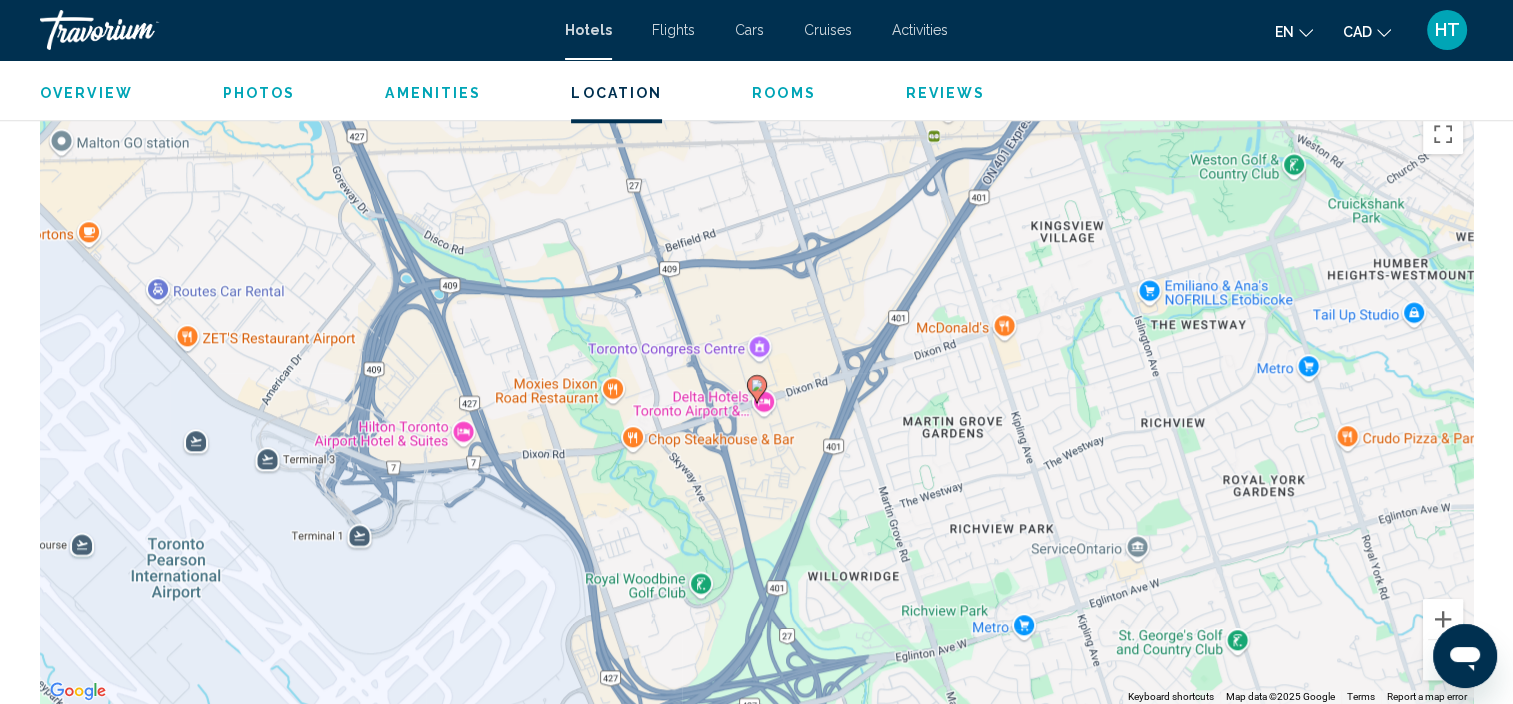 click on "HT" at bounding box center (1447, 30) 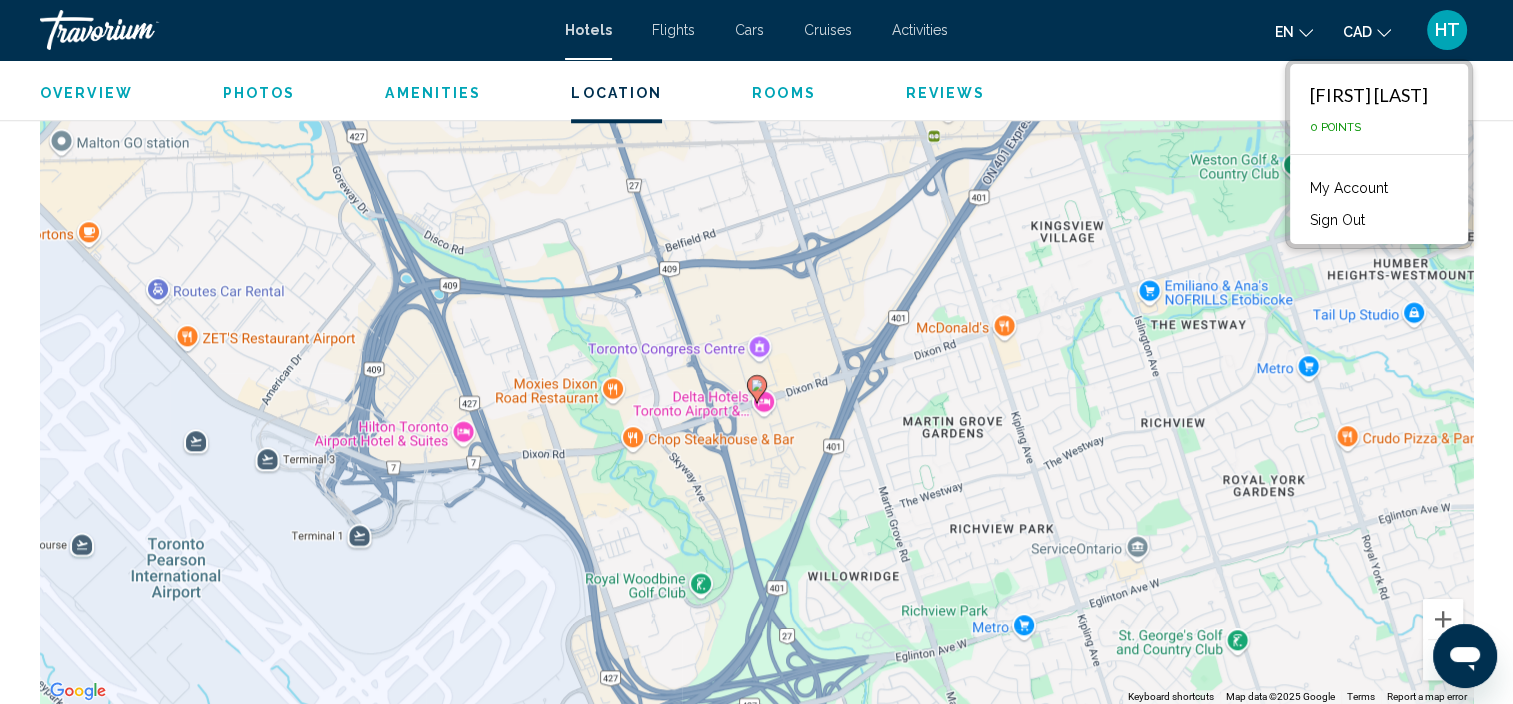 click on "My Account" at bounding box center [1349, 188] 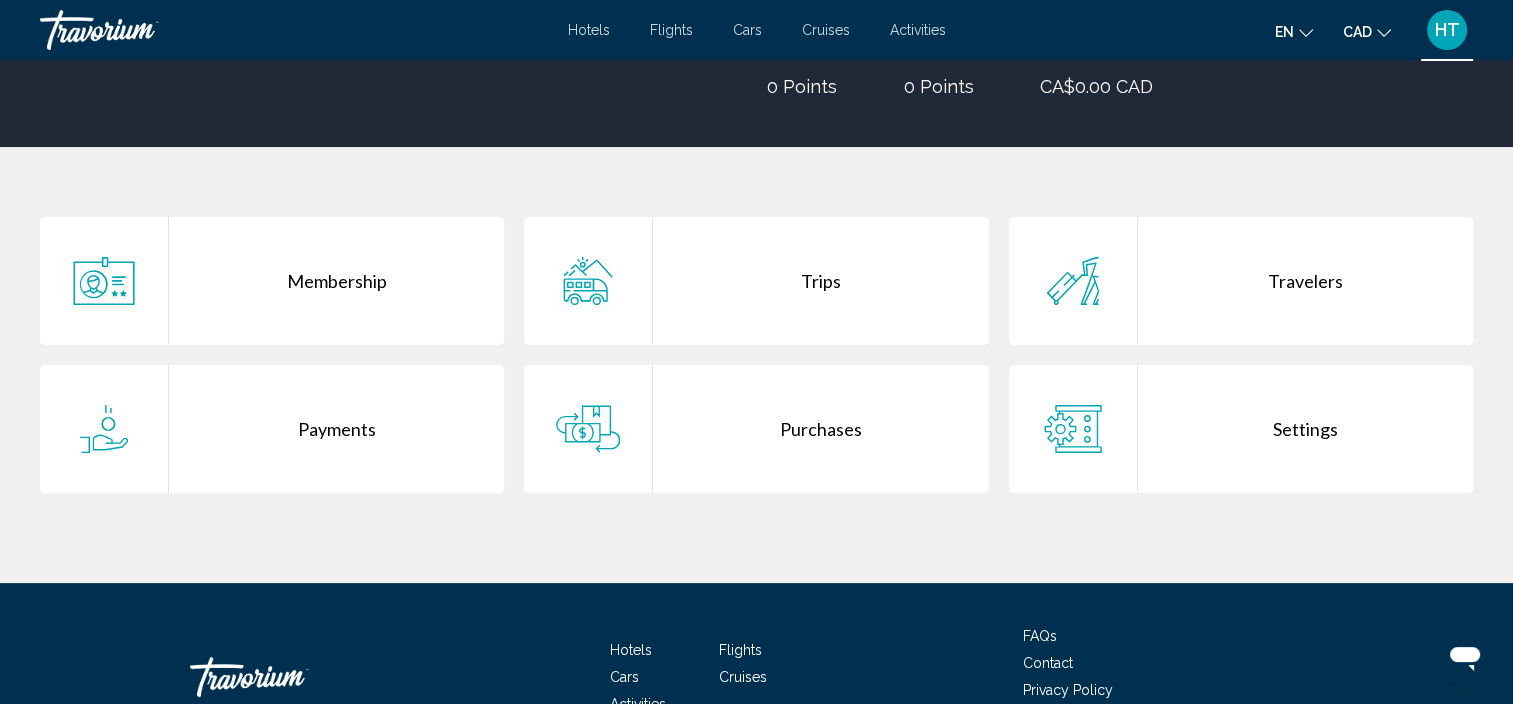 scroll, scrollTop: 300, scrollLeft: 0, axis: vertical 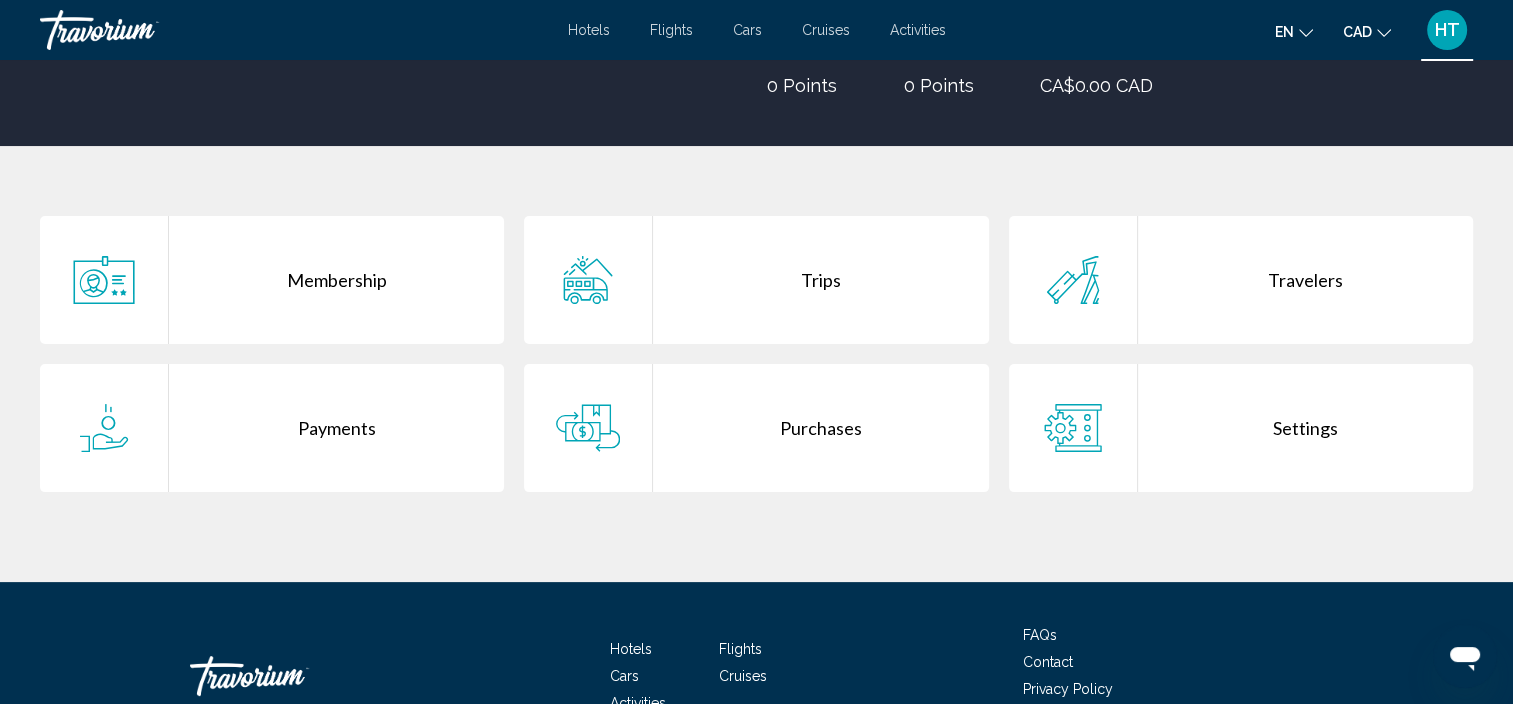 click on "Travelers" at bounding box center (1305, 280) 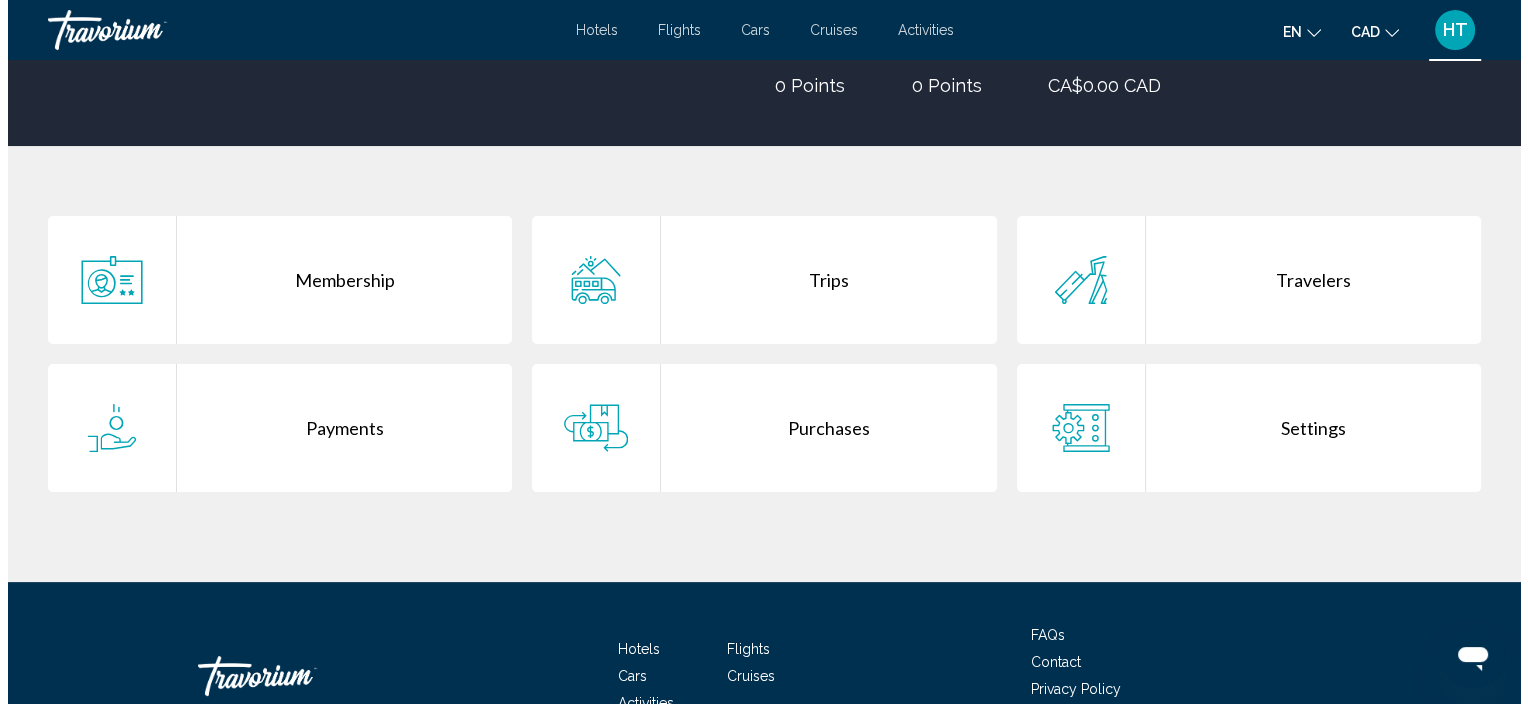 scroll, scrollTop: 0, scrollLeft: 0, axis: both 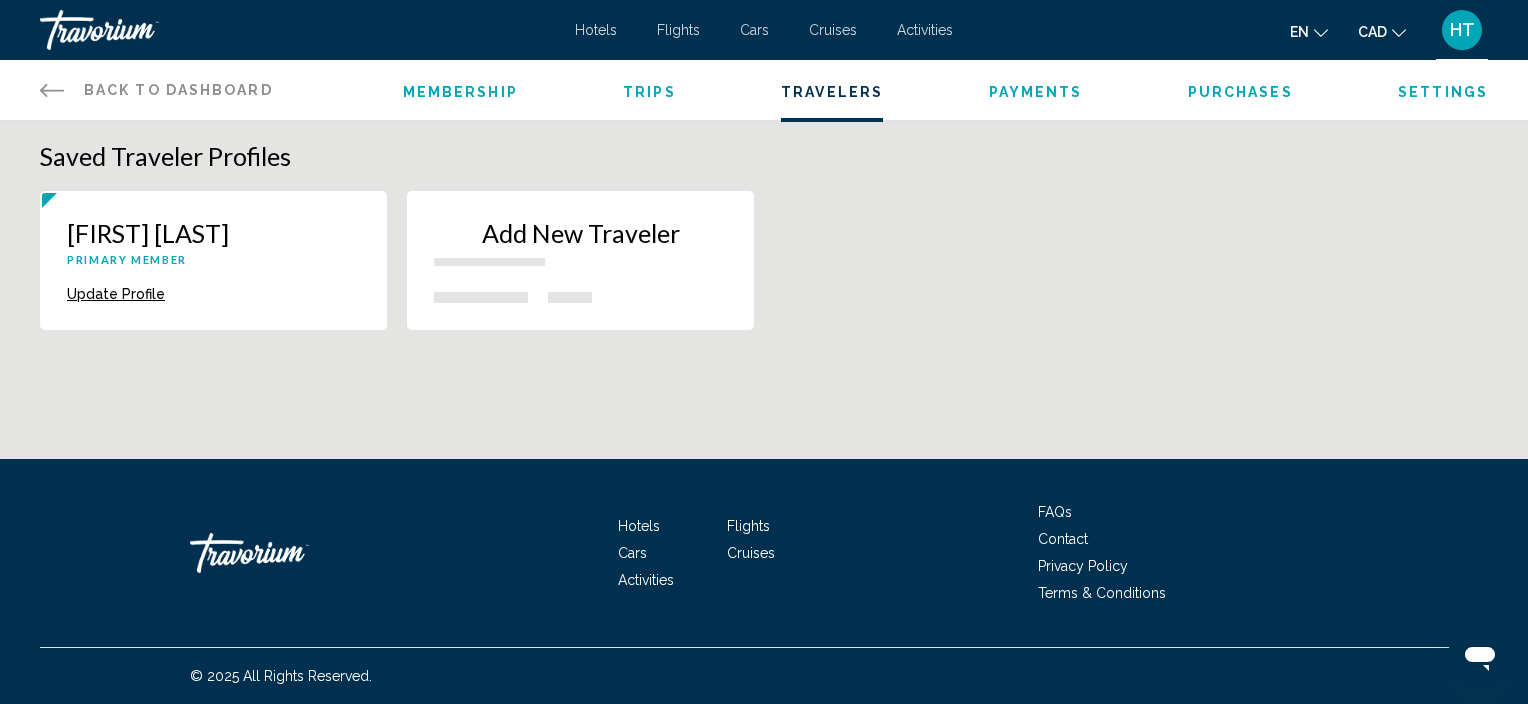 click on "Add New Traveler" at bounding box center (580, 249) 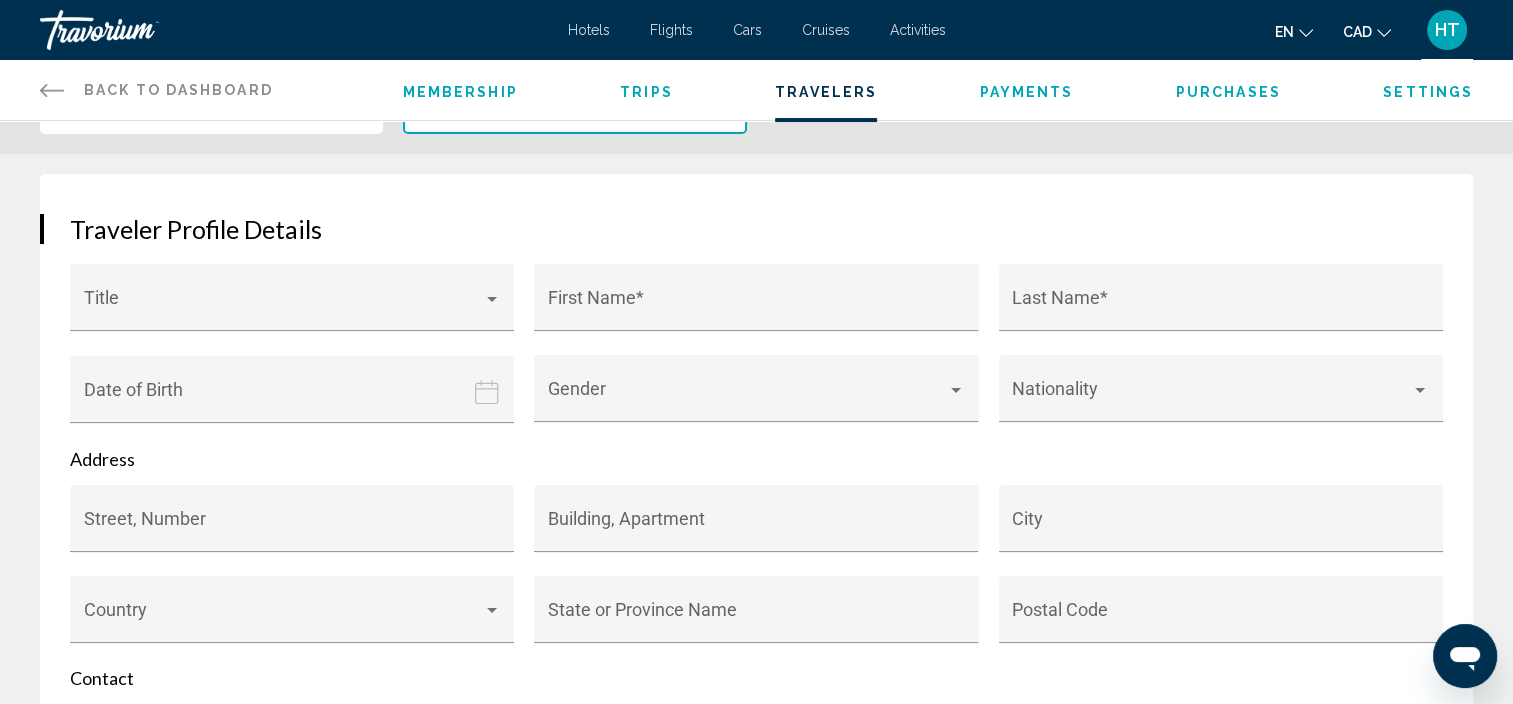 scroll, scrollTop: 248, scrollLeft: 0, axis: vertical 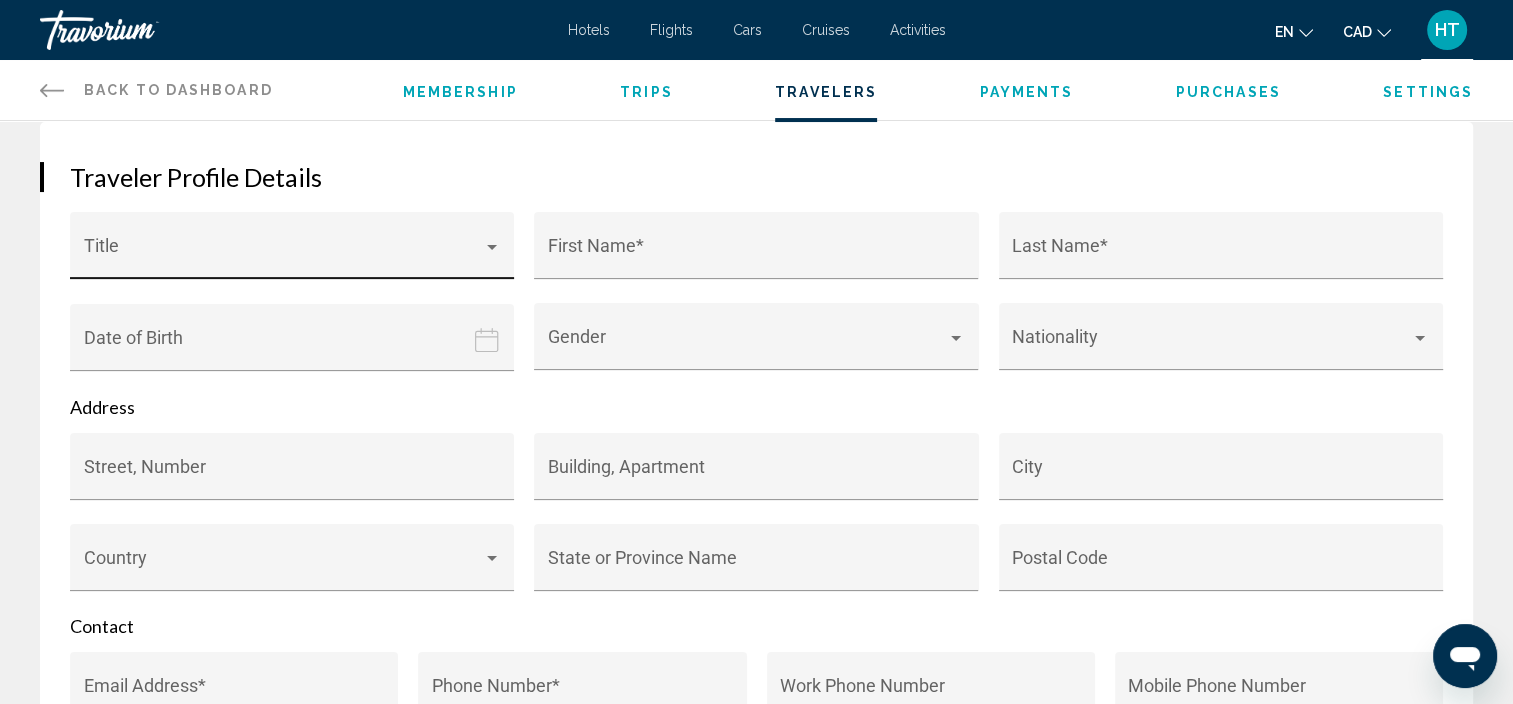 click on "Title" at bounding box center (292, 252) 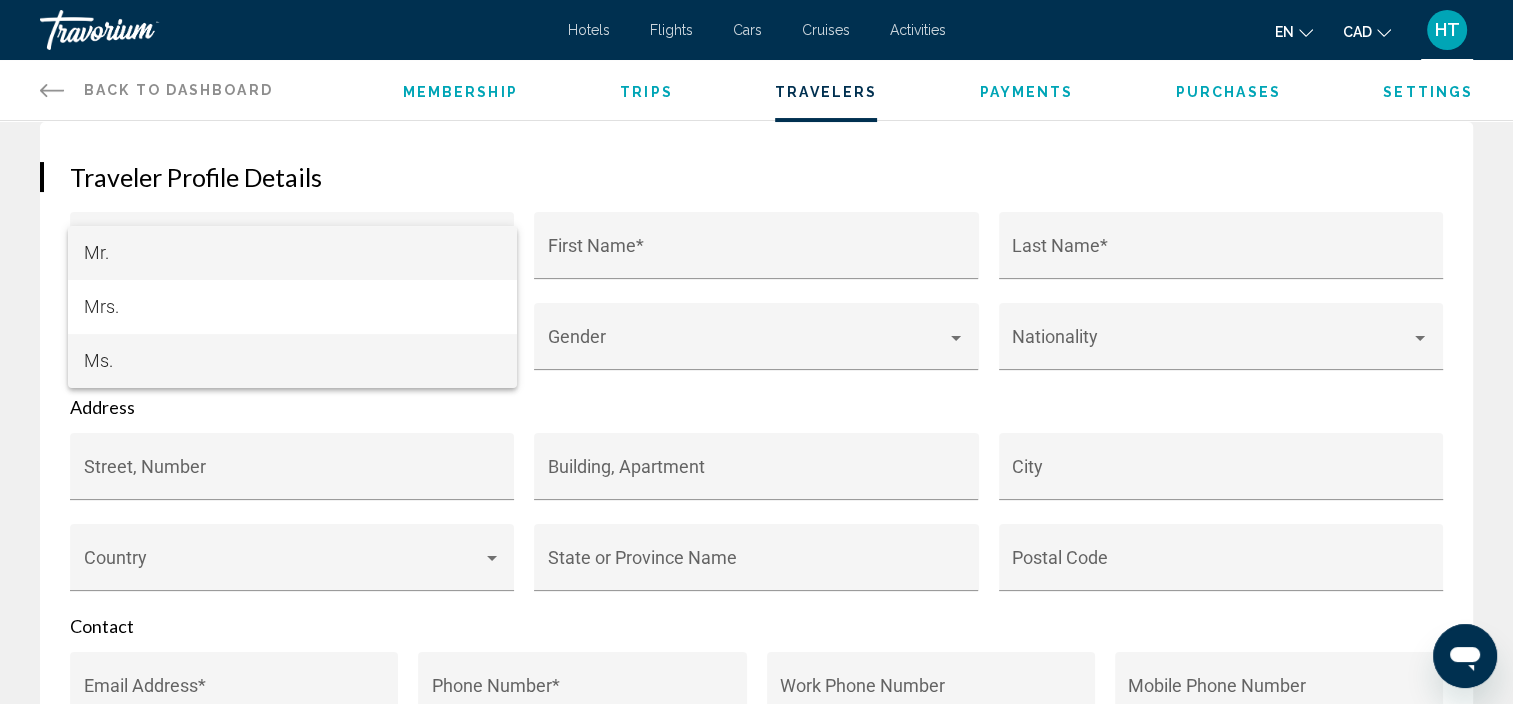 click on "Ms." at bounding box center [292, 361] 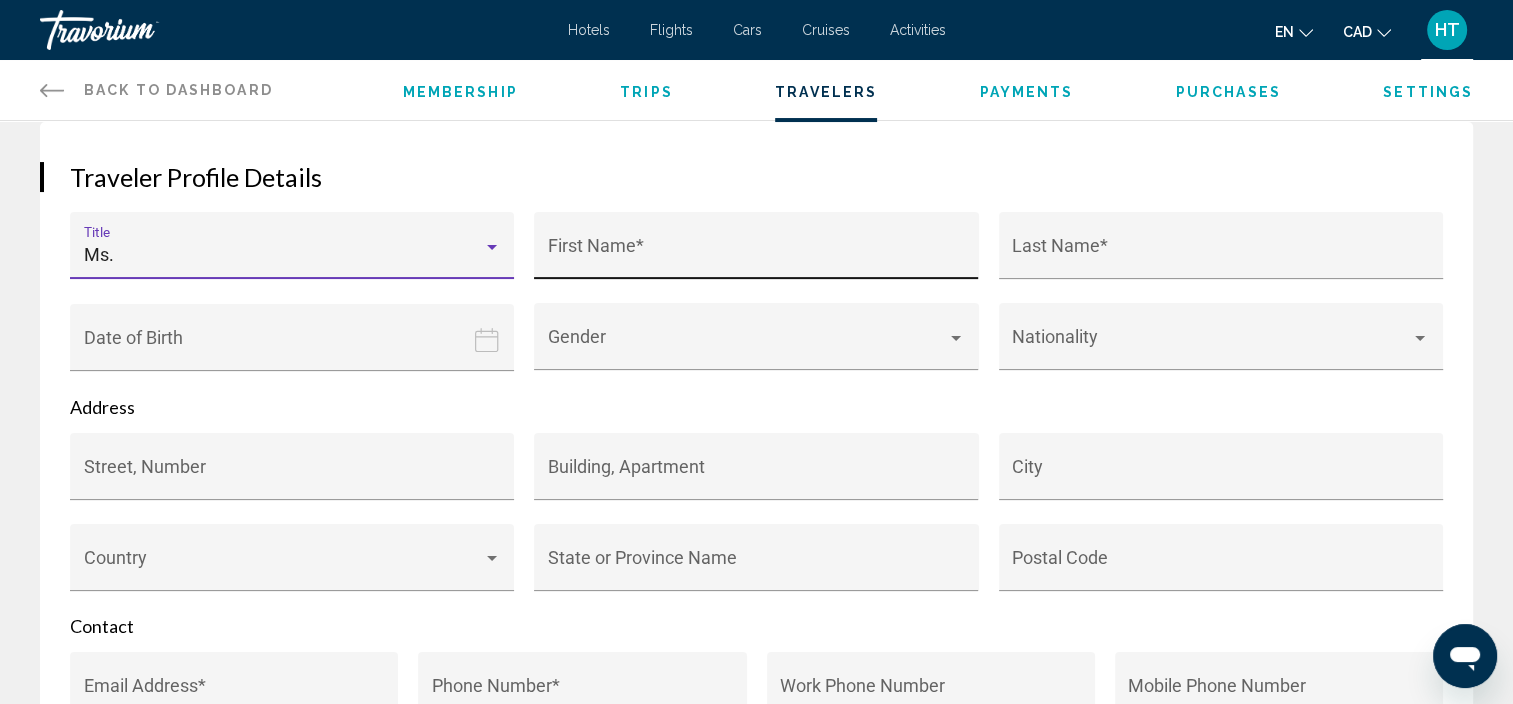 click on "First Name  *" at bounding box center (756, 252) 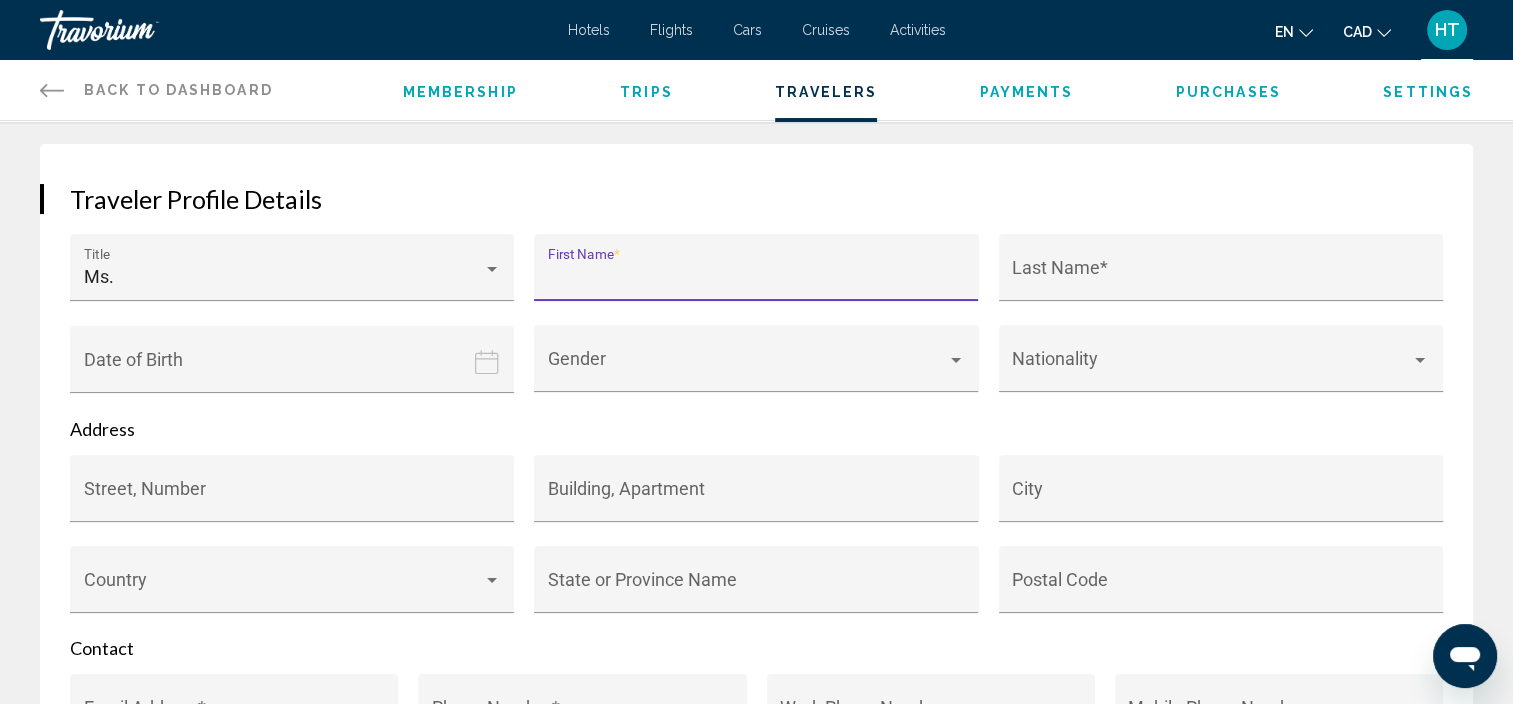 scroll, scrollTop: 48, scrollLeft: 0, axis: vertical 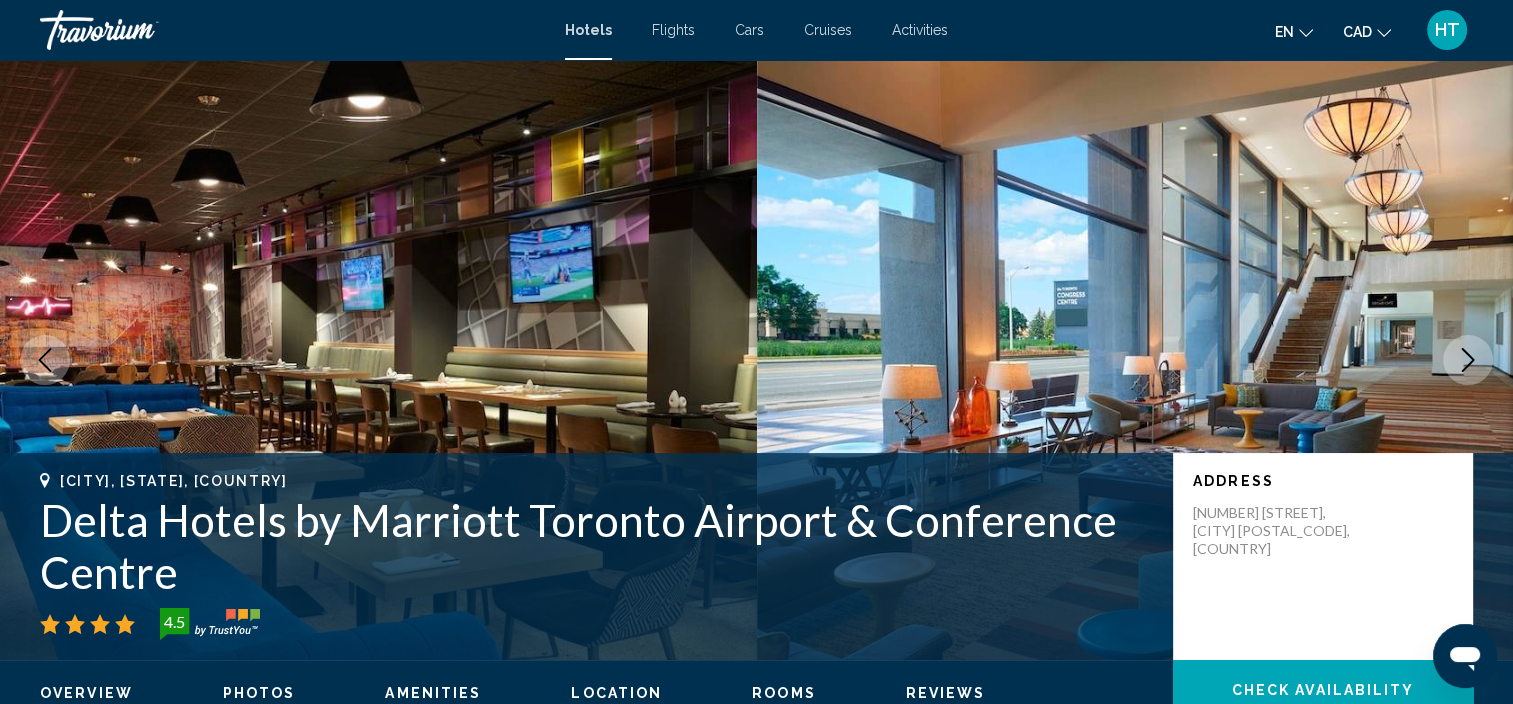 click at bounding box center [1468, 360] 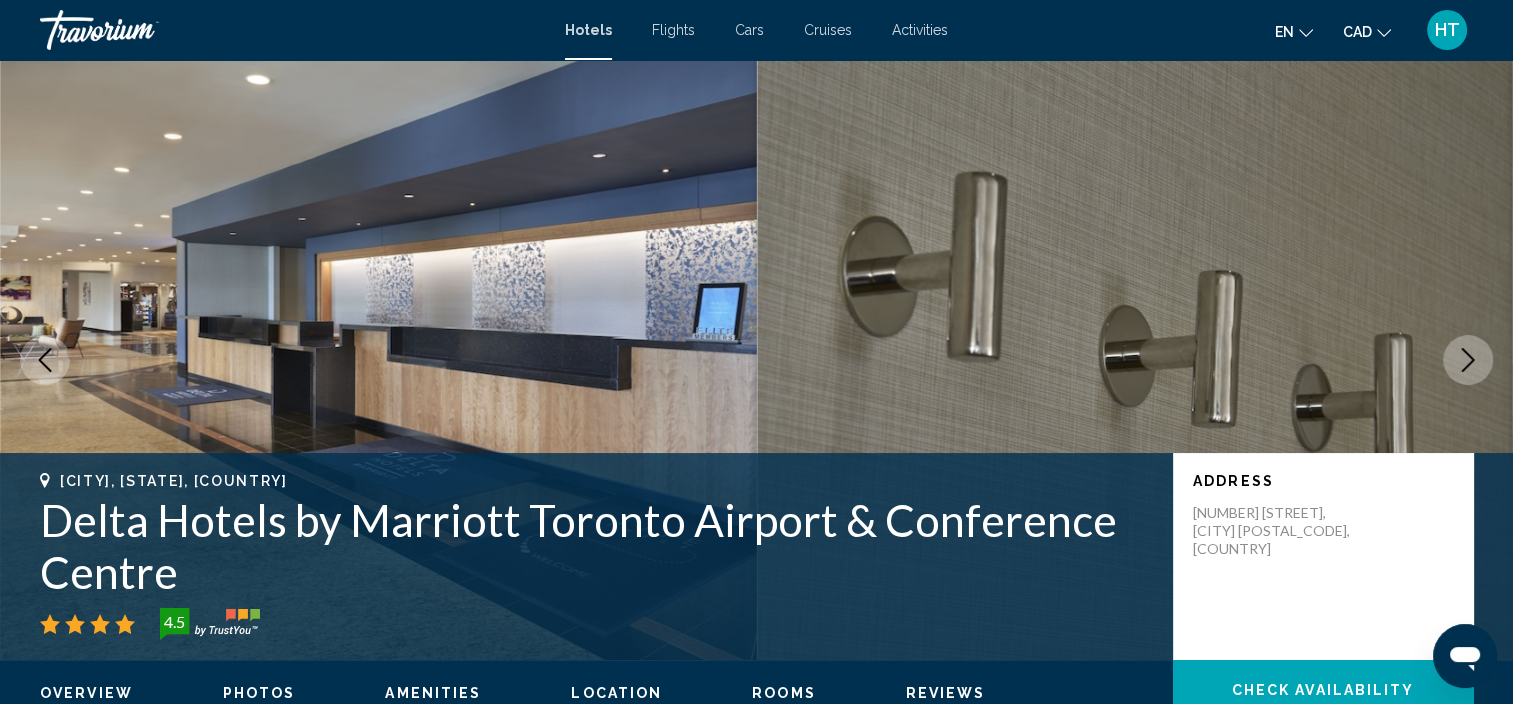 click at bounding box center [1468, 360] 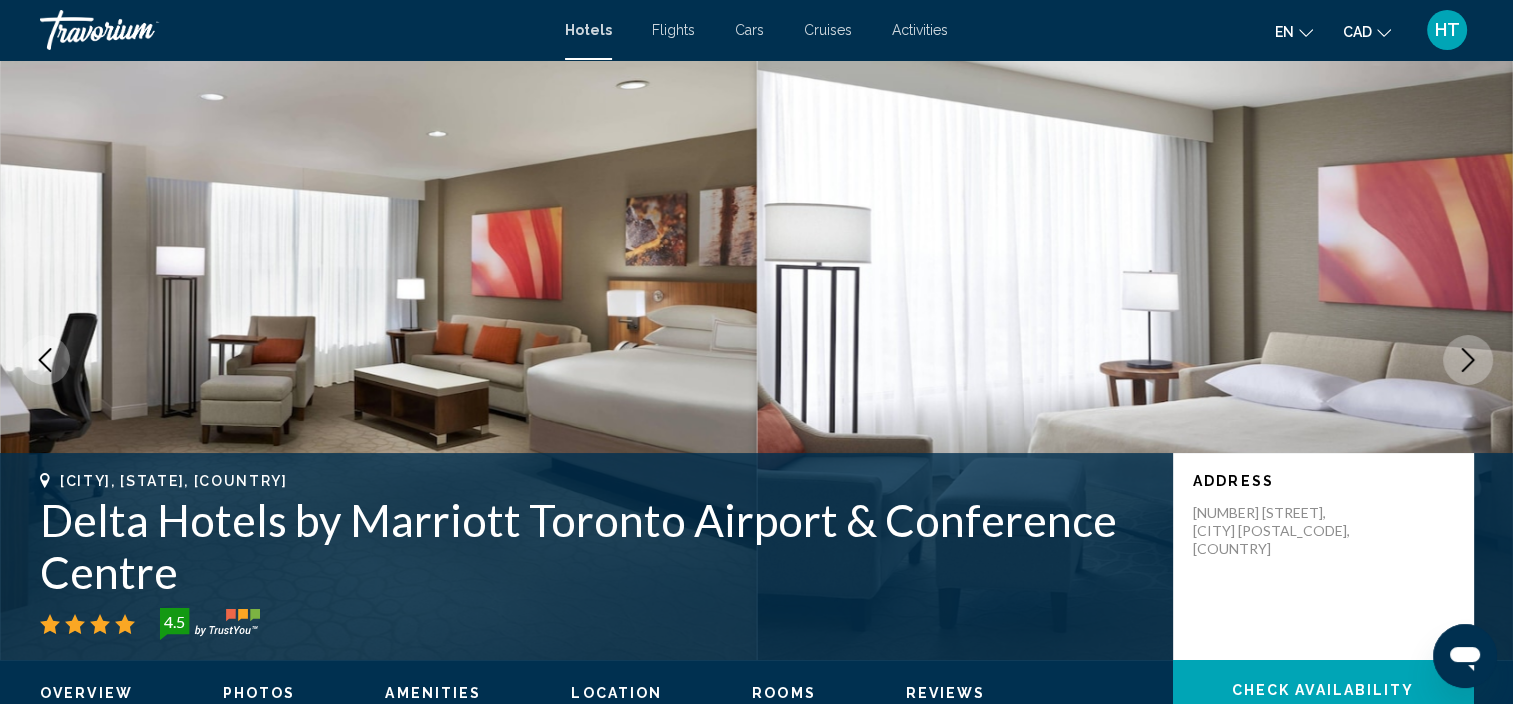 click at bounding box center (1468, 360) 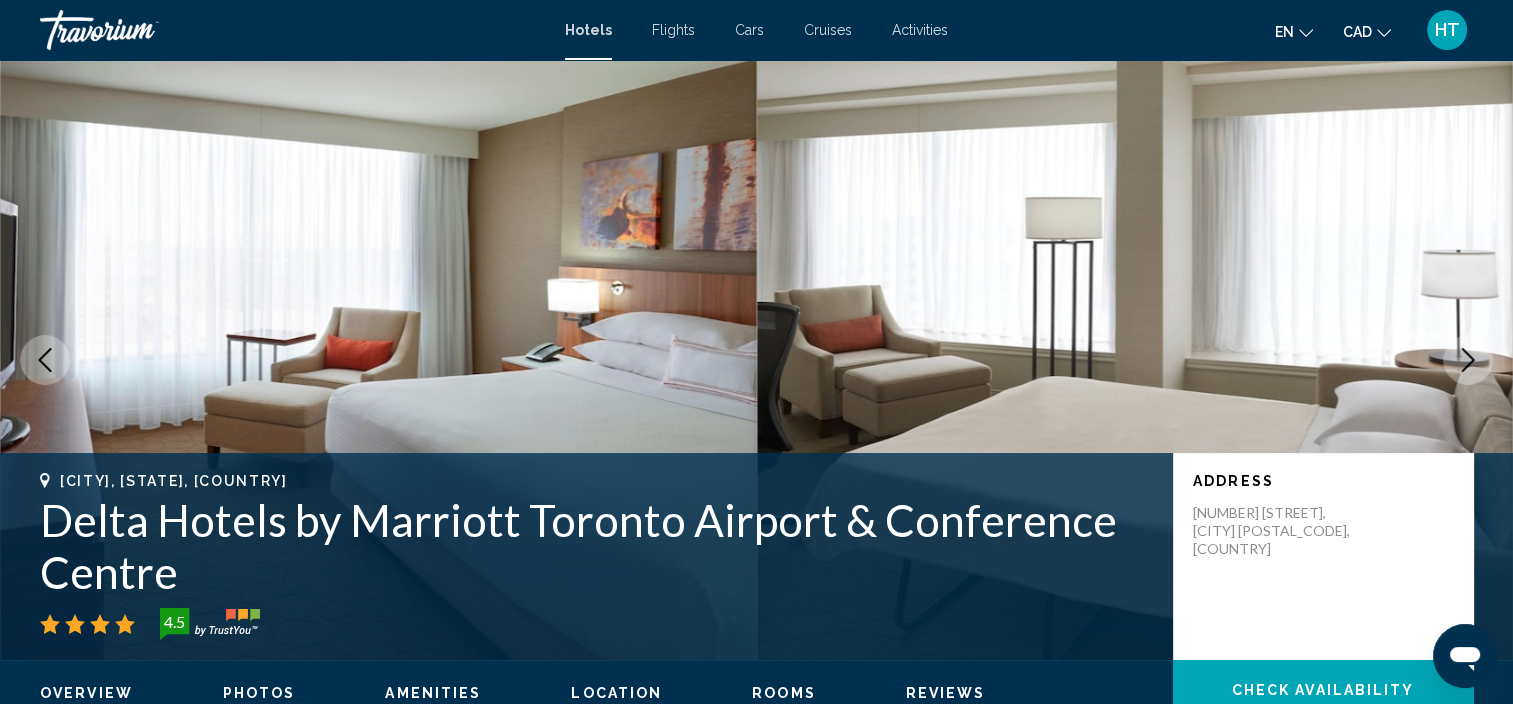 click at bounding box center [1468, 360] 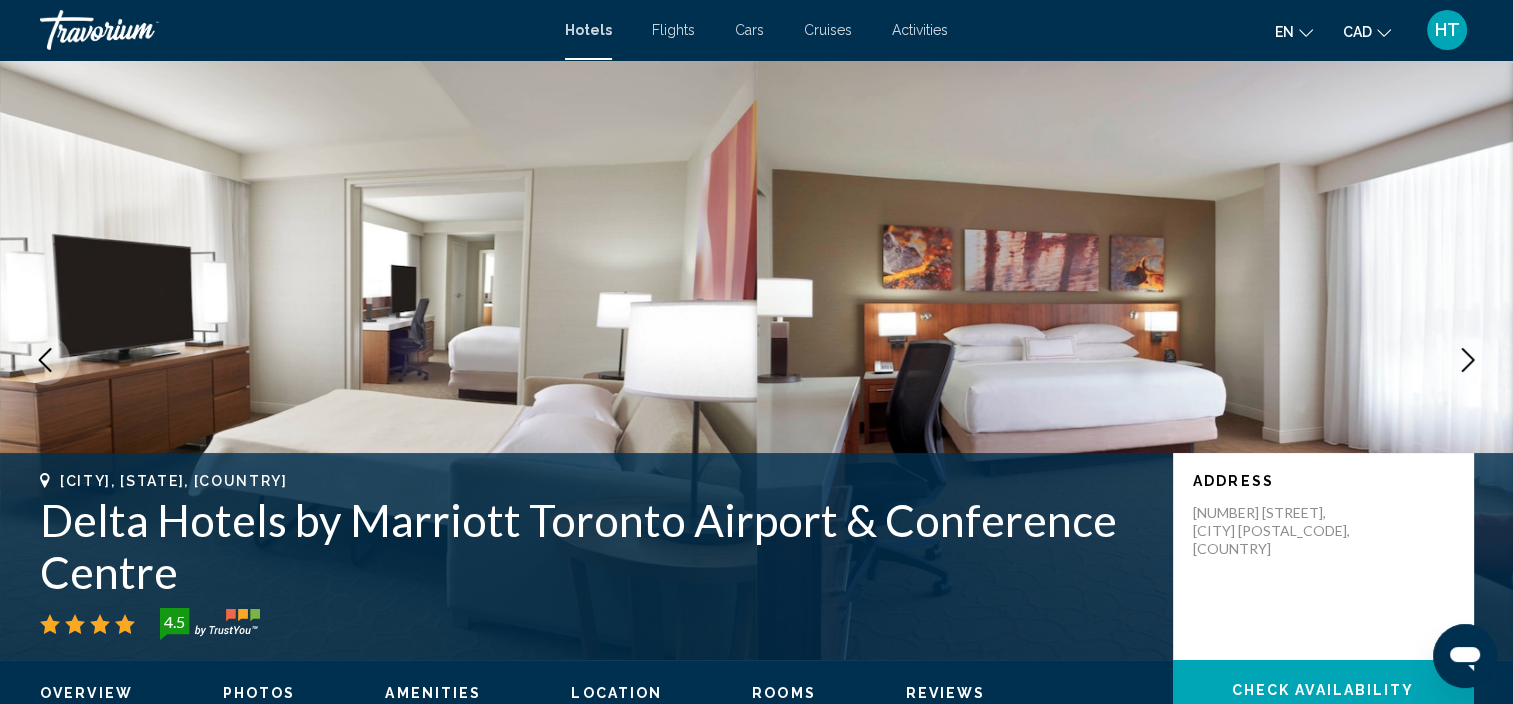 click at bounding box center (1468, 360) 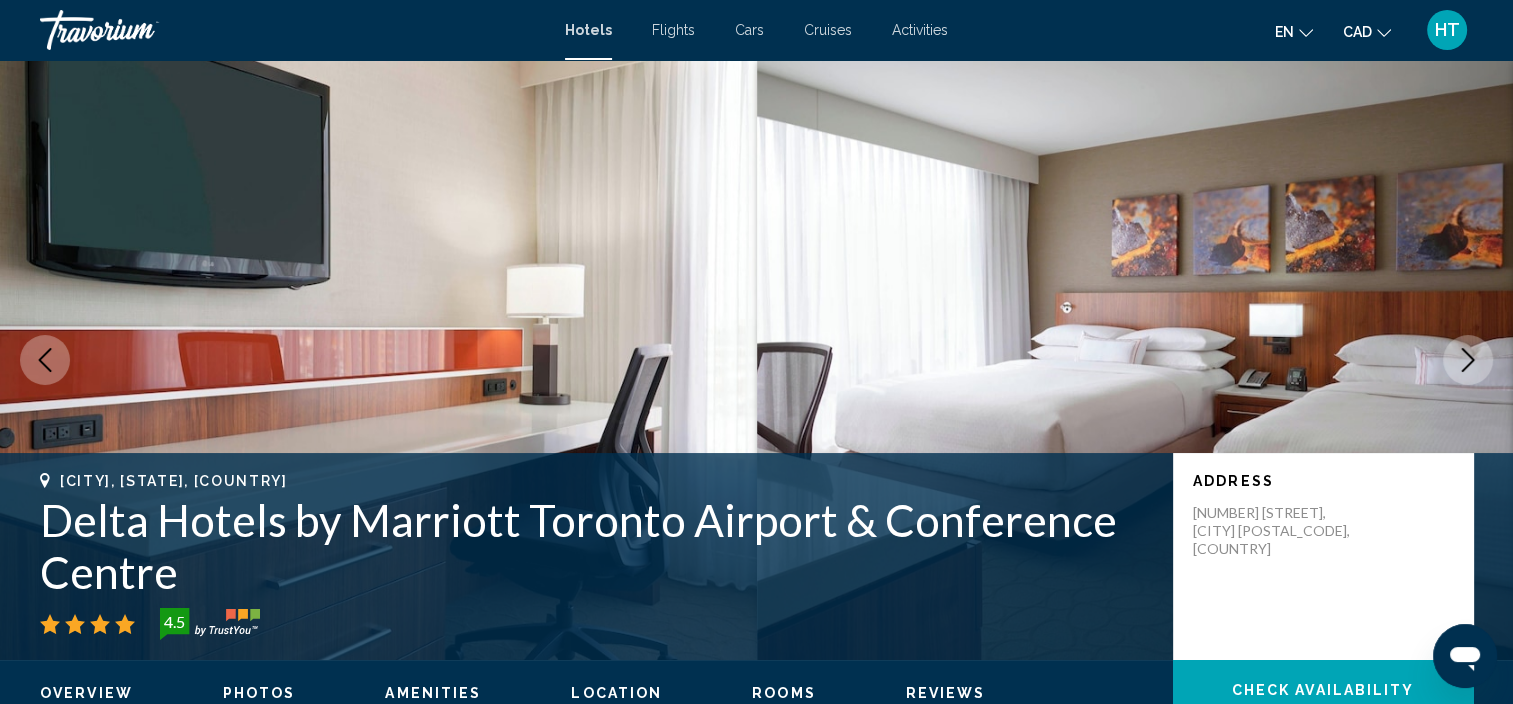 click at bounding box center [1468, 360] 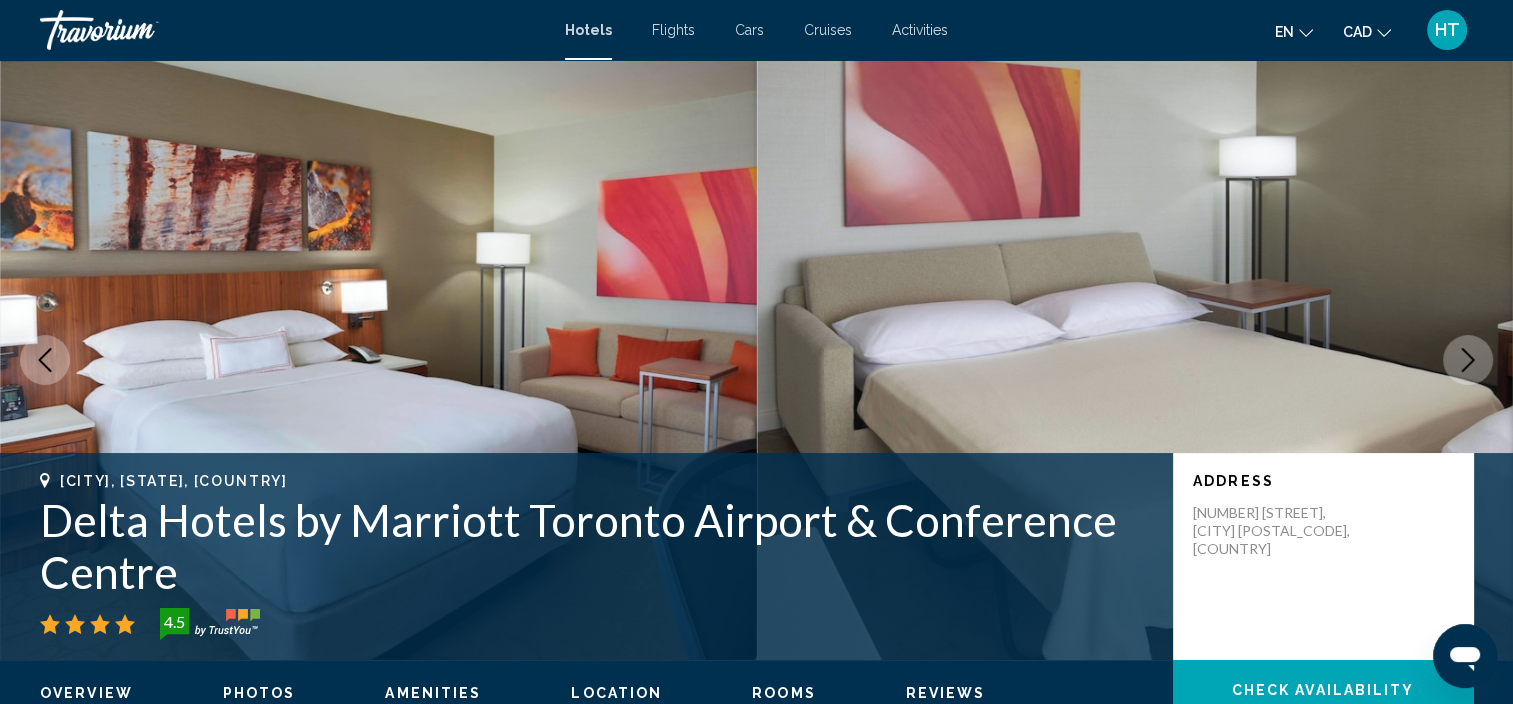 click at bounding box center (1468, 360) 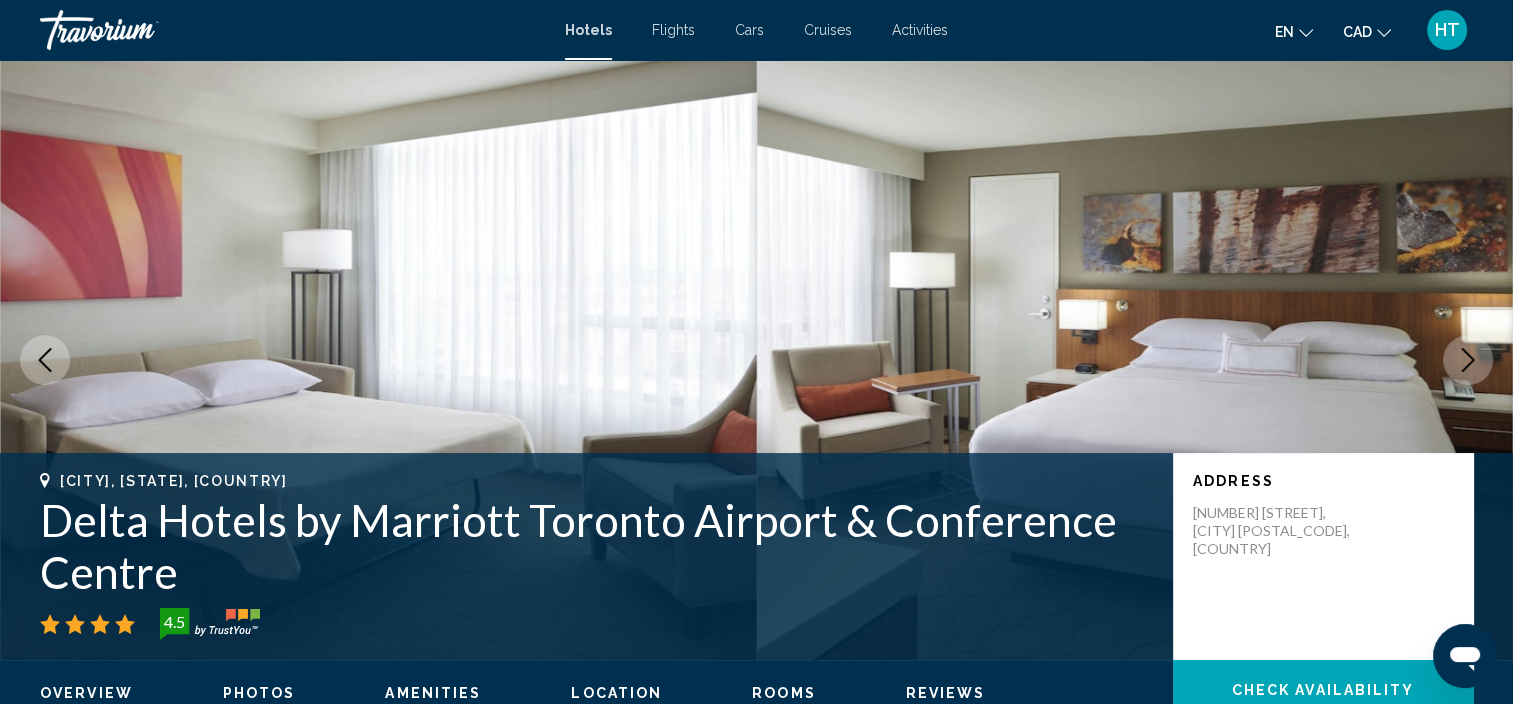click 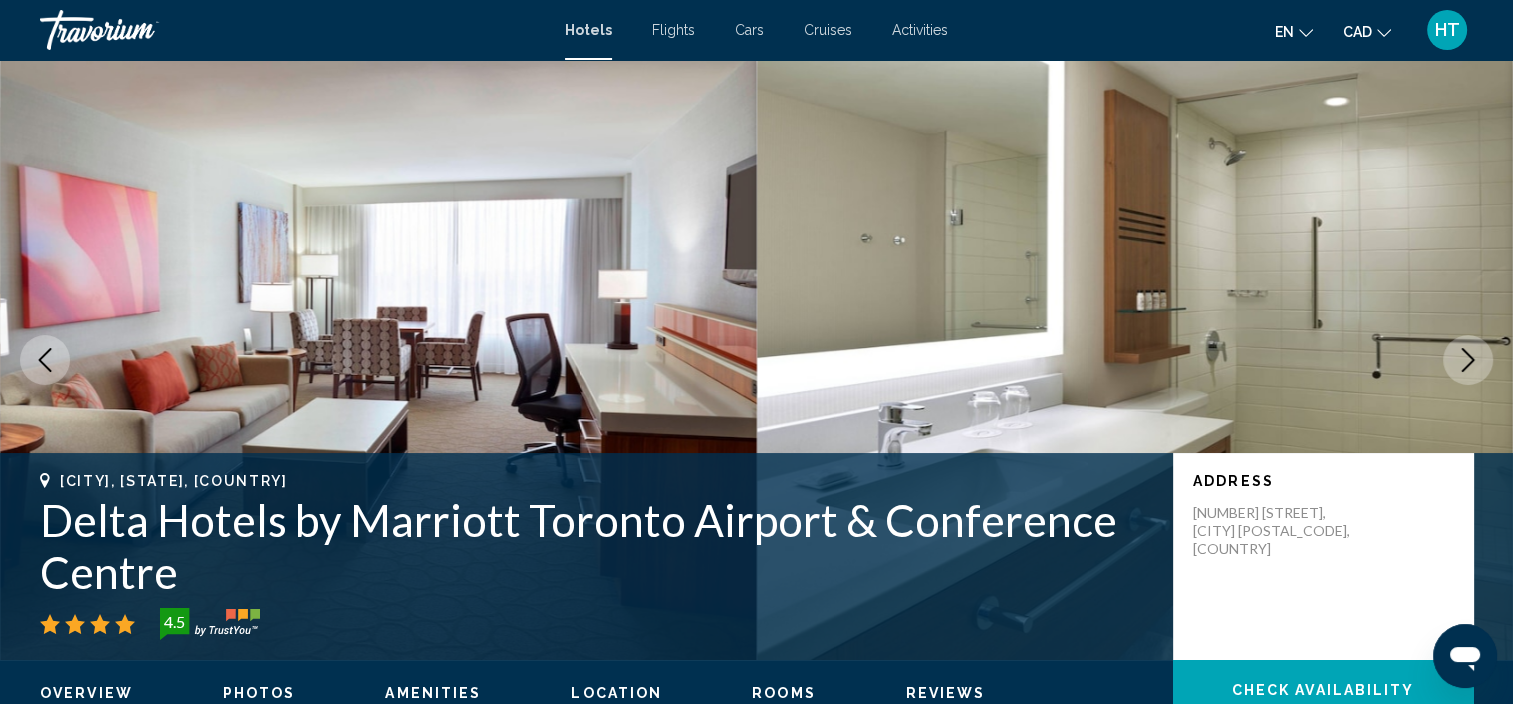 click at bounding box center (1468, 360) 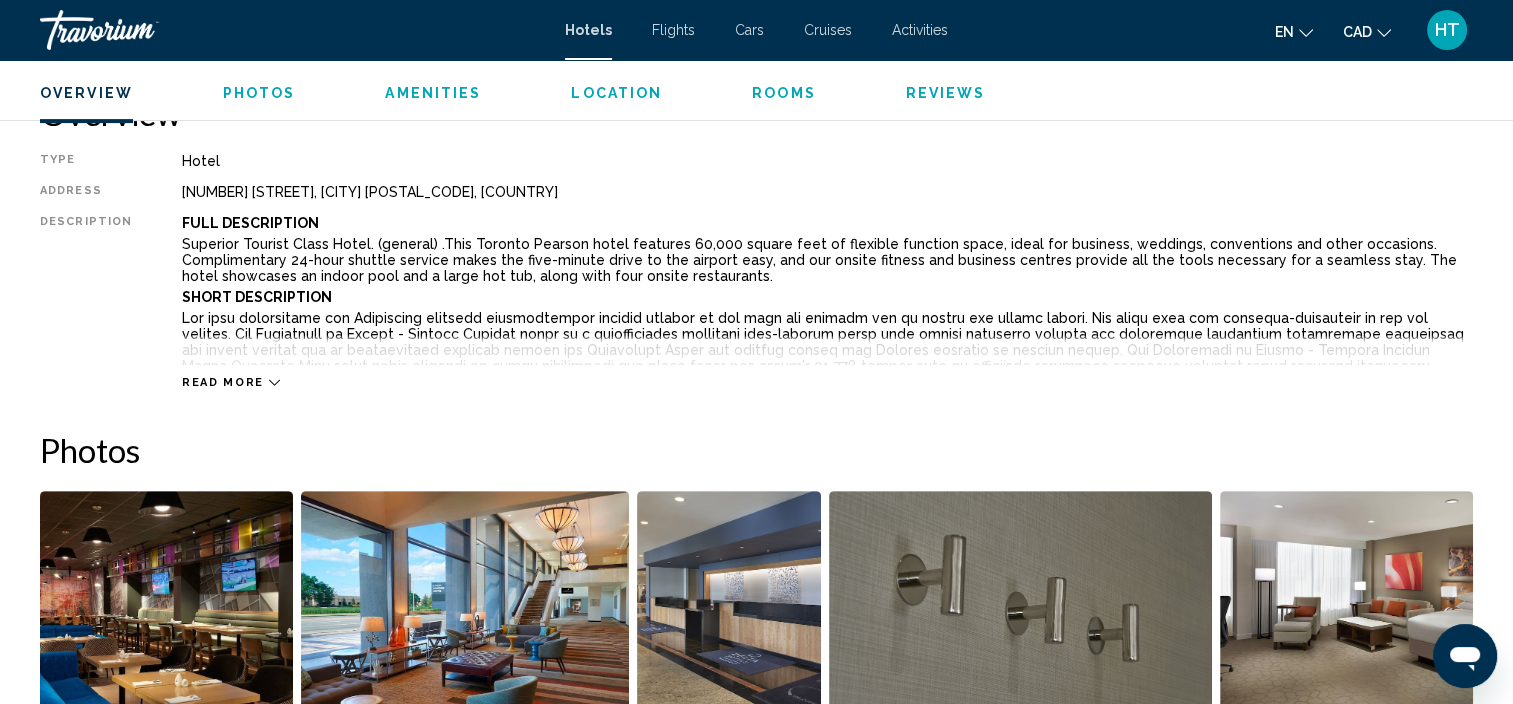 scroll, scrollTop: 700, scrollLeft: 0, axis: vertical 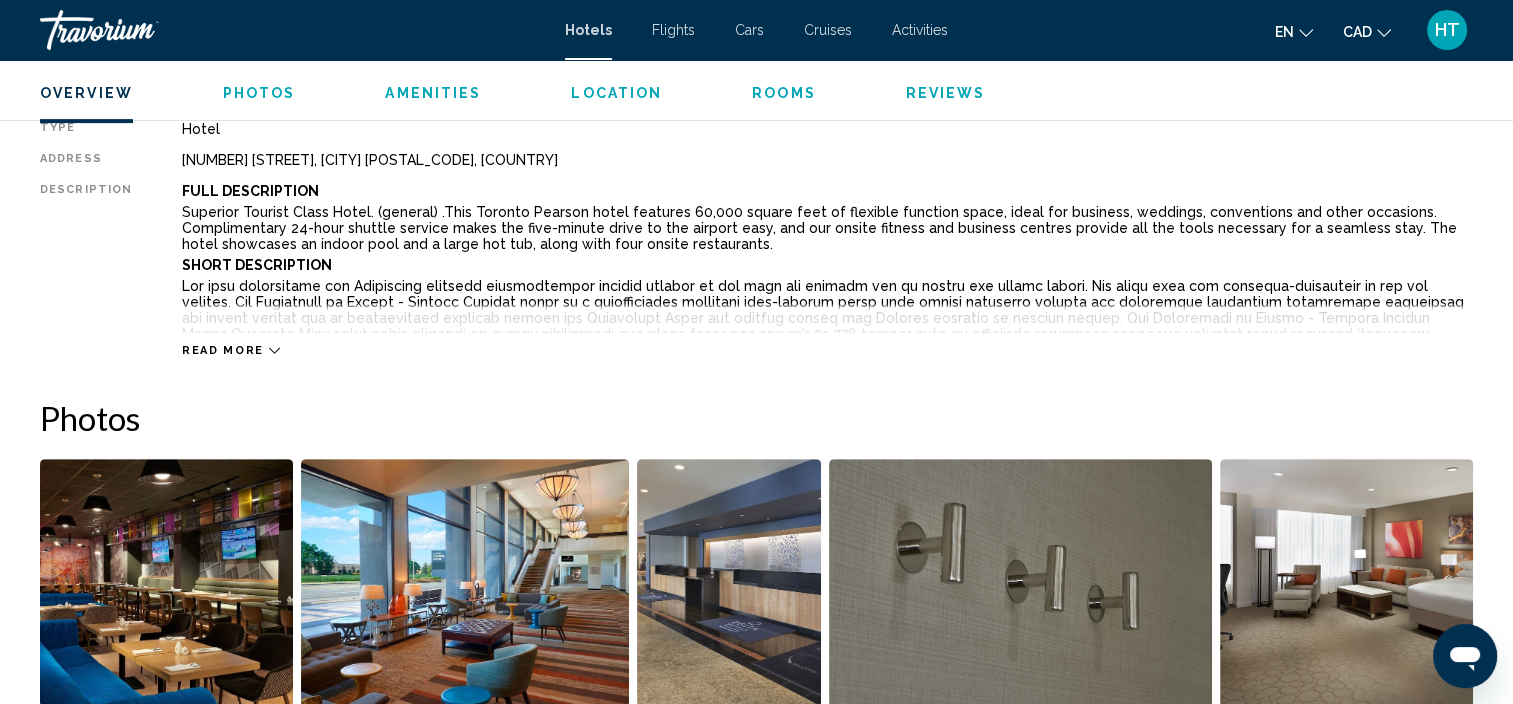 click on "Read more" at bounding box center (231, 350) 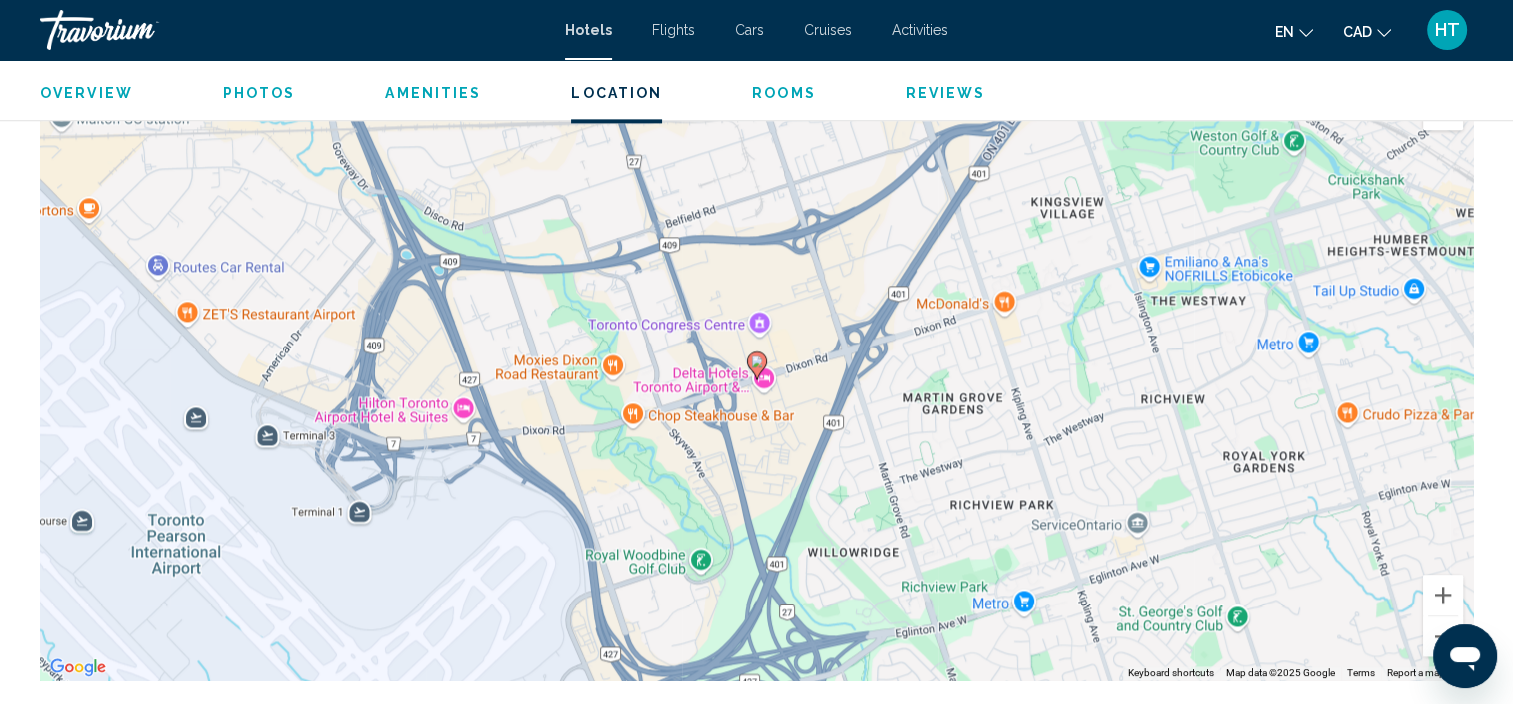 scroll, scrollTop: 2700, scrollLeft: 0, axis: vertical 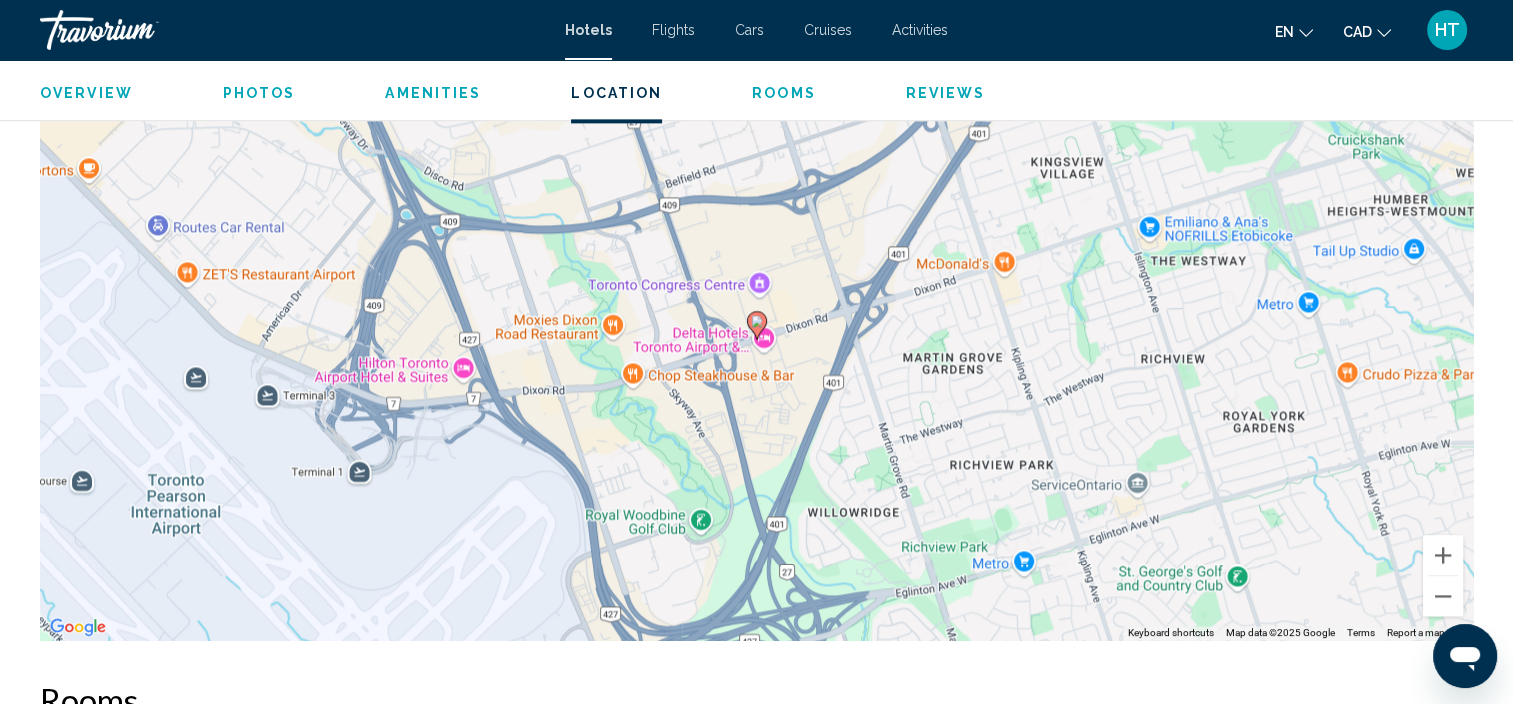 click on "HT" at bounding box center (1447, 30) 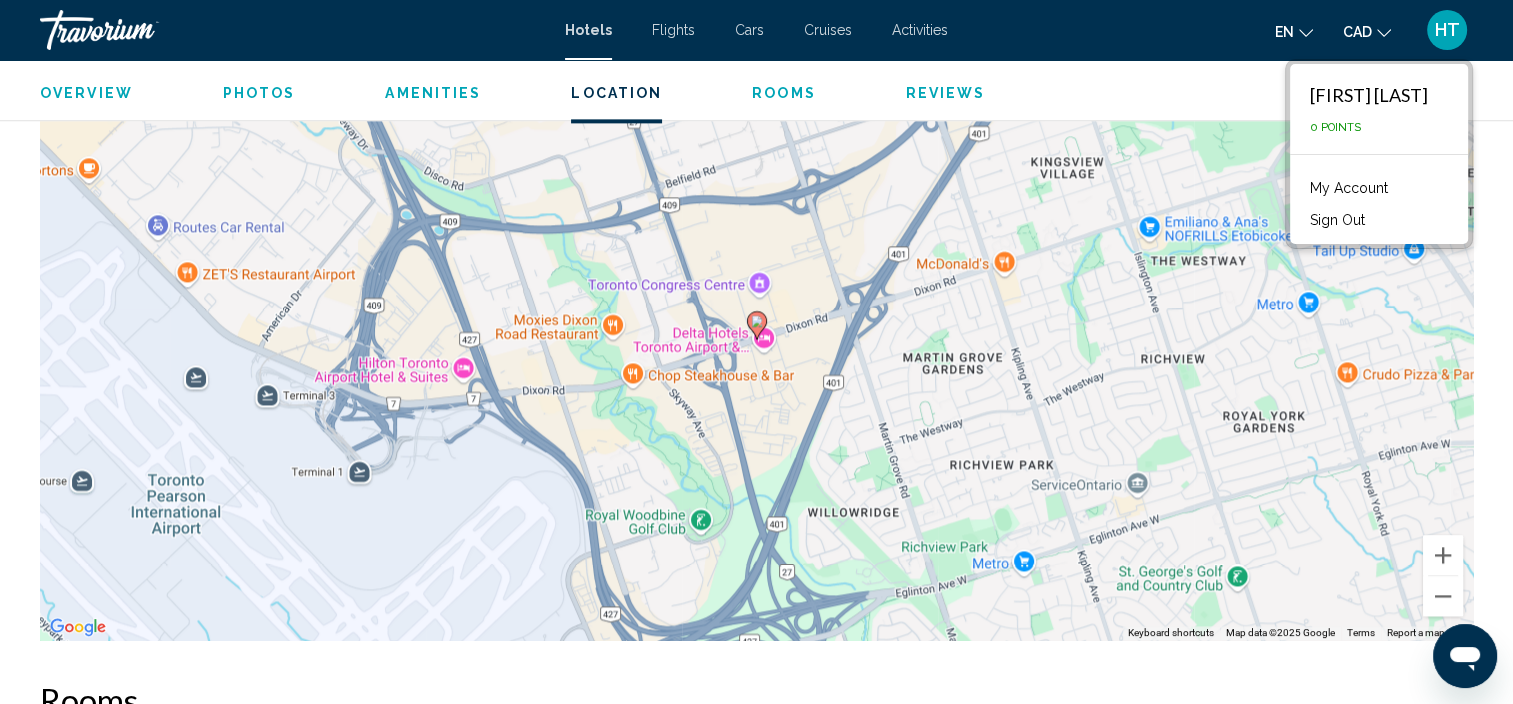 click on "My Account" at bounding box center [1349, 188] 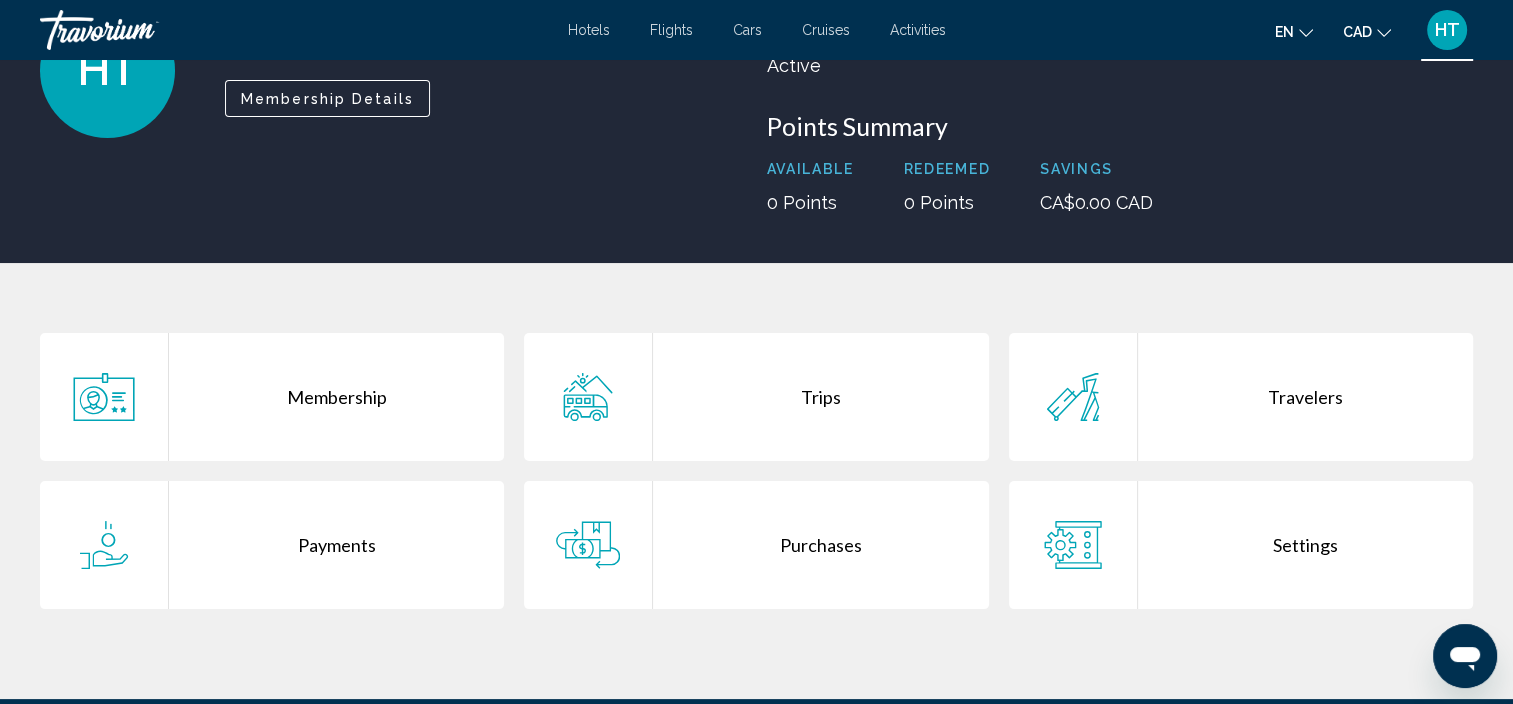 scroll, scrollTop: 300, scrollLeft: 0, axis: vertical 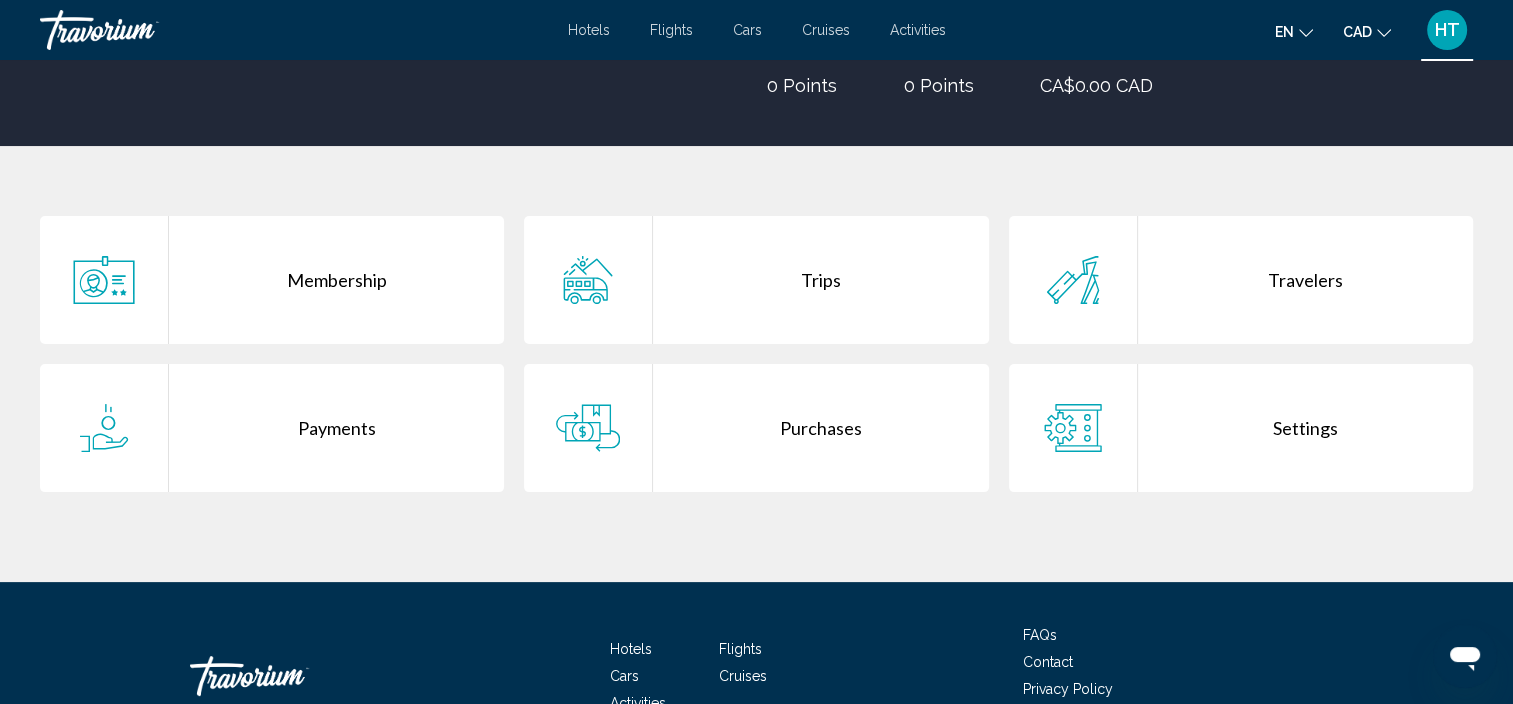 click on "Travelers" at bounding box center (1305, 280) 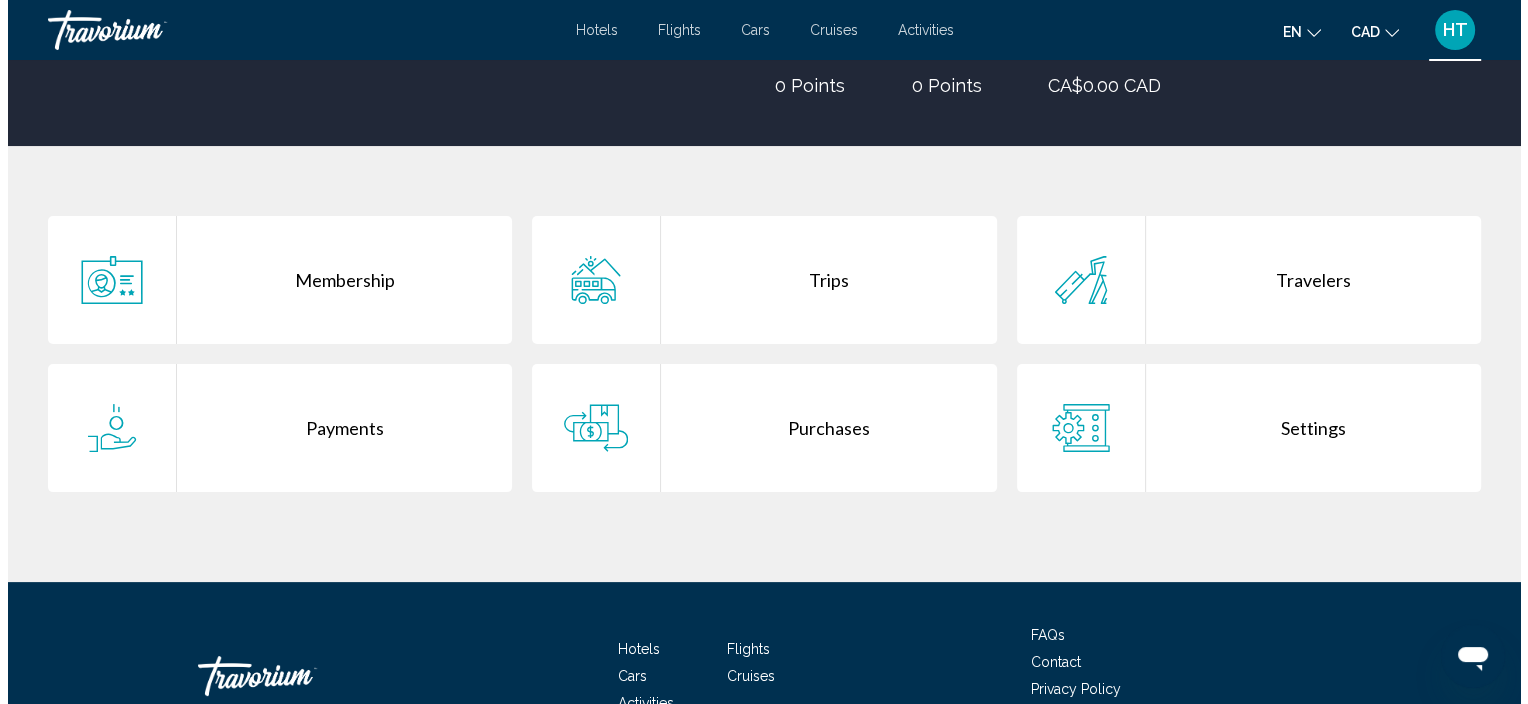 scroll, scrollTop: 0, scrollLeft: 0, axis: both 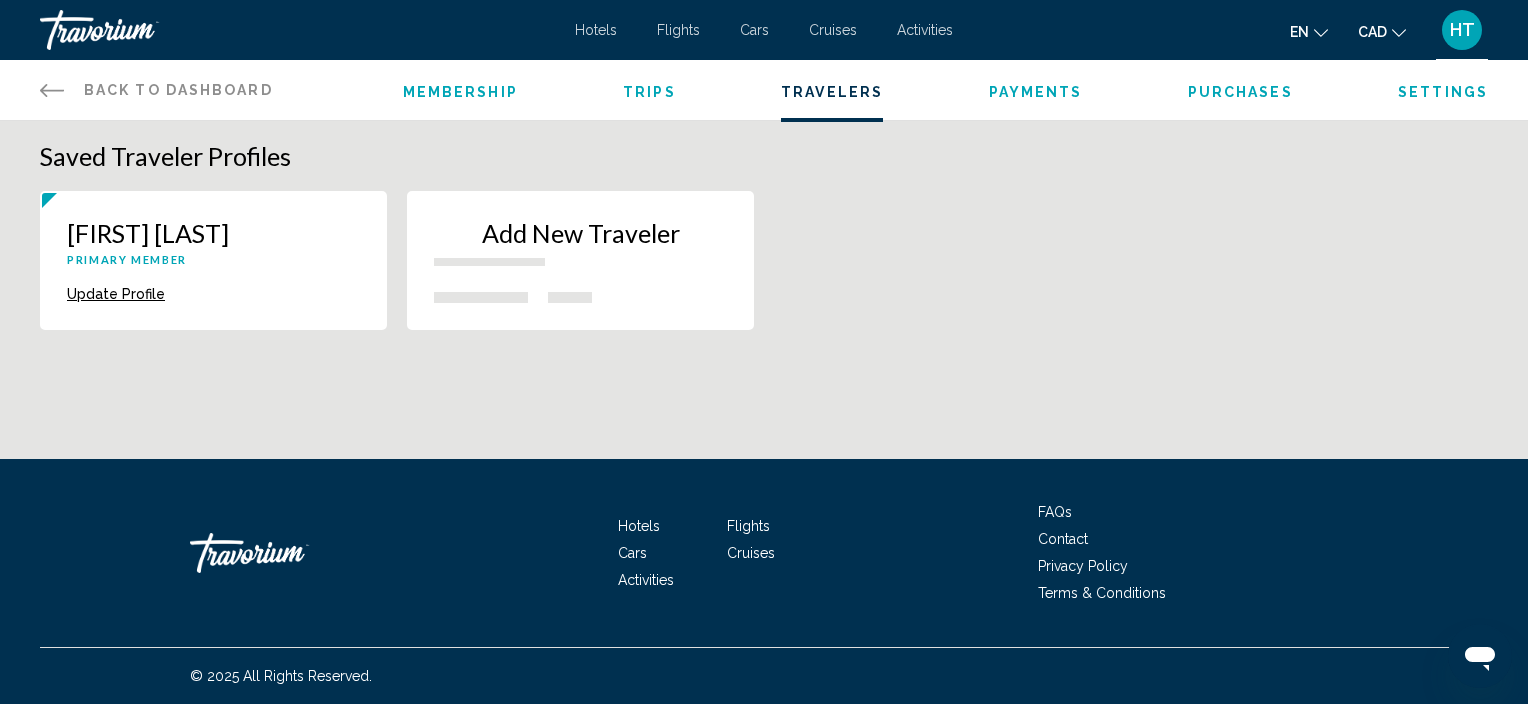 click on "Add New Traveler" at bounding box center [580, 249] 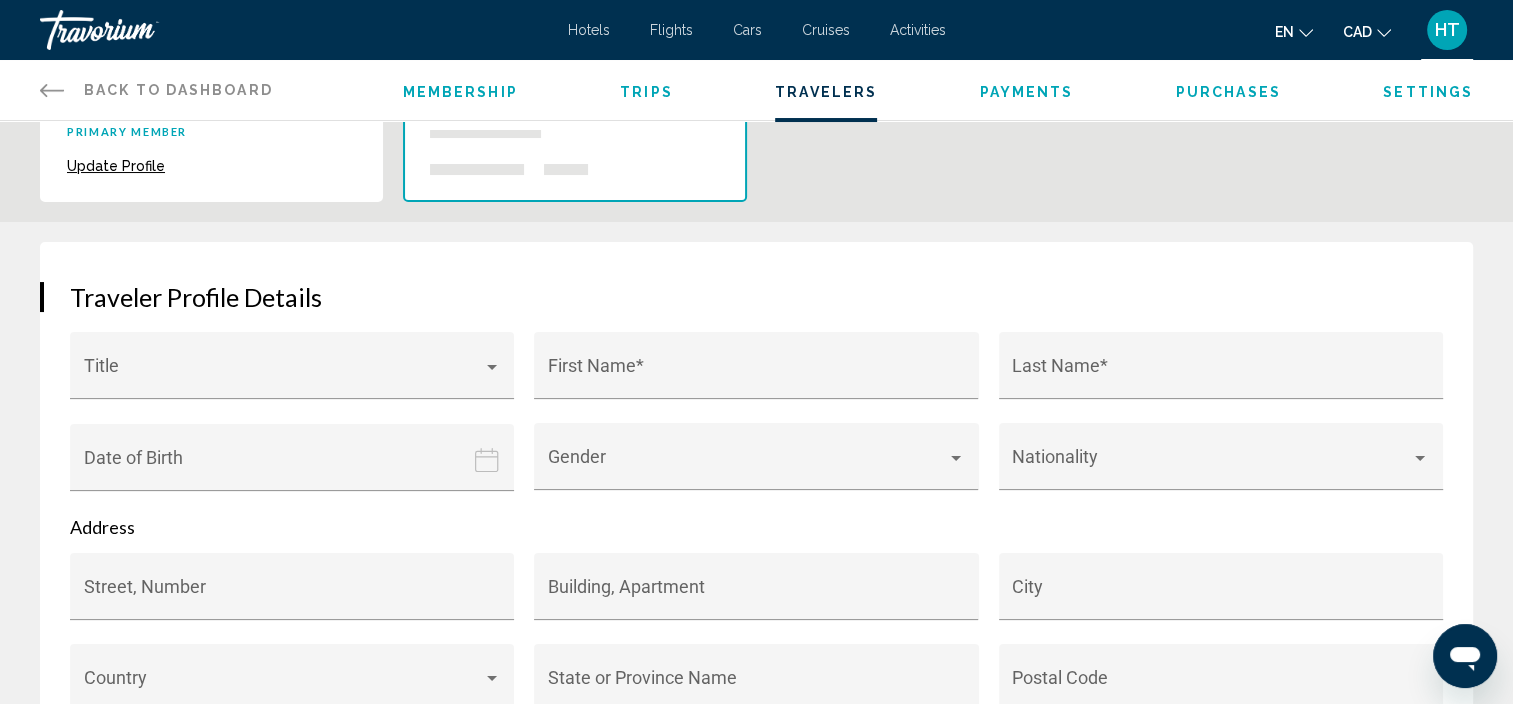 scroll, scrollTop: 248, scrollLeft: 0, axis: vertical 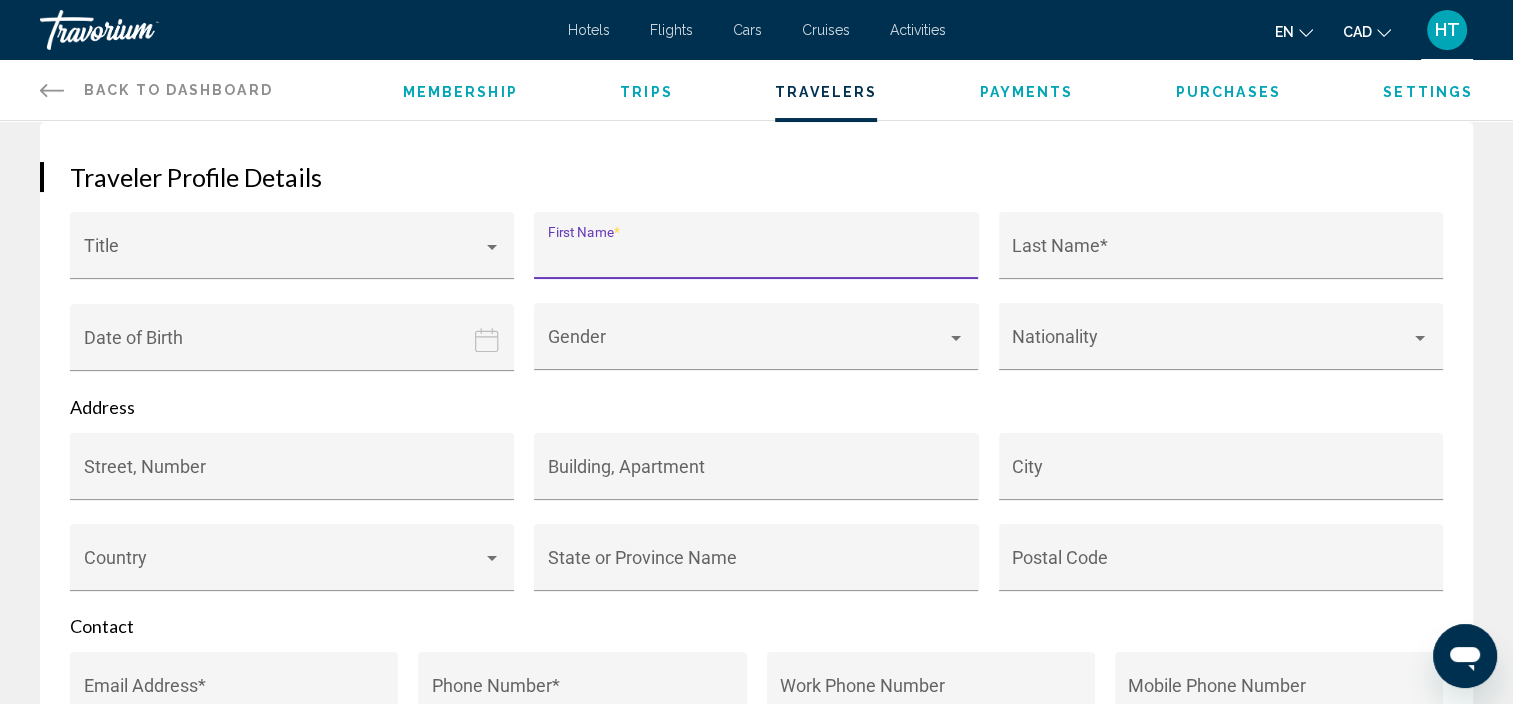 click on "First Name  *" at bounding box center [756, 255] 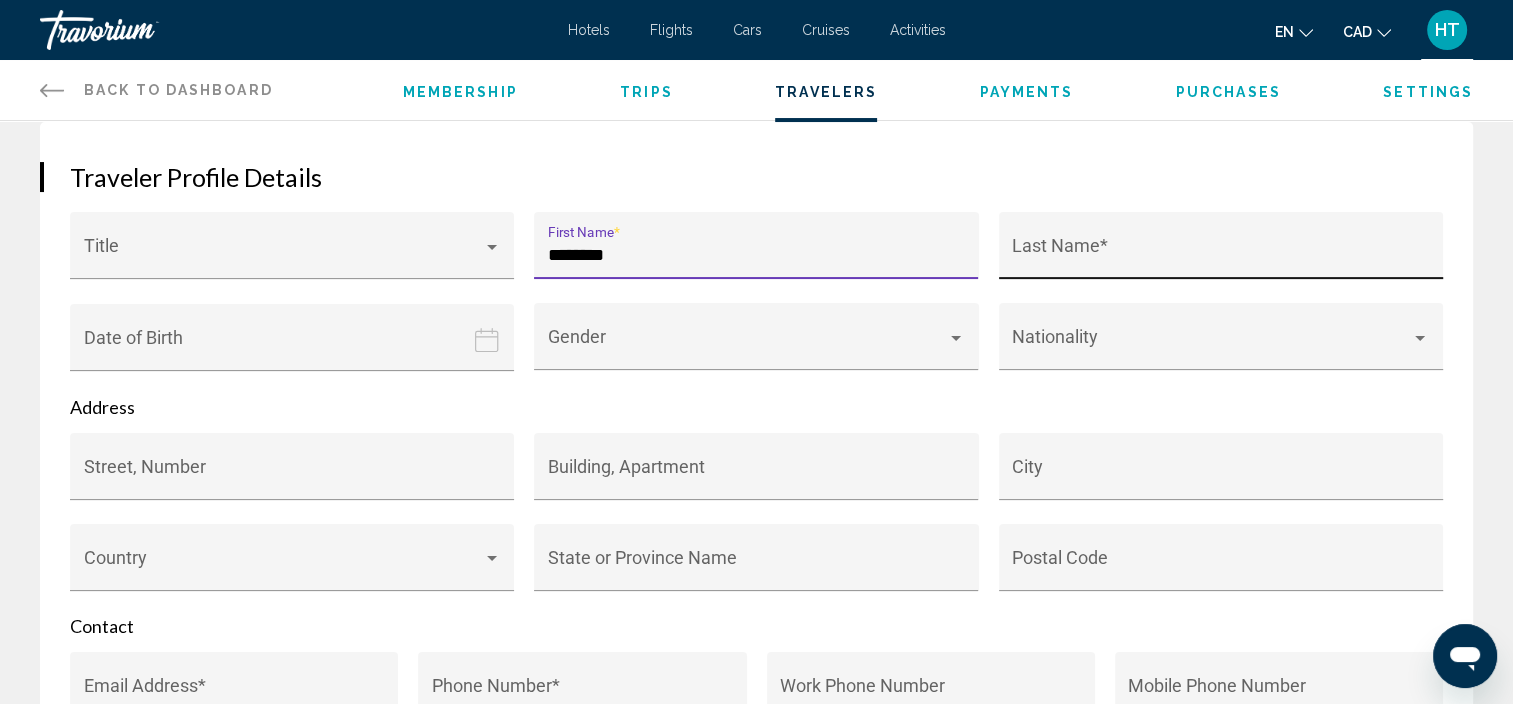 type on "********" 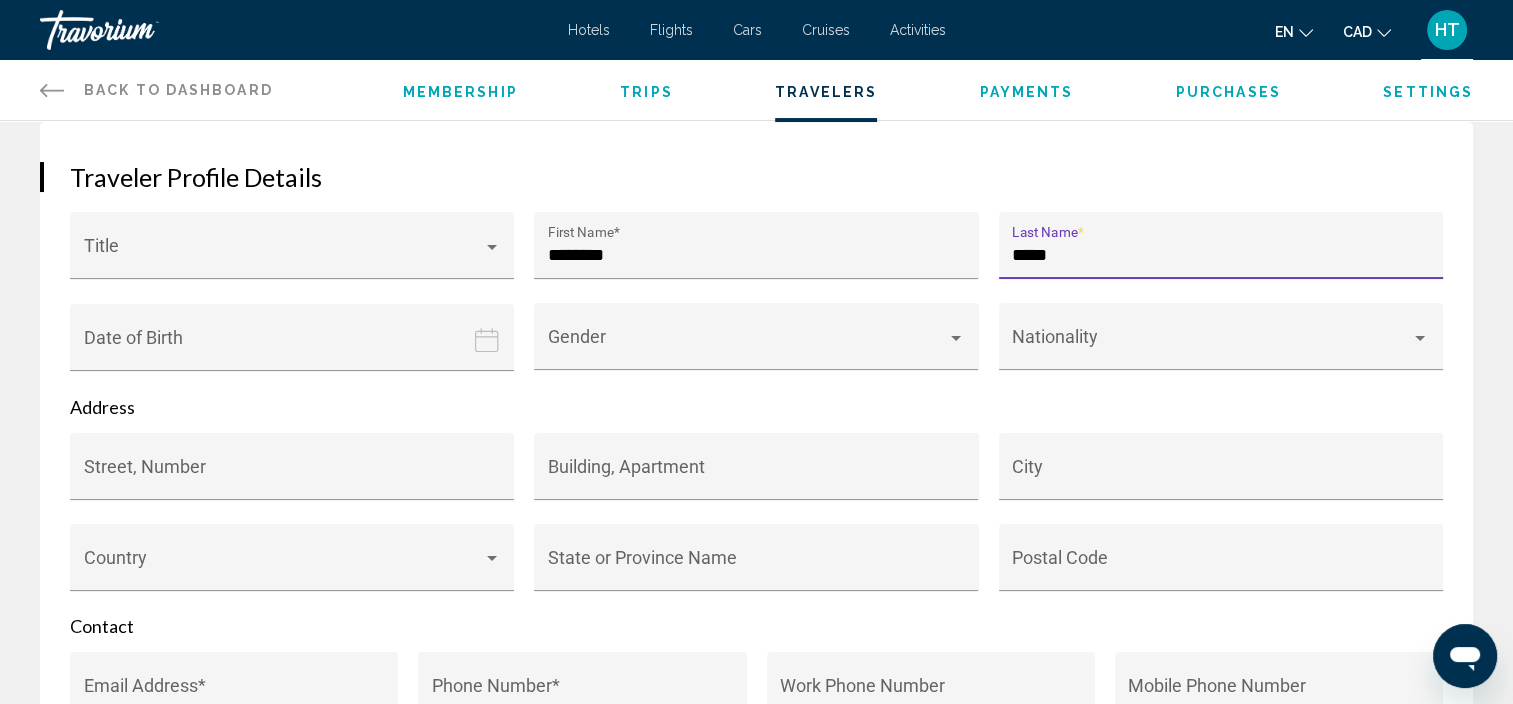 type on "*****" 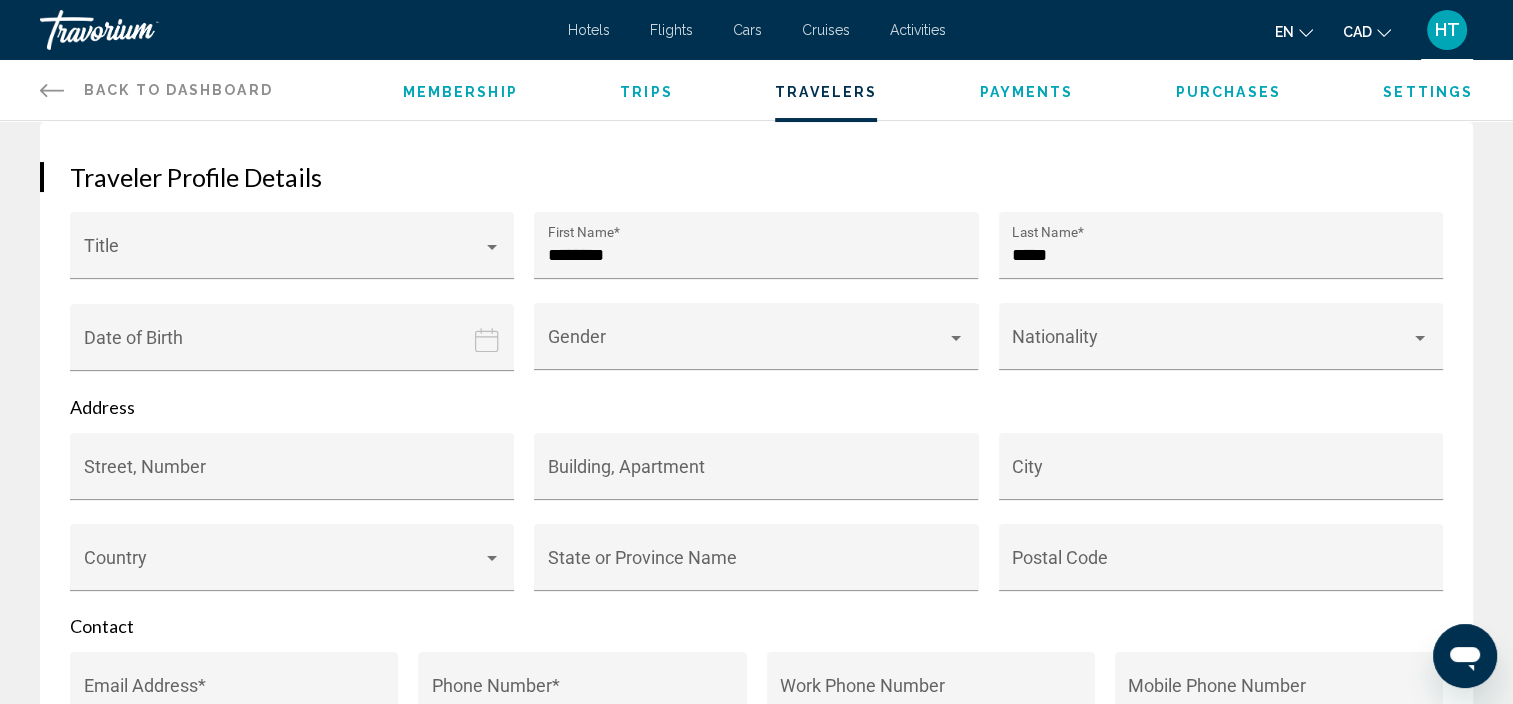 click at bounding box center [296, 352] 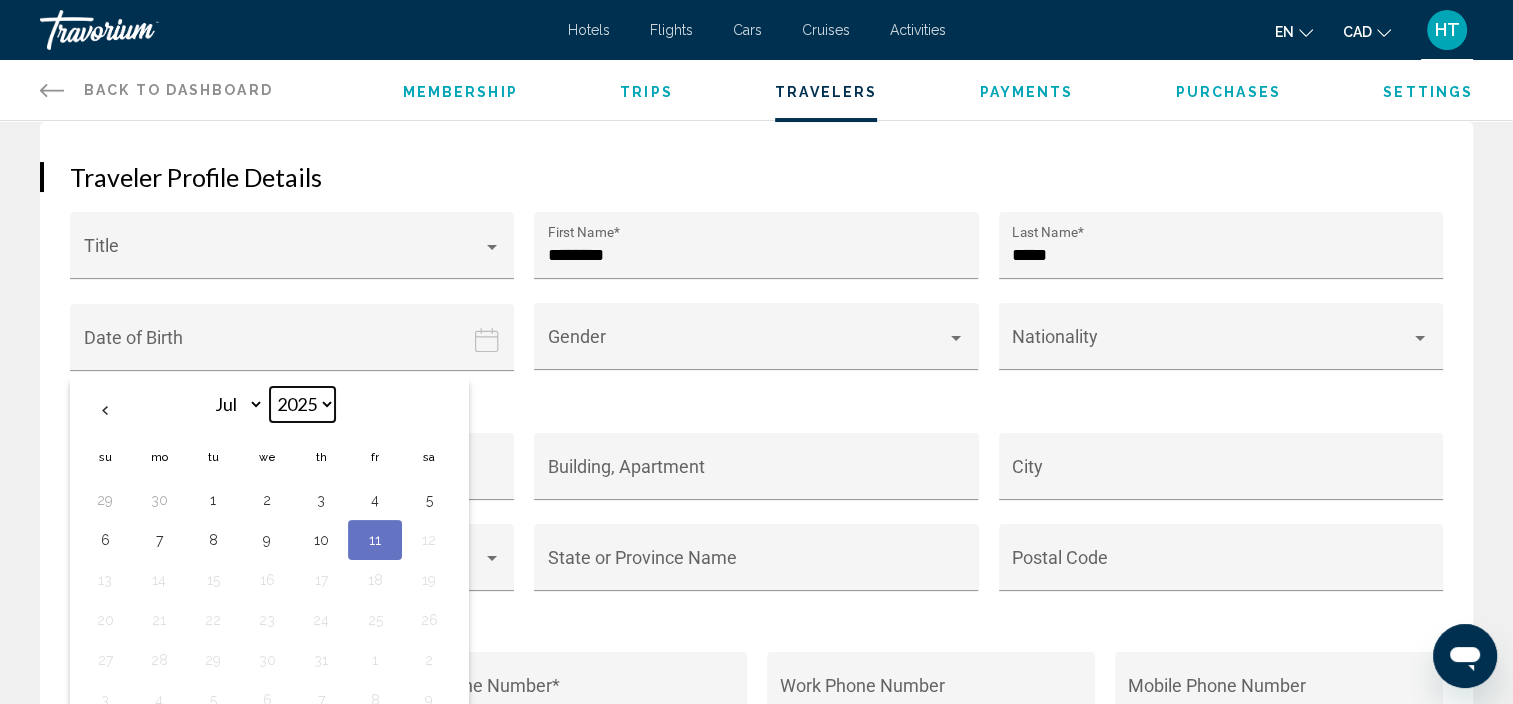 click on "**** **** **** **** **** **** **** **** **** **** **** **** **** **** **** **** **** **** **** **** **** **** **** **** **** **** **** **** **** **** **** **** **** **** **** **** **** **** **** **** **** **** **** **** **** **** **** **** **** **** **** **** **** **** **** **** **** **** **** **** **** **** **** **** **** **** **** **** **** **** **** **** **** **** **** **** **** **** **** **** **** **** **** **** **** **** **** **** **** **** **** **** **** **** **** **** **** **** **** **** **** **** **** **** **** **** **** **** **** **** **** **** **** **** **** **** **** **** **** **** **** **** **** **** **** ****" at bounding box center [302, 404] 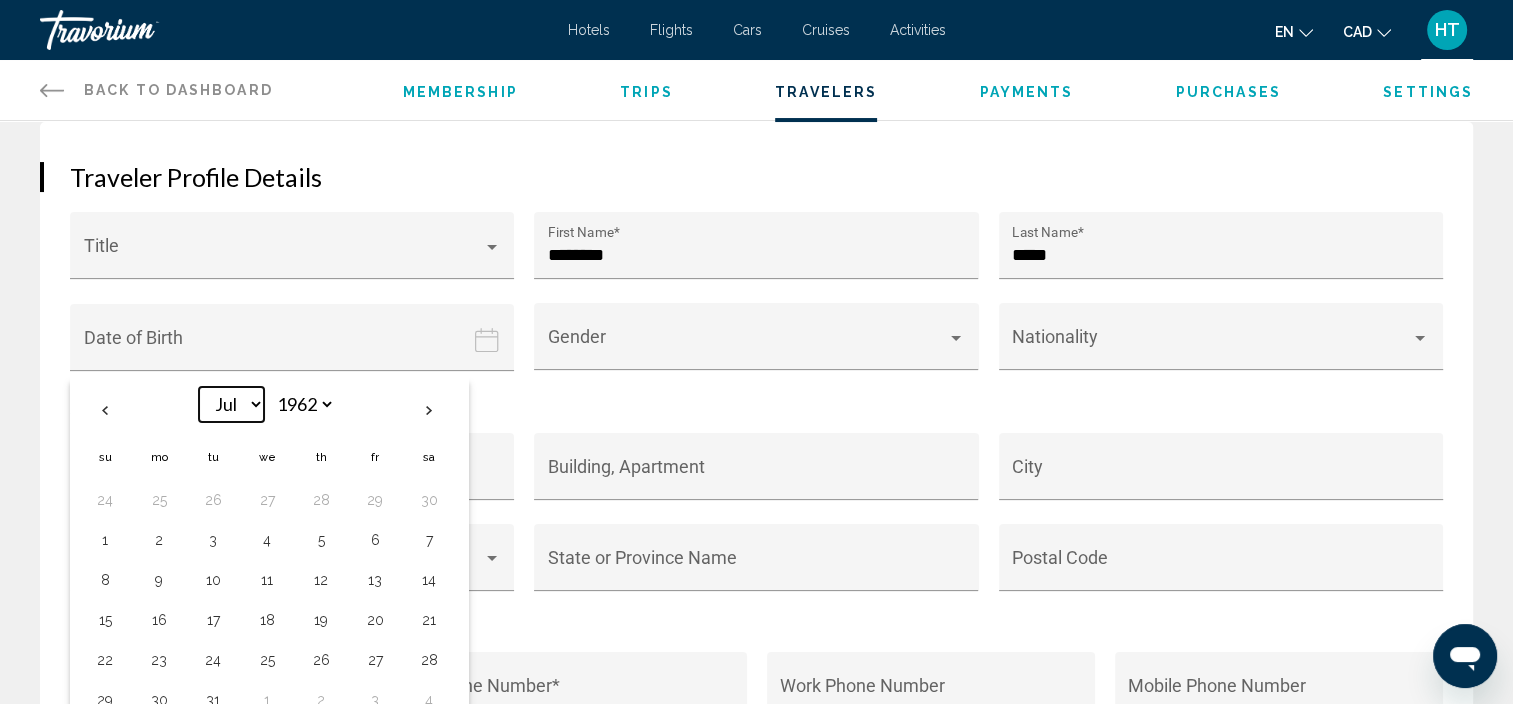 click on "*** *** *** *** *** *** *** *** *** *** *** ***" at bounding box center (231, 404) 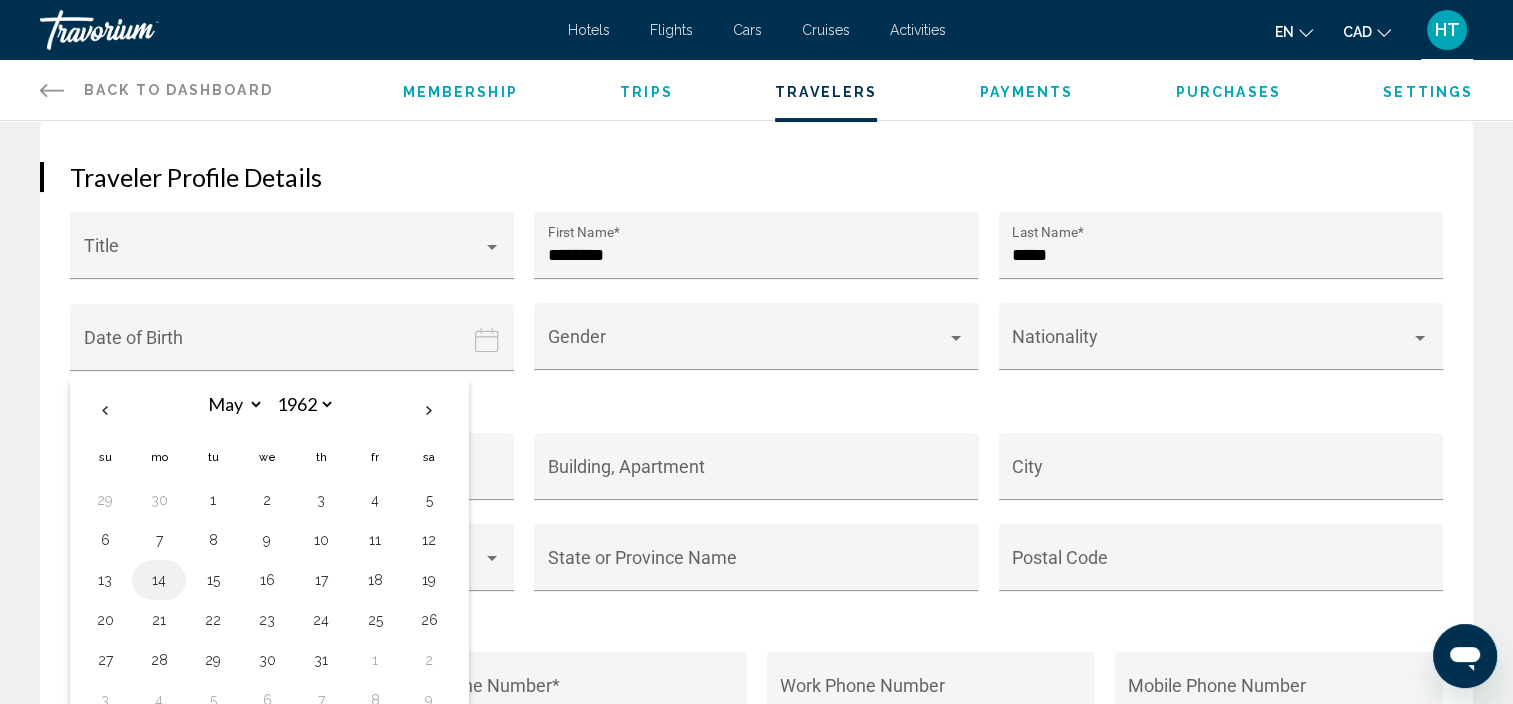 click on "14" at bounding box center [159, 580] 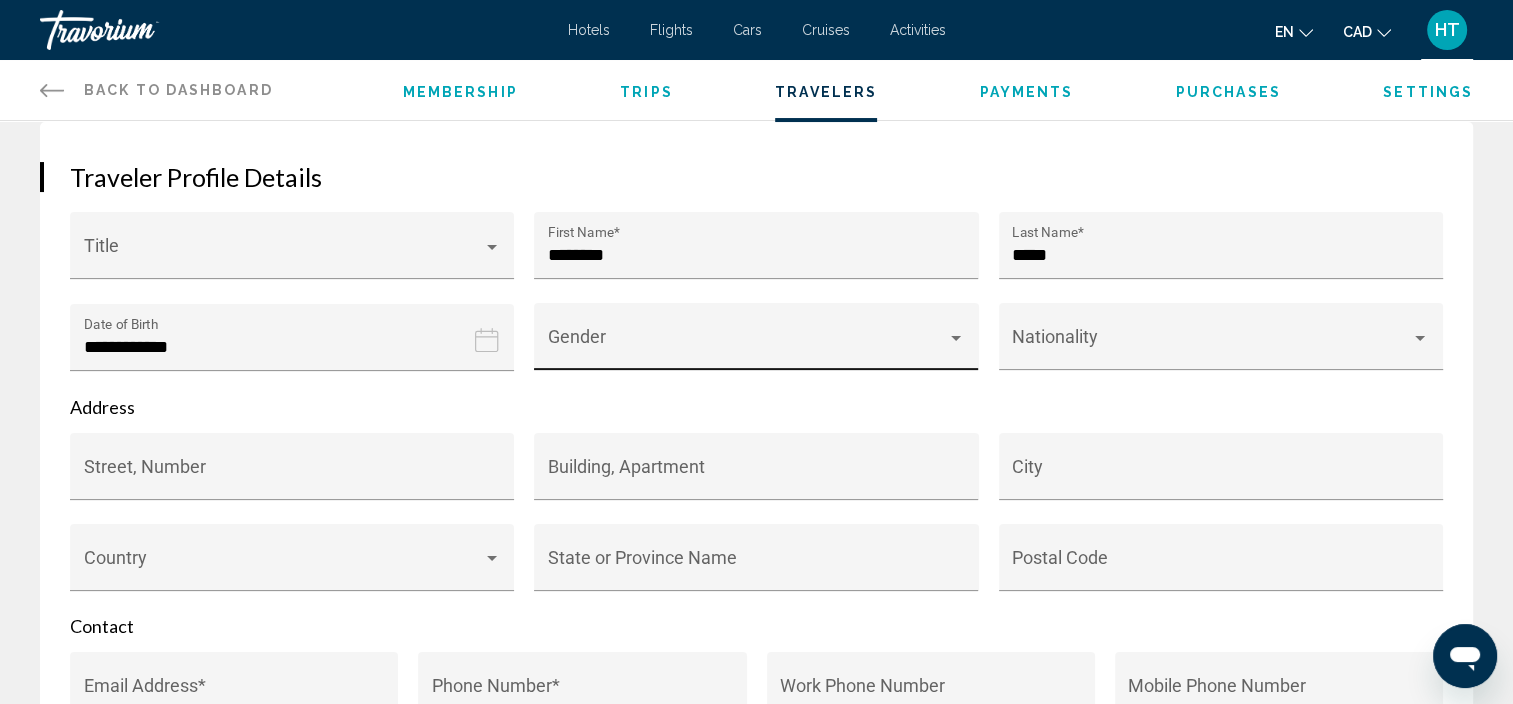 click on "Gender" at bounding box center [756, 342] 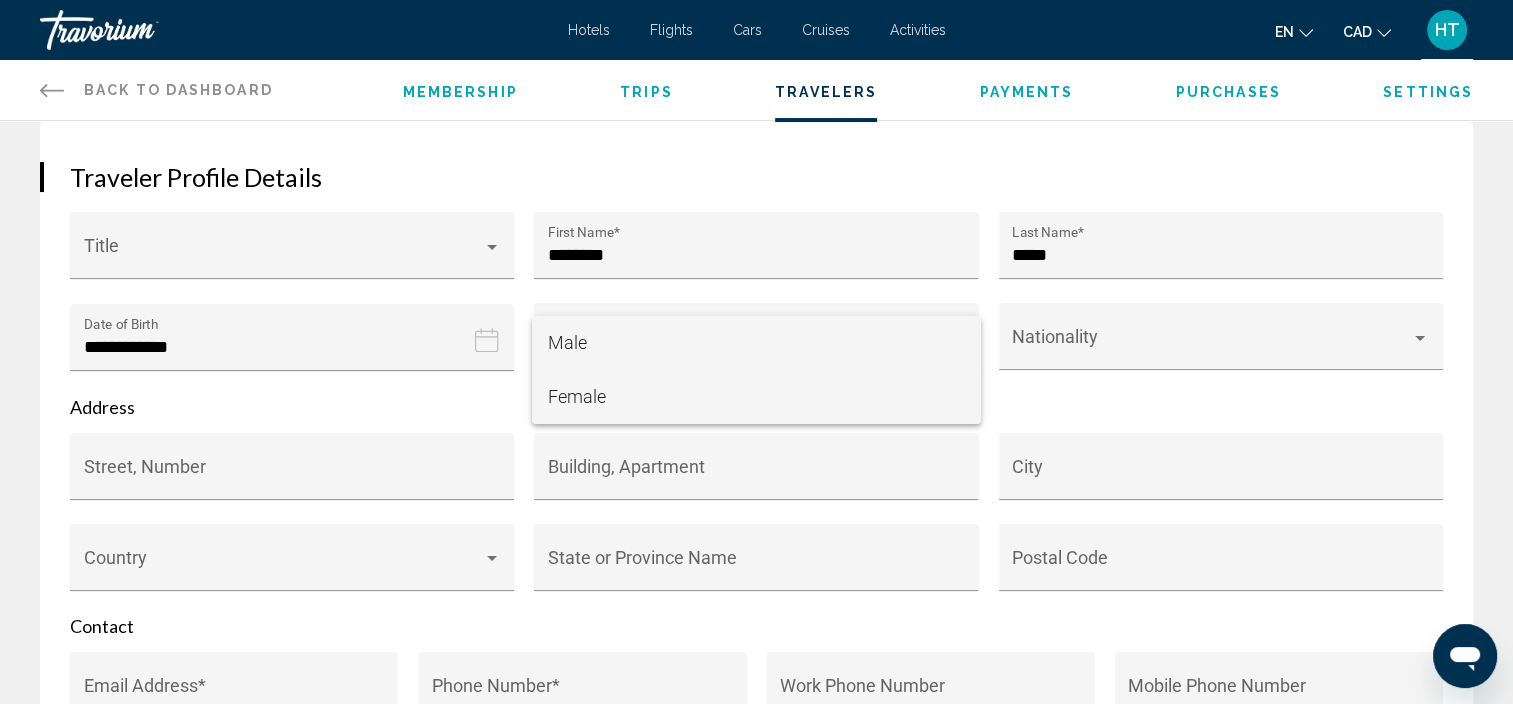 click on "Female" at bounding box center [577, 396] 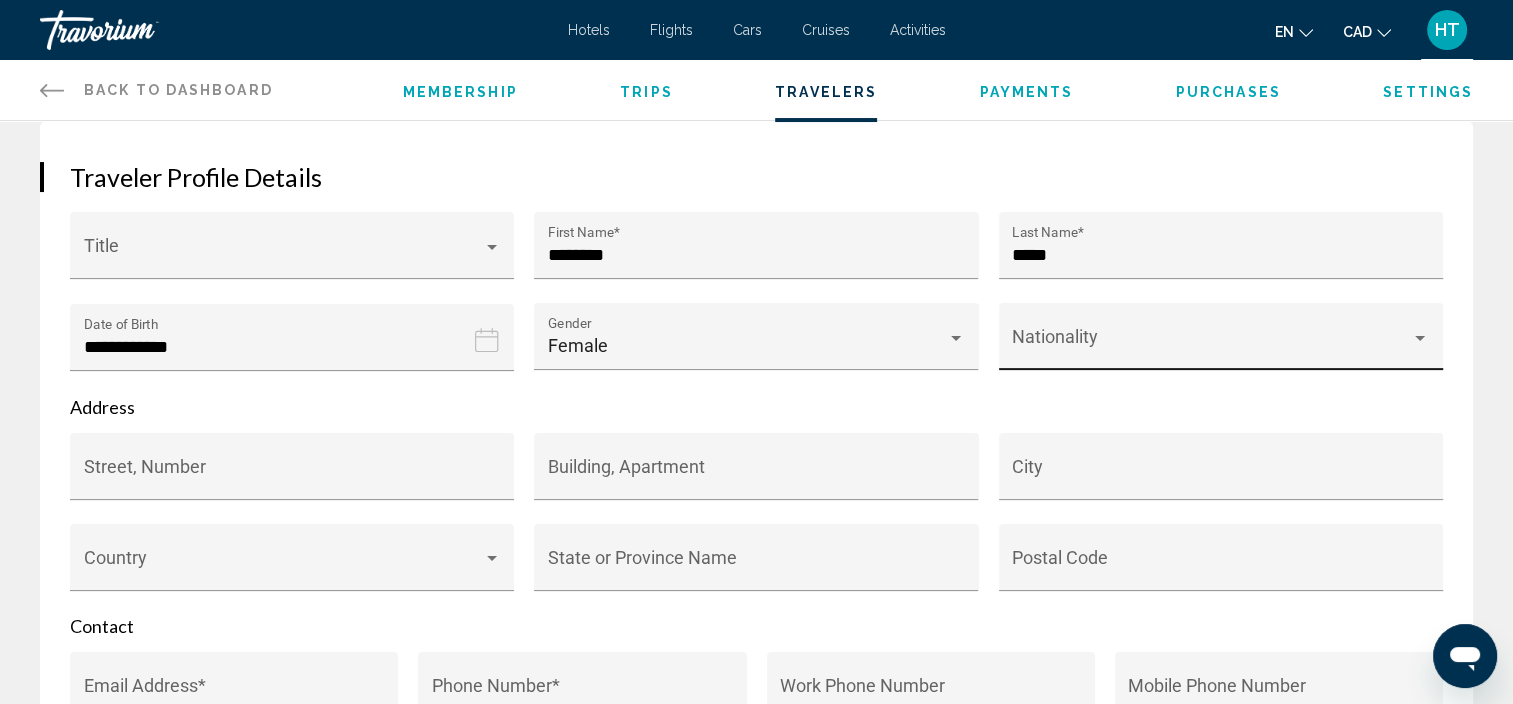 click on "Nationality" at bounding box center (1221, 336) 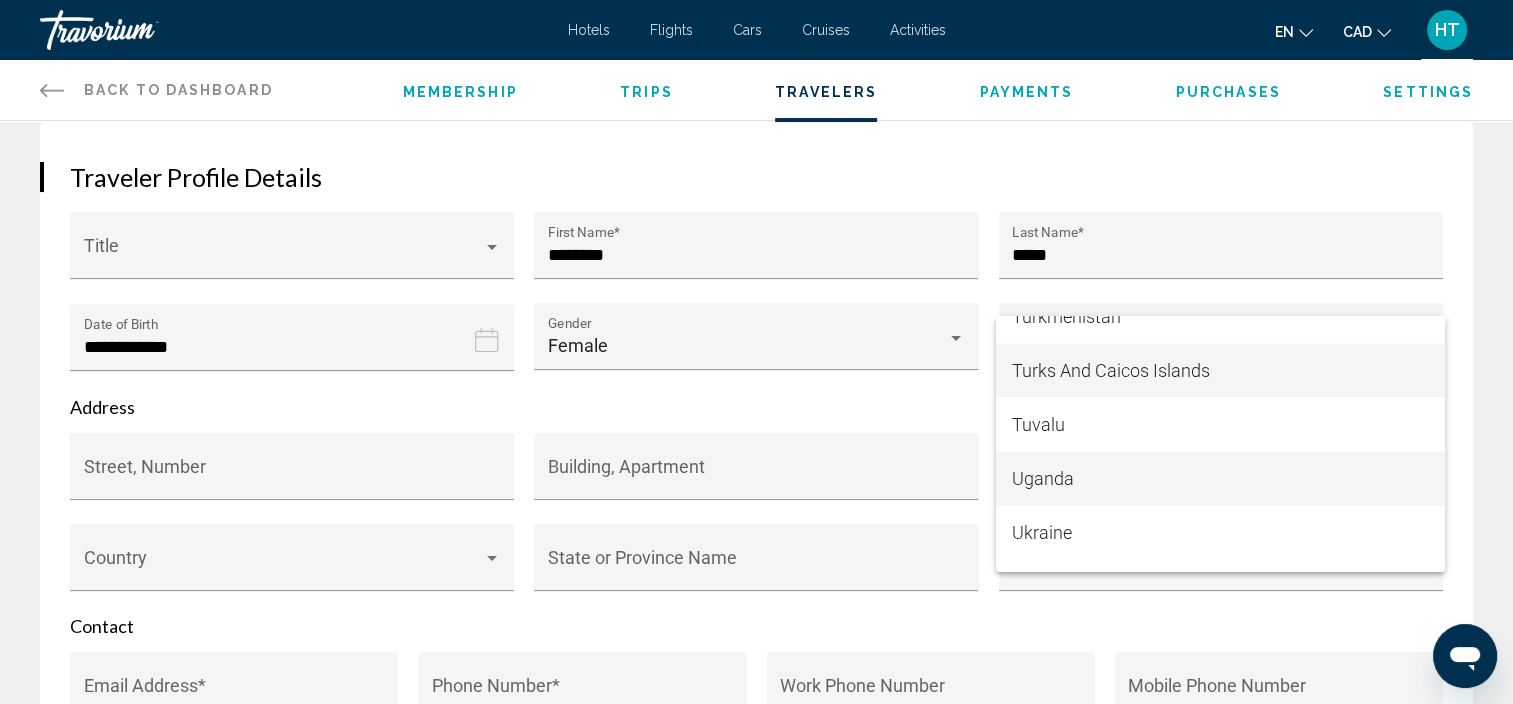 scroll, scrollTop: 12750, scrollLeft: 0, axis: vertical 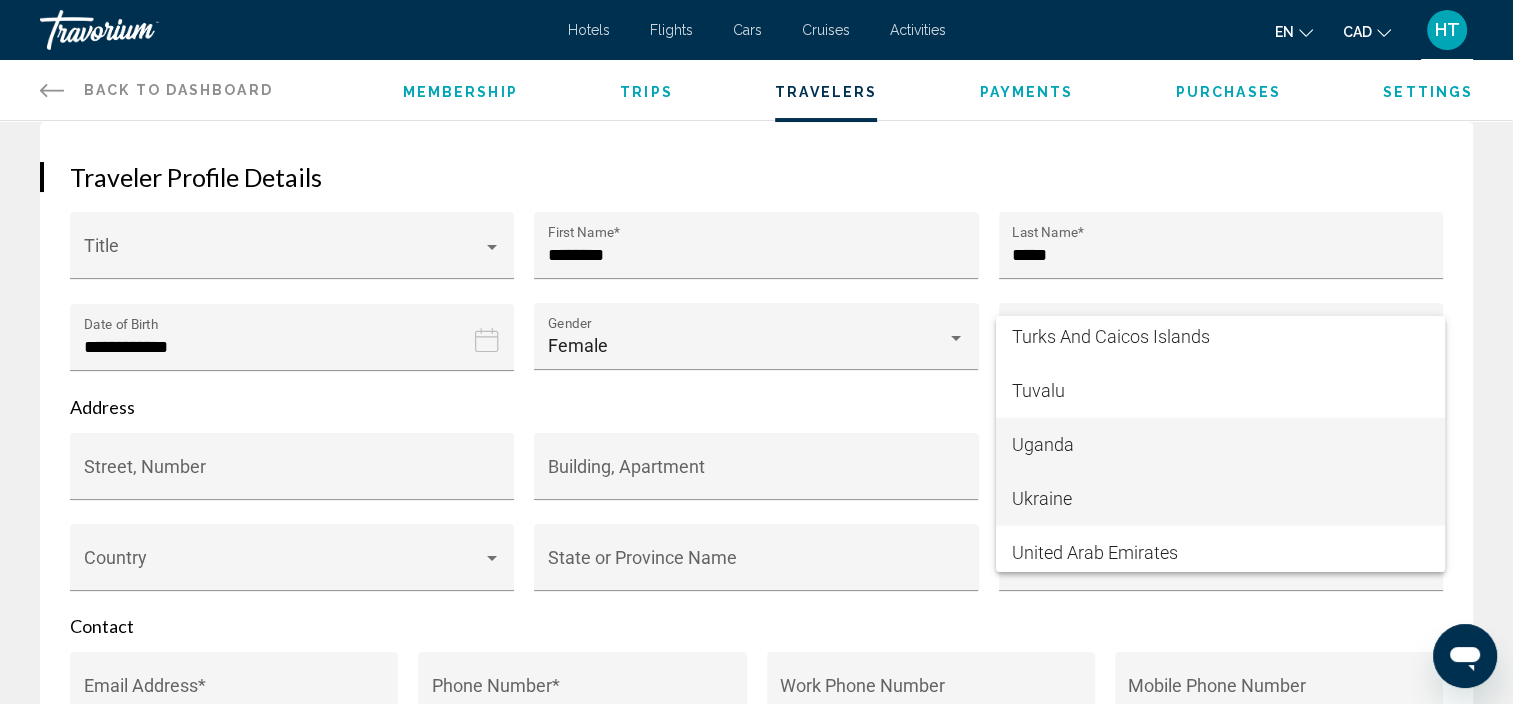 click on "Ukraine" at bounding box center [1220, 499] 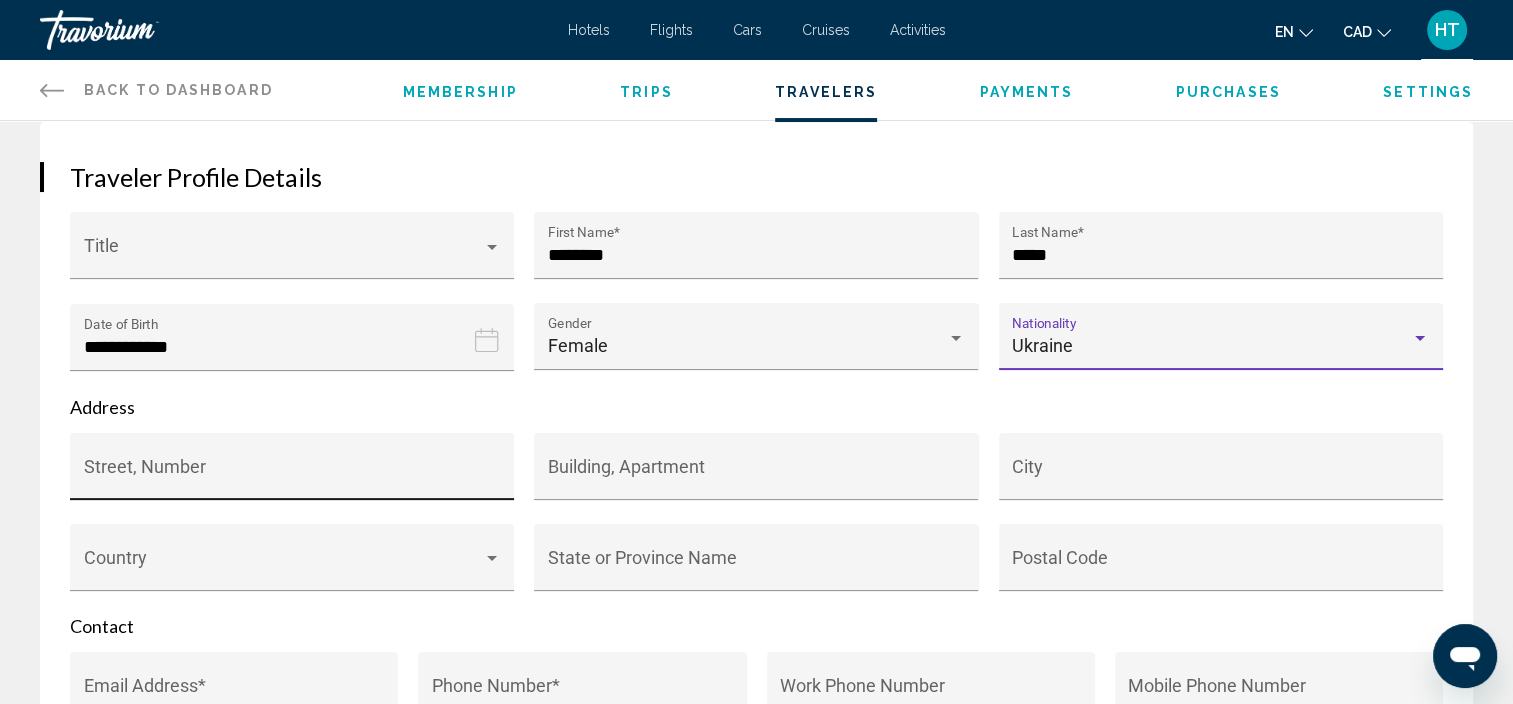 click on "Street, Number" at bounding box center [292, 472] 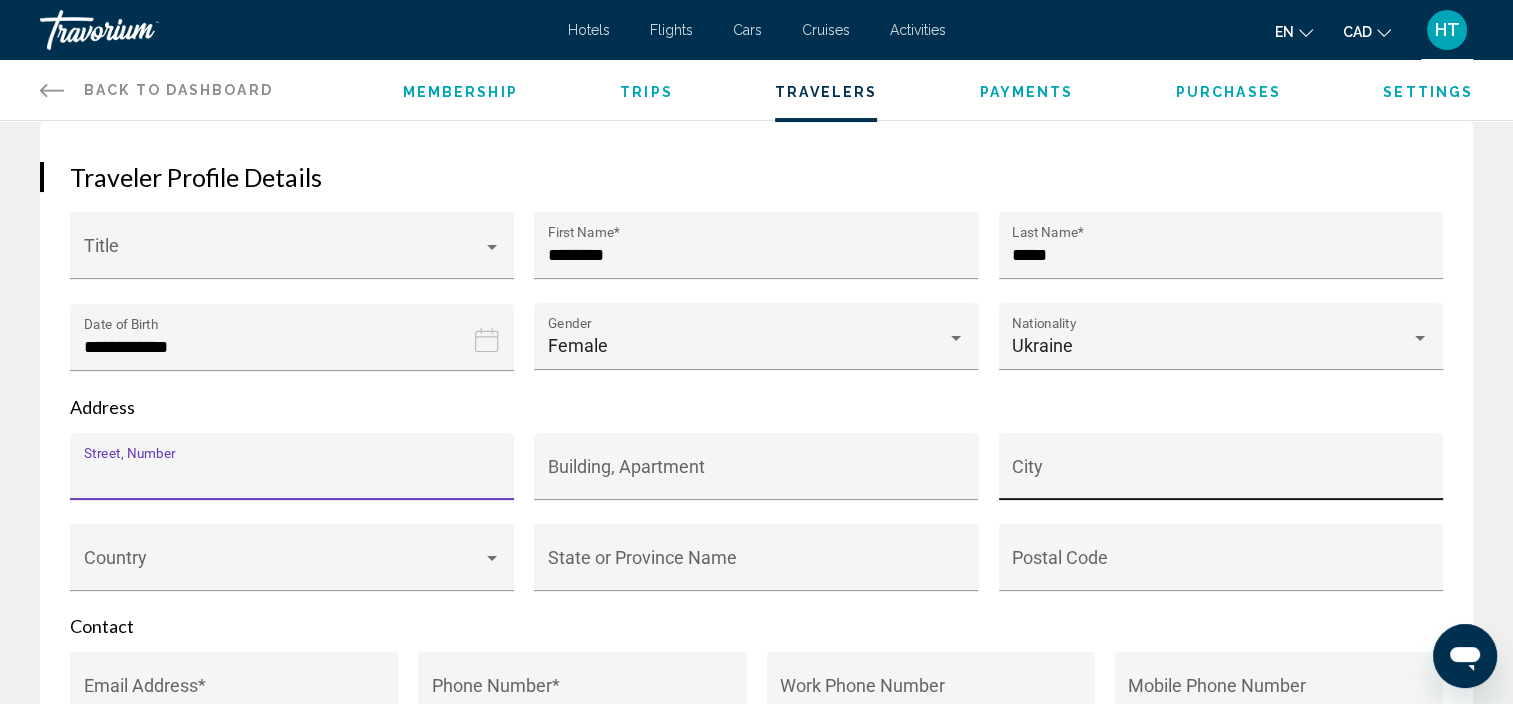 click on "City" at bounding box center [1220, 472] 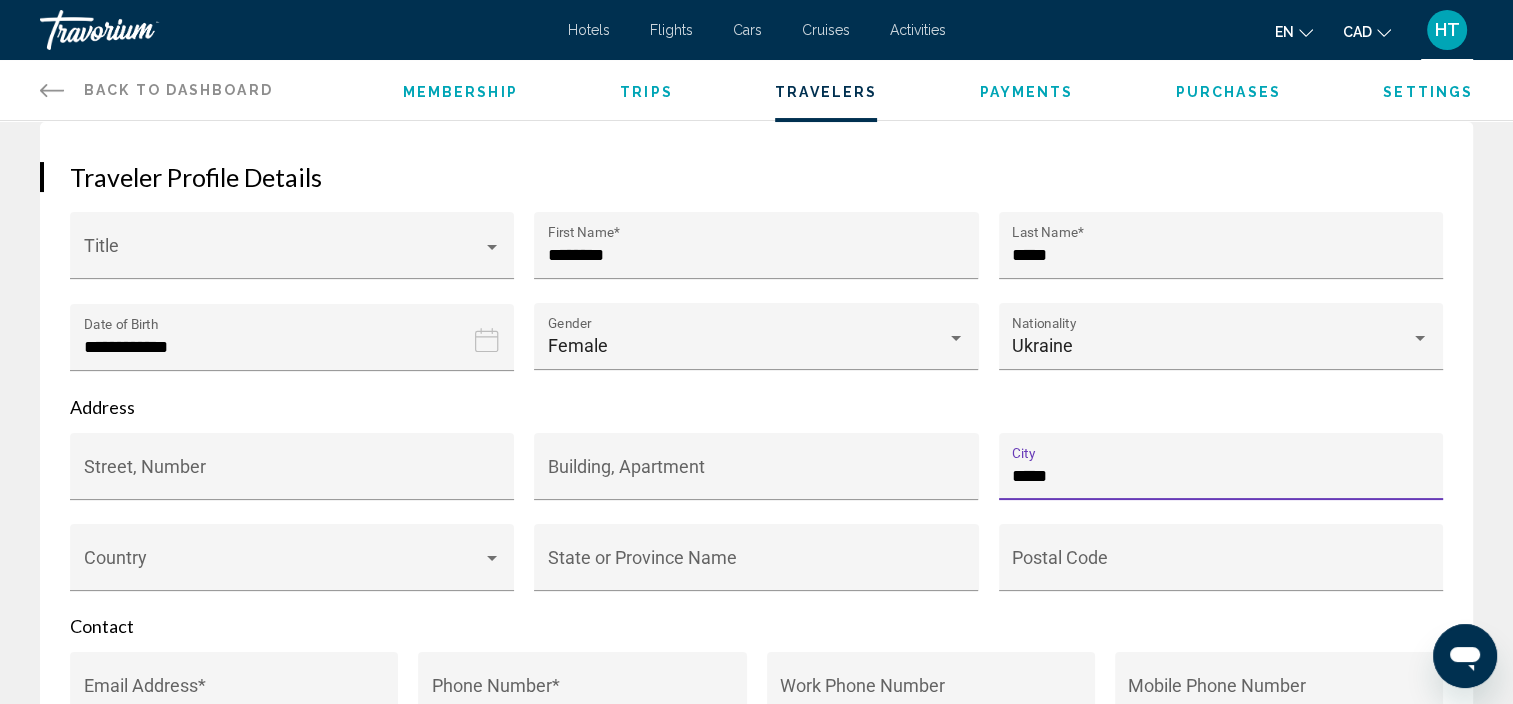 type on "********" 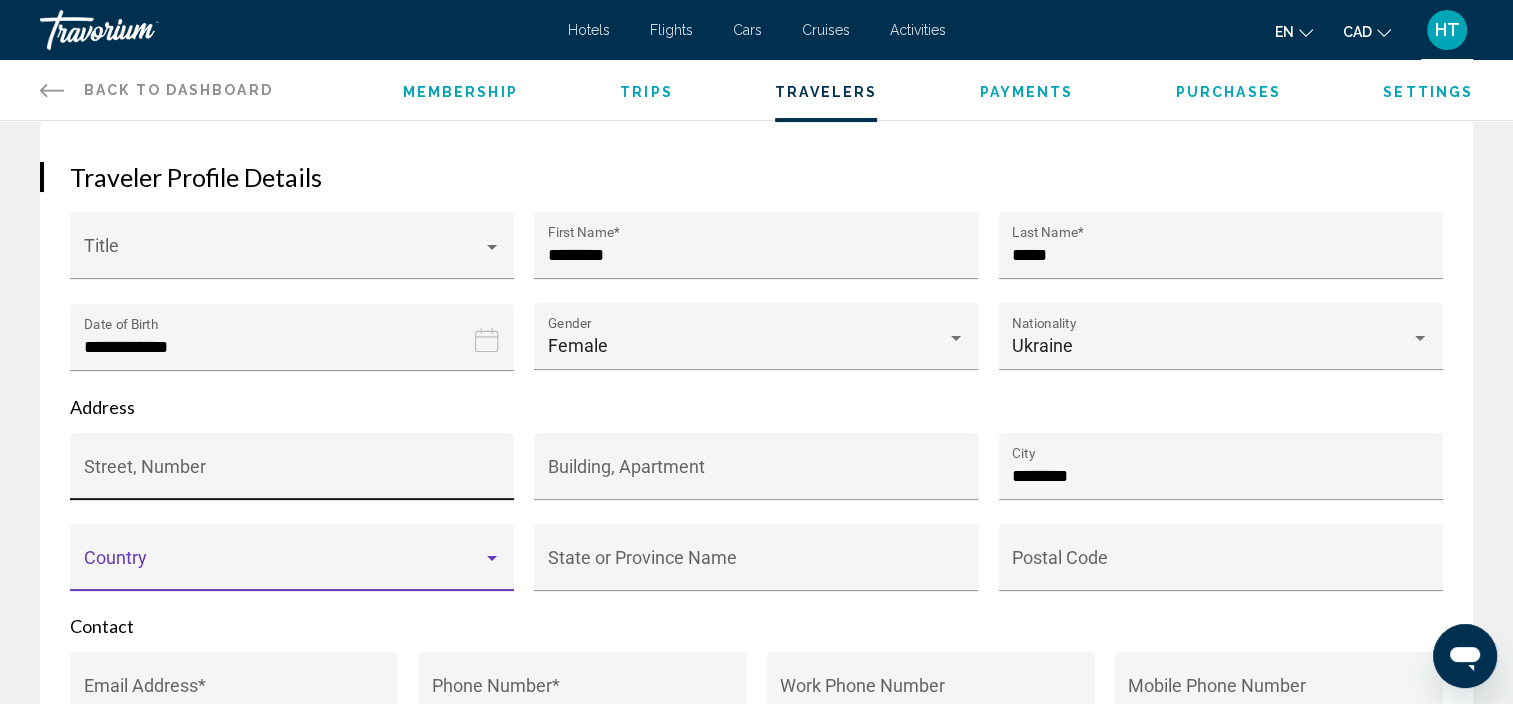 click on "Street, Number" at bounding box center [292, 476] 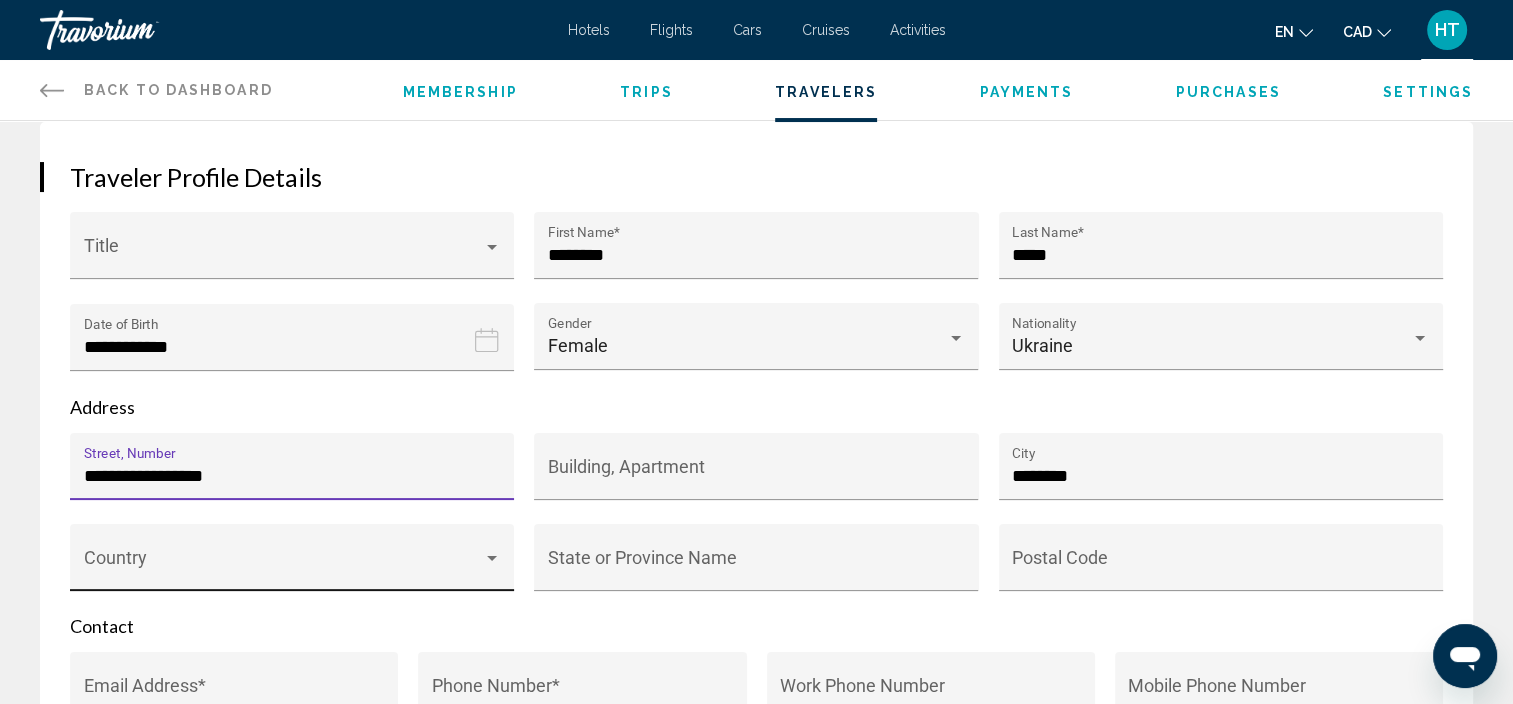 type on "**********" 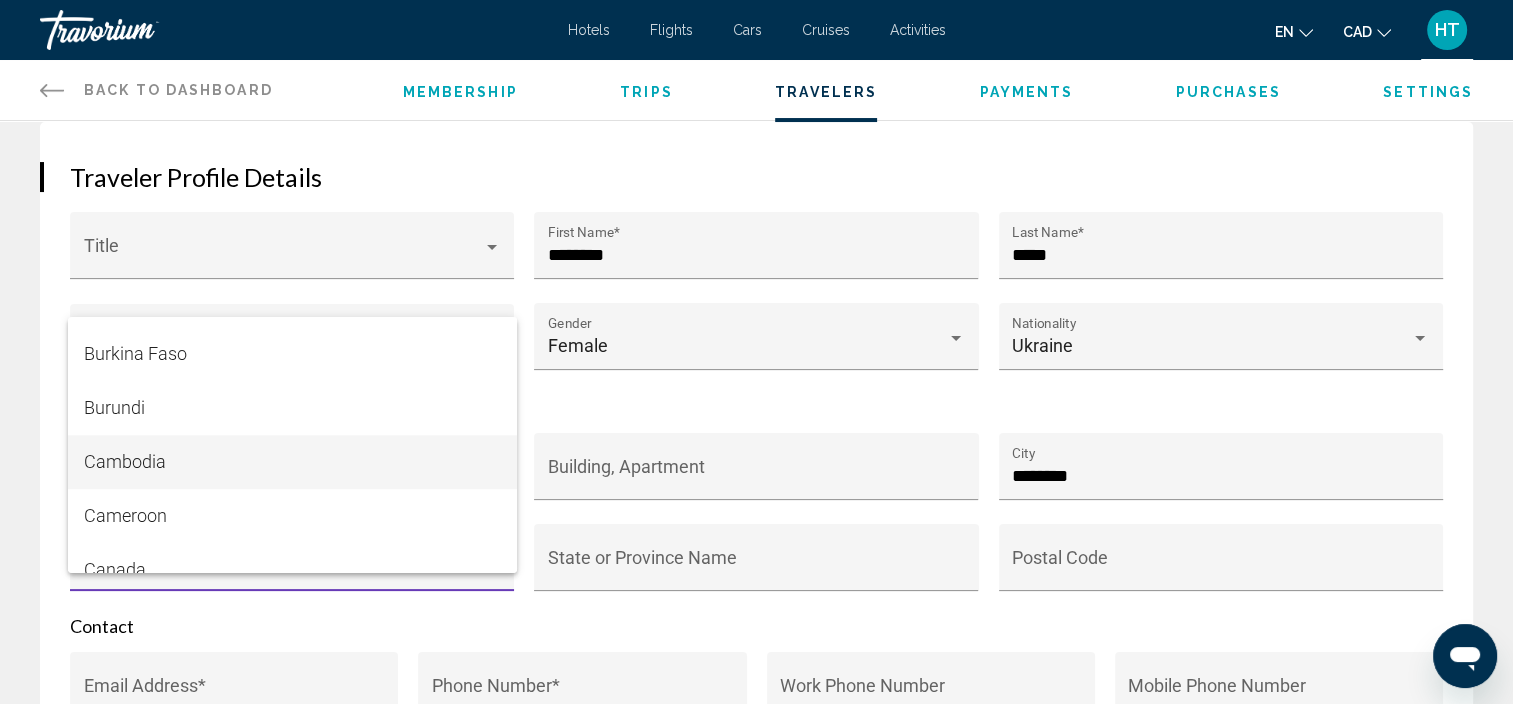 scroll, scrollTop: 2104, scrollLeft: 0, axis: vertical 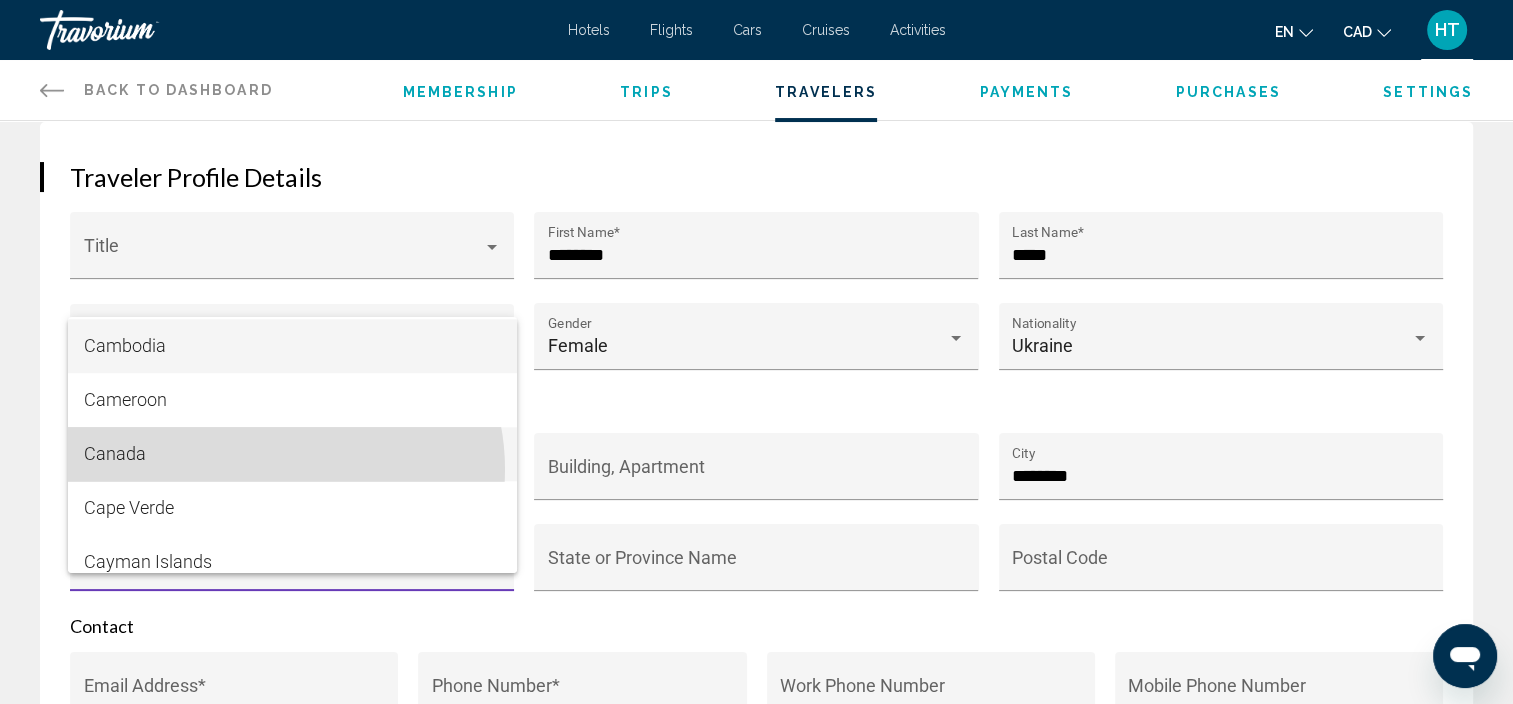 click on "Canada" at bounding box center (292, 454) 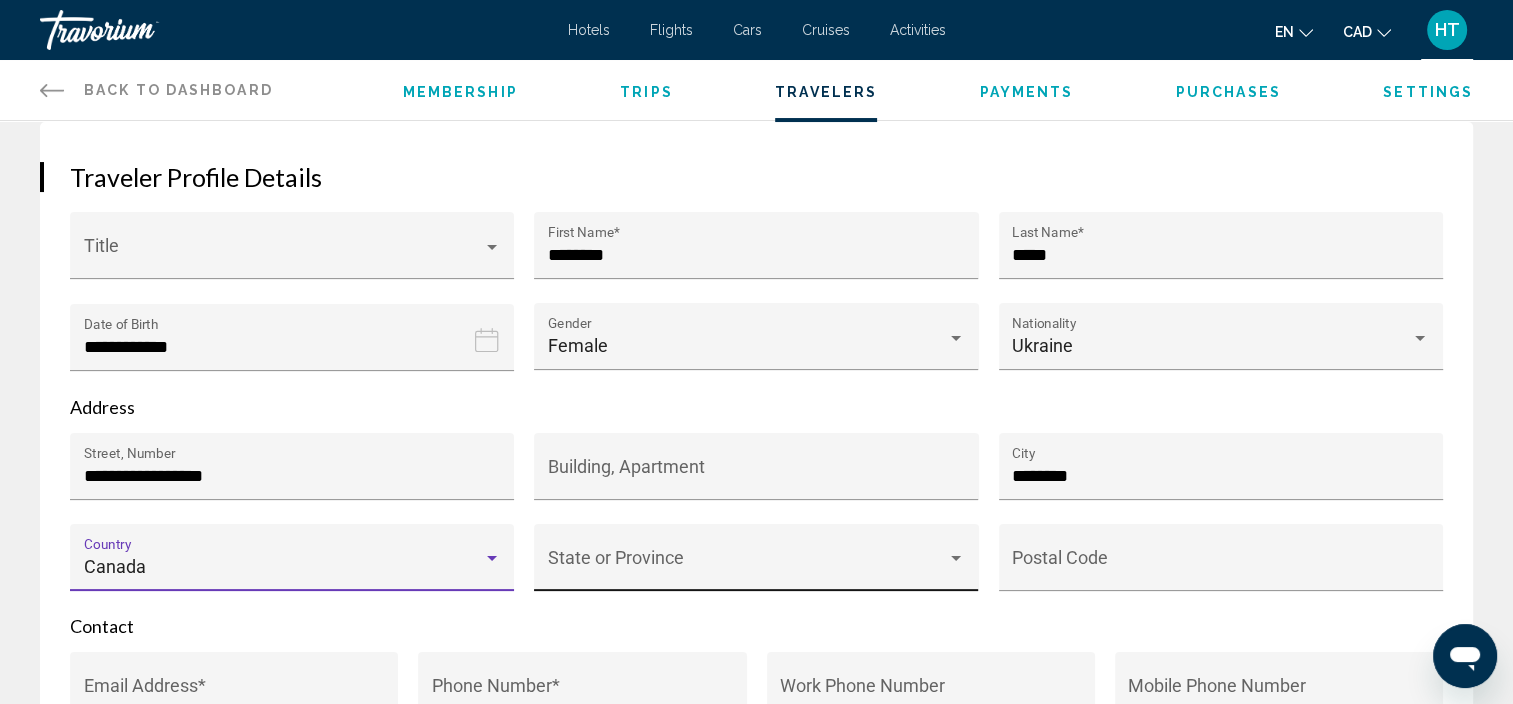 click on "State or Province" at bounding box center [756, 563] 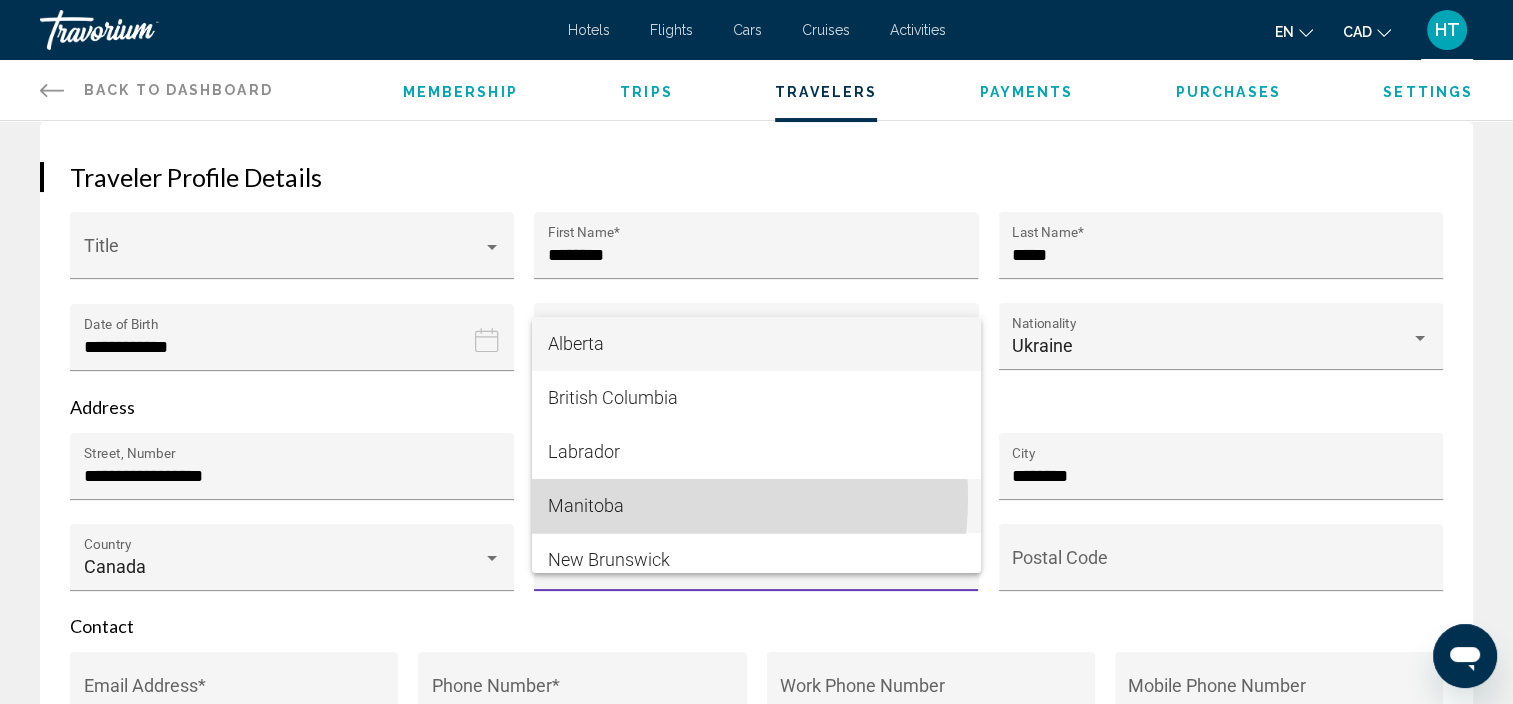 click on "Manitoba" at bounding box center [756, 506] 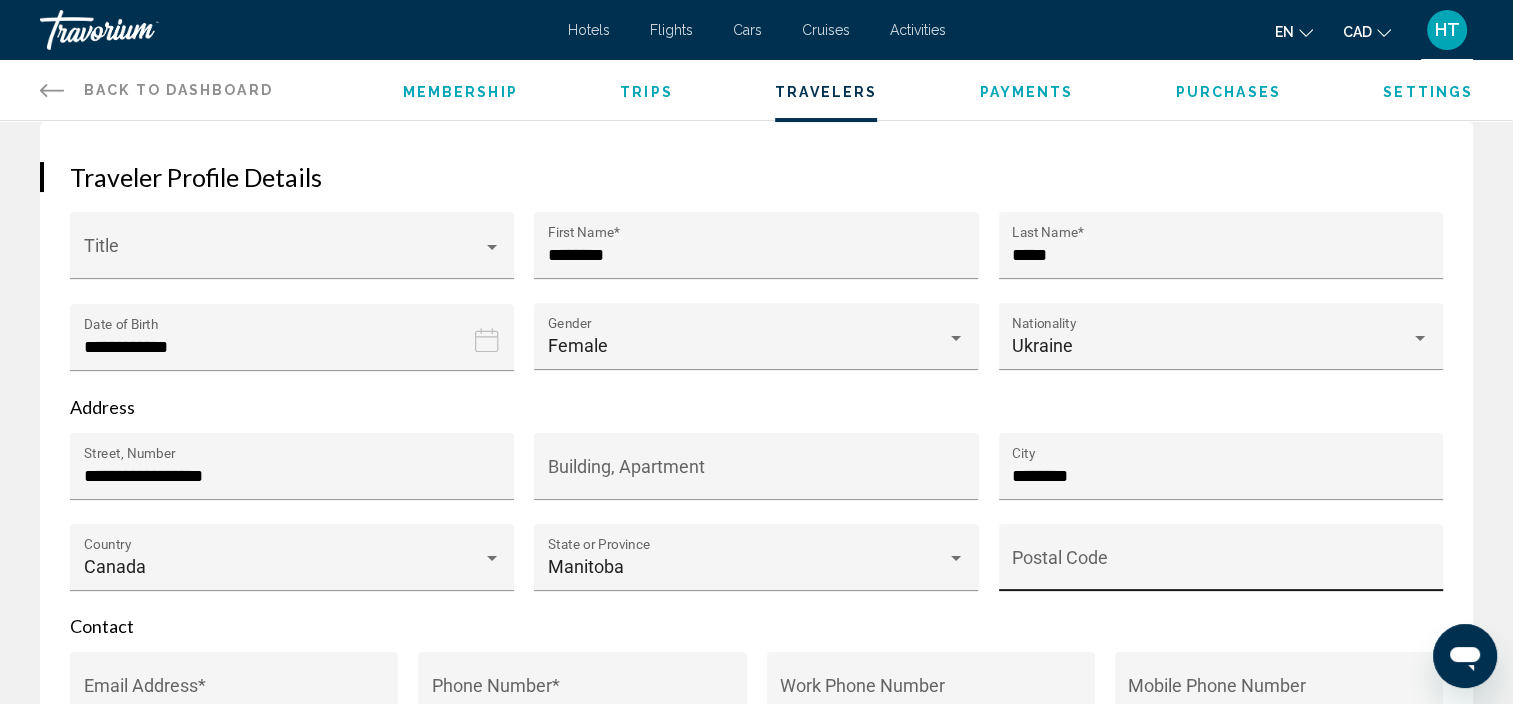 click on "Postal Code" at bounding box center [1220, 563] 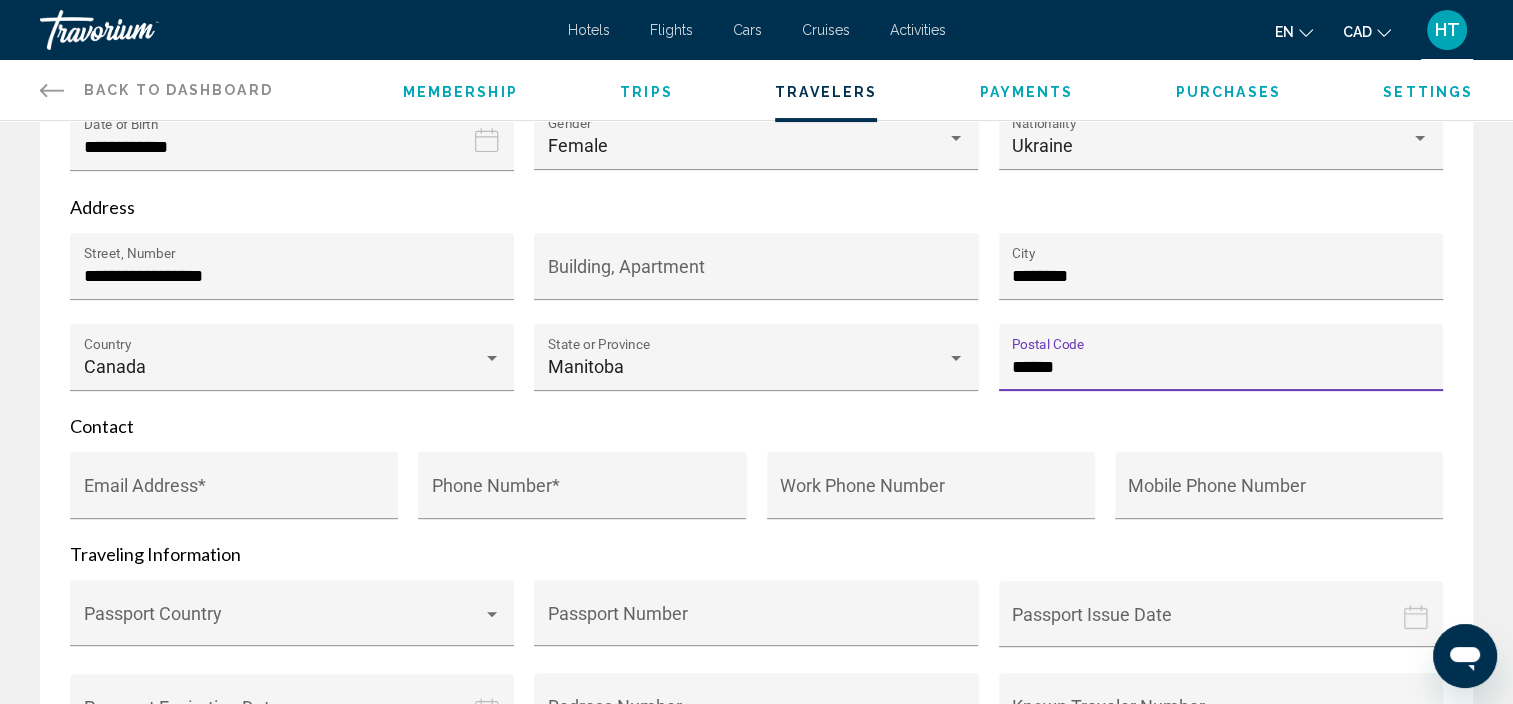 scroll, scrollTop: 548, scrollLeft: 0, axis: vertical 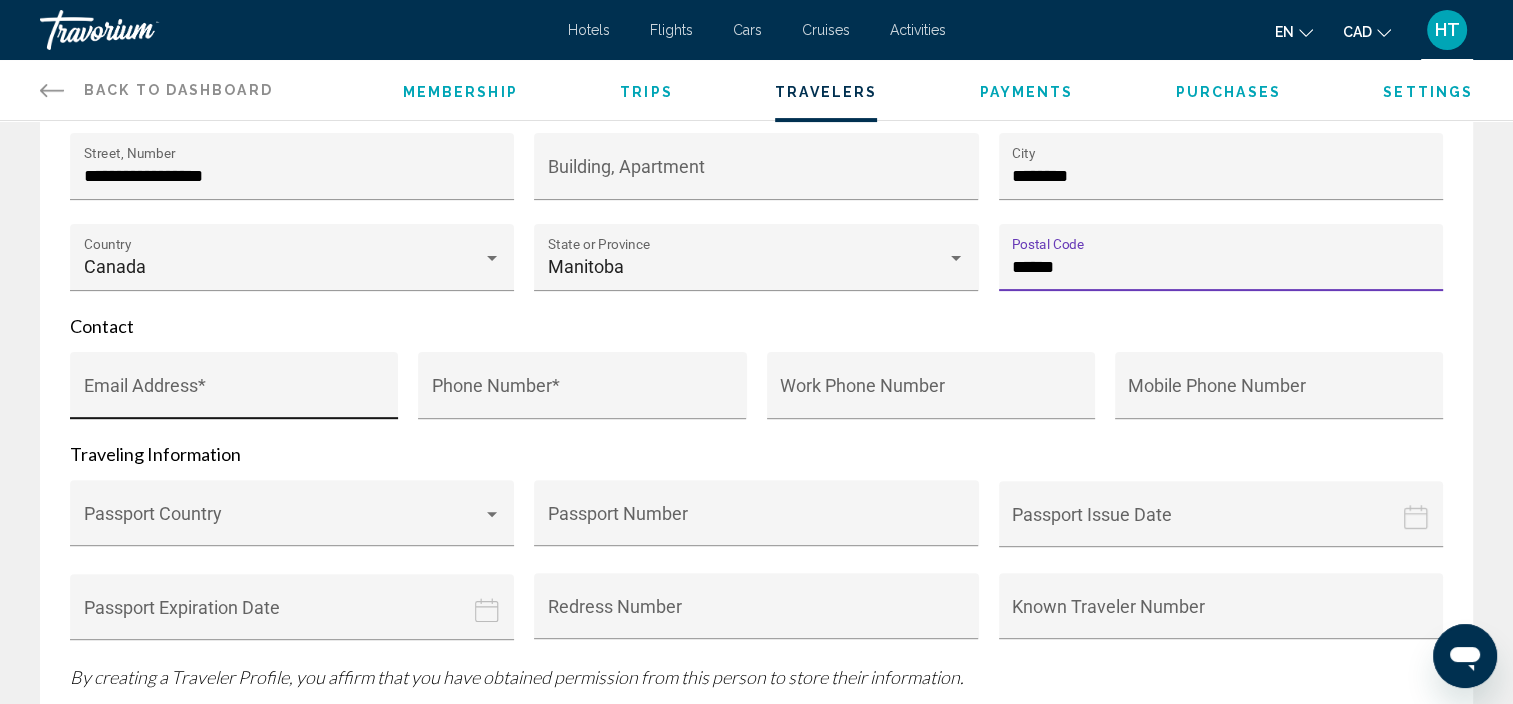 type on "******" 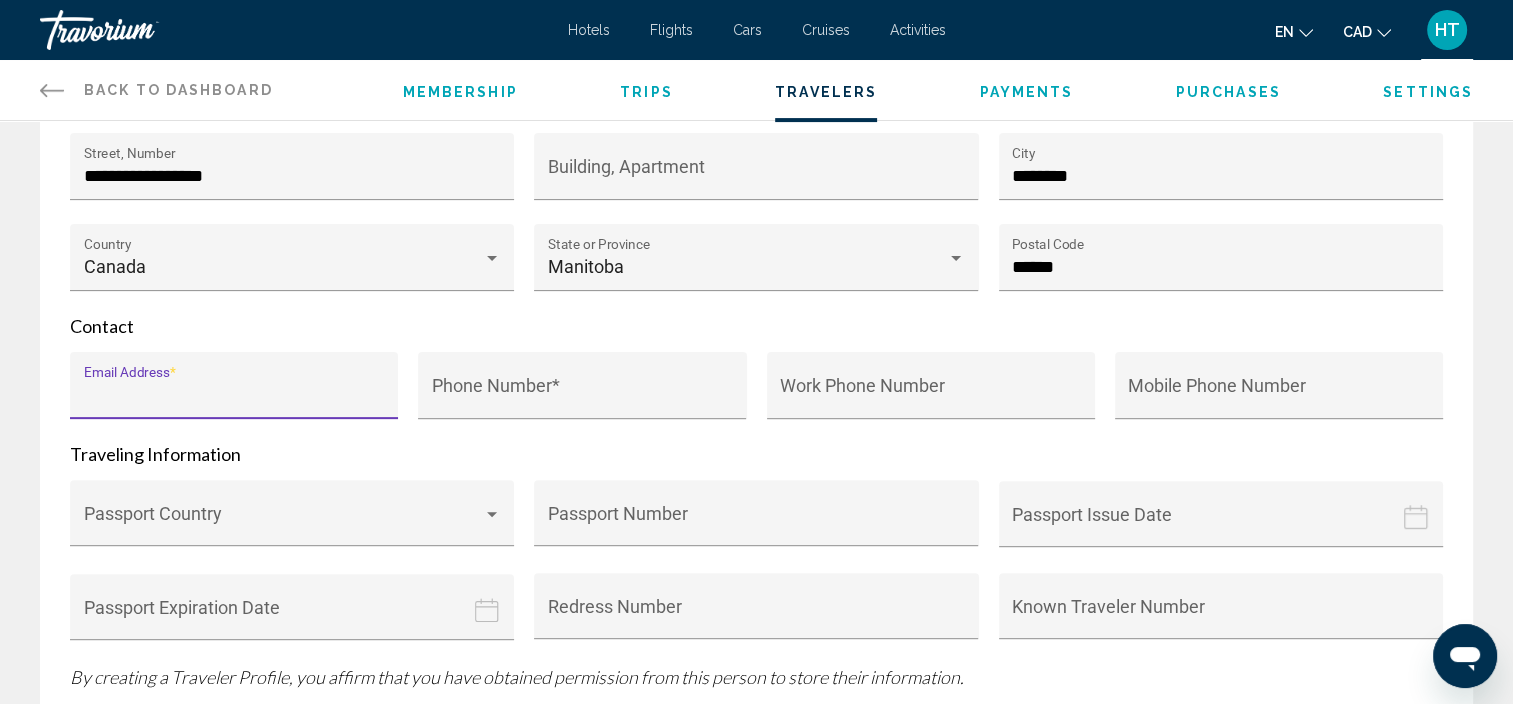 click on "Email Address  *" at bounding box center [234, 395] 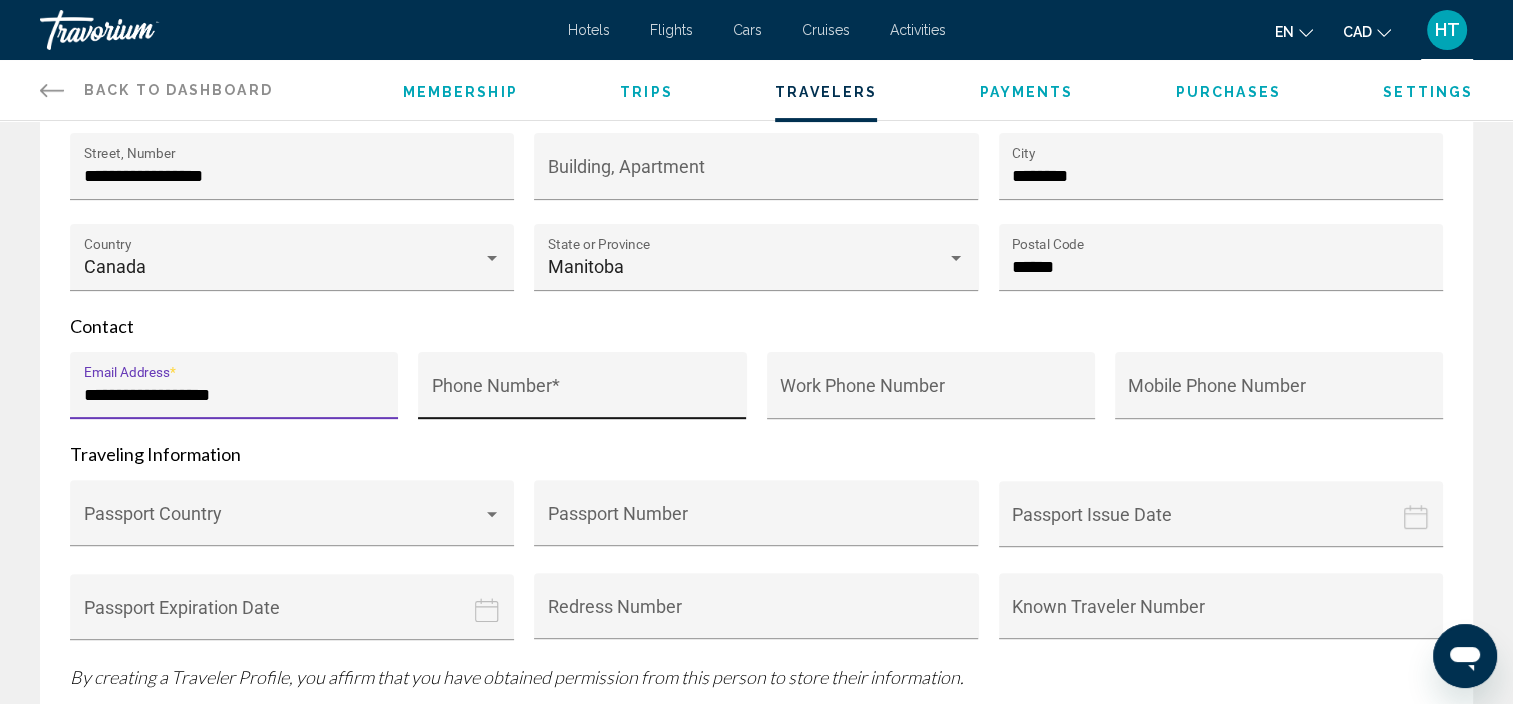 type on "**********" 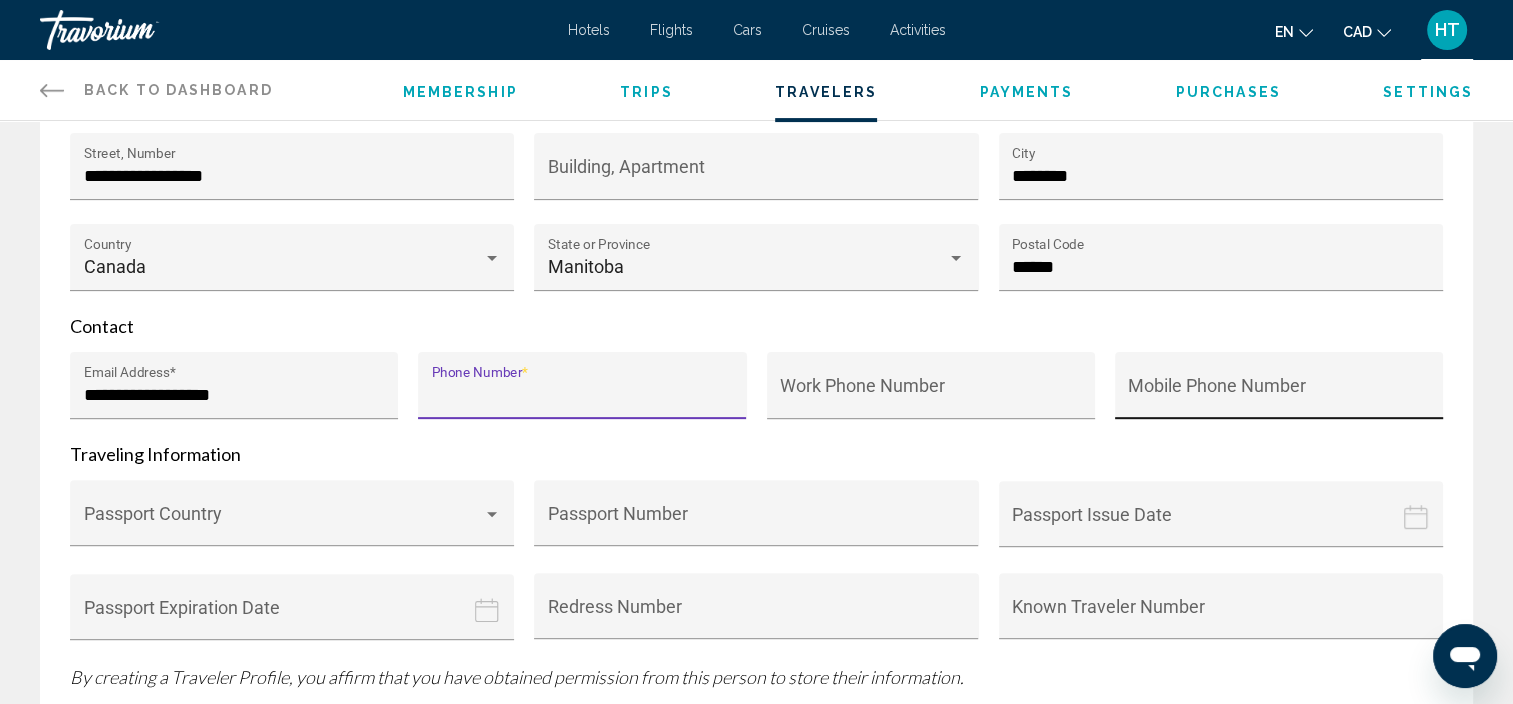click on "Mobile Phone Number" at bounding box center (1278, 395) 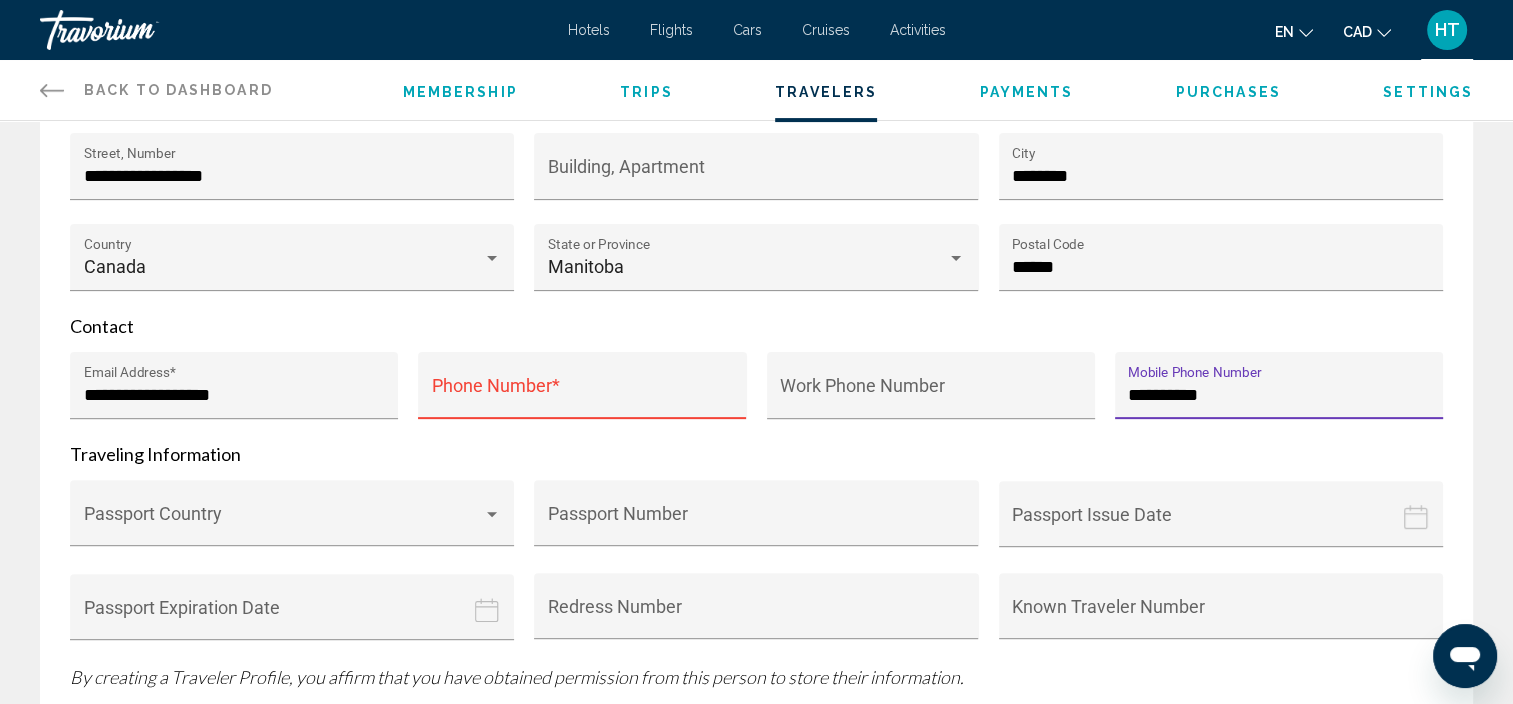 click on "**********" at bounding box center [1279, 385] 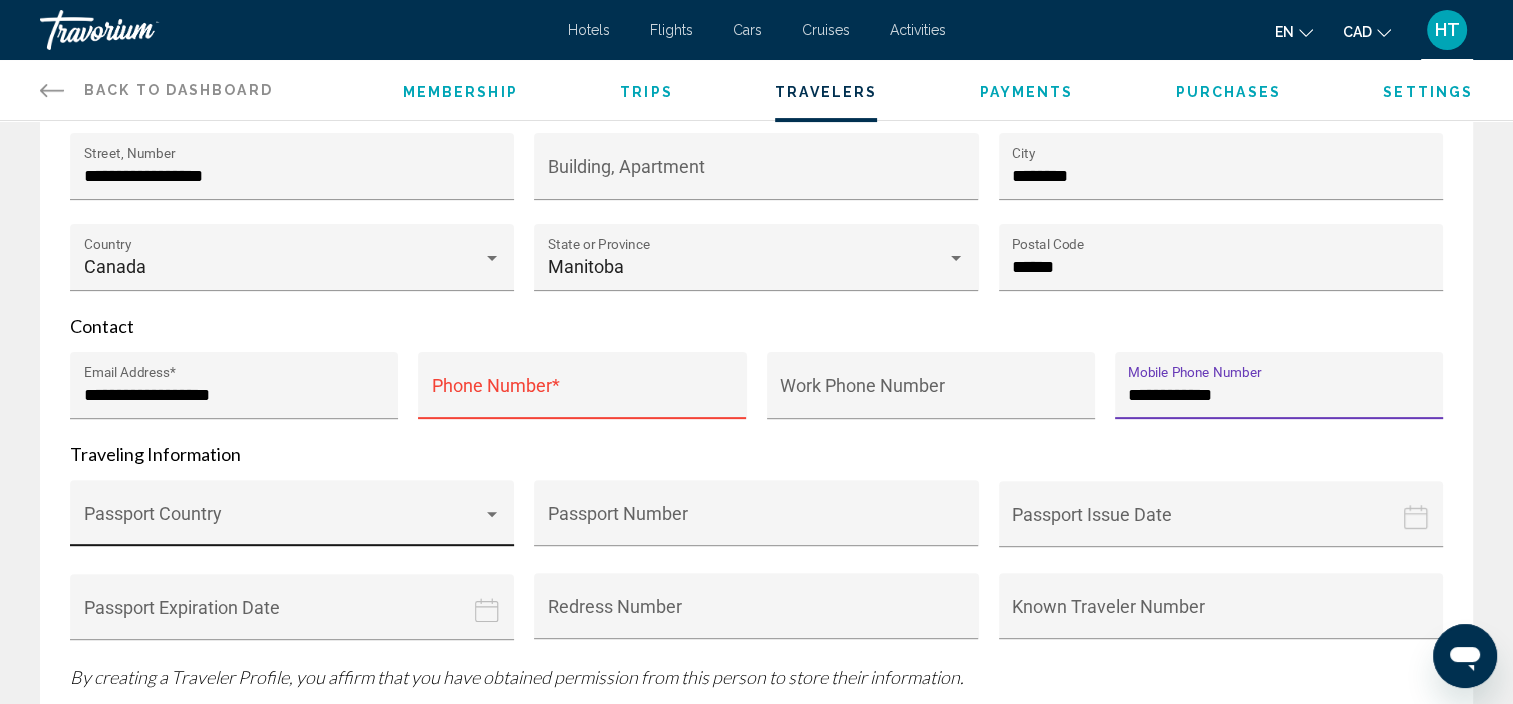 type on "**********" 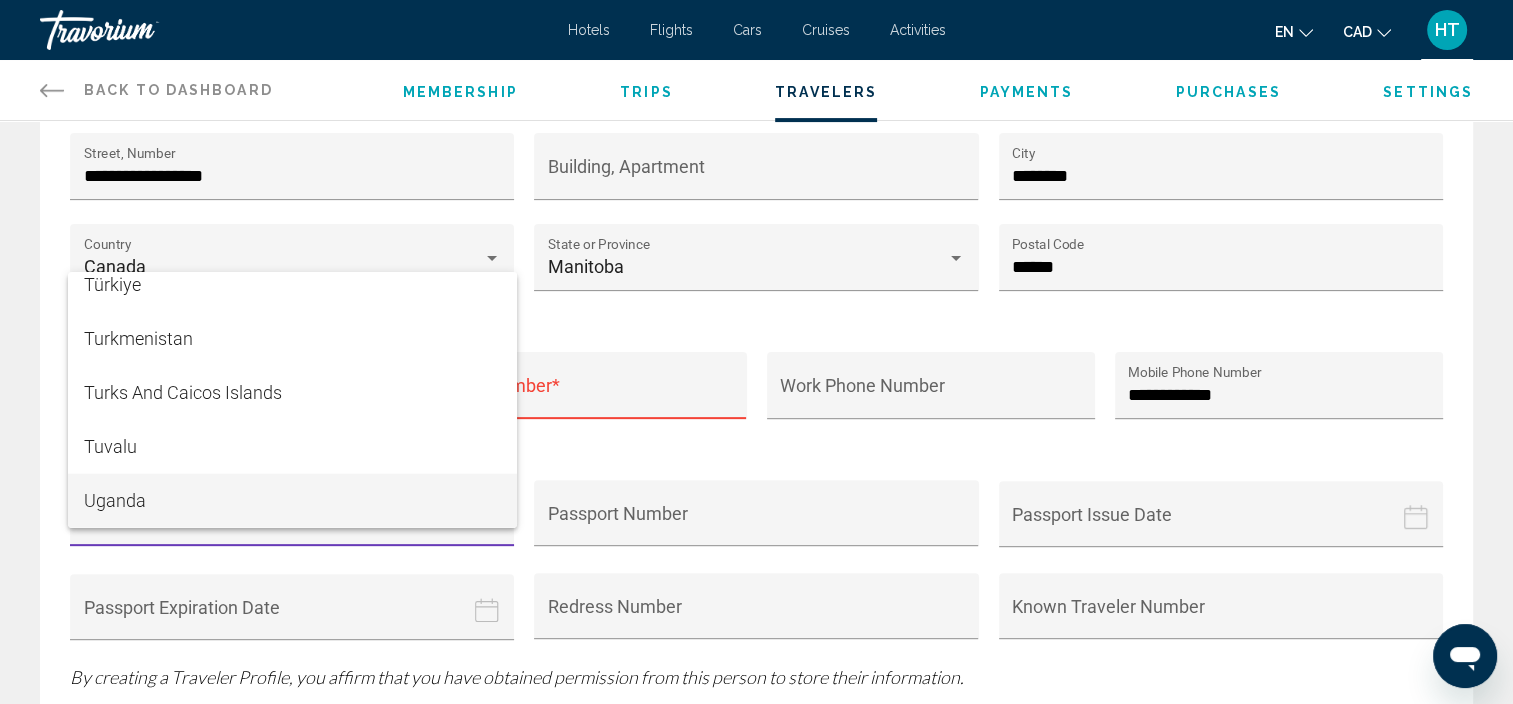 scroll, scrollTop: 12750, scrollLeft: 0, axis: vertical 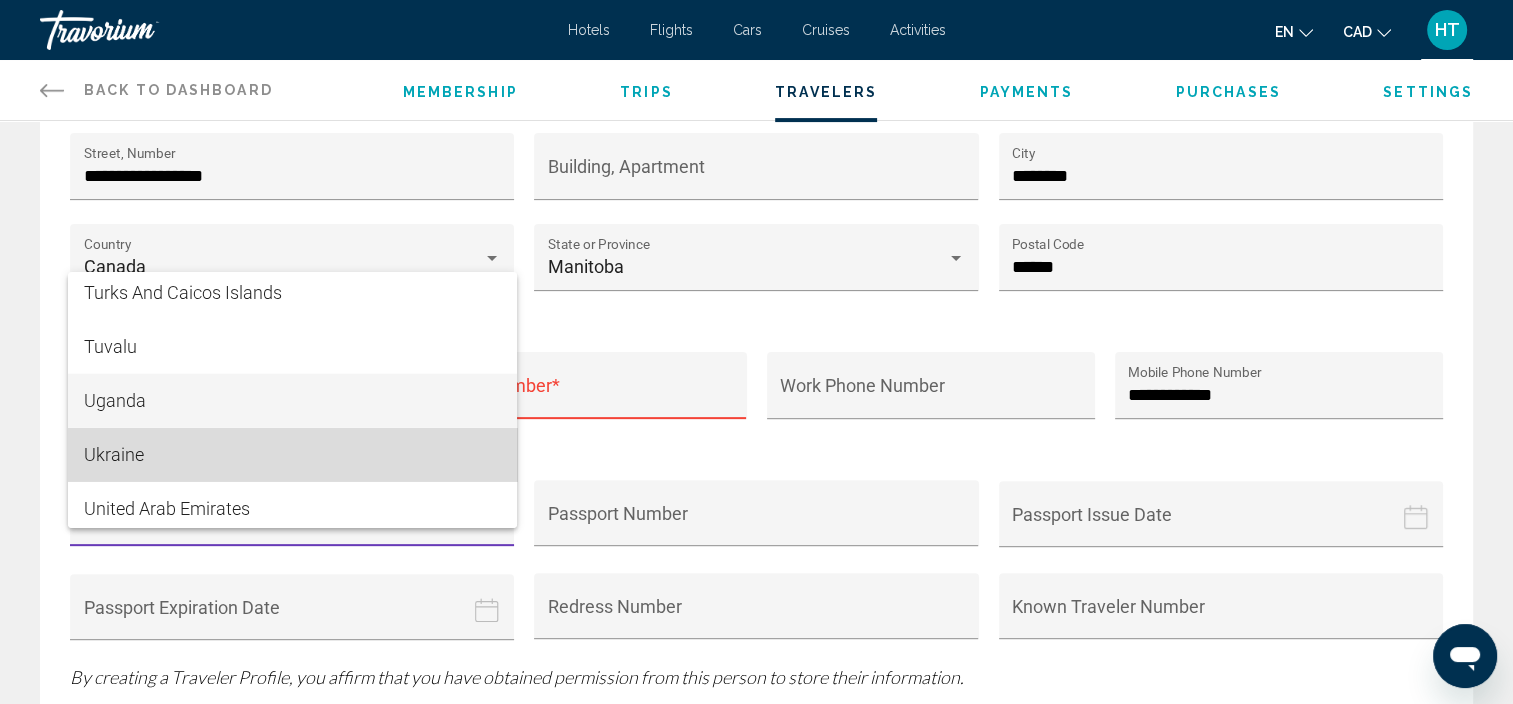click on "Ukraine" at bounding box center [292, 455] 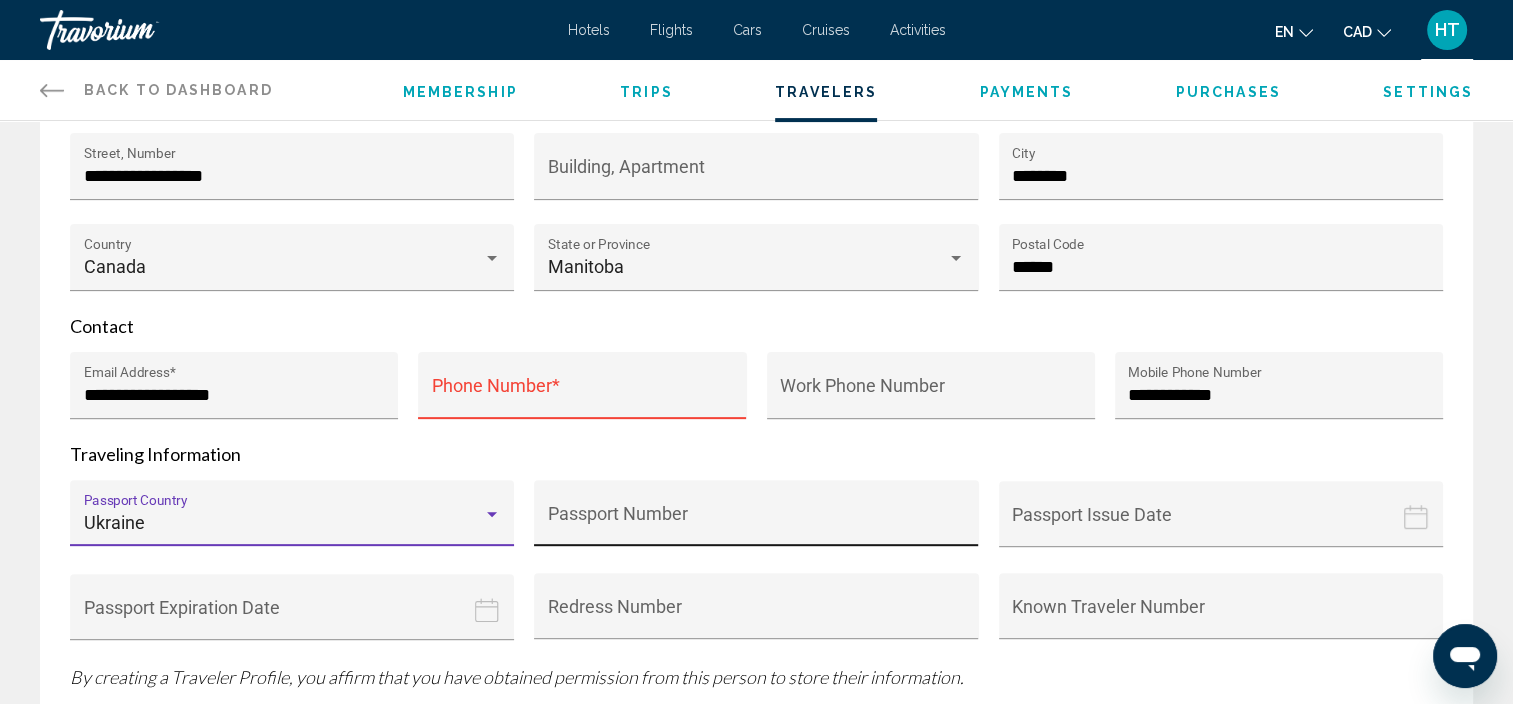 click on "Passport Number" at bounding box center (756, 523) 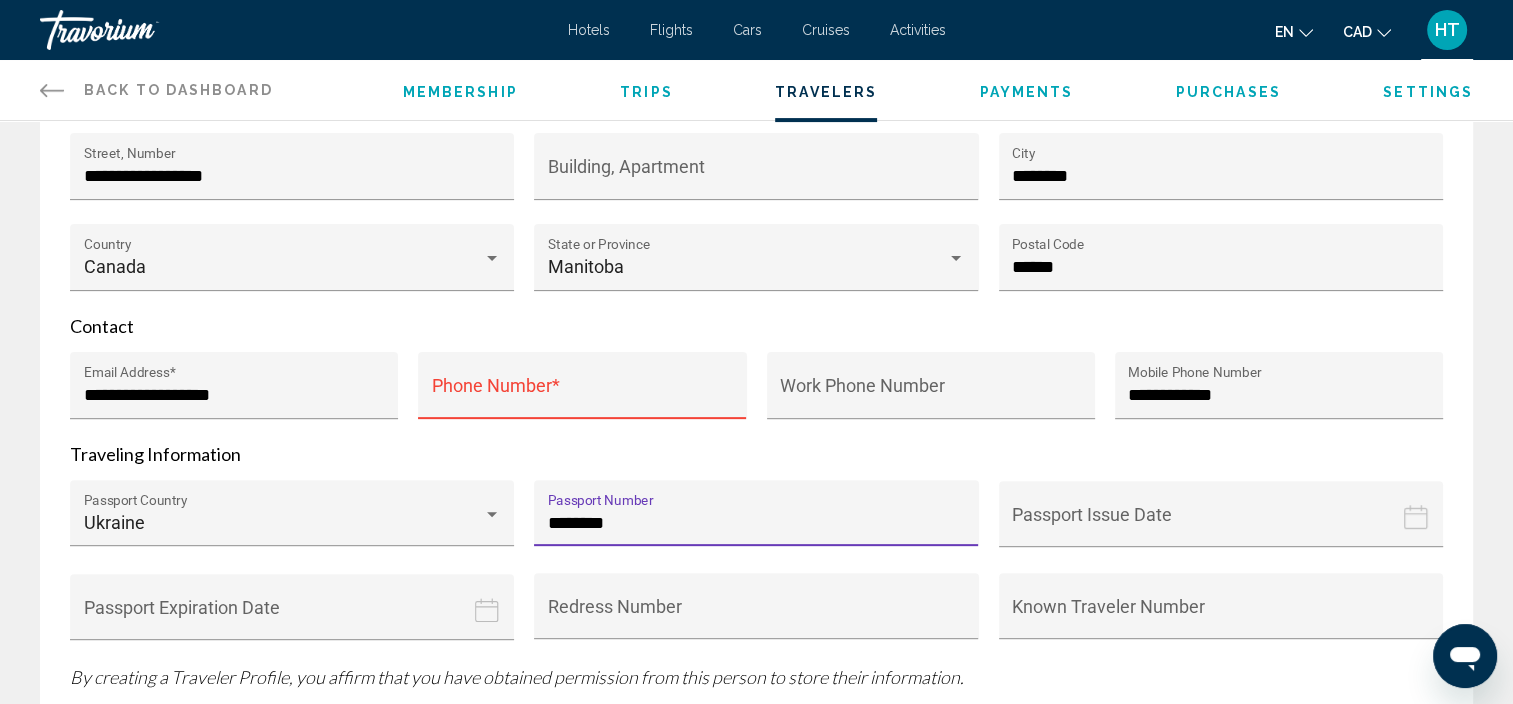 type on "********" 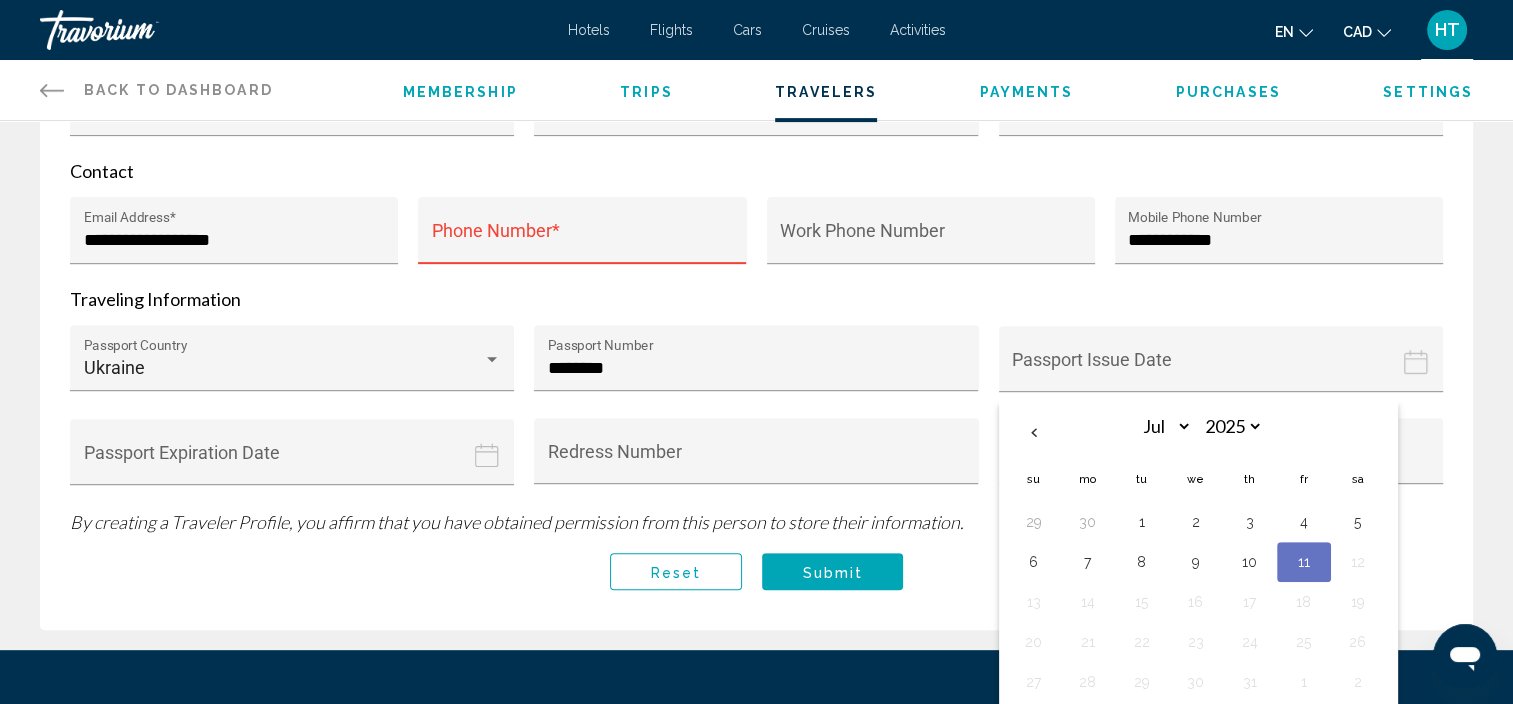 scroll, scrollTop: 748, scrollLeft: 0, axis: vertical 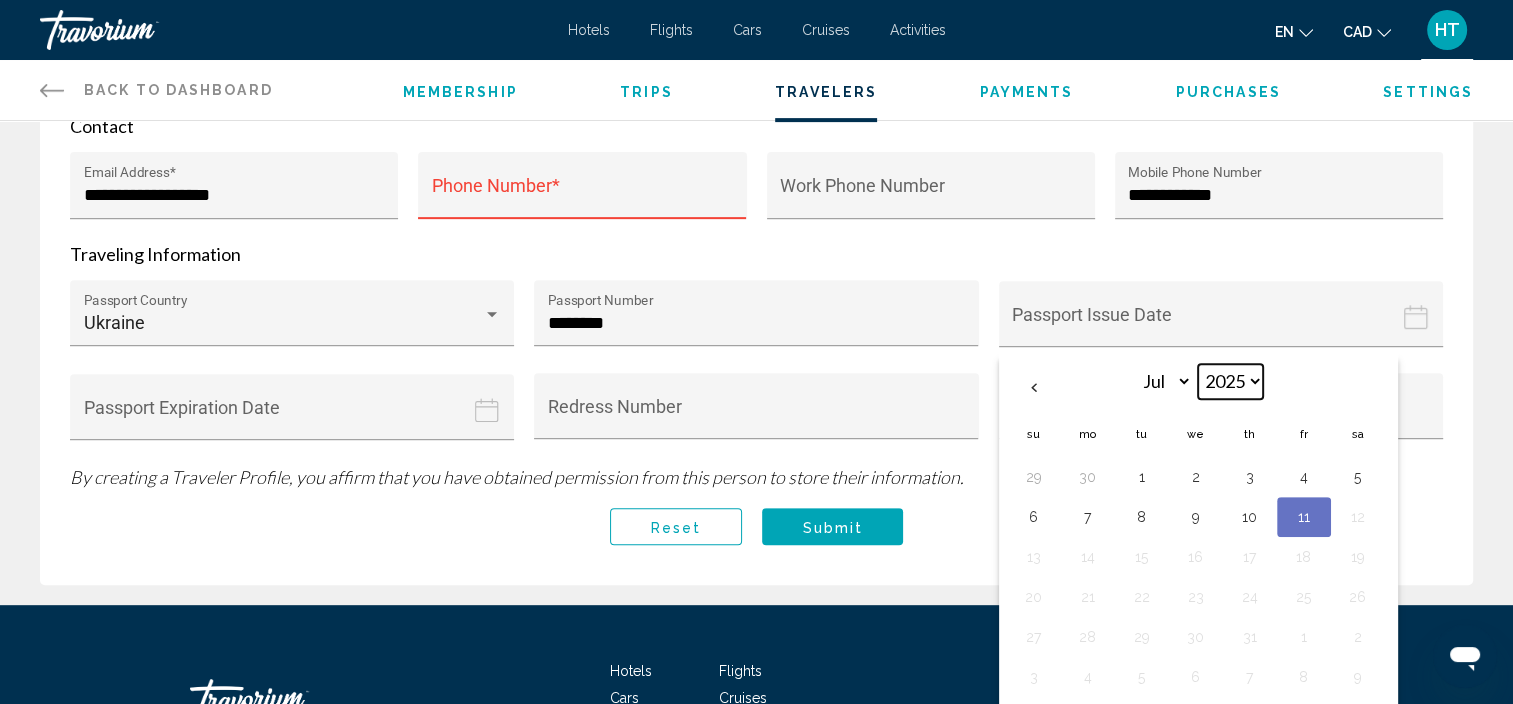 click on "**** **** **** **** **** **** **** **** **** **** ****" at bounding box center [1230, 381] 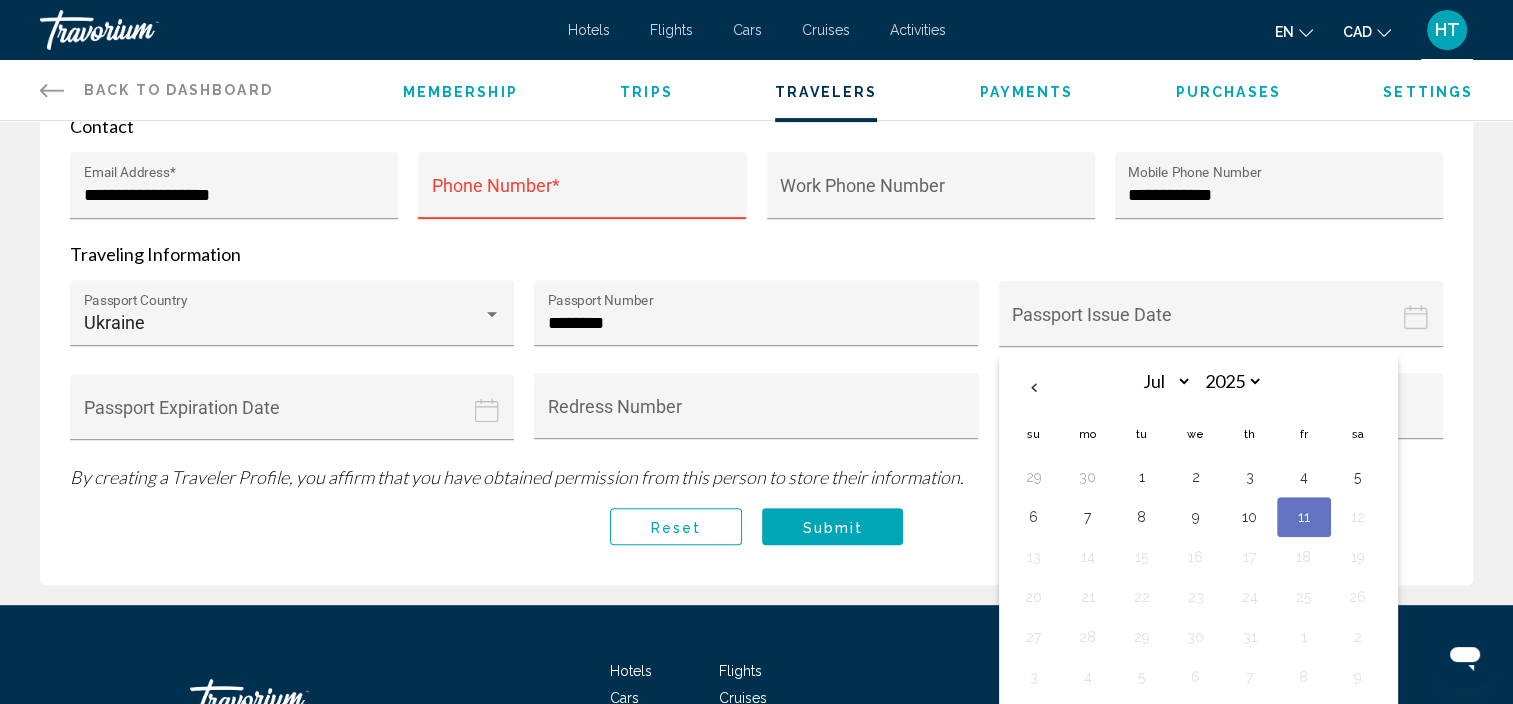 click on "Jul  *** *** *** *** *** *** *** *** *** *** *** ***   2025  **** **** **** **** **** **** **** **** **** **** ****" at bounding box center [1196, 389] 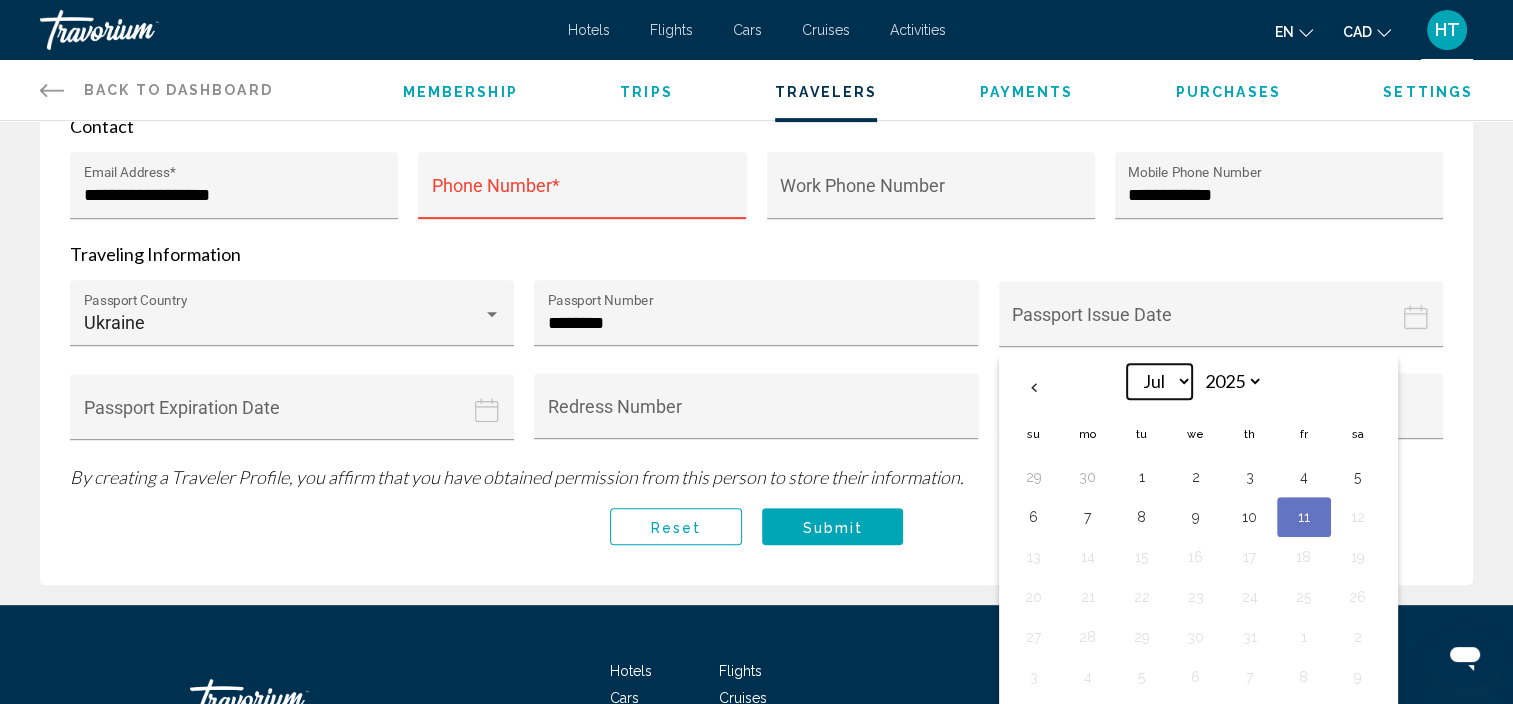 click on "*** *** *** *** *** *** *** *** *** *** *** ***" at bounding box center (1159, 381) 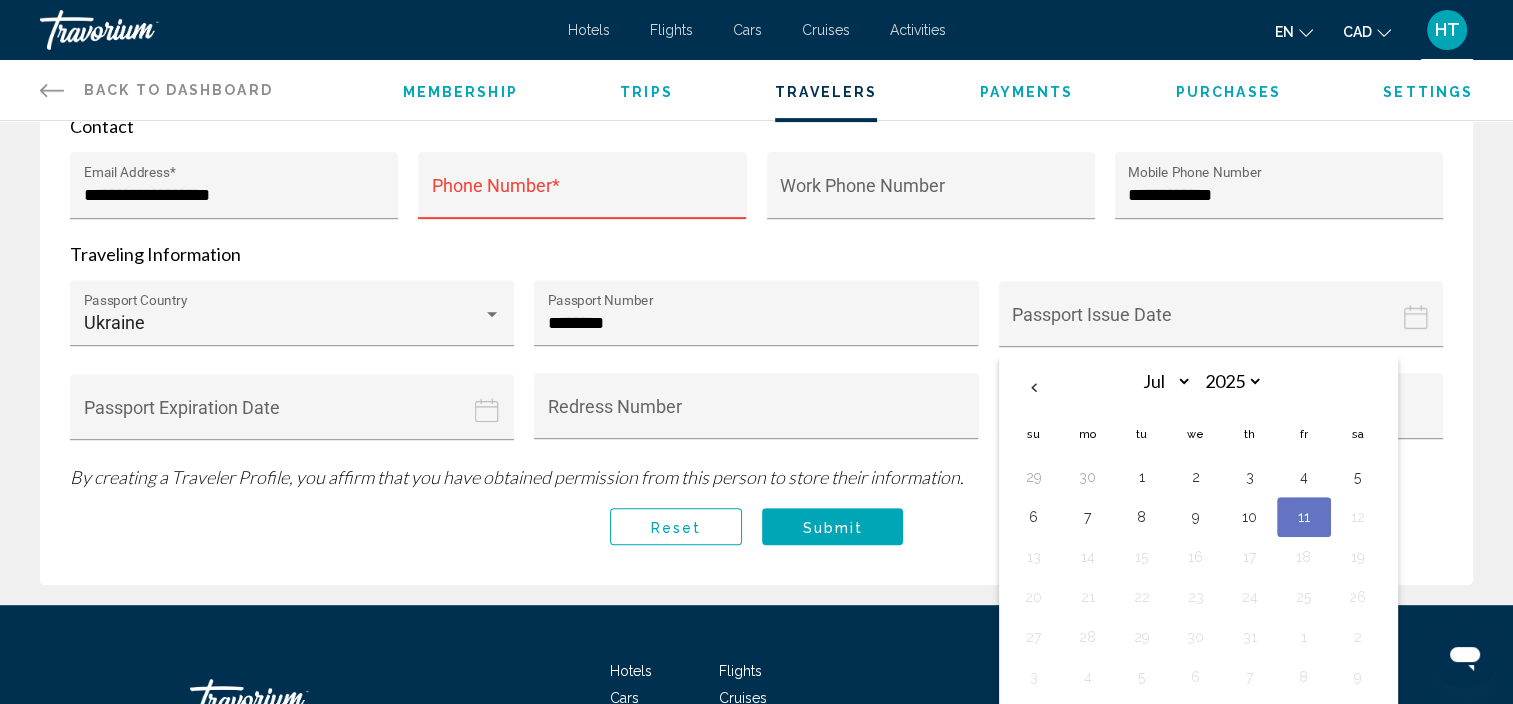 click on "**********" at bounding box center (756, 103) 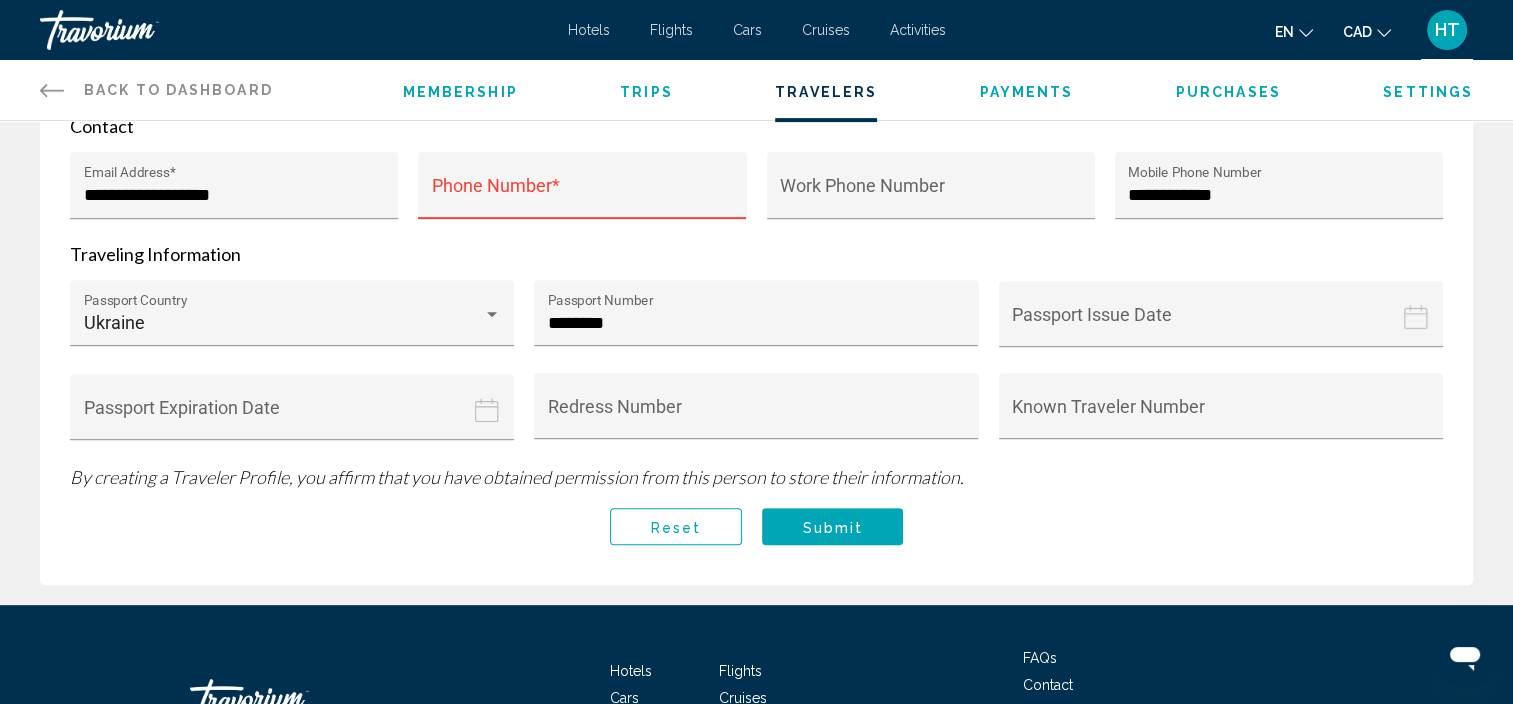 click 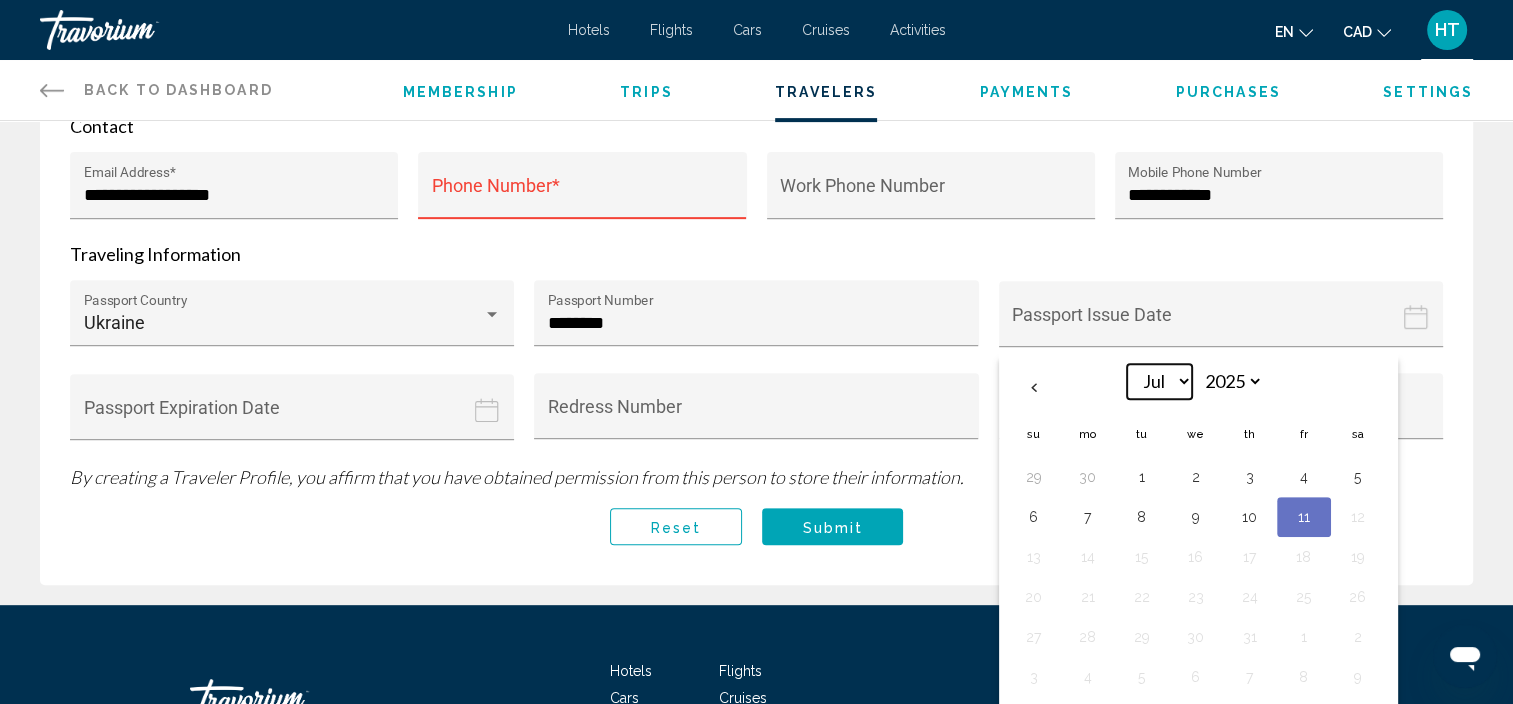 click on "*** *** *** *** *** *** *** *** *** *** *** ***" at bounding box center (1159, 381) 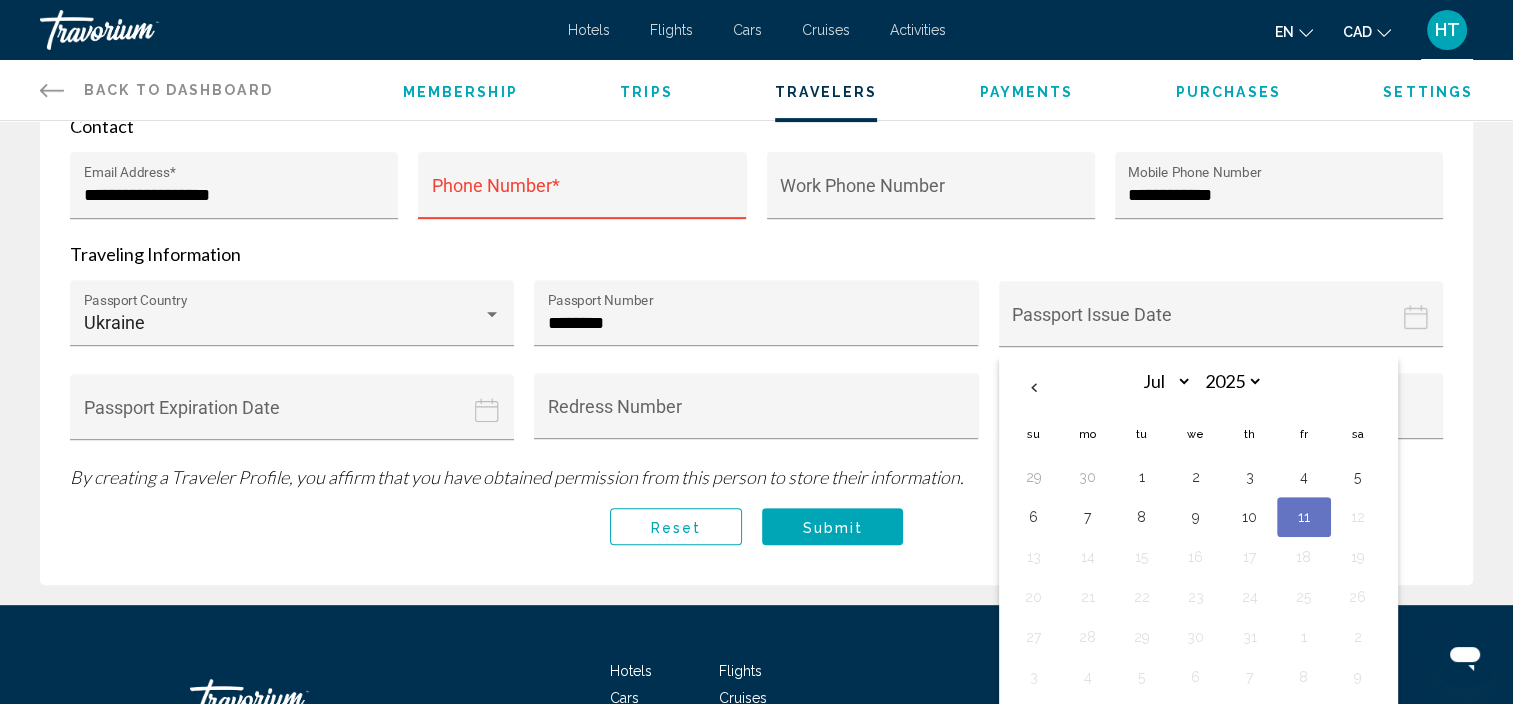 click on "**********" at bounding box center [756, 103] 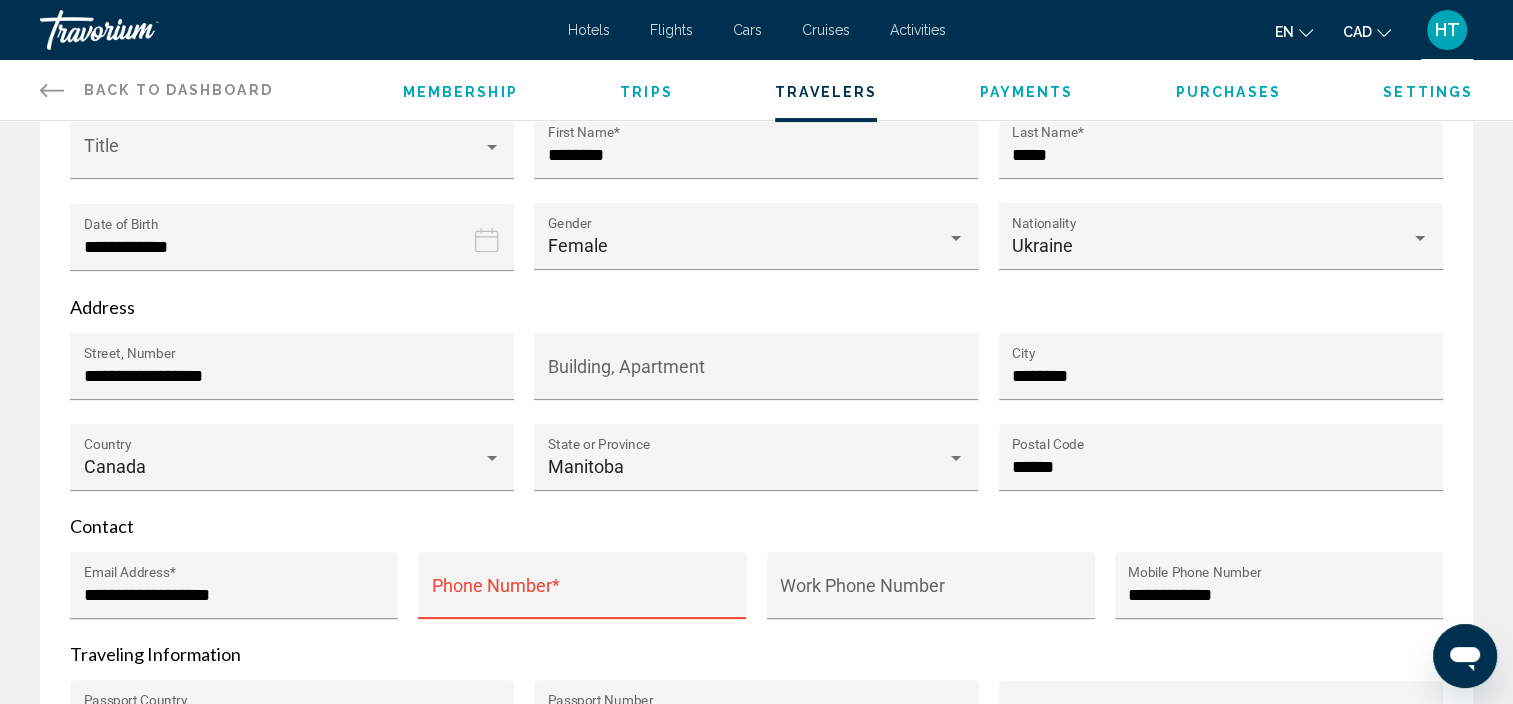 scroll, scrollTop: 448, scrollLeft: 0, axis: vertical 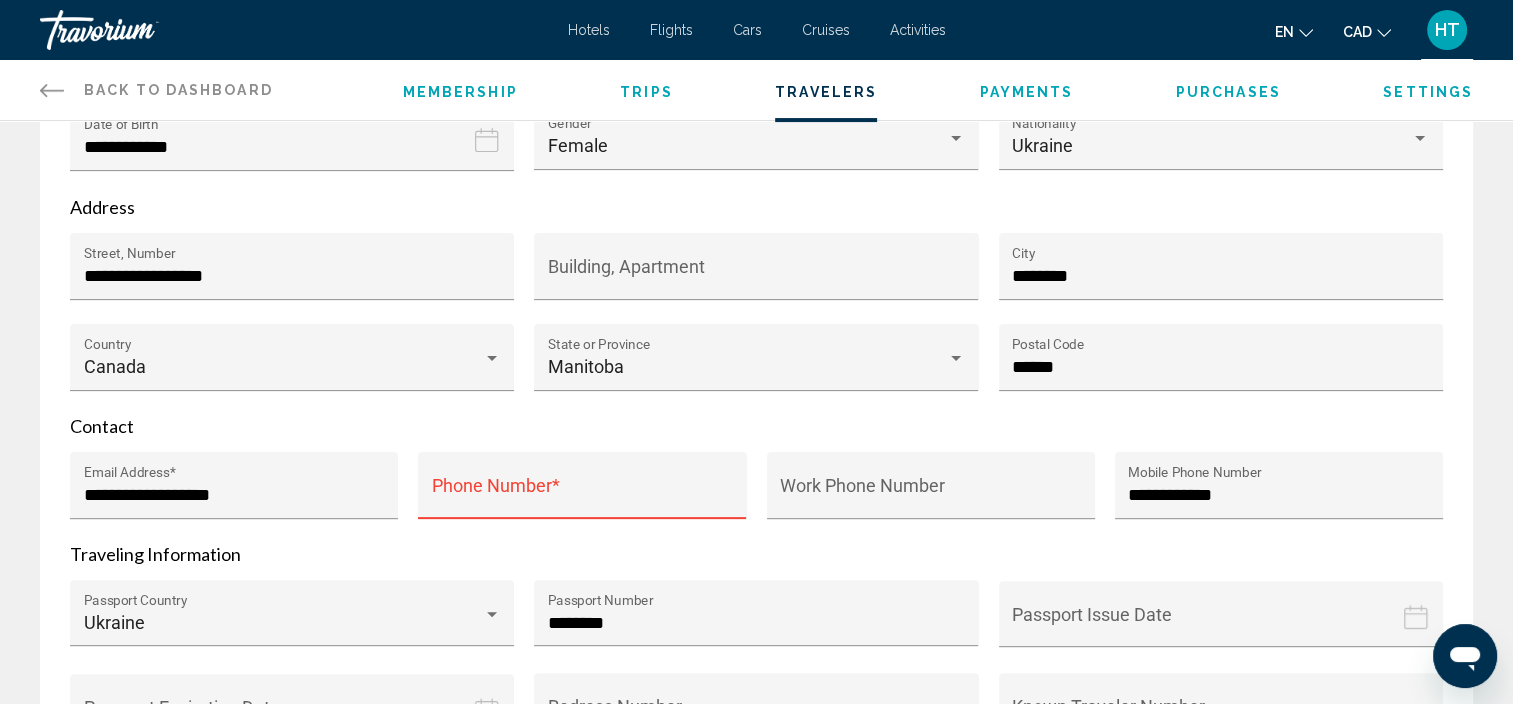 click on "Phone Number  *" at bounding box center [582, 485] 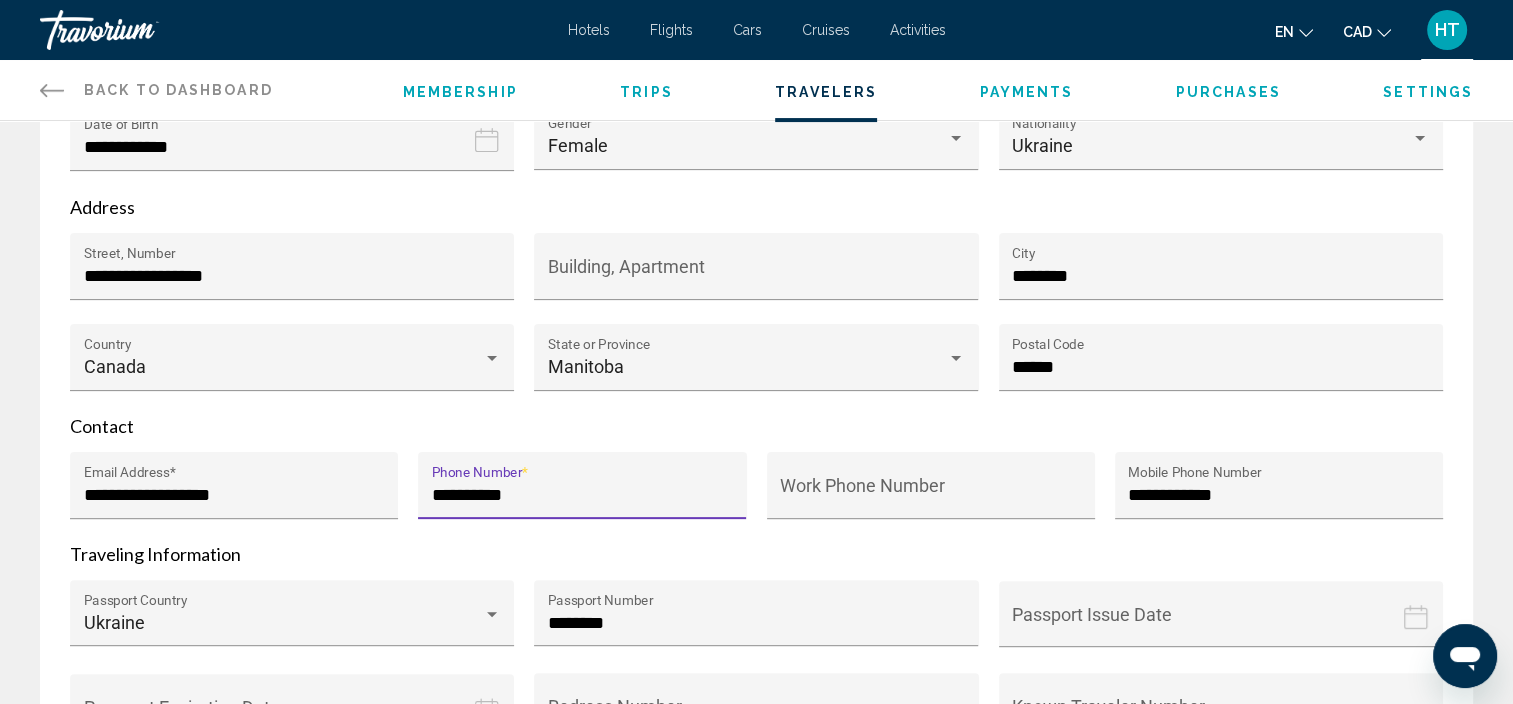 type on "**********" 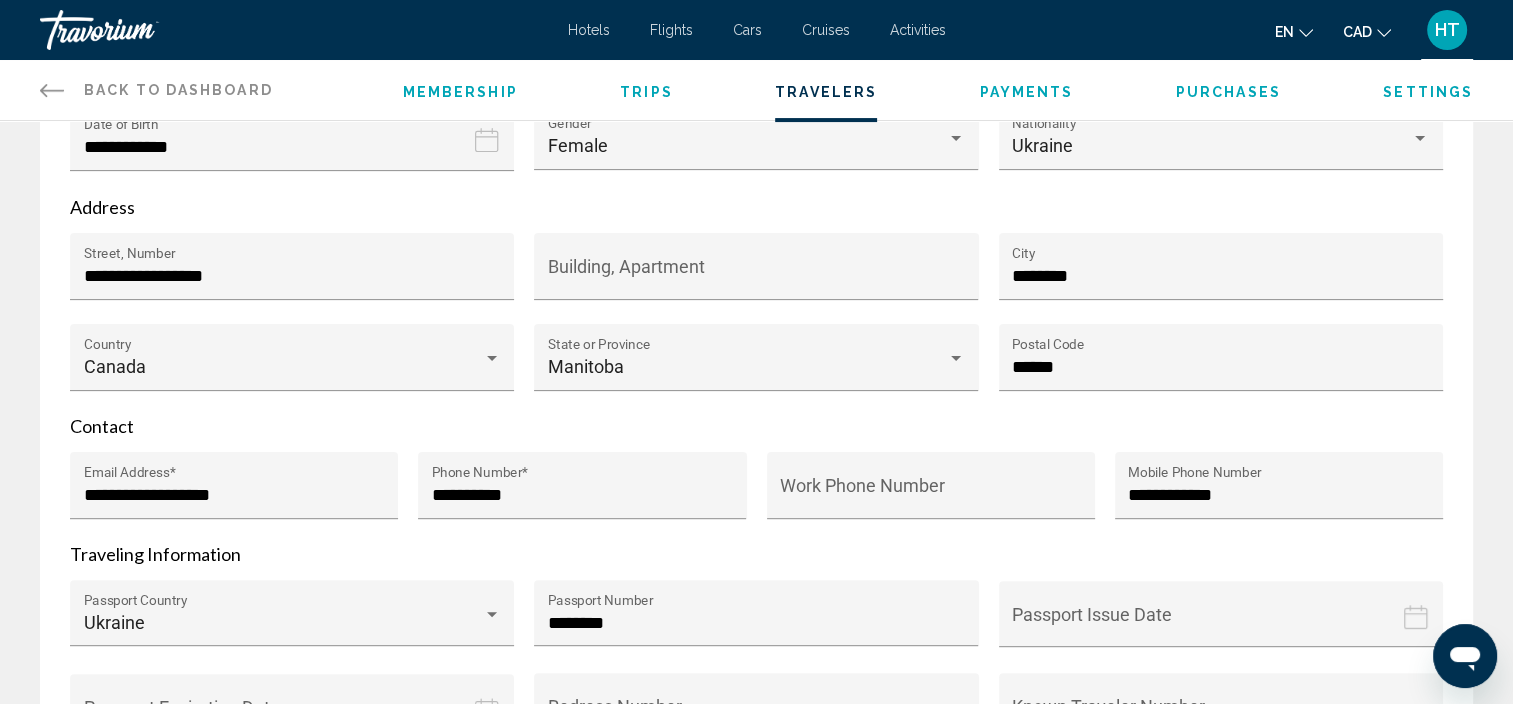 click on "**********" at bounding box center [756, 389] 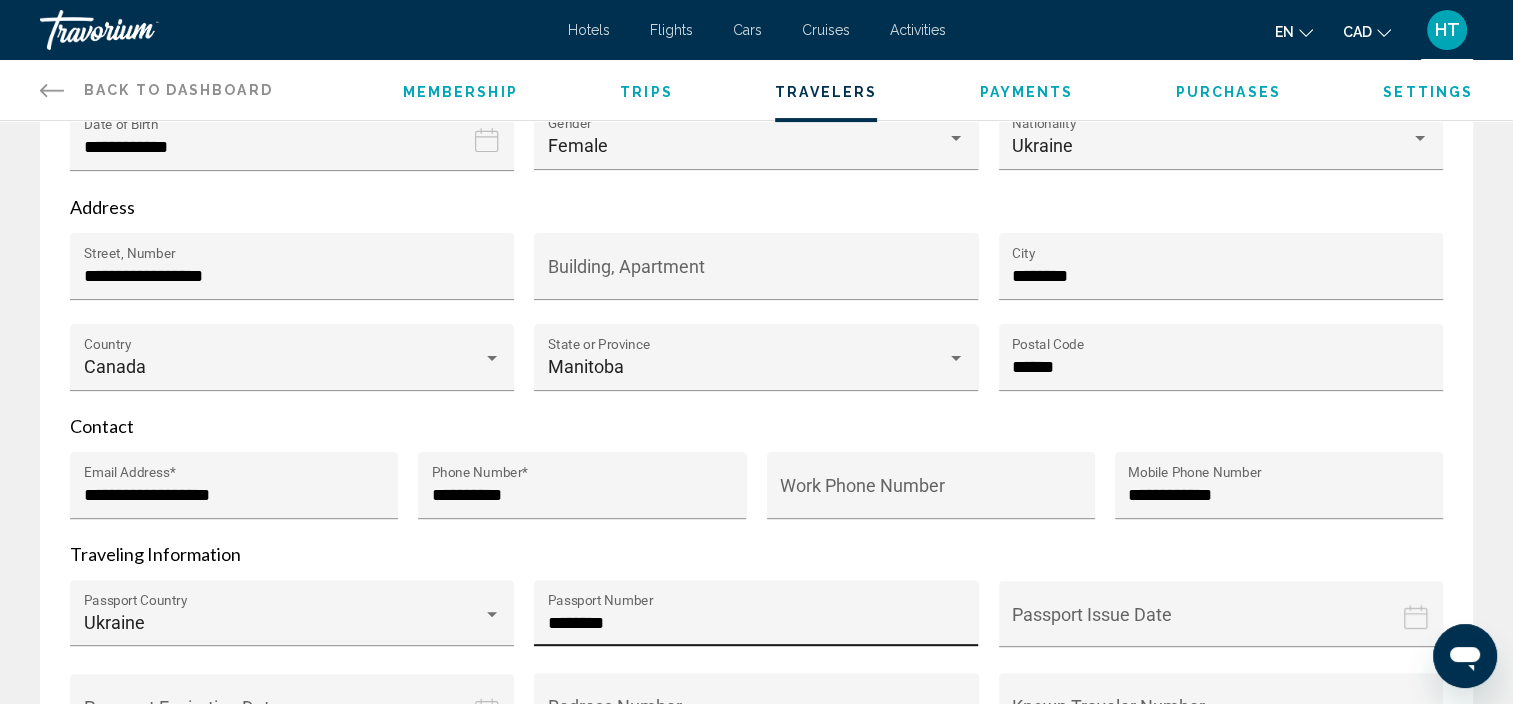 click on "********" at bounding box center [756, 623] 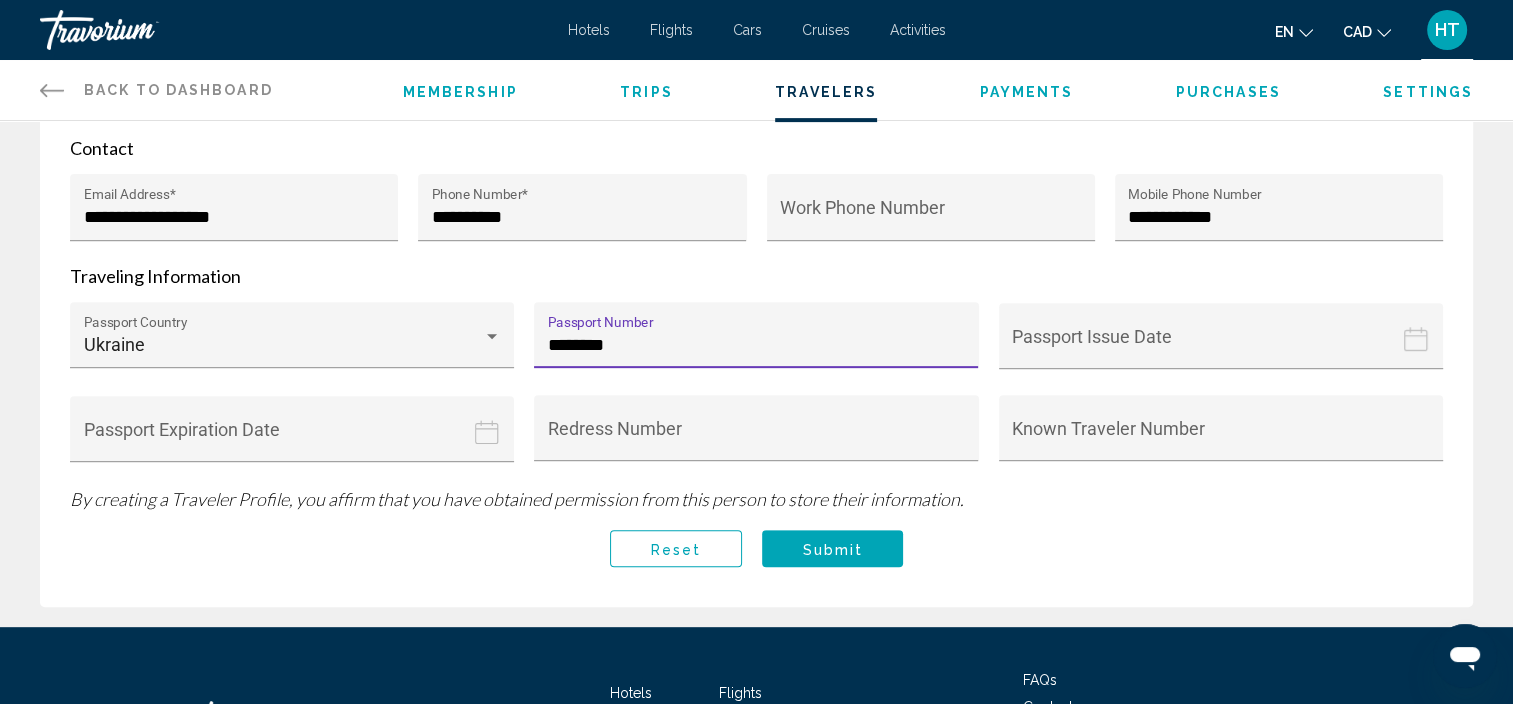 scroll, scrollTop: 748, scrollLeft: 0, axis: vertical 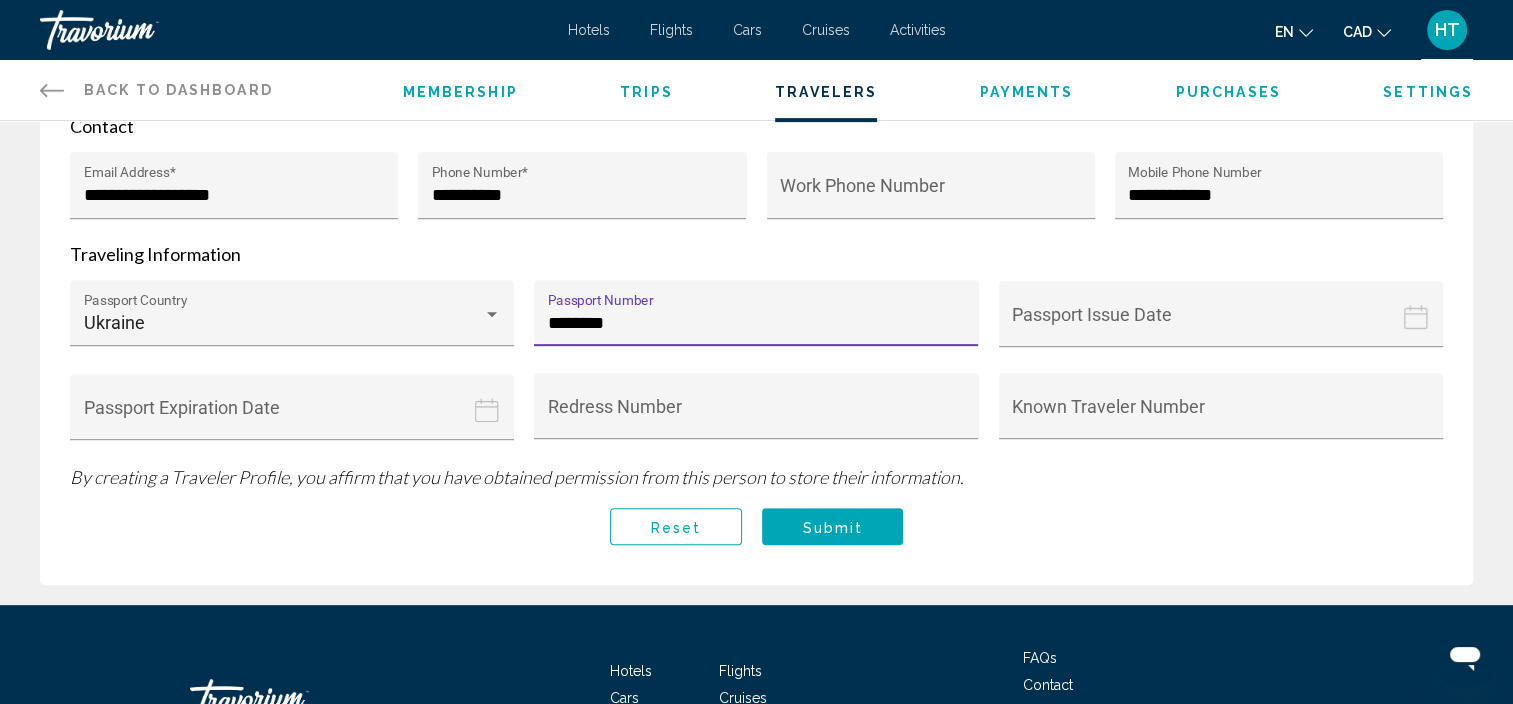 click on "Submit" at bounding box center (832, 527) 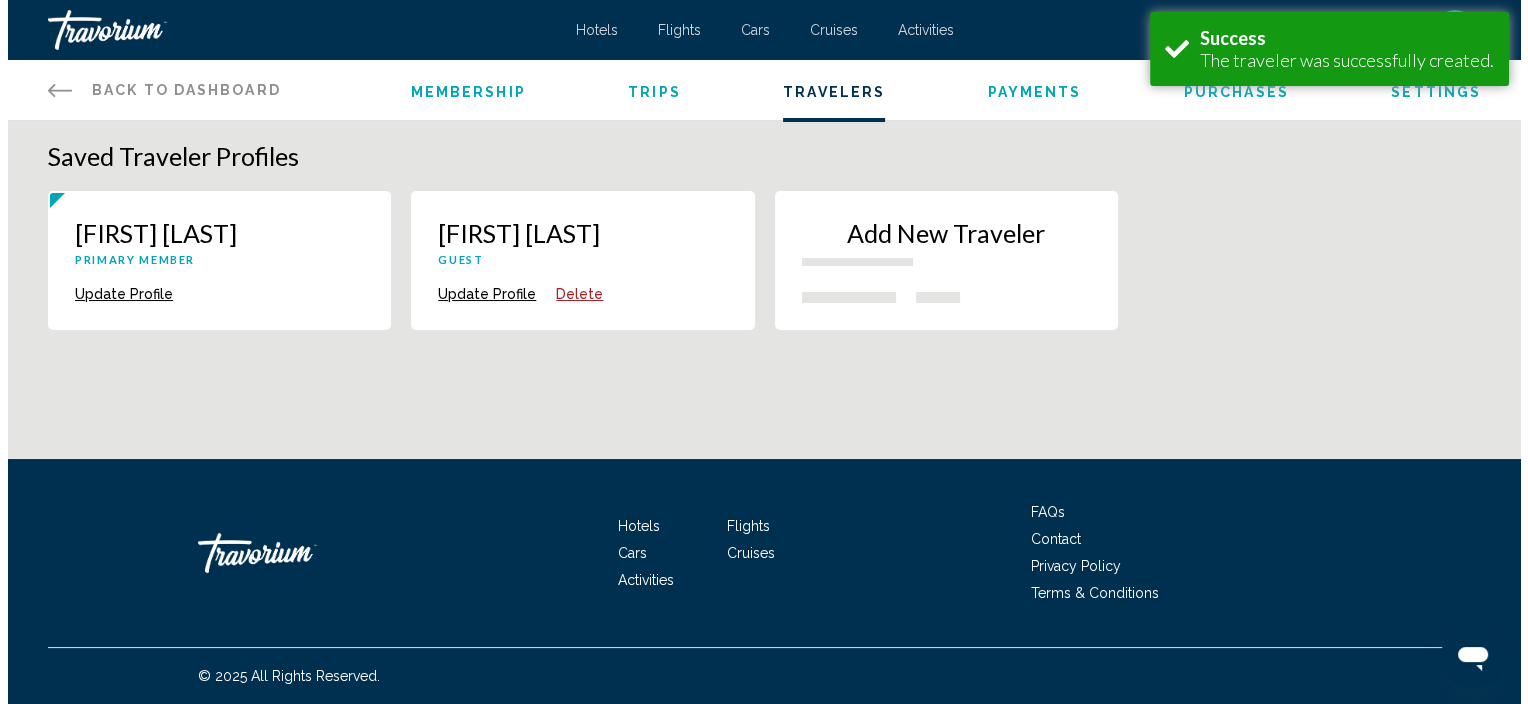 scroll, scrollTop: 0, scrollLeft: 0, axis: both 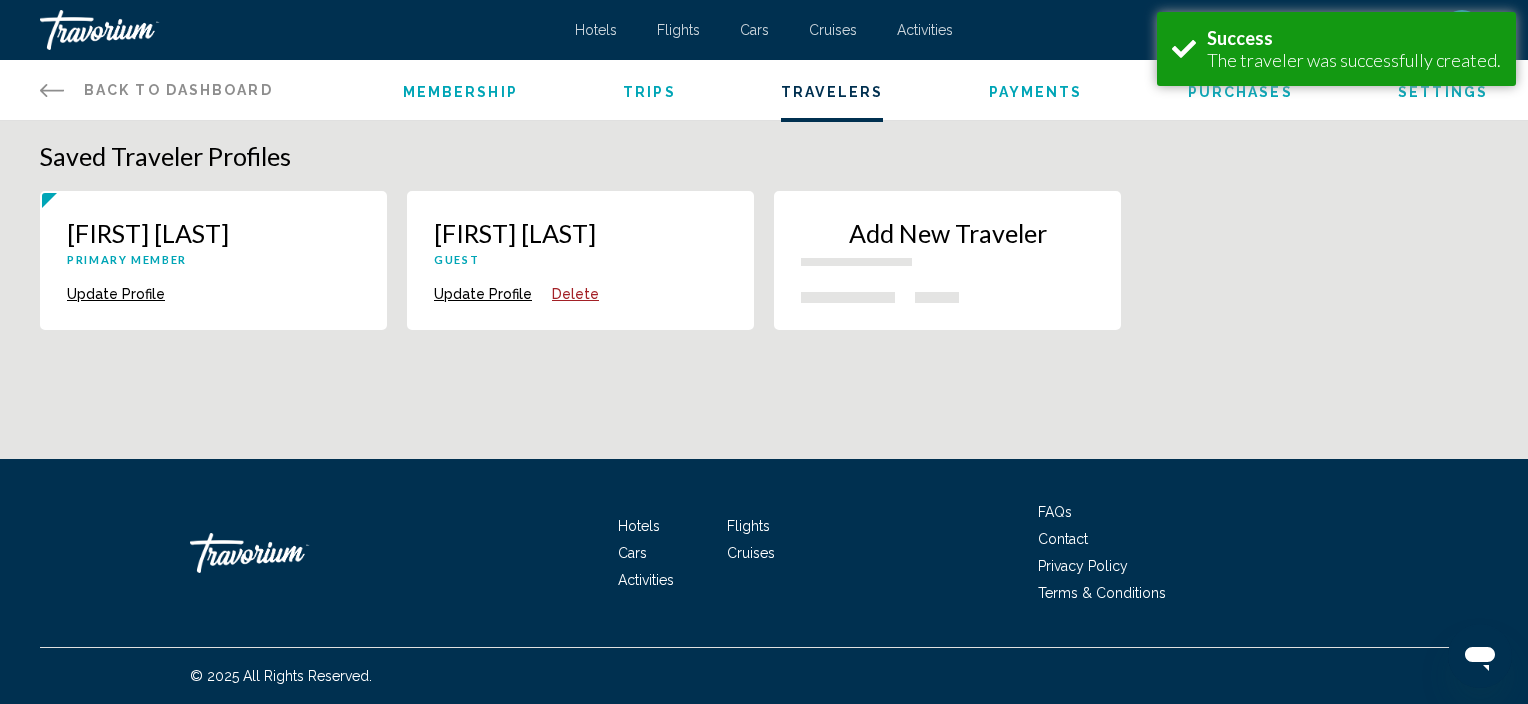 click on "Update Profile" at bounding box center [116, 294] 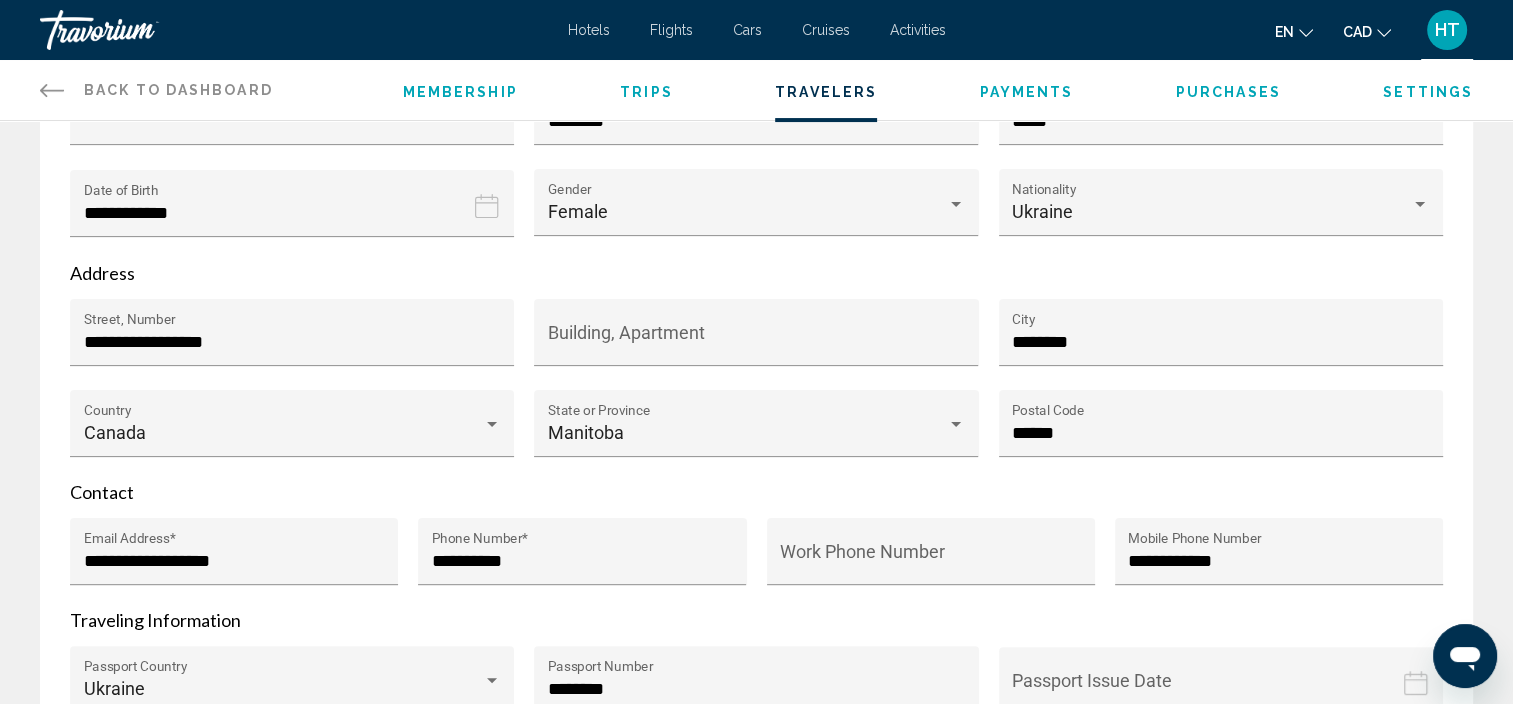 scroll, scrollTop: 400, scrollLeft: 0, axis: vertical 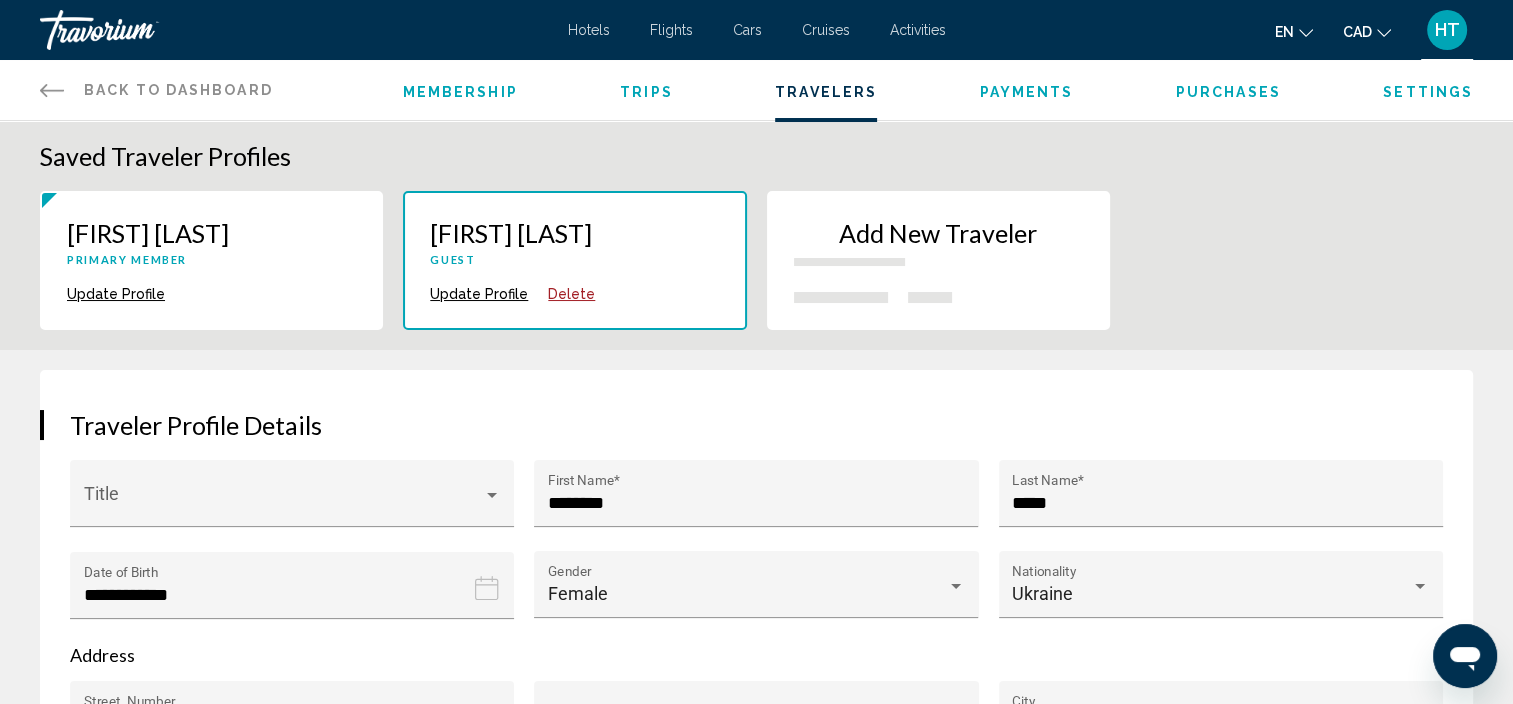 click on "Update Profile" at bounding box center (479, 294) 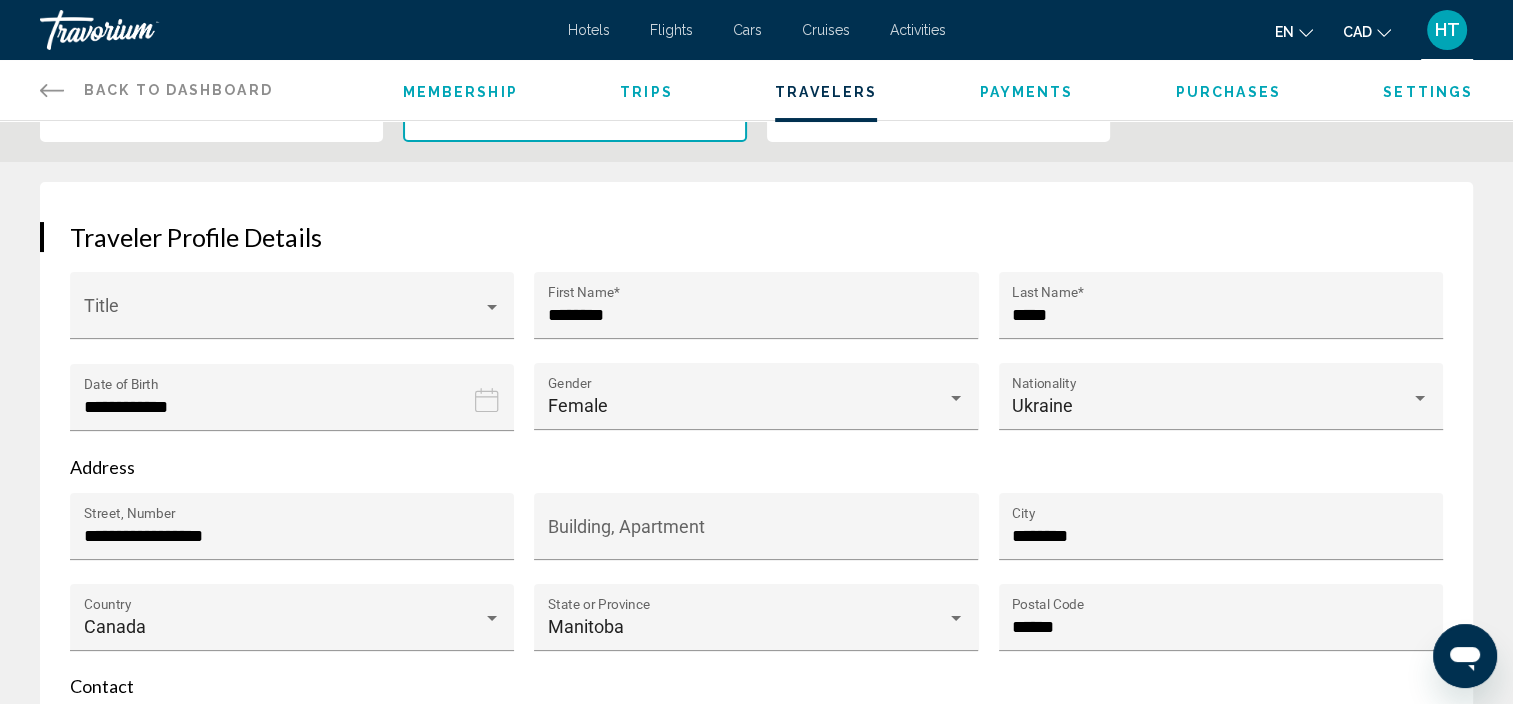 scroll, scrollTop: 200, scrollLeft: 0, axis: vertical 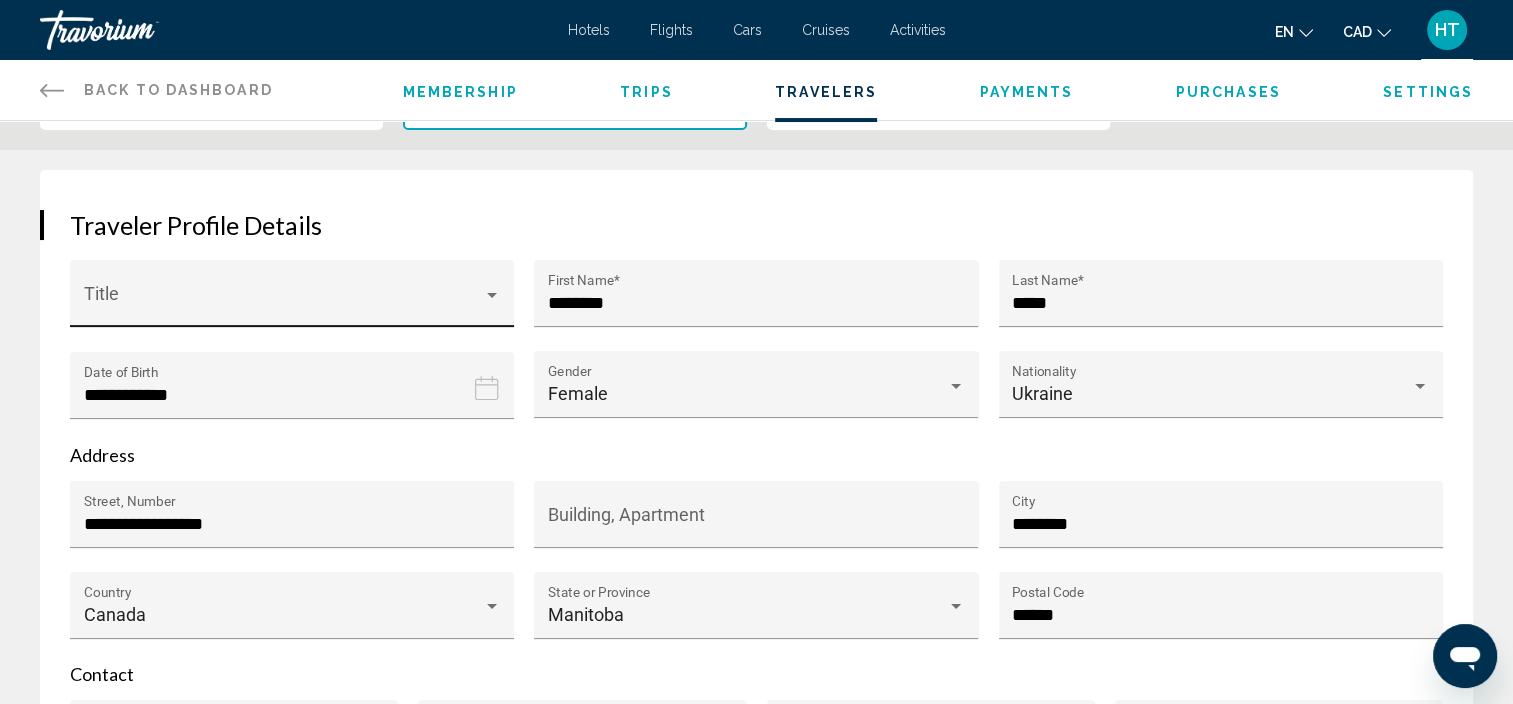 click on "Title" at bounding box center [292, 300] 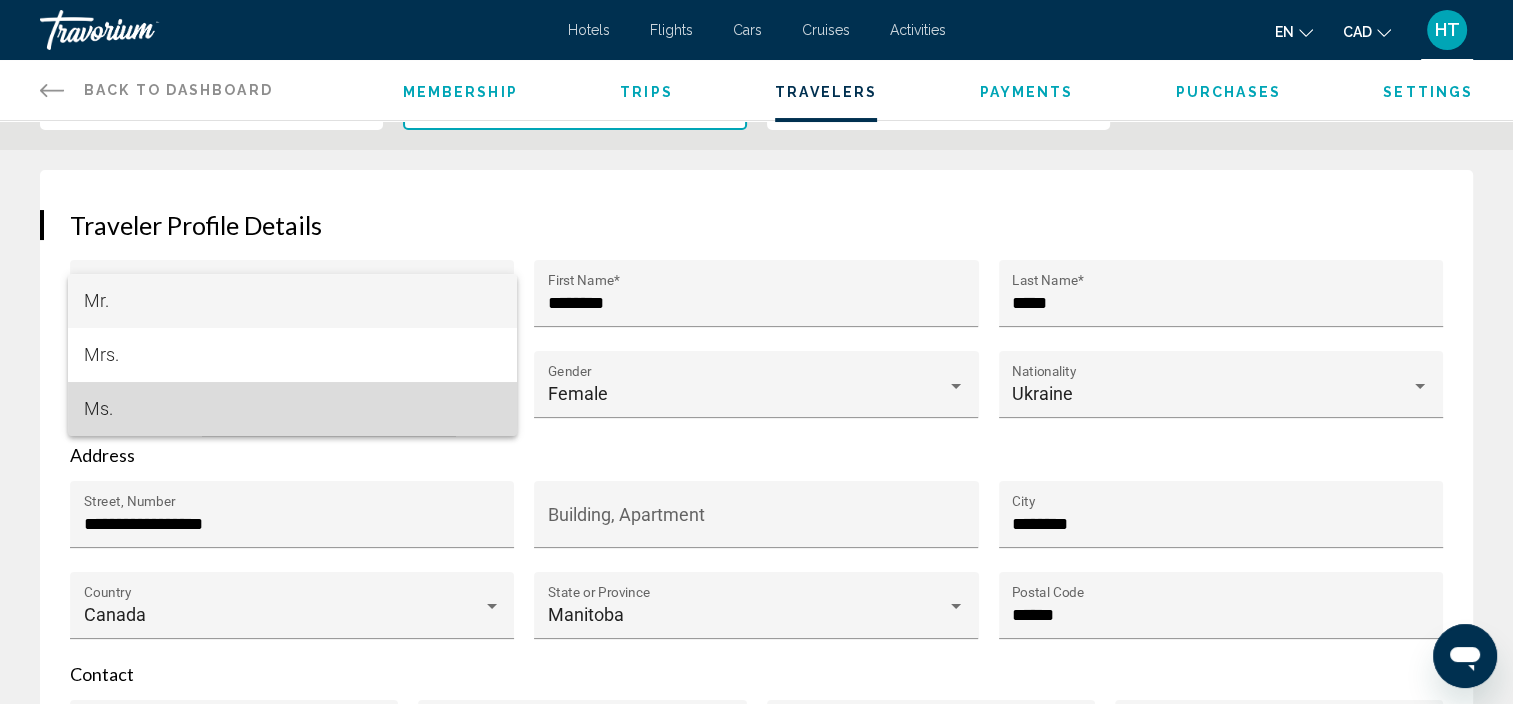 click on "Ms." at bounding box center [292, 409] 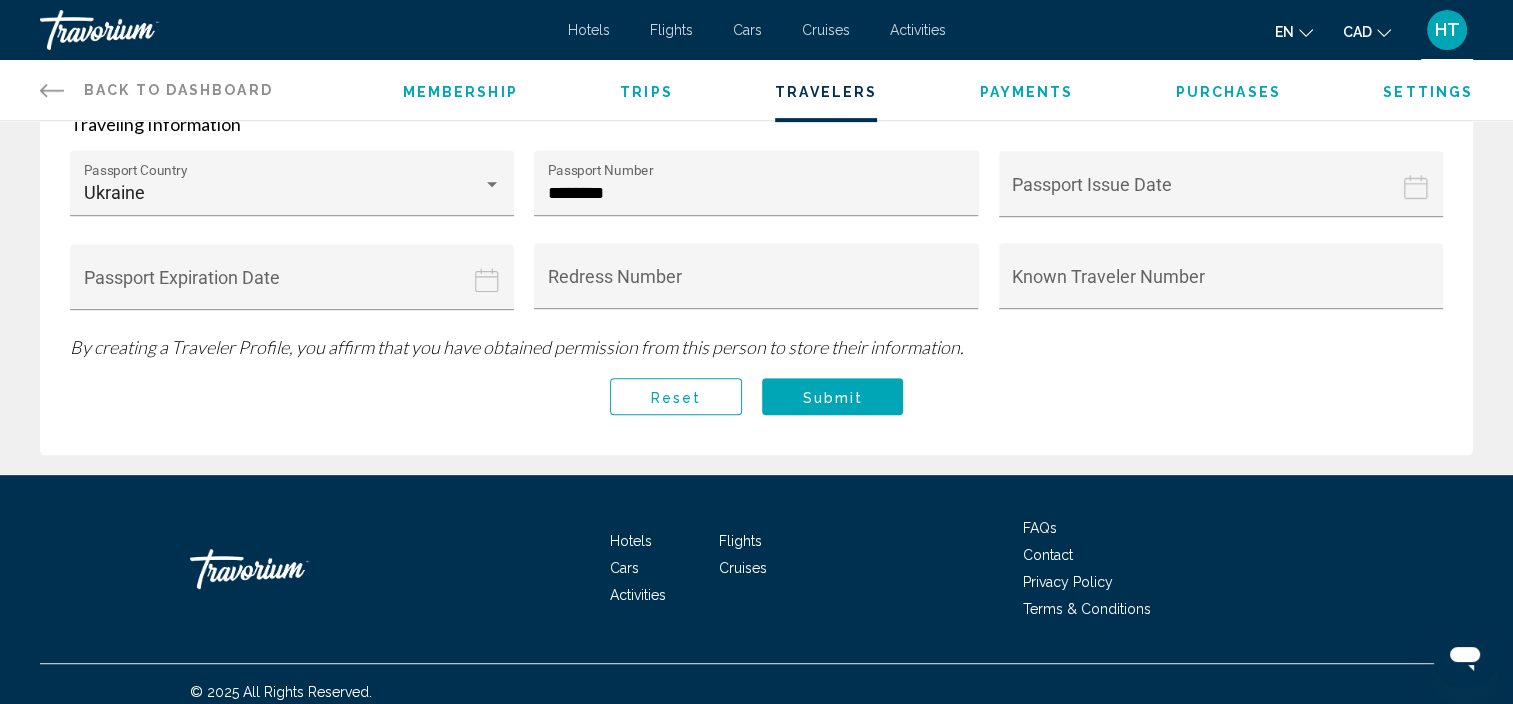 scroll, scrollTop: 888, scrollLeft: 0, axis: vertical 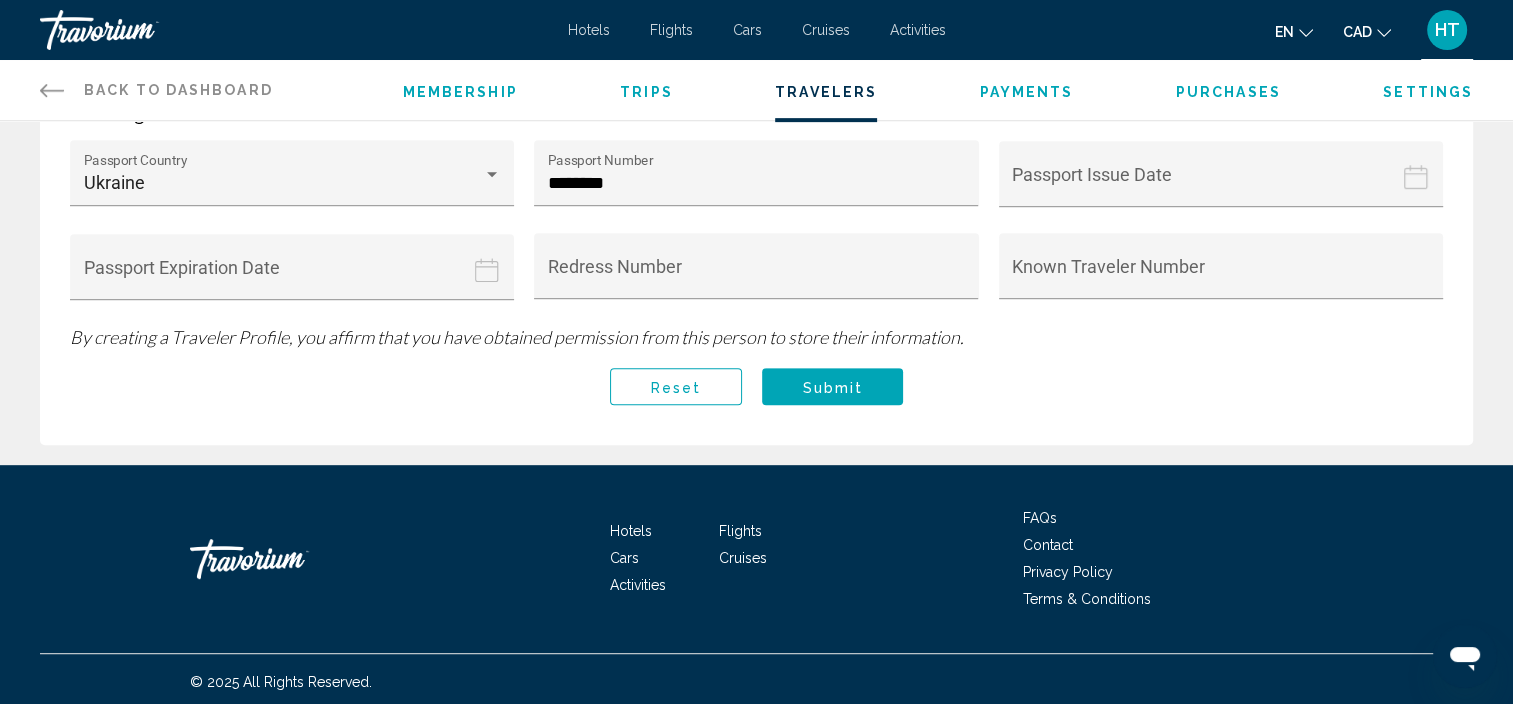 click on "Submit" at bounding box center (832, 387) 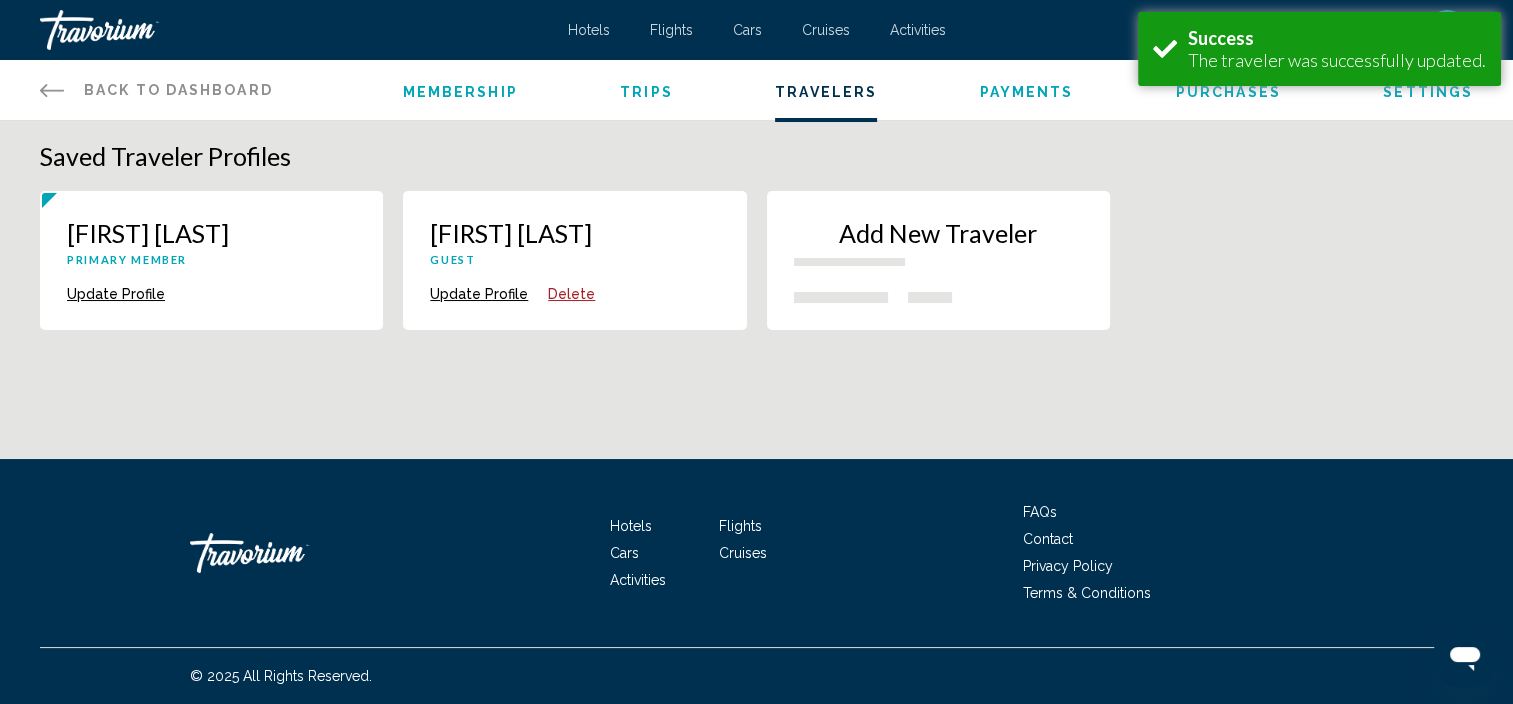 scroll, scrollTop: 0, scrollLeft: 0, axis: both 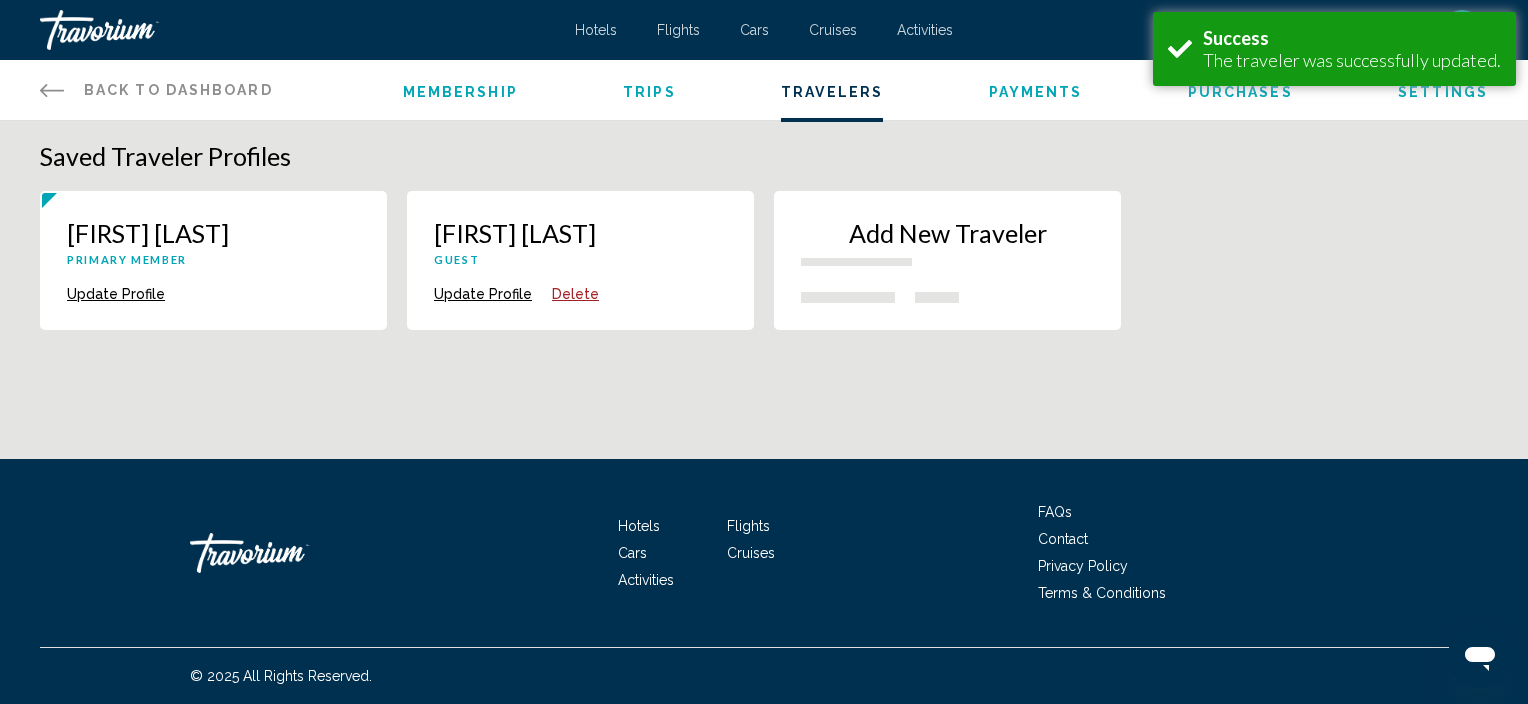 click on "Nataliia Bilak  Guest Update Profile Delete" at bounding box center [213, 260] 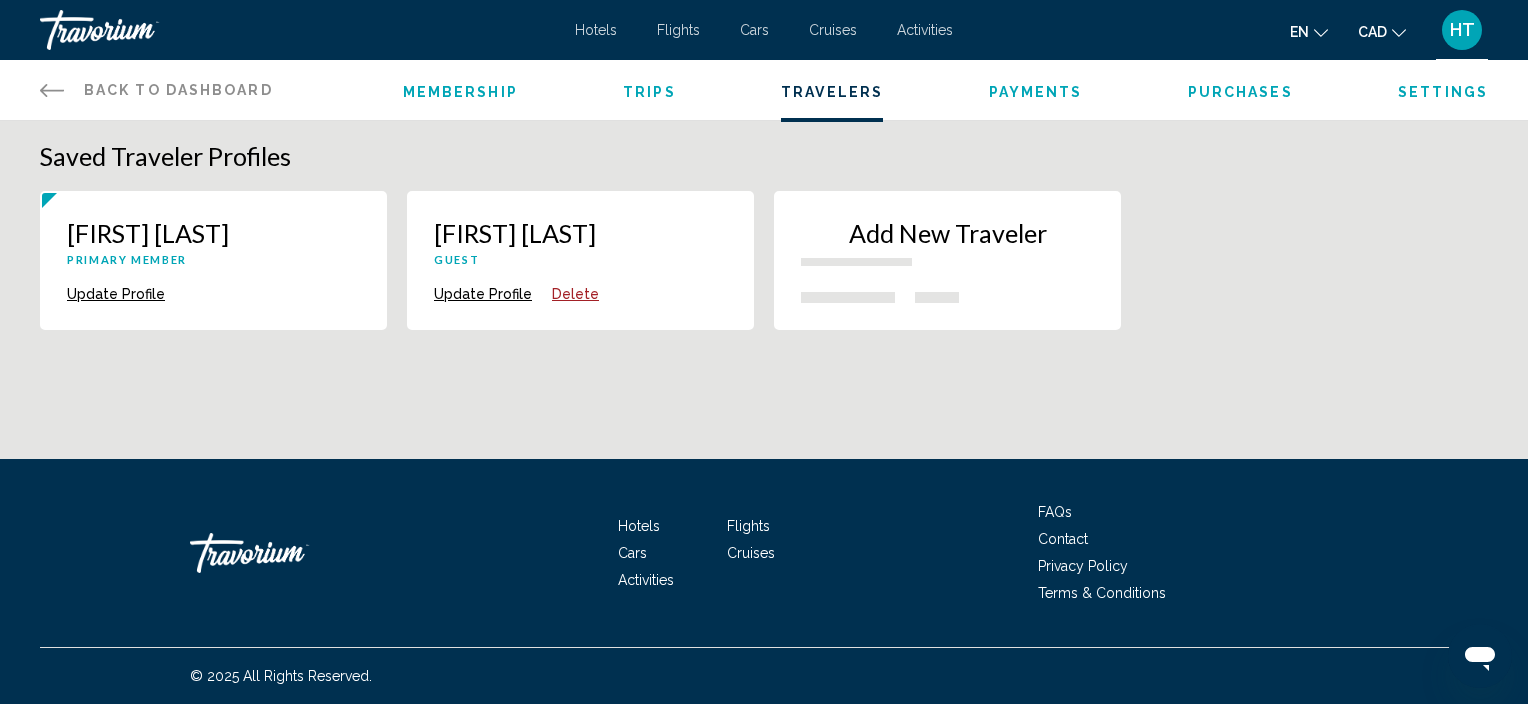 click on "Saved Traveler Profiles  Halyna Tavarnytskyy  Primary Member Update Profile Delete  Nataliia Bilak  Guest Update Profile Delete Add New Traveler Show More" at bounding box center (764, 320) 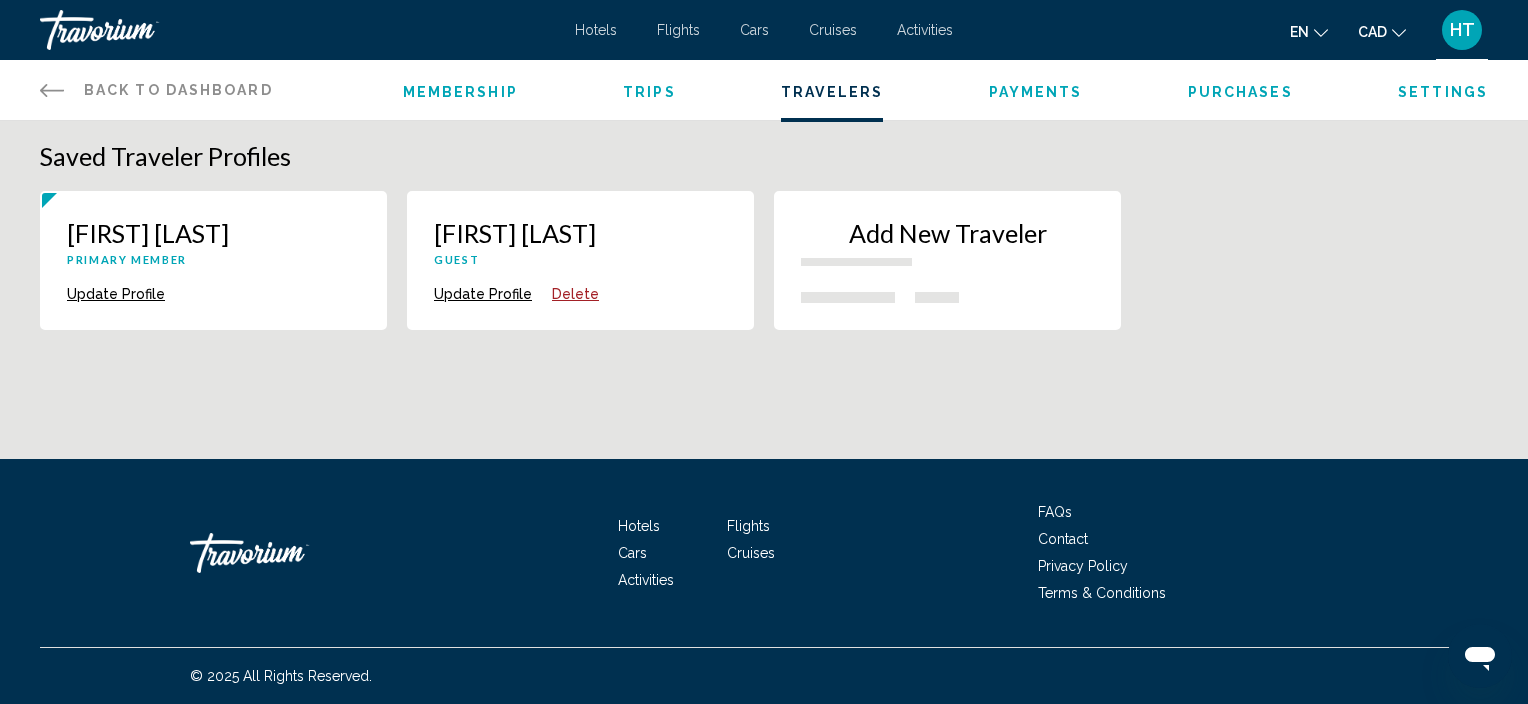 click on "Saved Traveler Profiles  Halyna Tavarnytskyy  Primary Member Update Profile Delete  Nataliia Bilak  Guest Update Profile Delete Add New Traveler Show More" at bounding box center [764, 320] 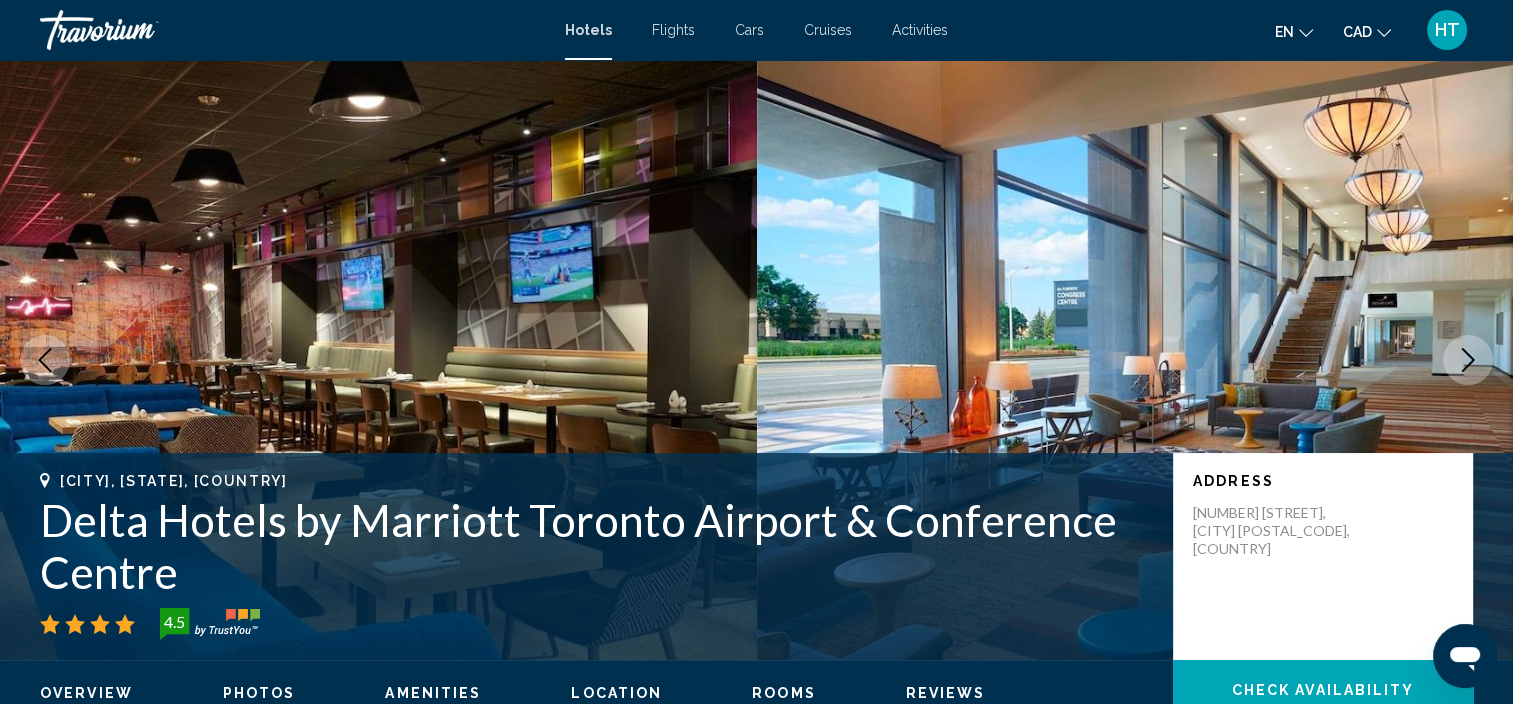 scroll, scrollTop: 8, scrollLeft: 0, axis: vertical 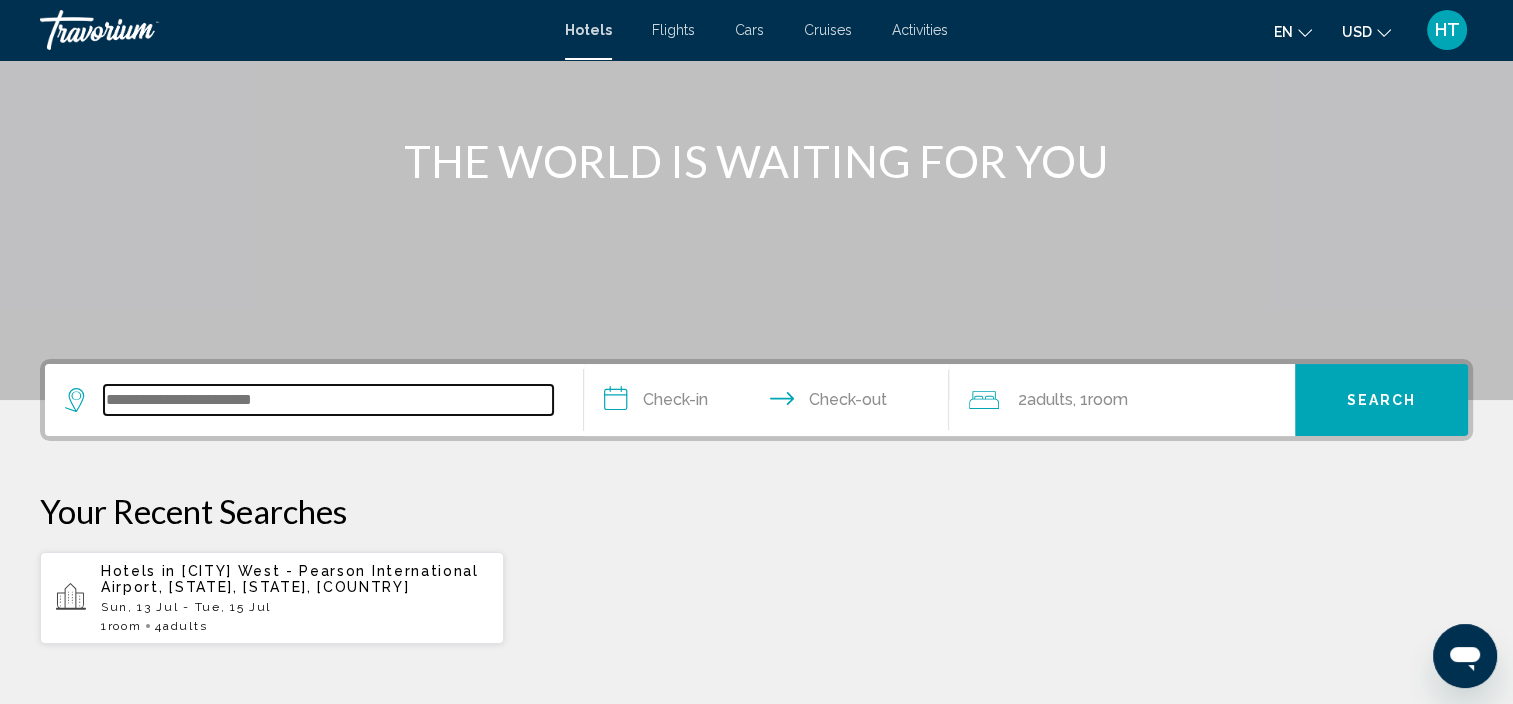 click at bounding box center [328, 400] 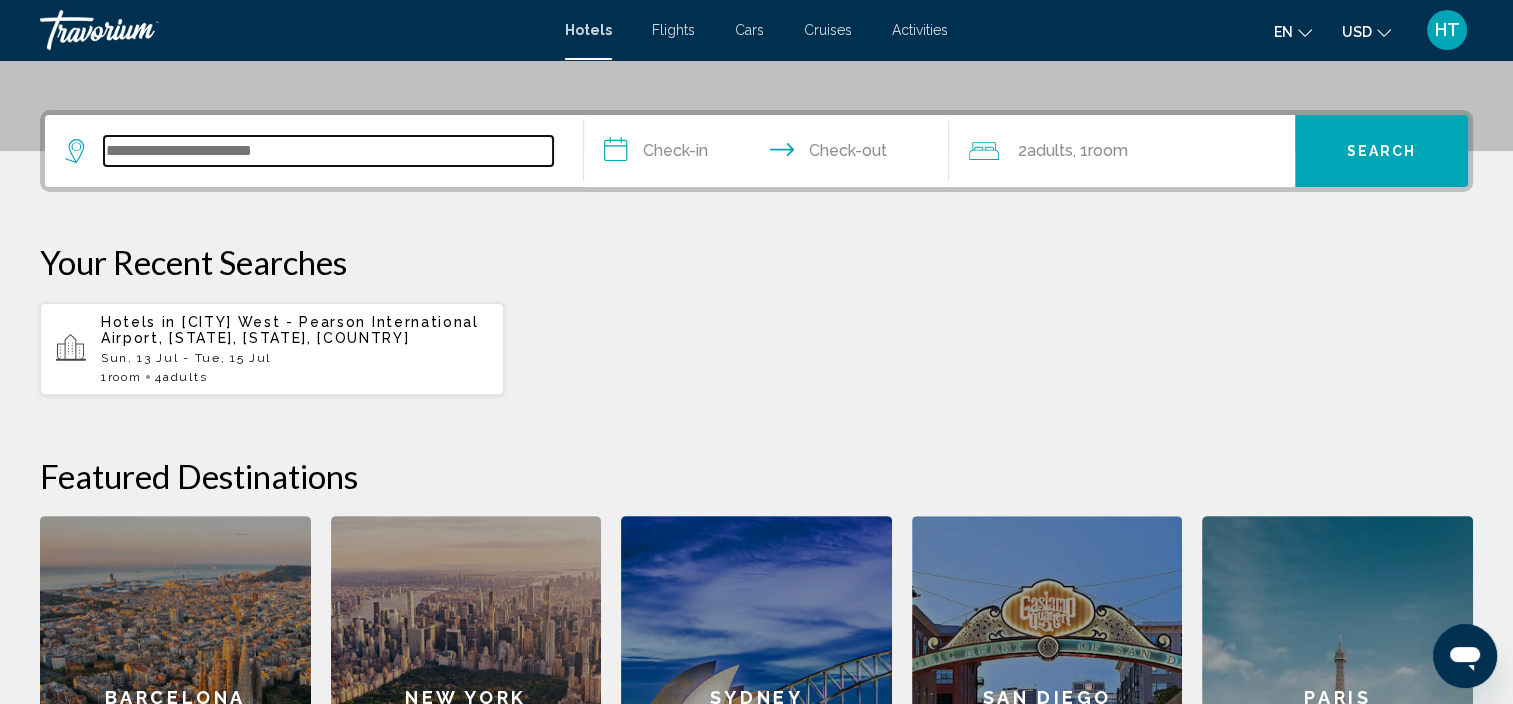 scroll, scrollTop: 493, scrollLeft: 0, axis: vertical 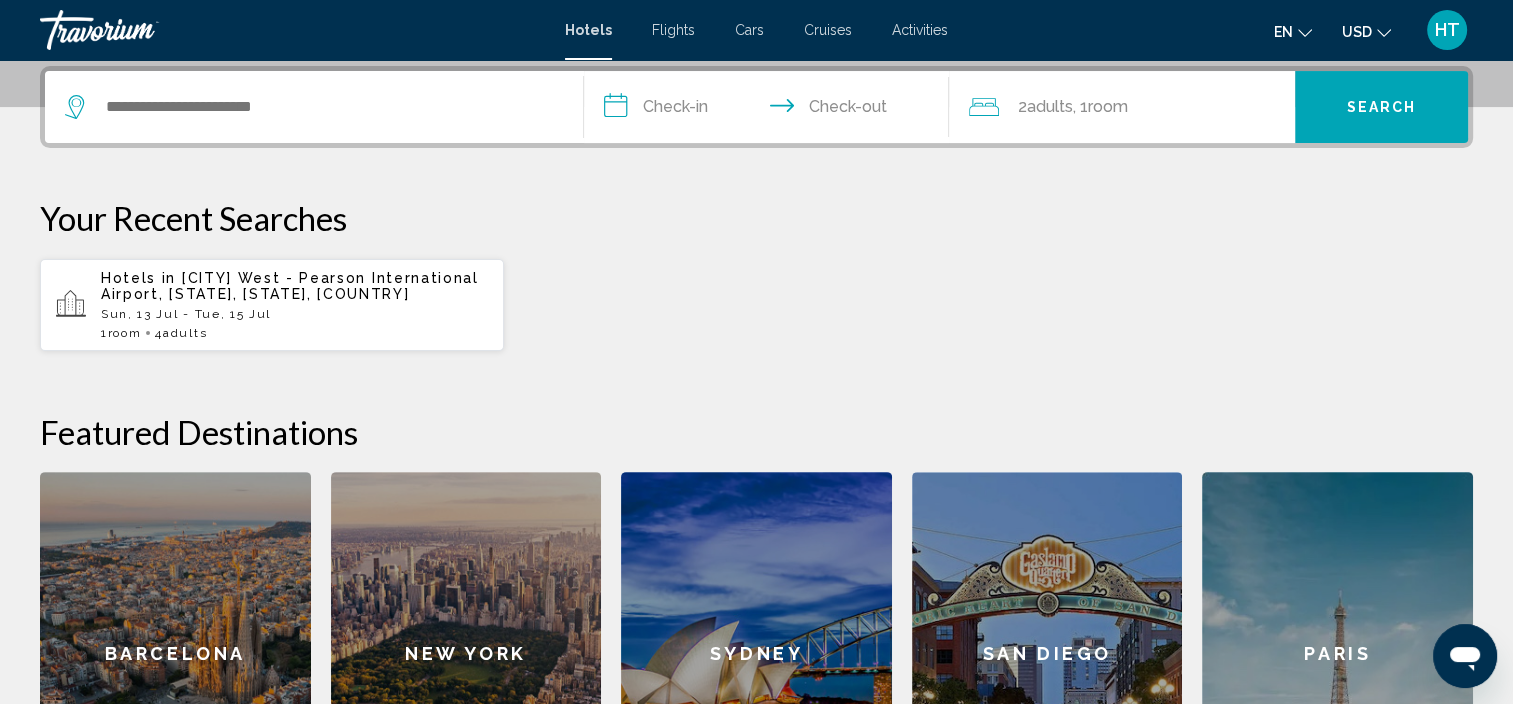click on "Sun, 13 Jul - Tue, 15 Jul" at bounding box center [294, 314] 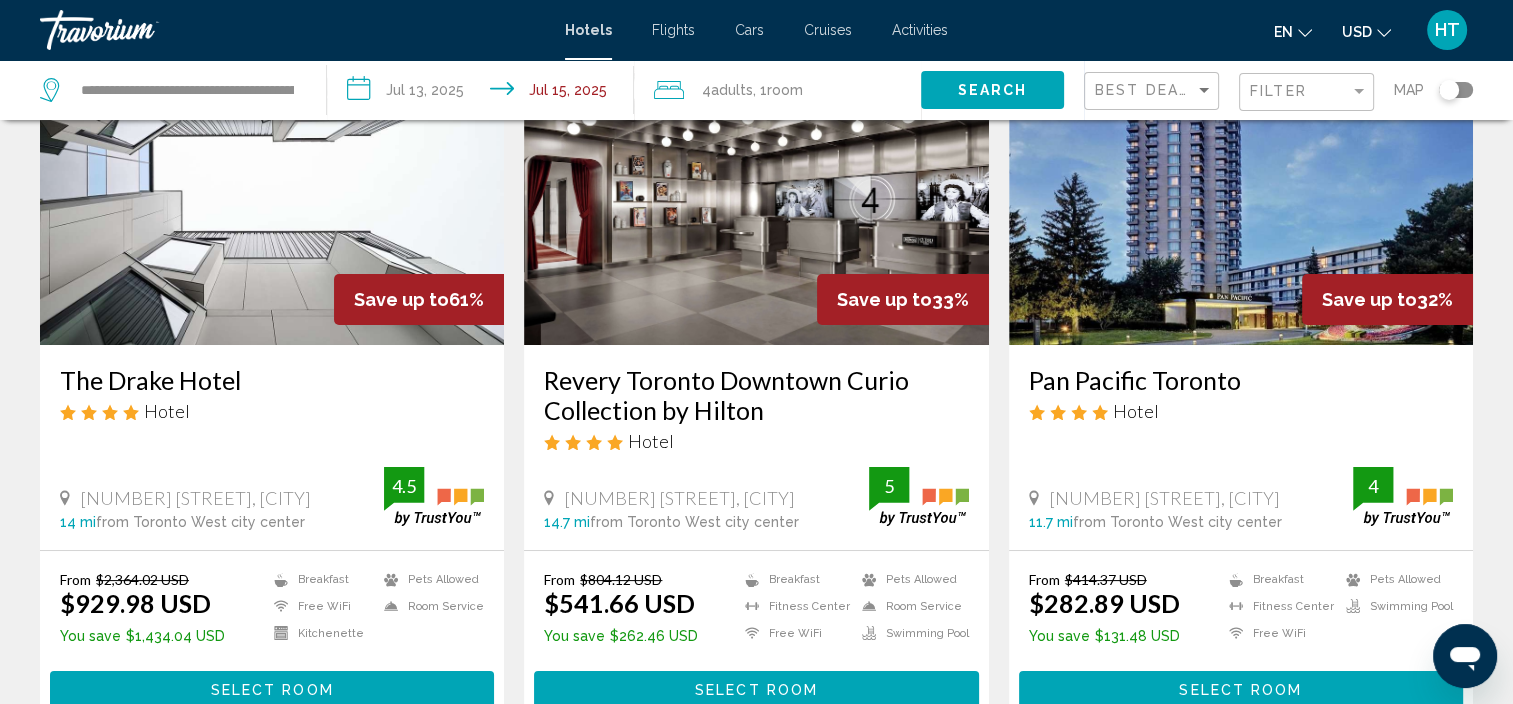 scroll, scrollTop: 200, scrollLeft: 0, axis: vertical 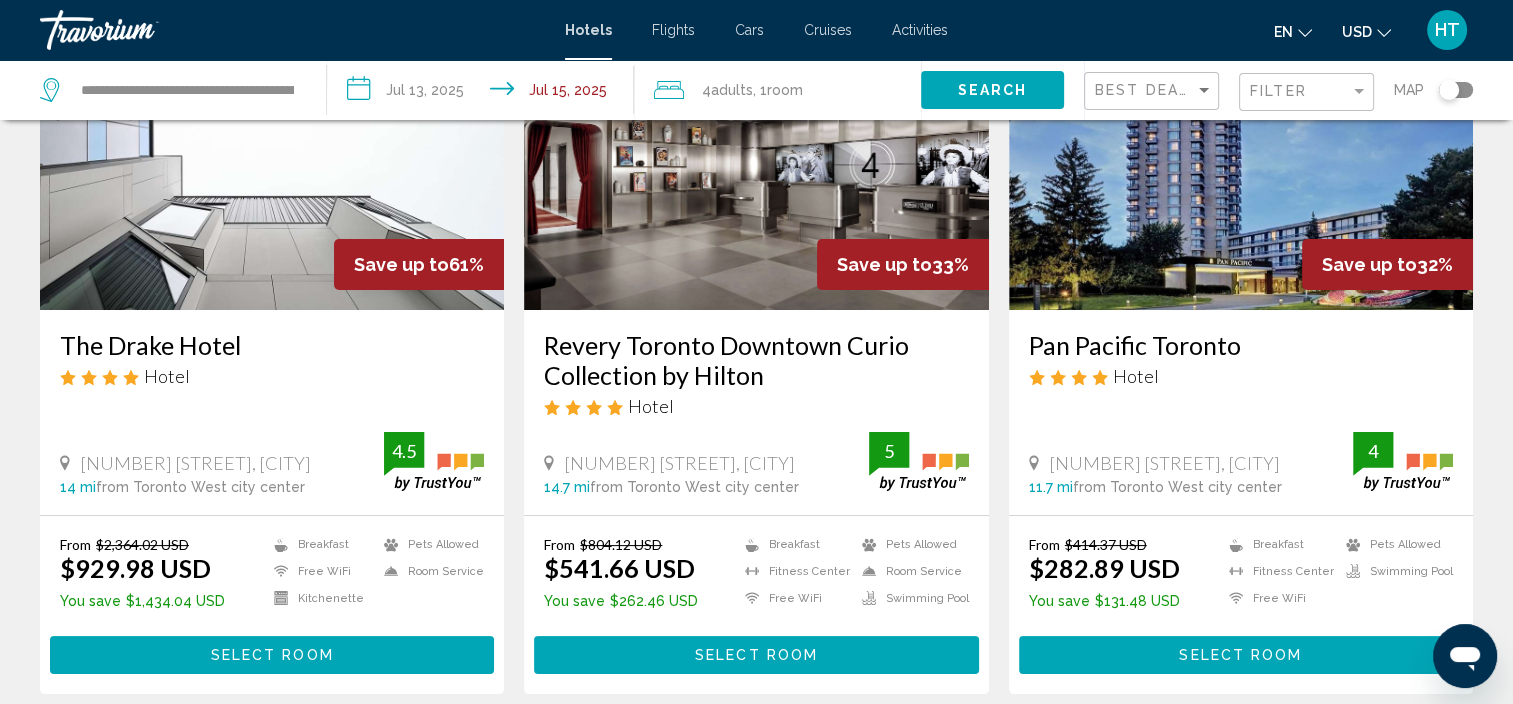 click on "Pan Pacific Toronto" at bounding box center (1241, 345) 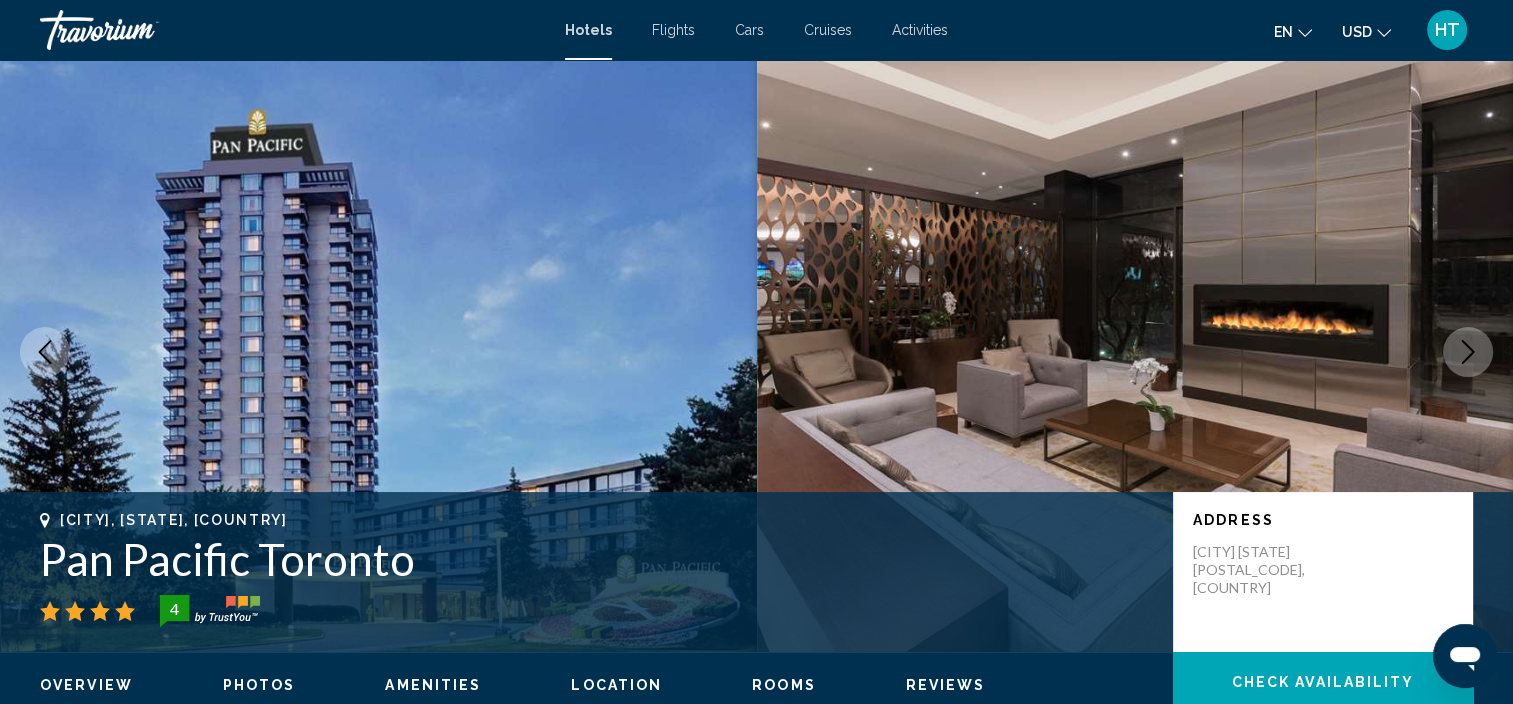 click 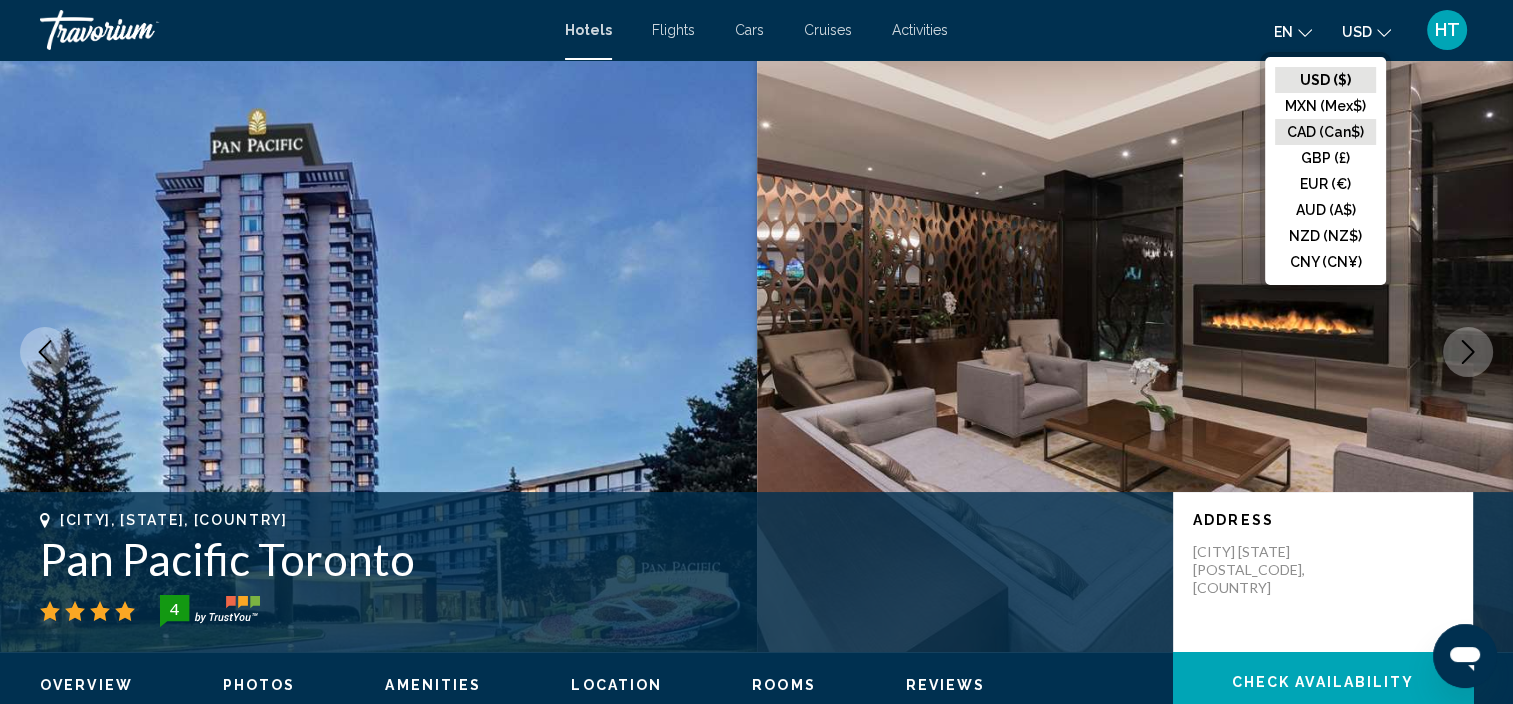 click on "CAD (Can$)" 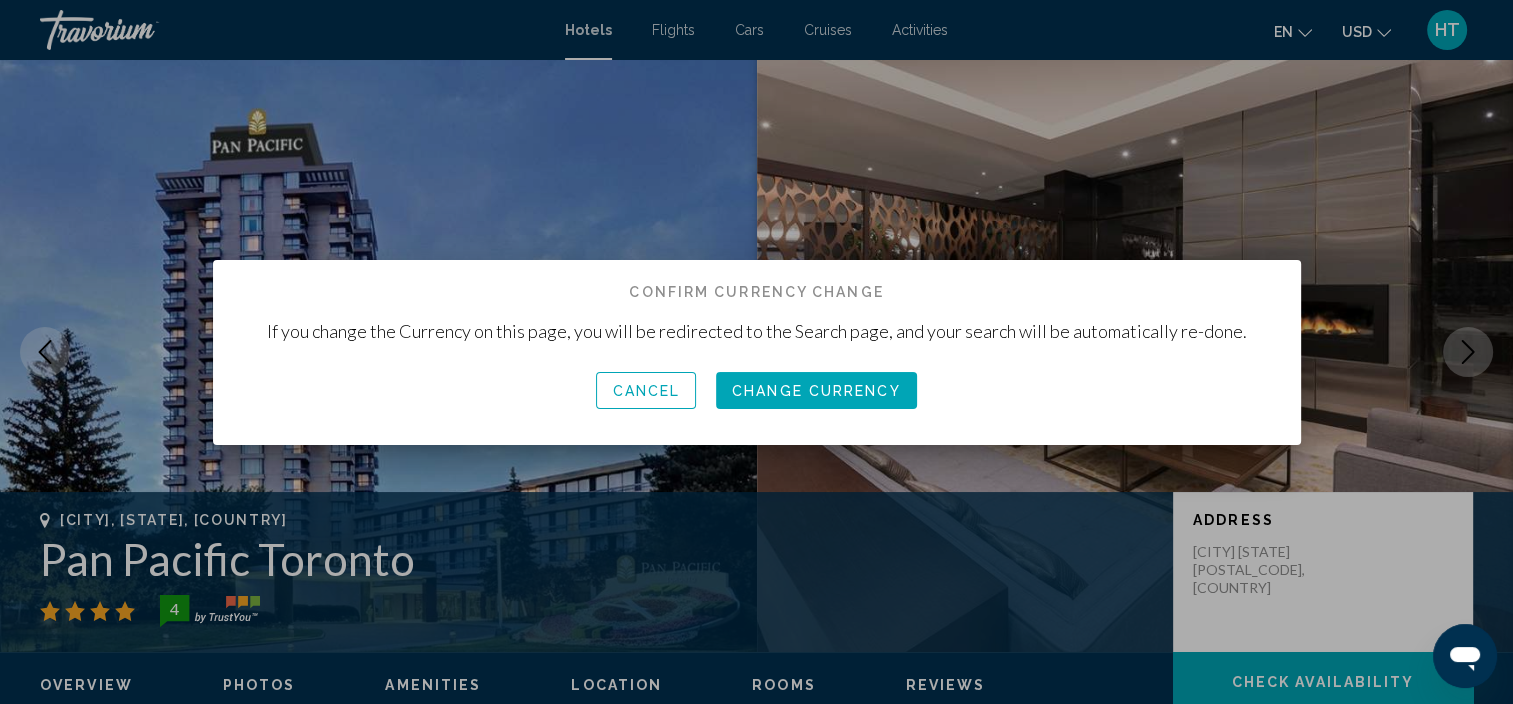 click on "Change Currency" at bounding box center [816, 391] 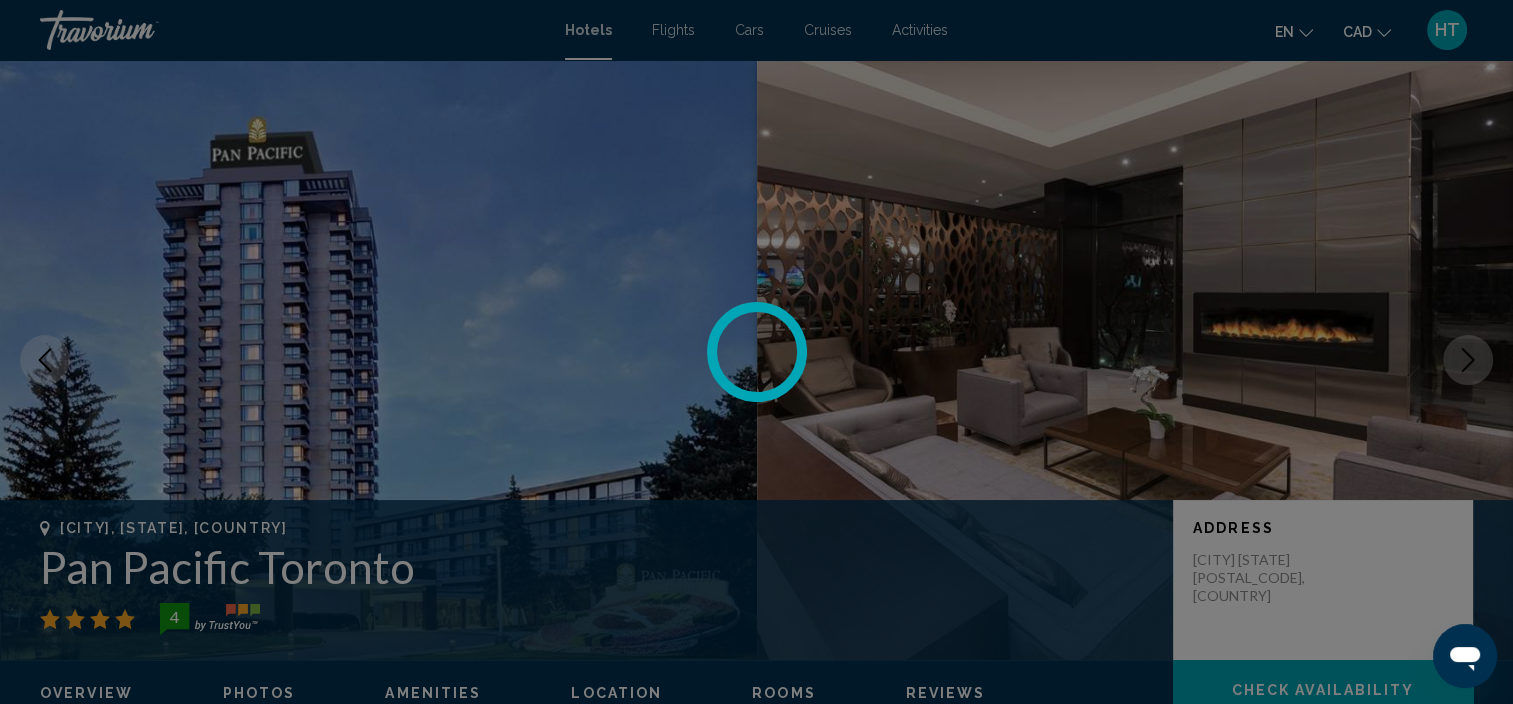 scroll, scrollTop: 8, scrollLeft: 0, axis: vertical 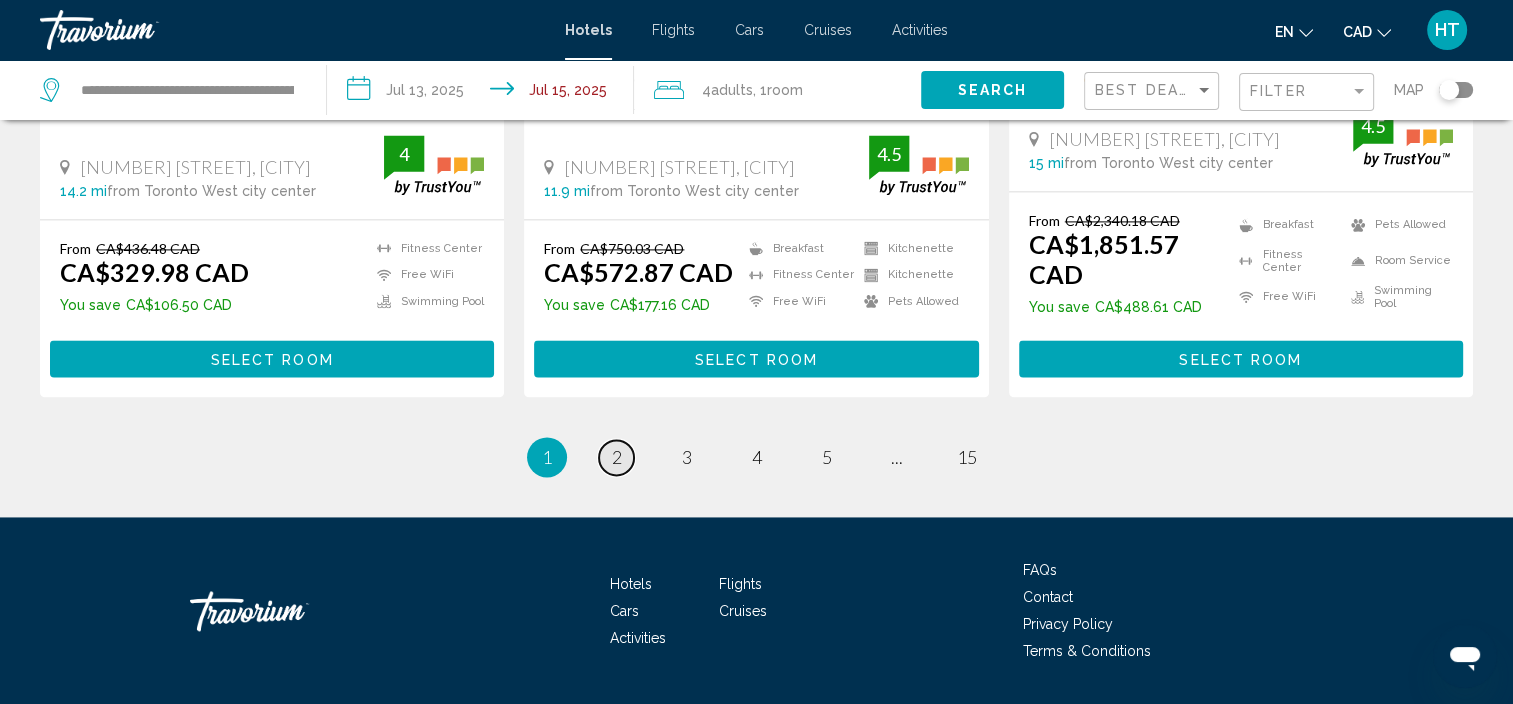 click on "2" at bounding box center (617, 457) 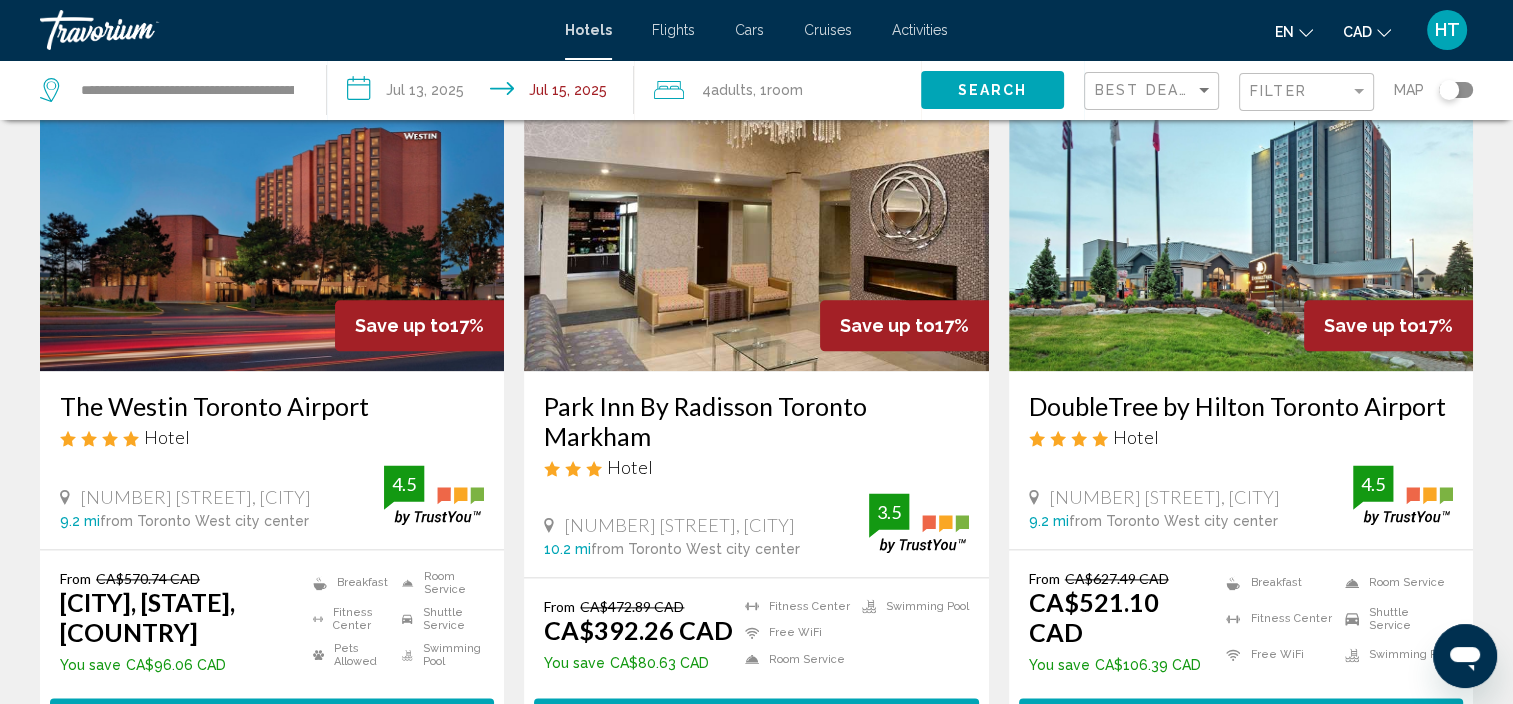 scroll, scrollTop: 2814, scrollLeft: 0, axis: vertical 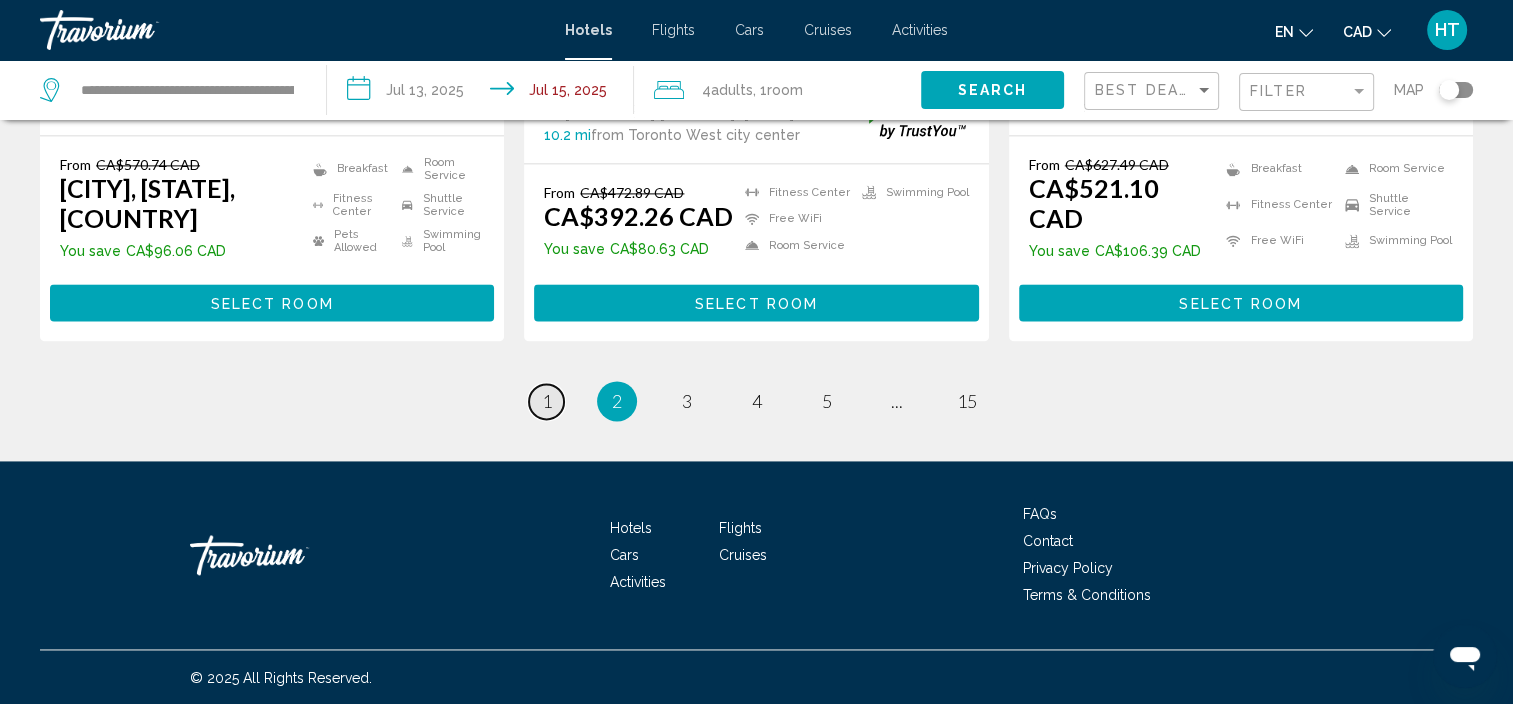 click on "page  1" at bounding box center [546, 401] 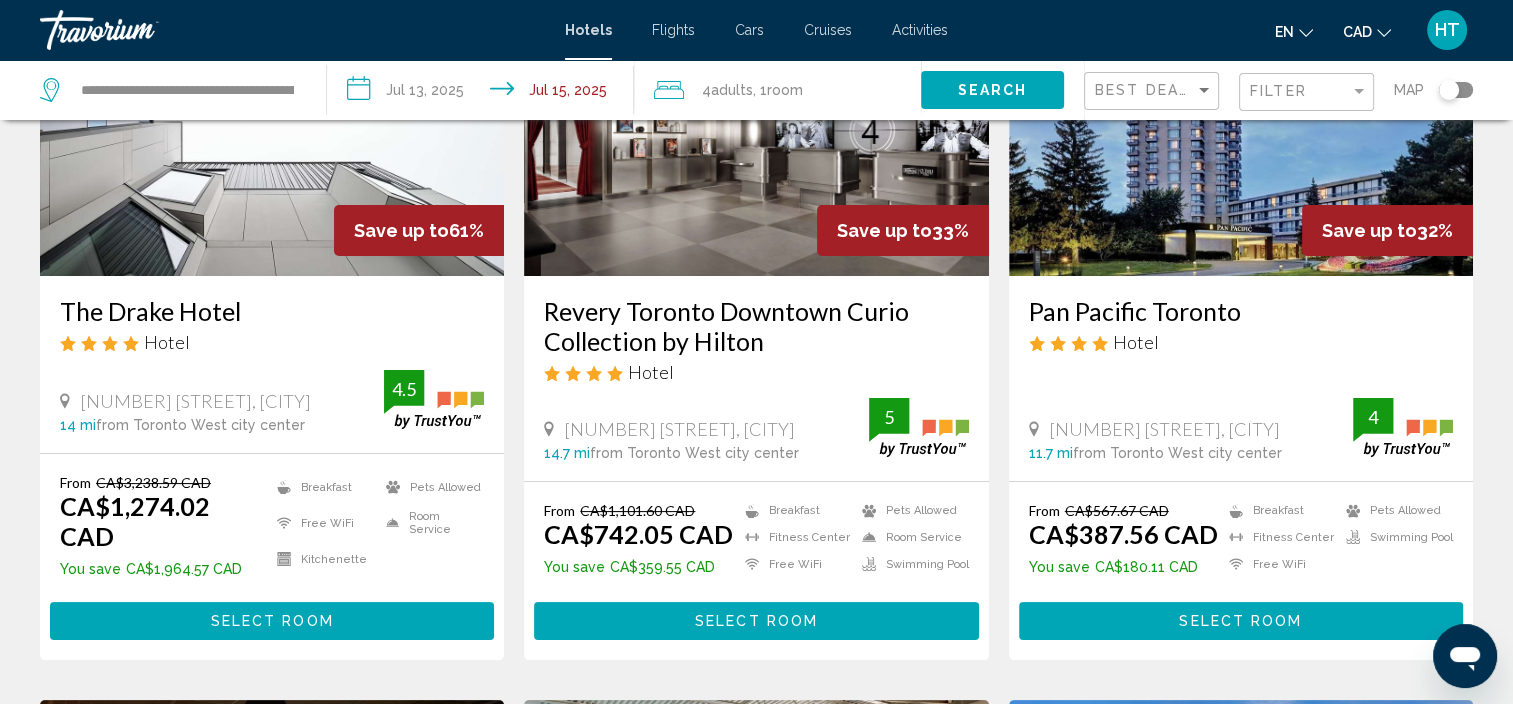 scroll, scrollTop: 200, scrollLeft: 0, axis: vertical 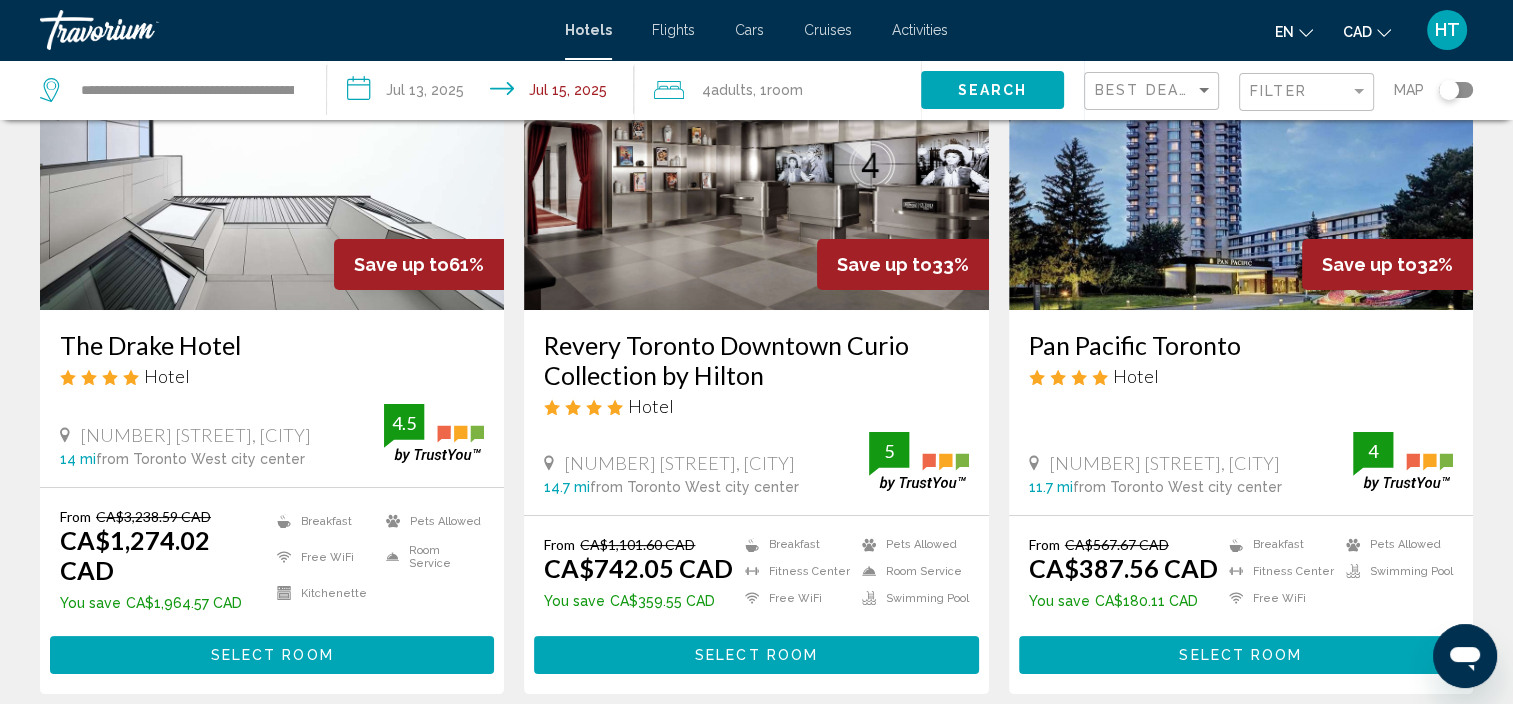 click on "Pan Pacific Toronto" at bounding box center (1241, 345) 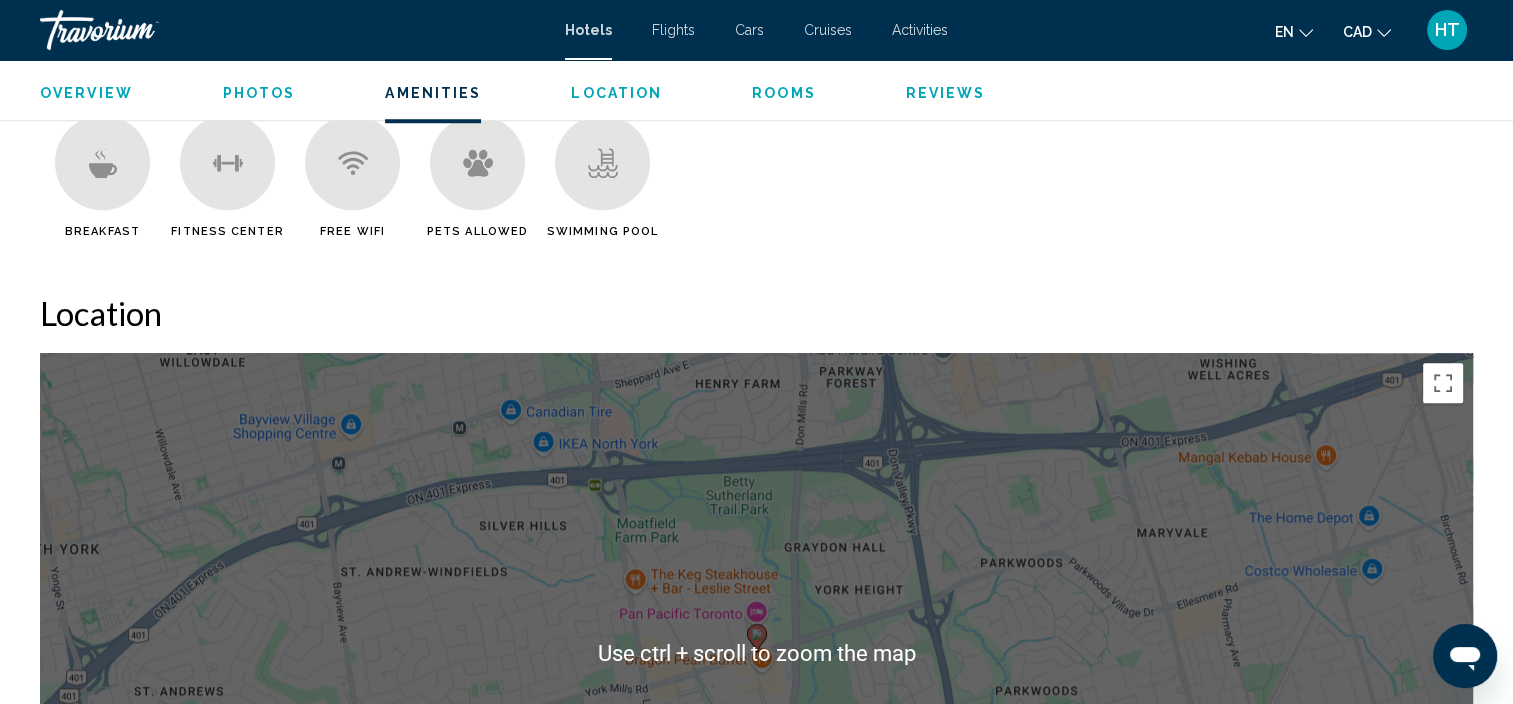 scroll, scrollTop: 1608, scrollLeft: 0, axis: vertical 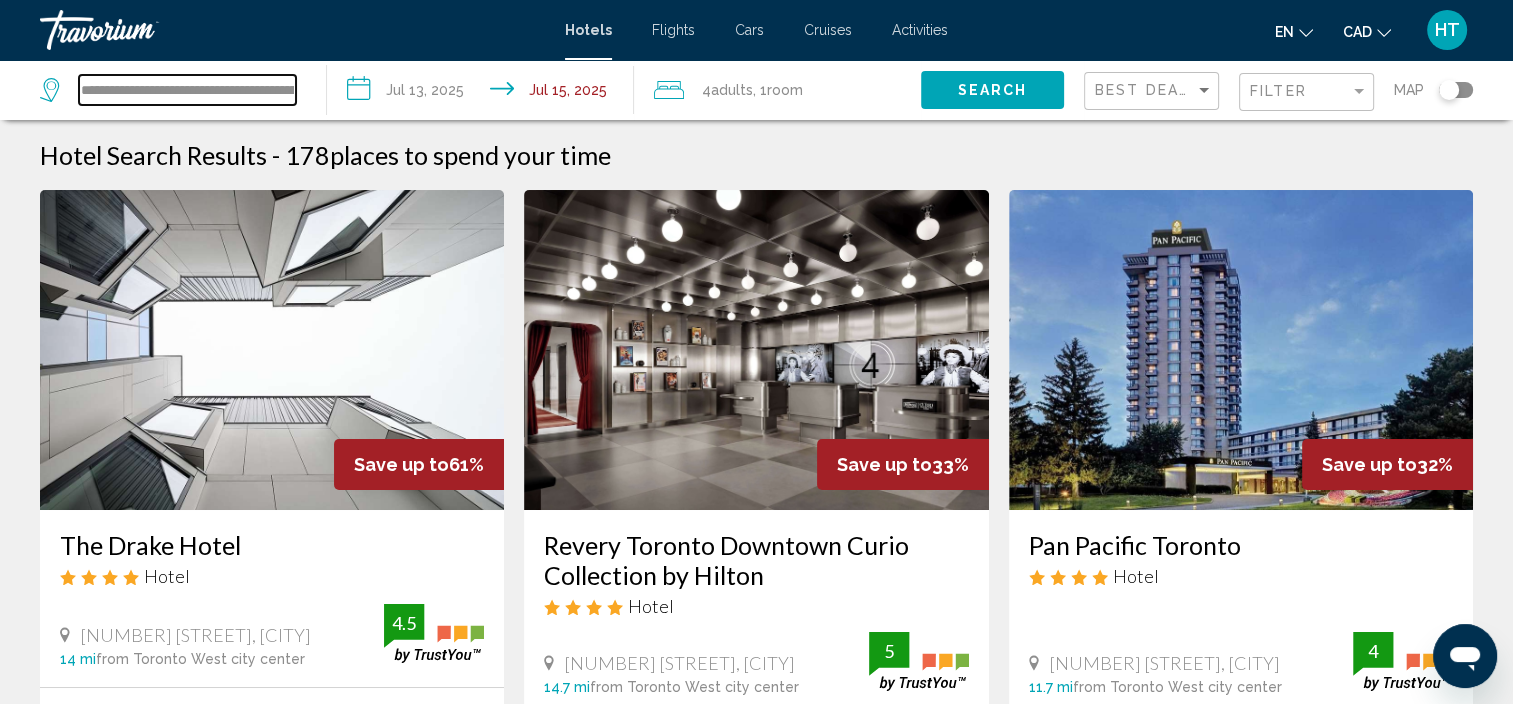 click on "**********" at bounding box center [187, 90] 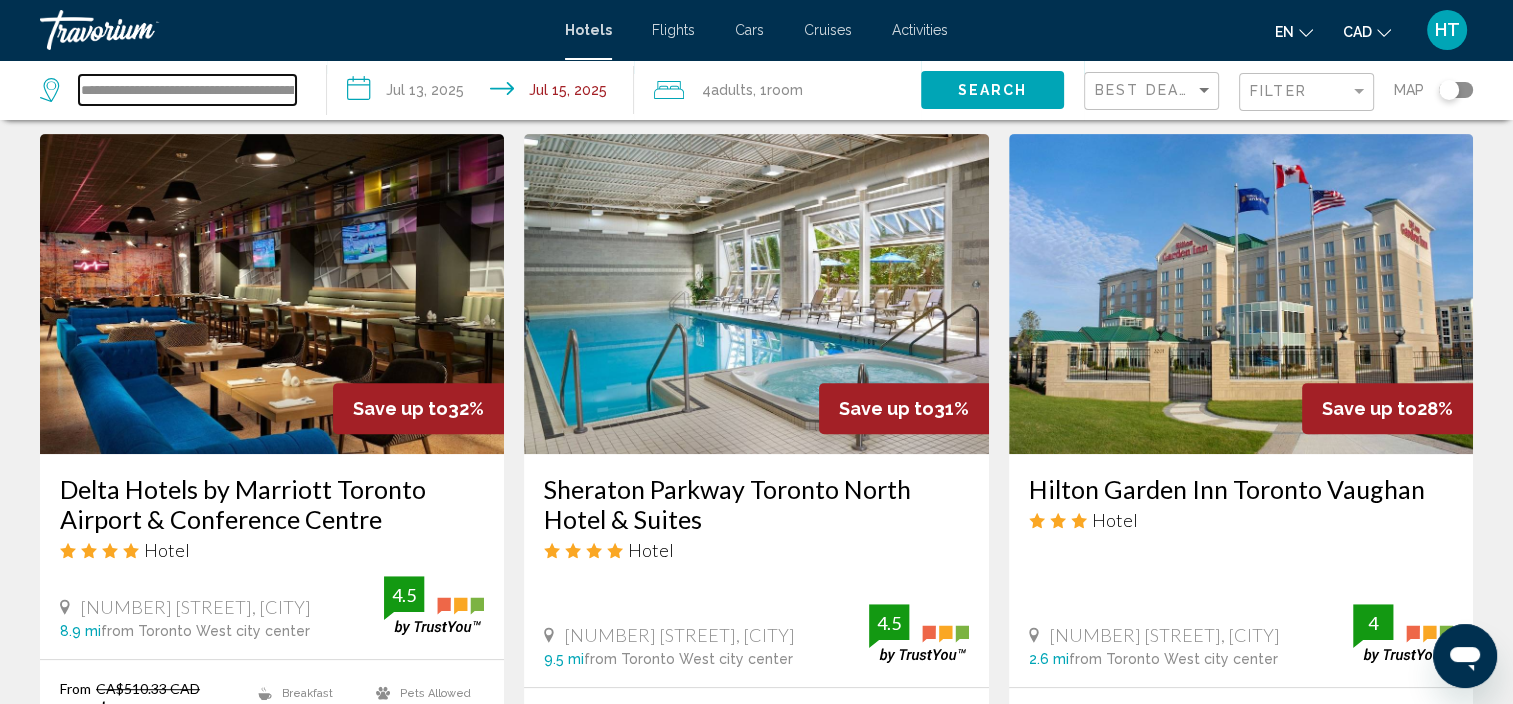 scroll, scrollTop: 900, scrollLeft: 0, axis: vertical 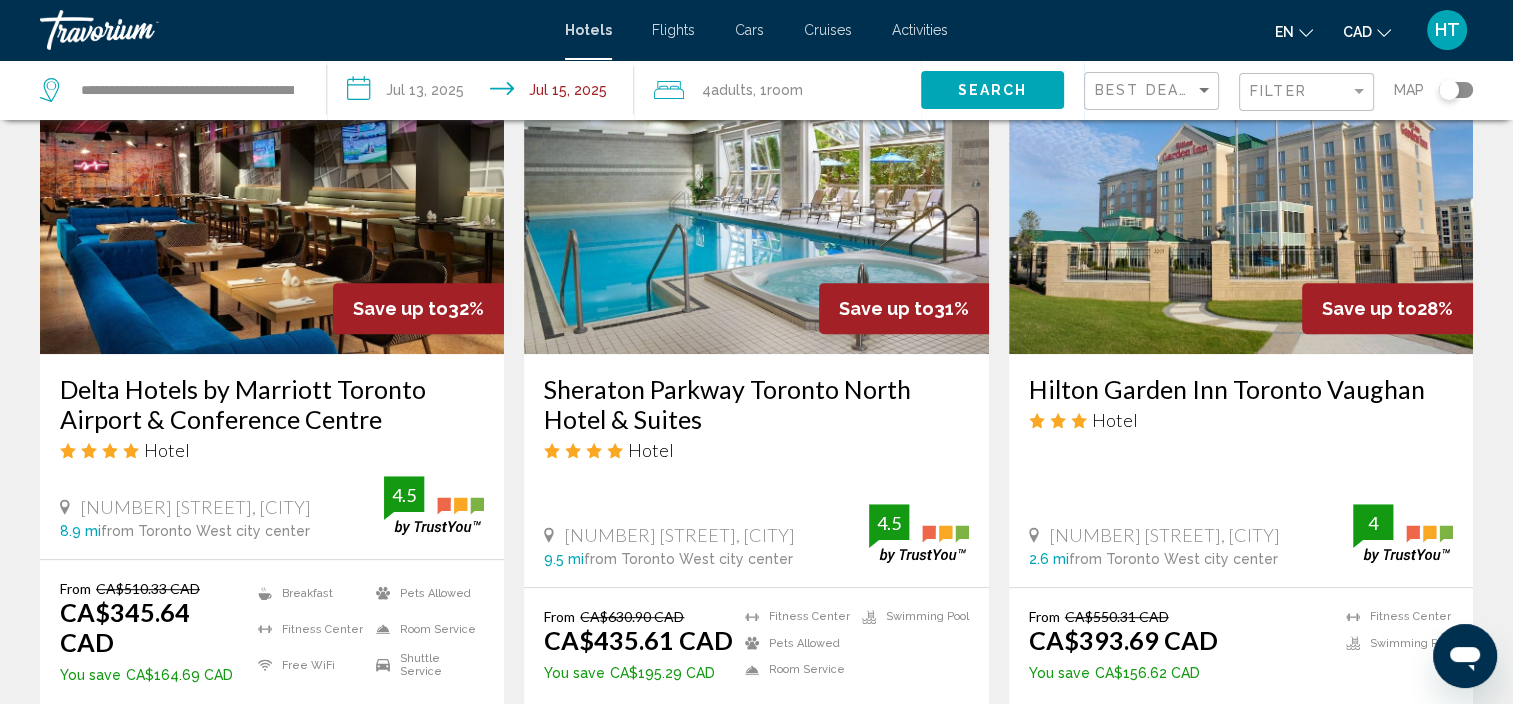 click on "Delta Hotels by Marriott Toronto Airport & Conference Centre" at bounding box center (272, 404) 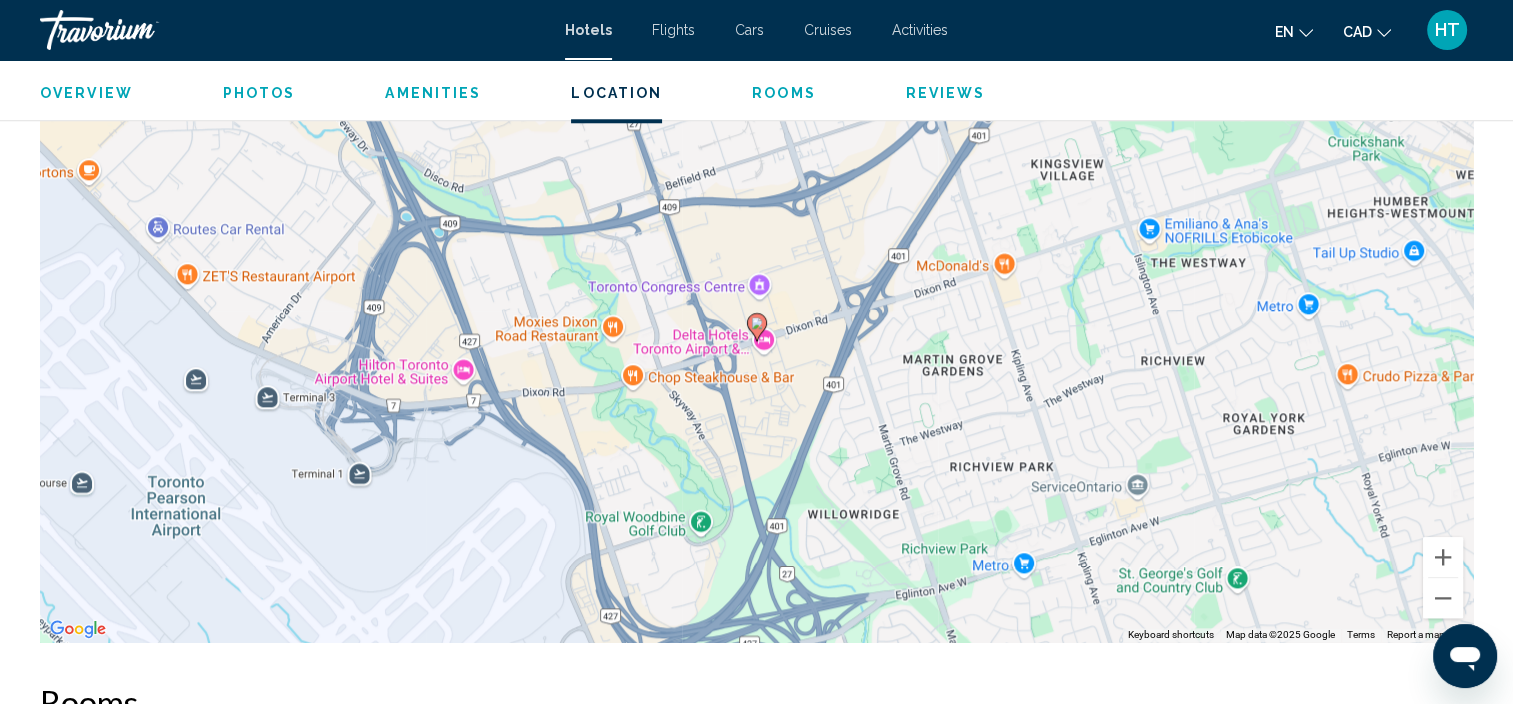 scroll, scrollTop: 2000, scrollLeft: 0, axis: vertical 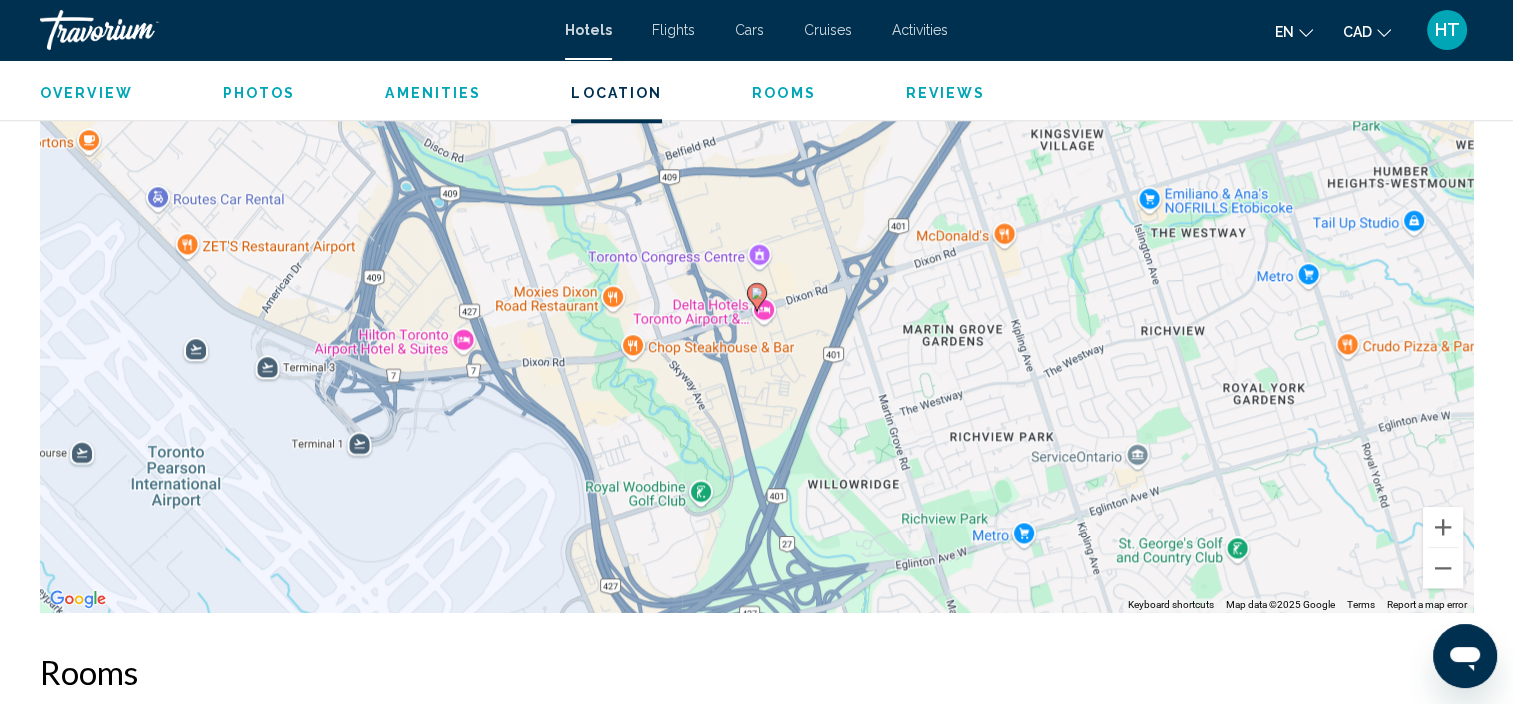 click on "To activate drag with keyboard, press Alt + Enter. Once in keyboard drag state, use the arrow keys to move the marker. To complete the drag, press the Enter key. To cancel, press Escape." at bounding box center [756, 312] 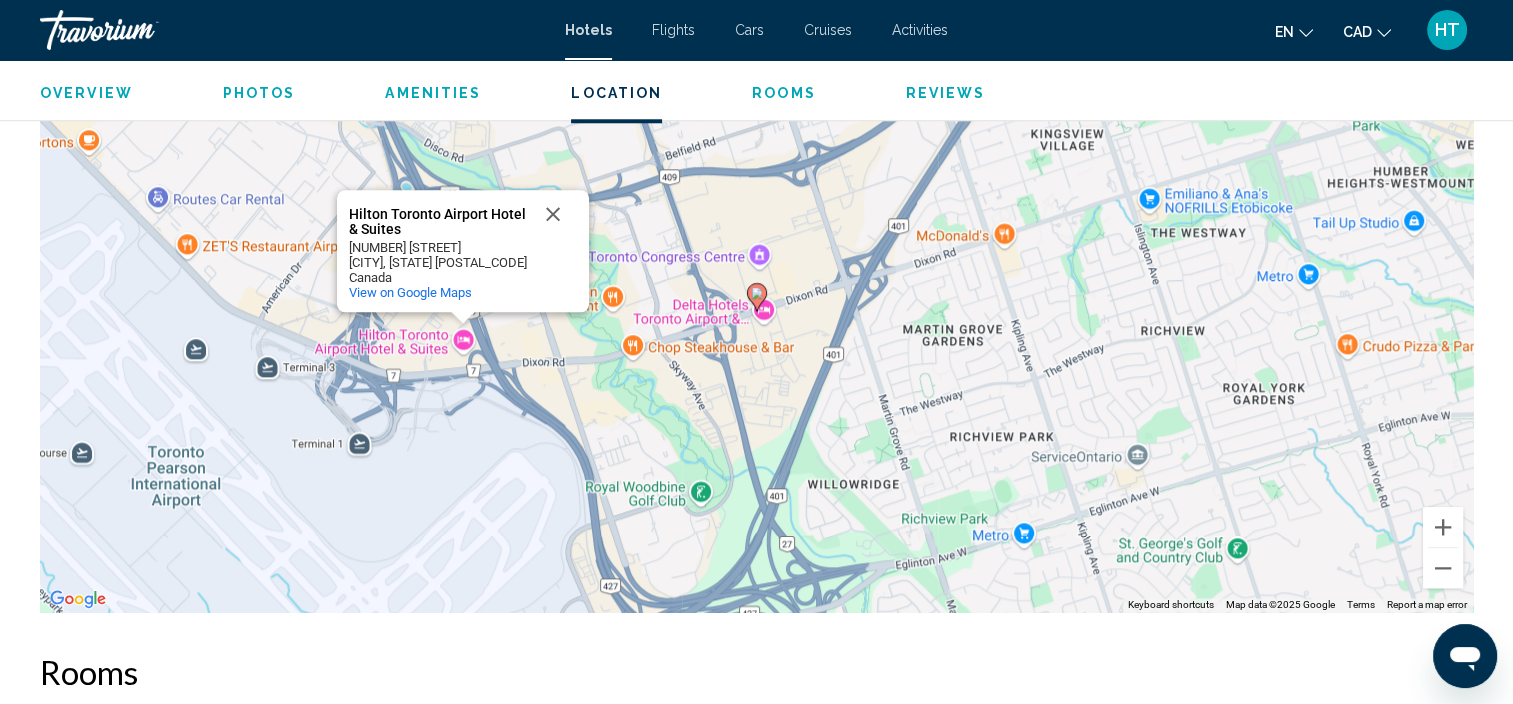 click on "Hilton Toronto Airport Hotel & Suites" at bounding box center [439, 222] 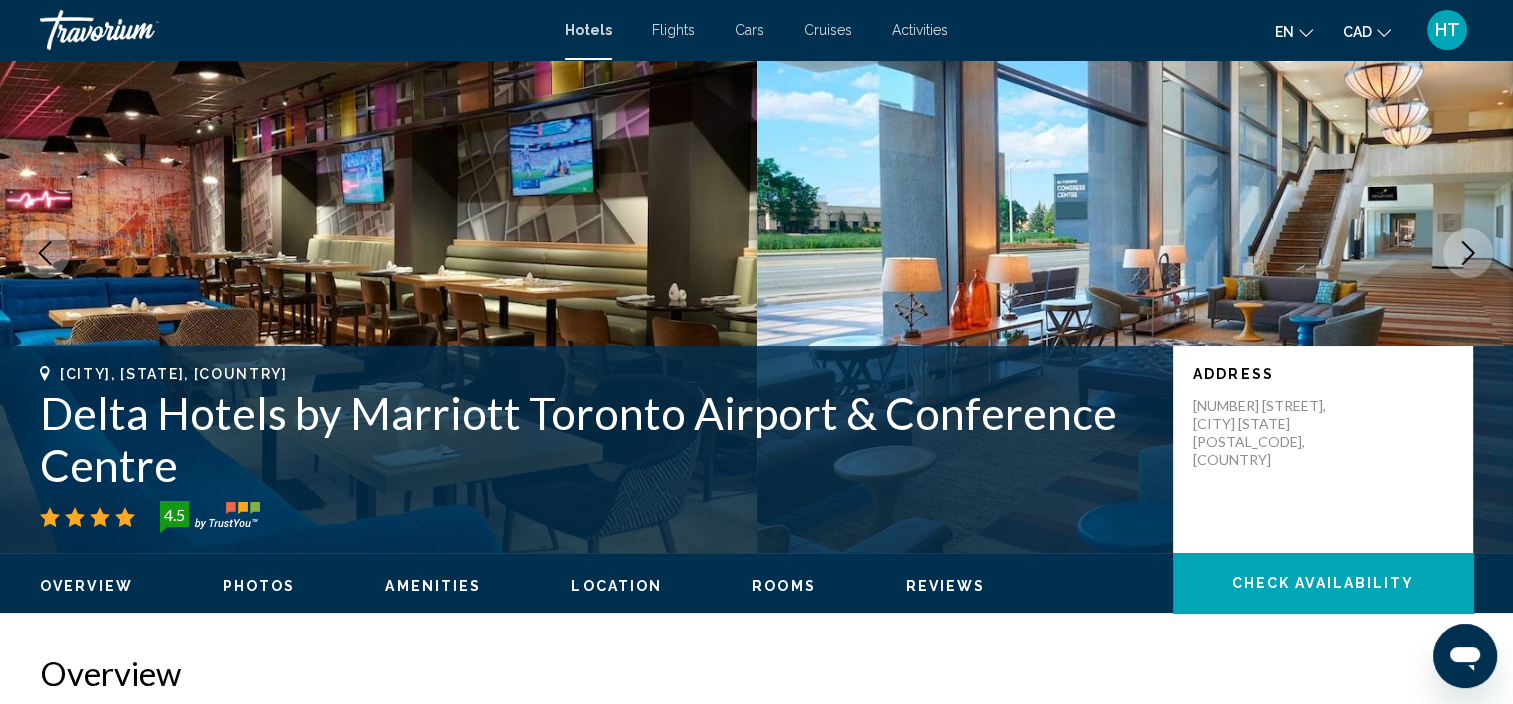 scroll, scrollTop: 0, scrollLeft: 0, axis: both 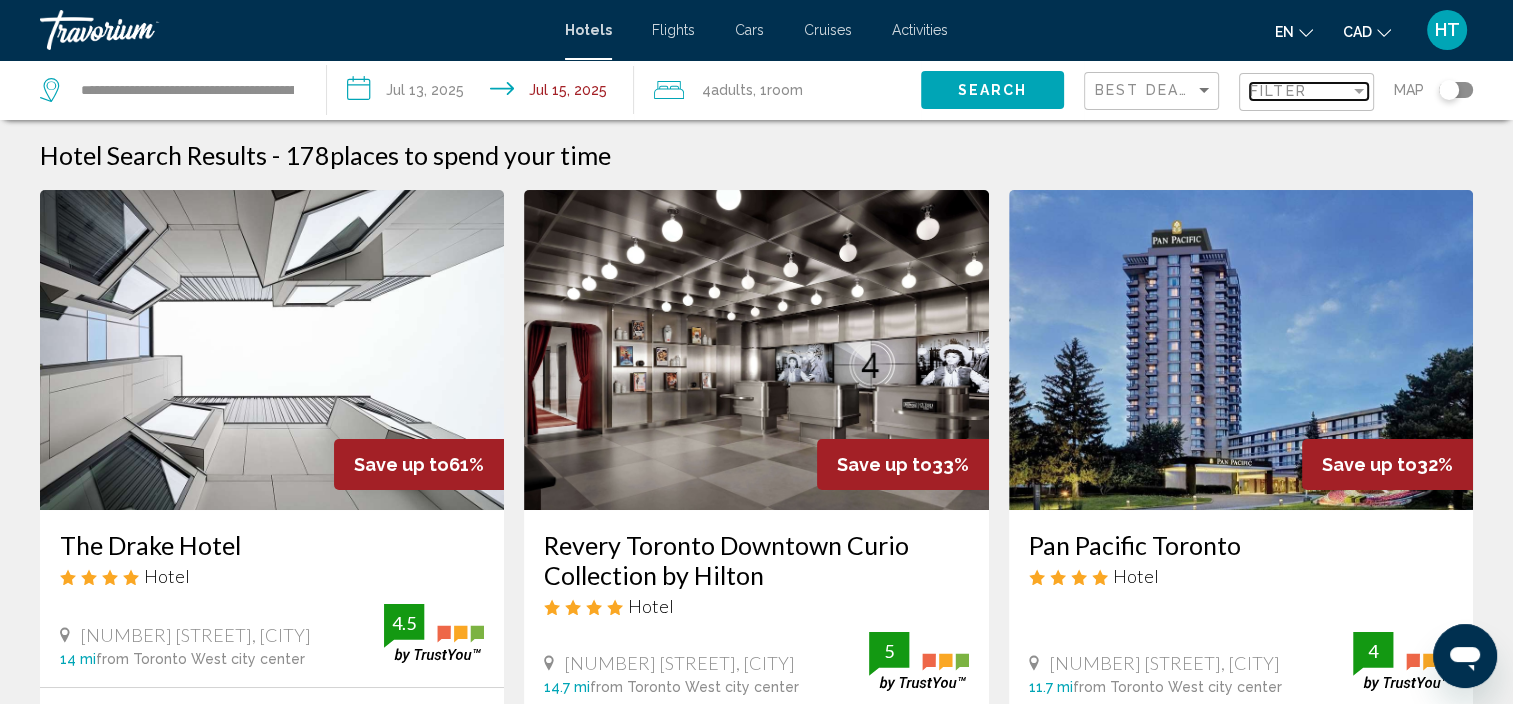 click on "Filter" at bounding box center [1278, 91] 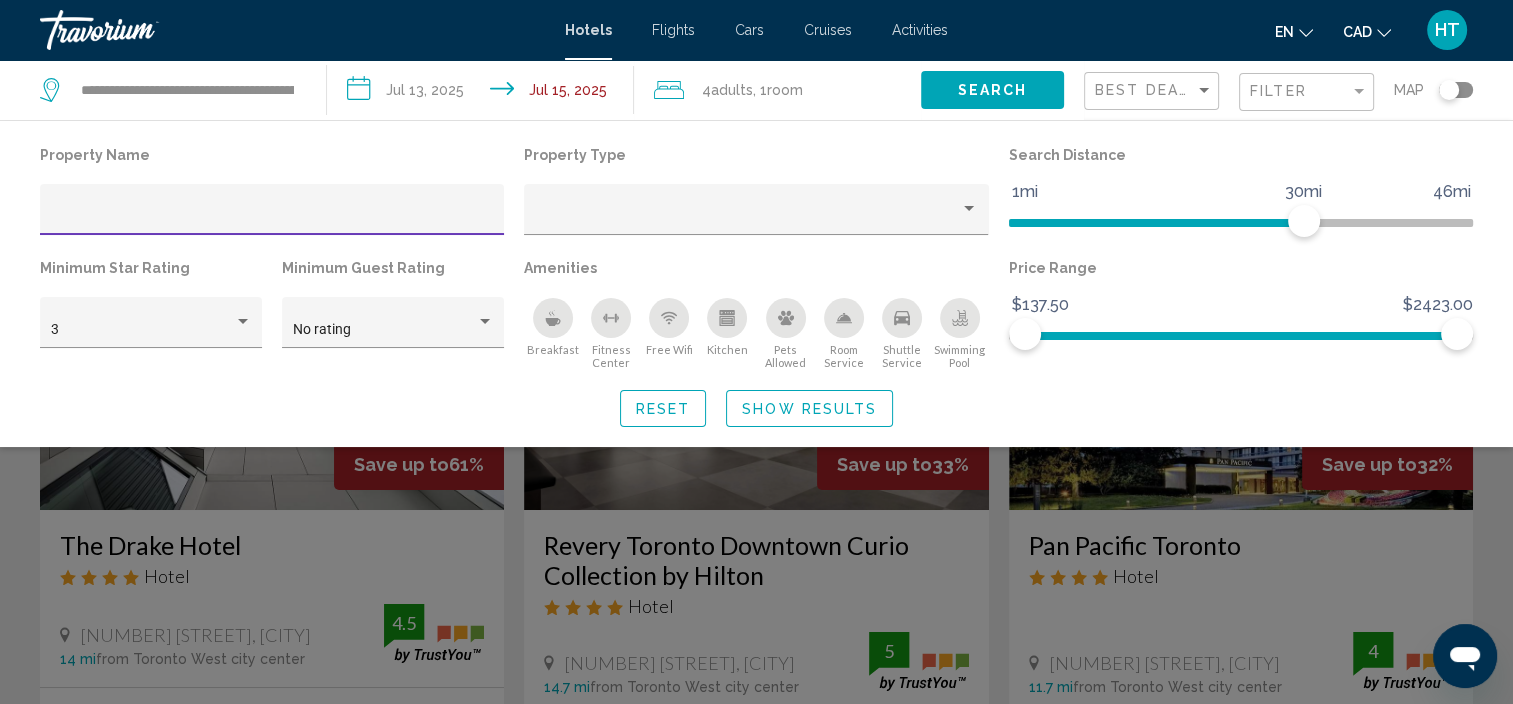 click at bounding box center (272, 217) 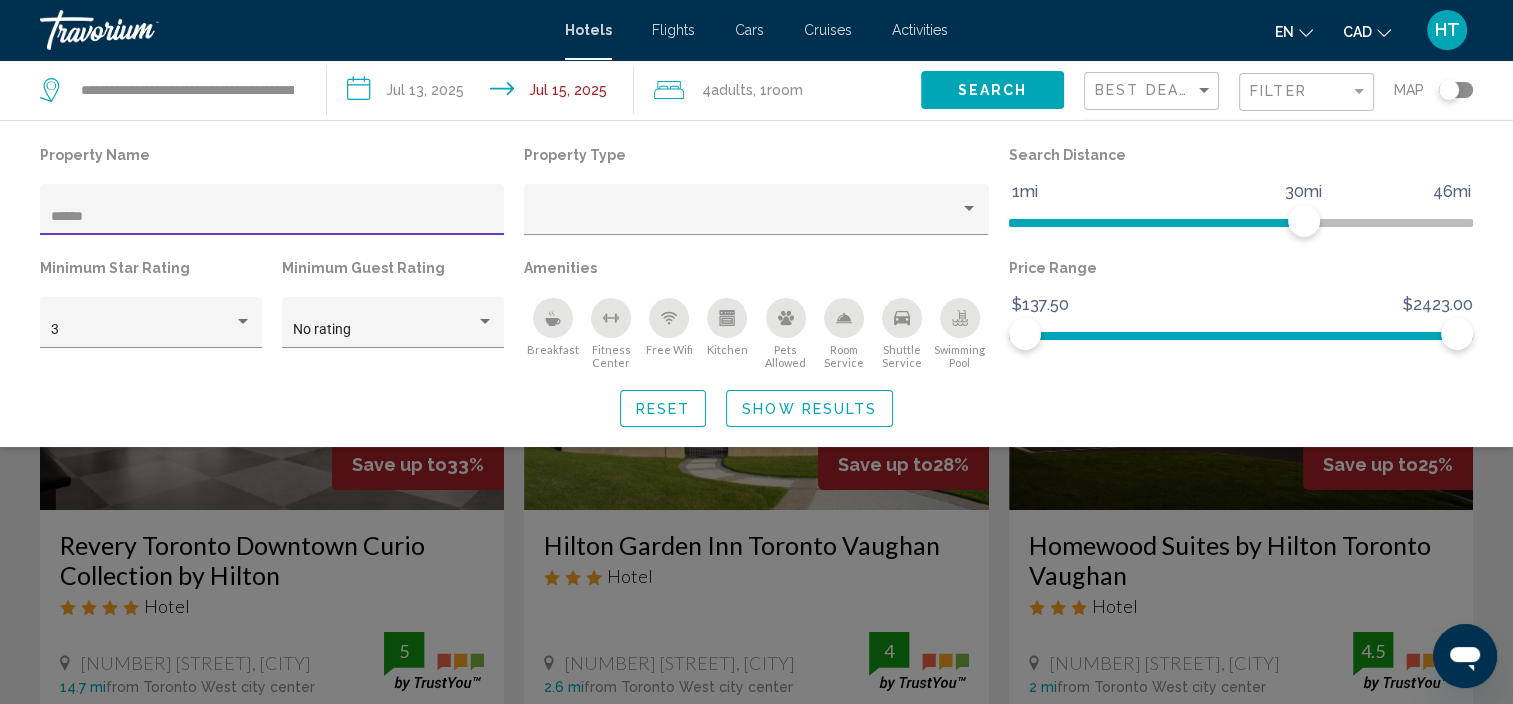 type on "******" 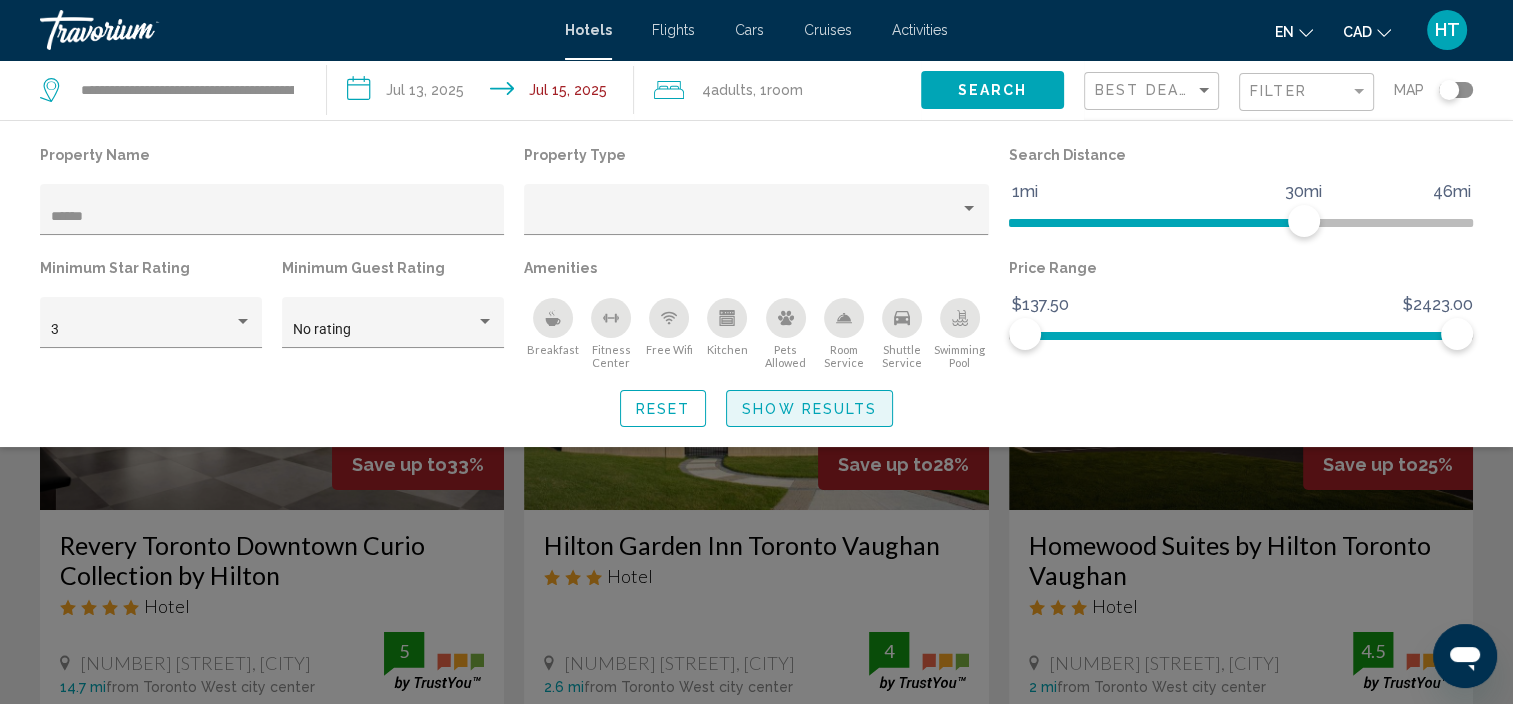 click on "Show Results" 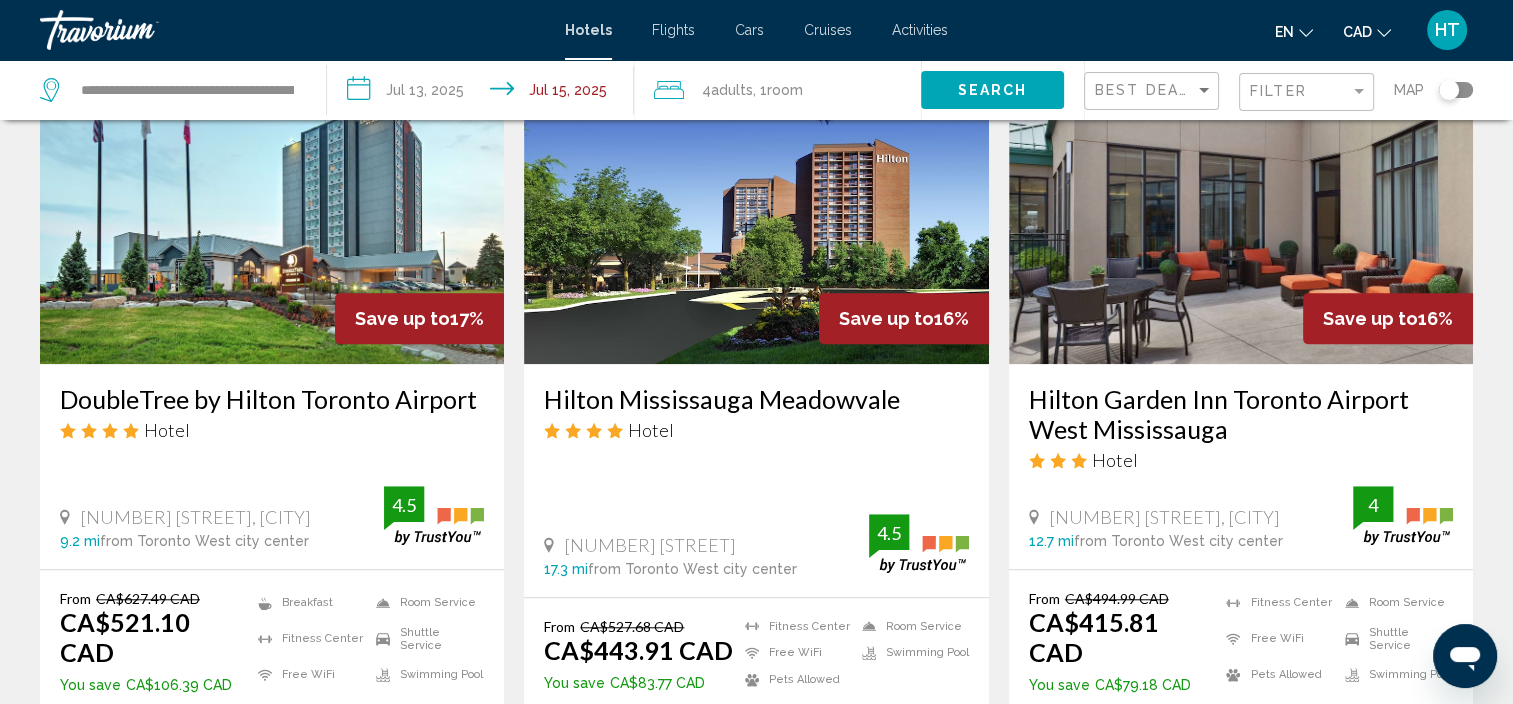 scroll, scrollTop: 1600, scrollLeft: 0, axis: vertical 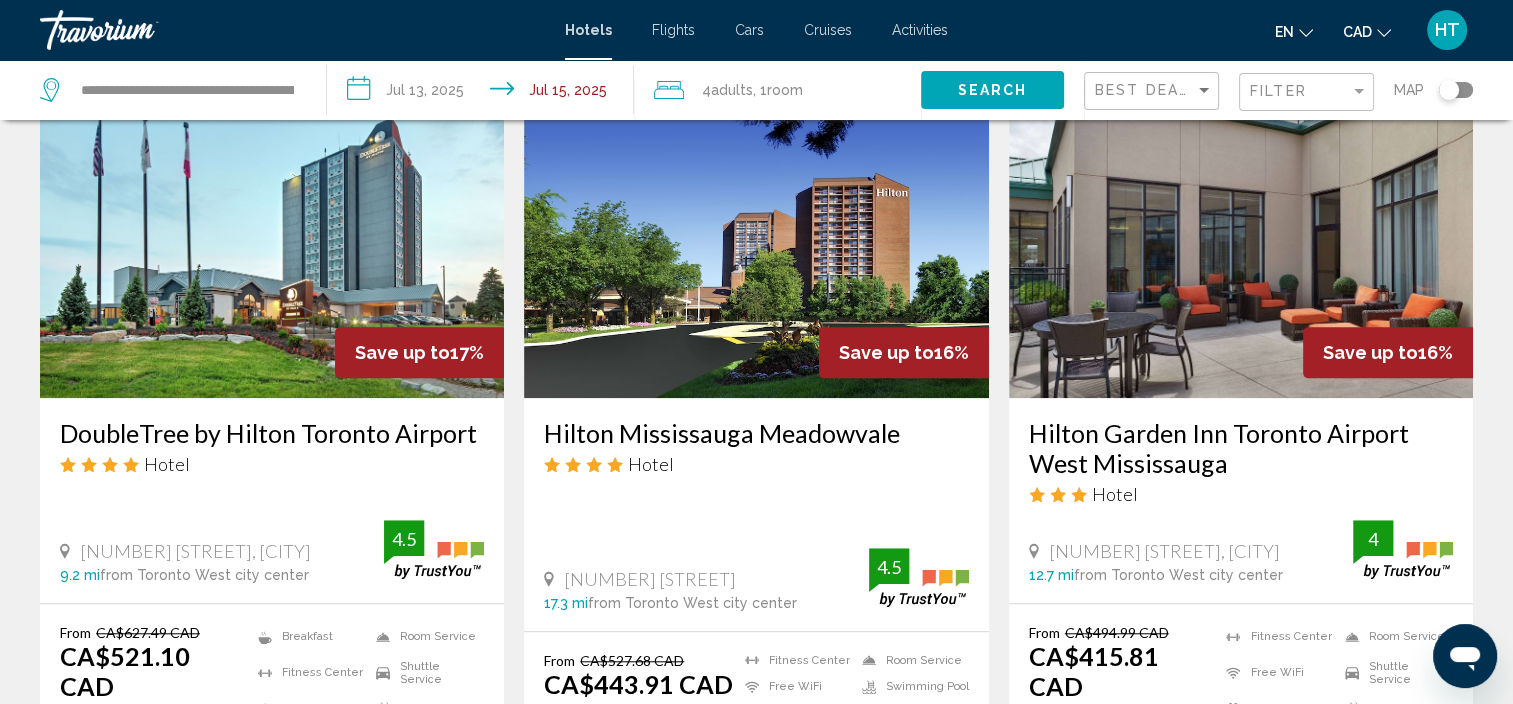 click on "Hilton Garden Inn Toronto Airport West Mississauga" at bounding box center [1241, 448] 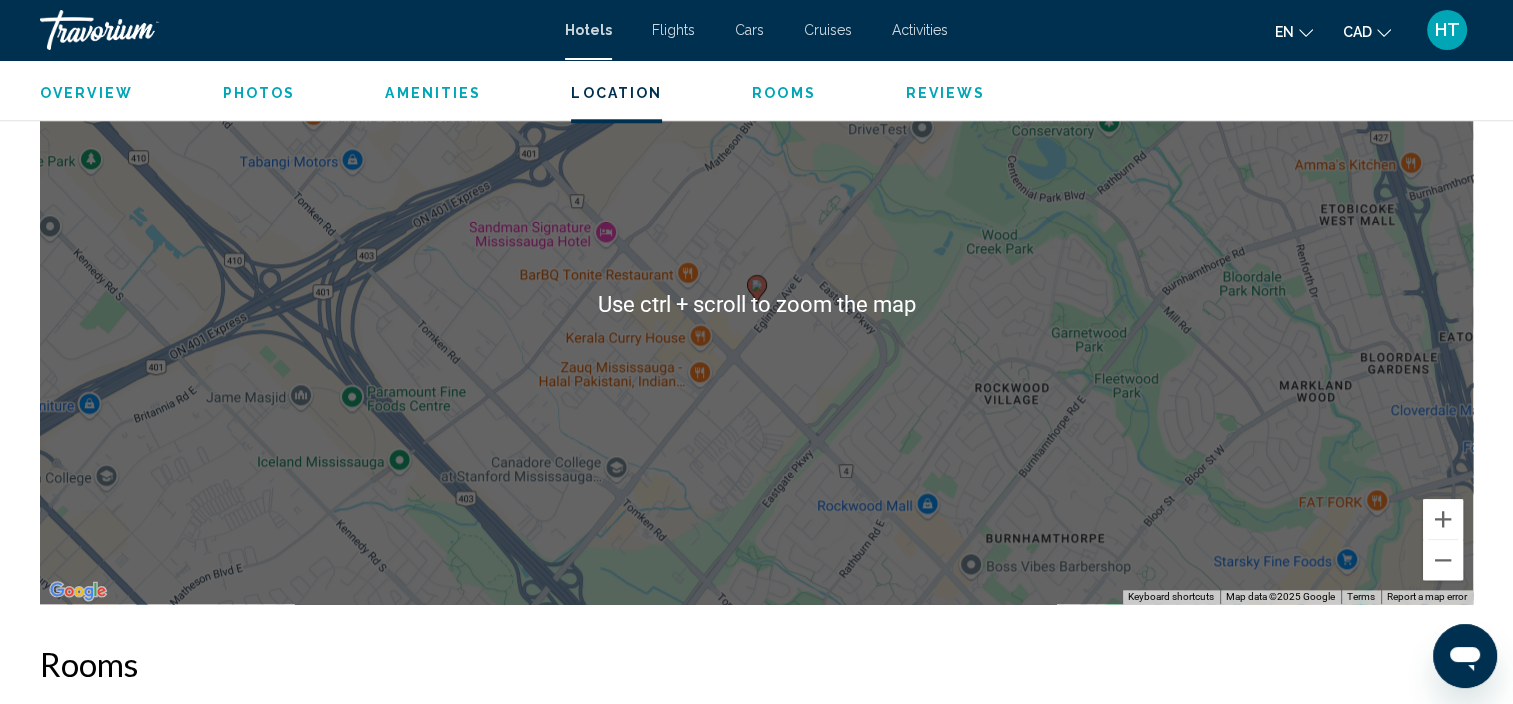 scroll, scrollTop: 2108, scrollLeft: 0, axis: vertical 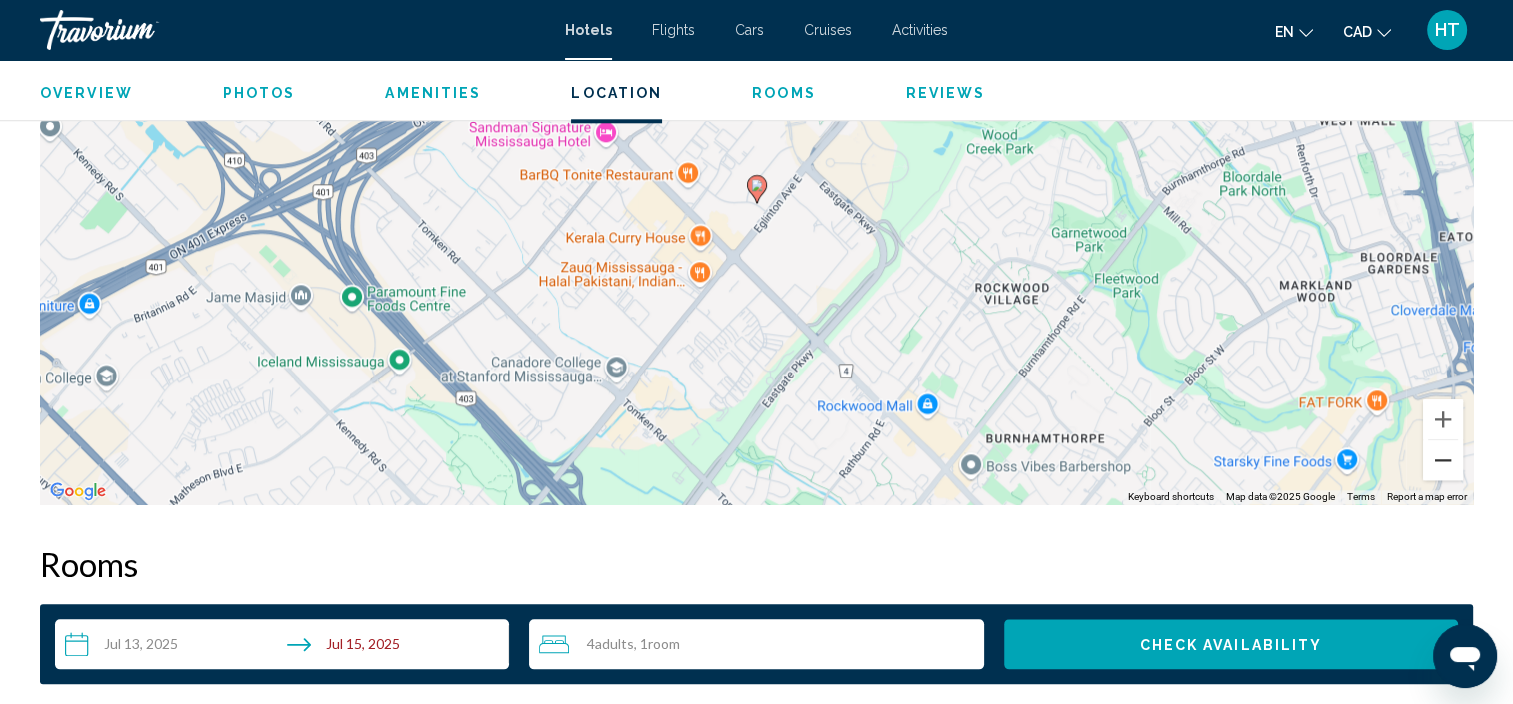 click at bounding box center (1443, 460) 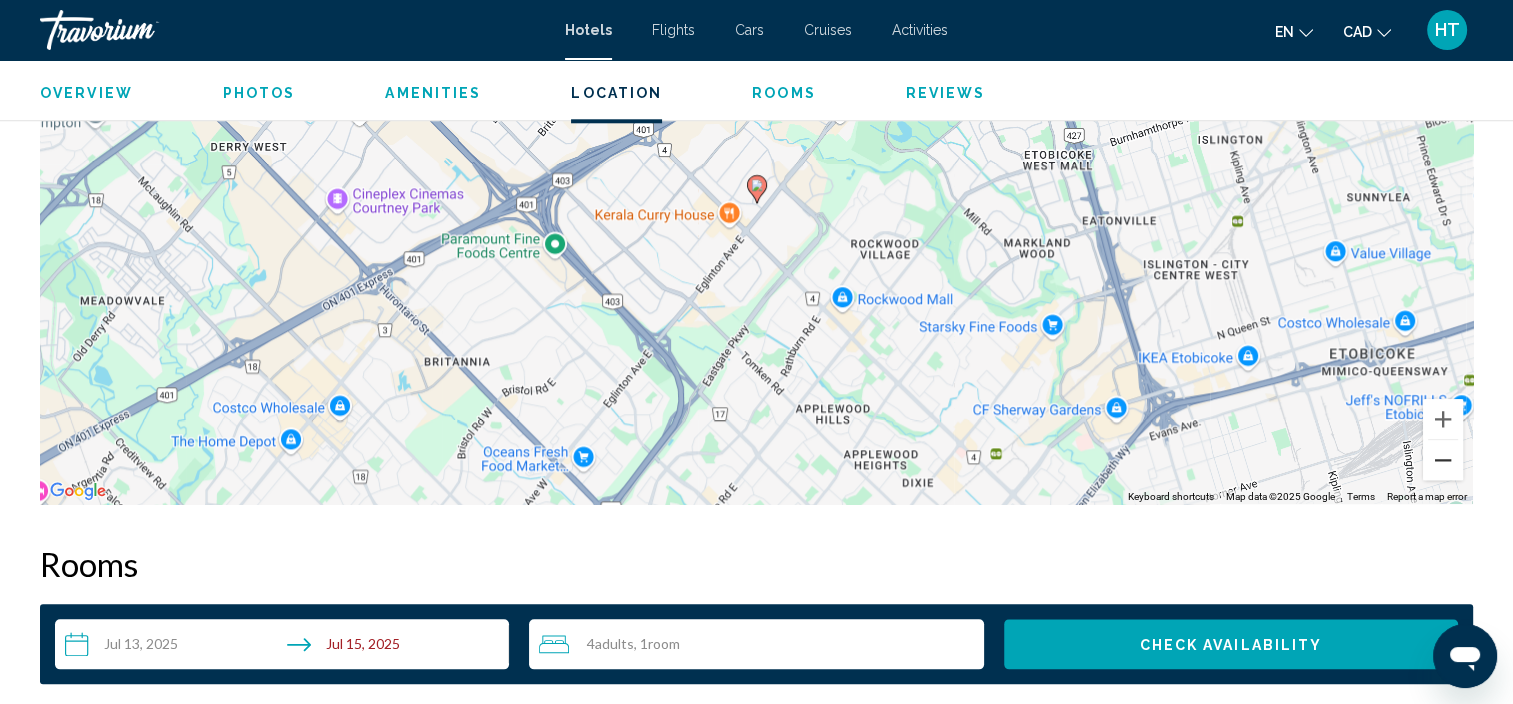 click at bounding box center (1443, 460) 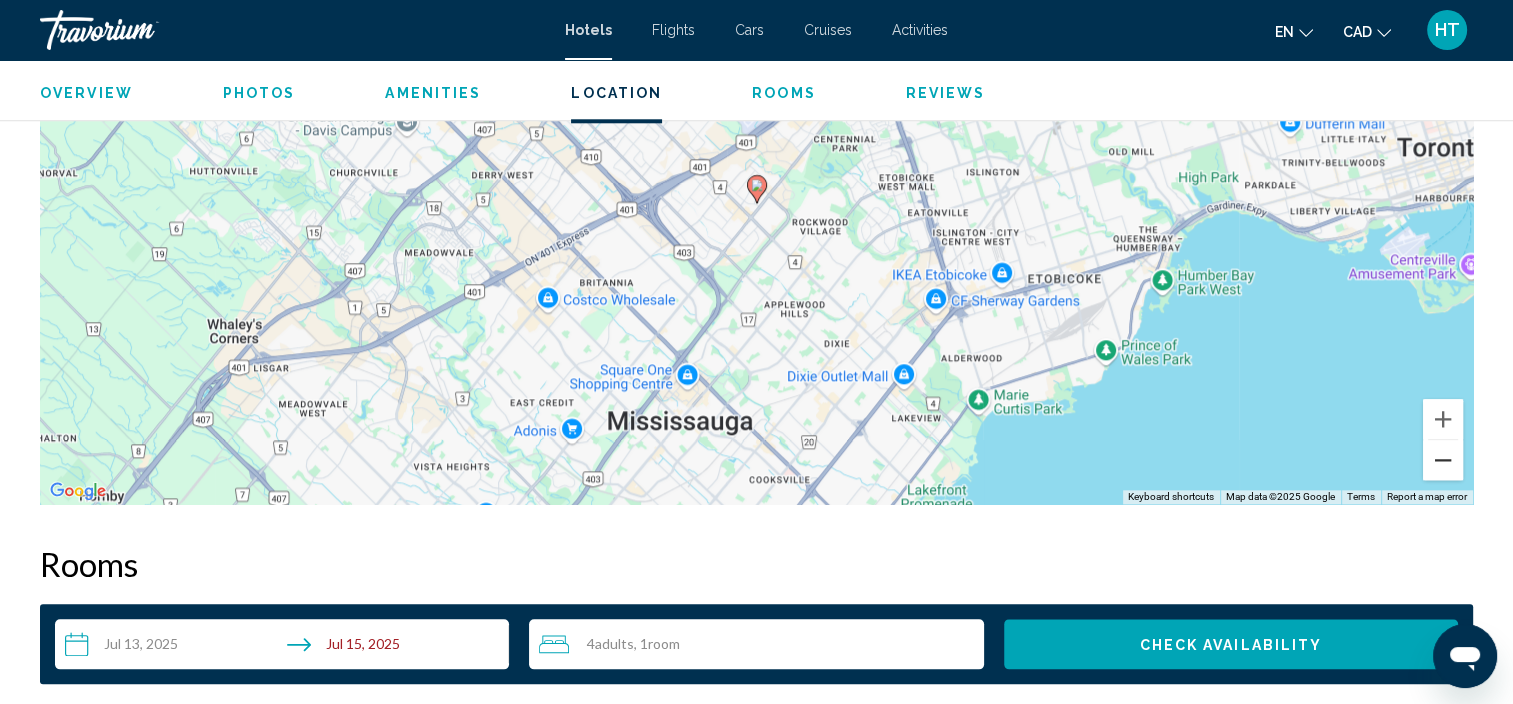 click at bounding box center (1443, 460) 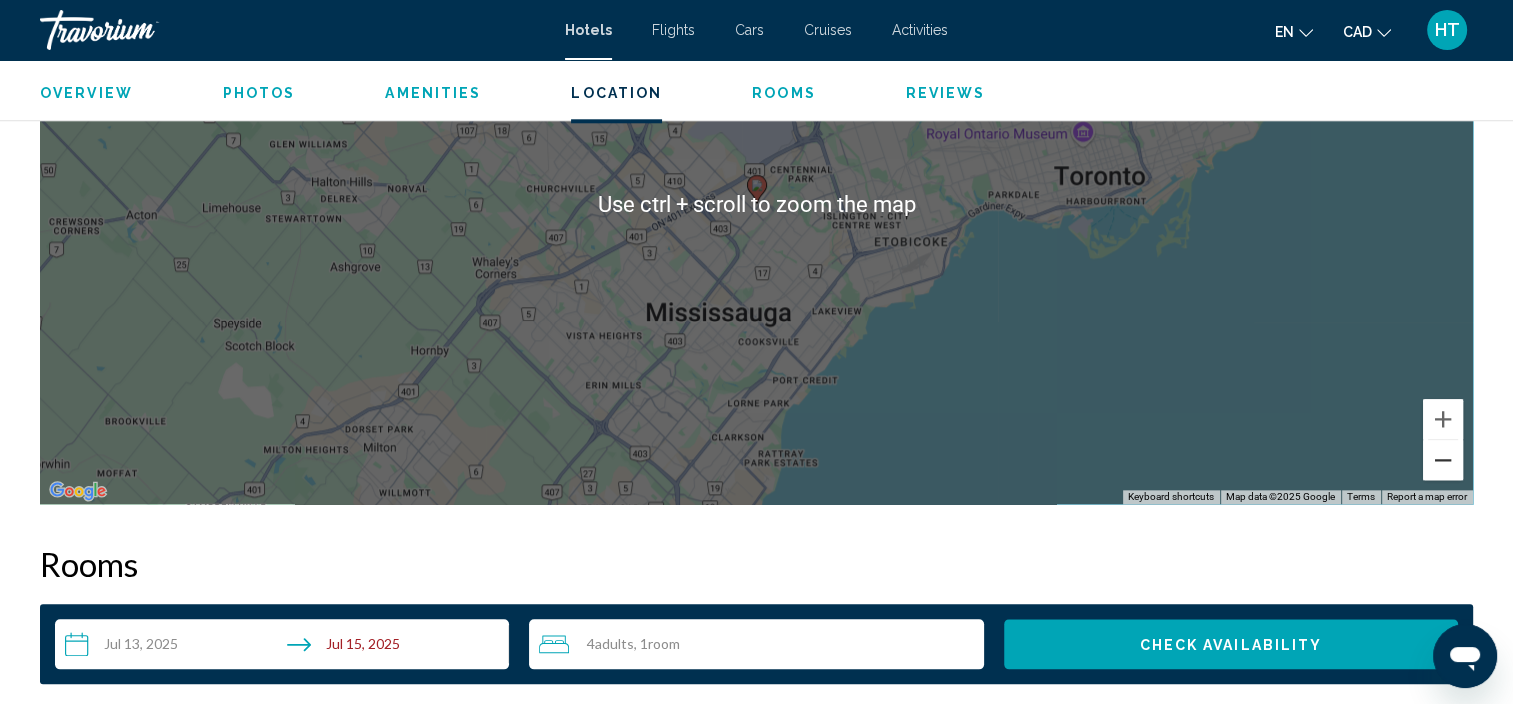 scroll, scrollTop: 2008, scrollLeft: 0, axis: vertical 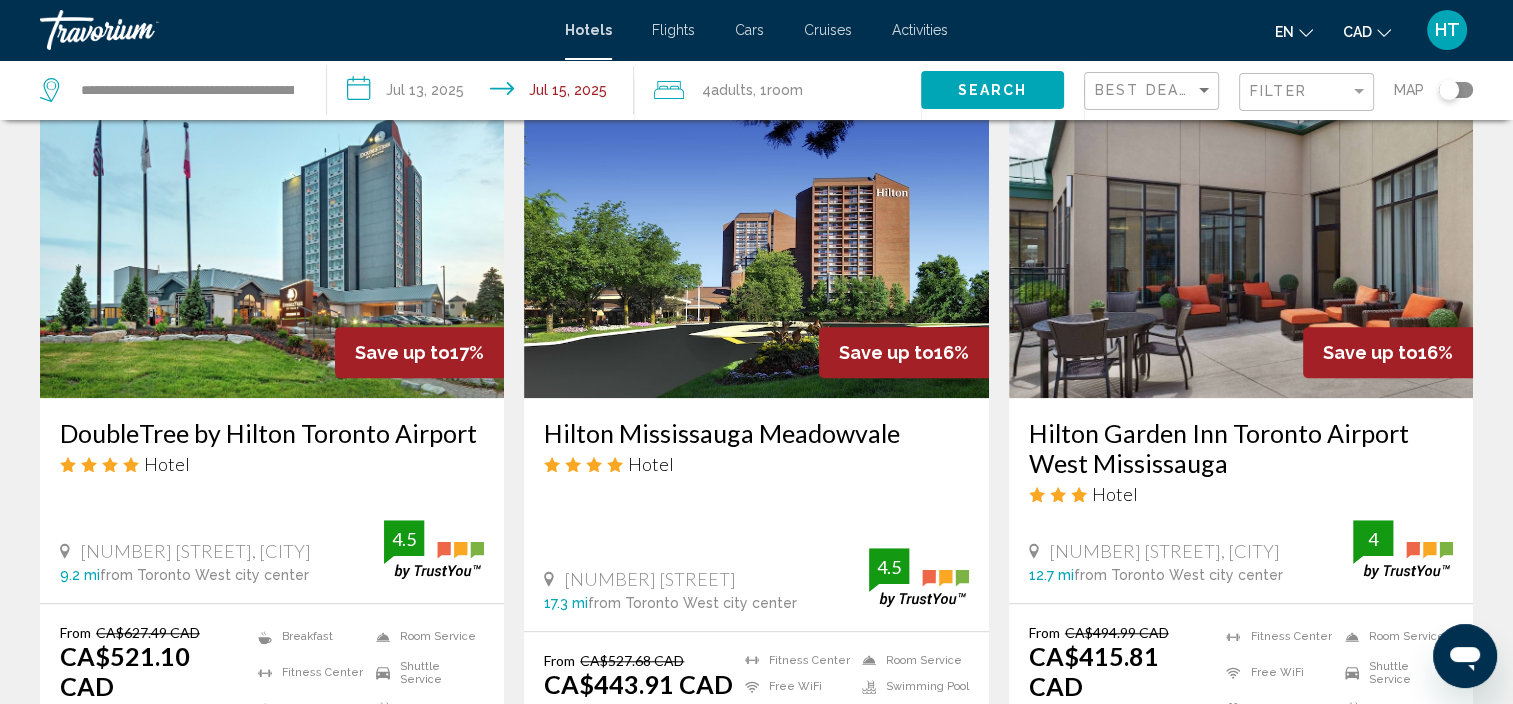 click on "DoubleTree by Hilton Toronto Airport" at bounding box center [272, 433] 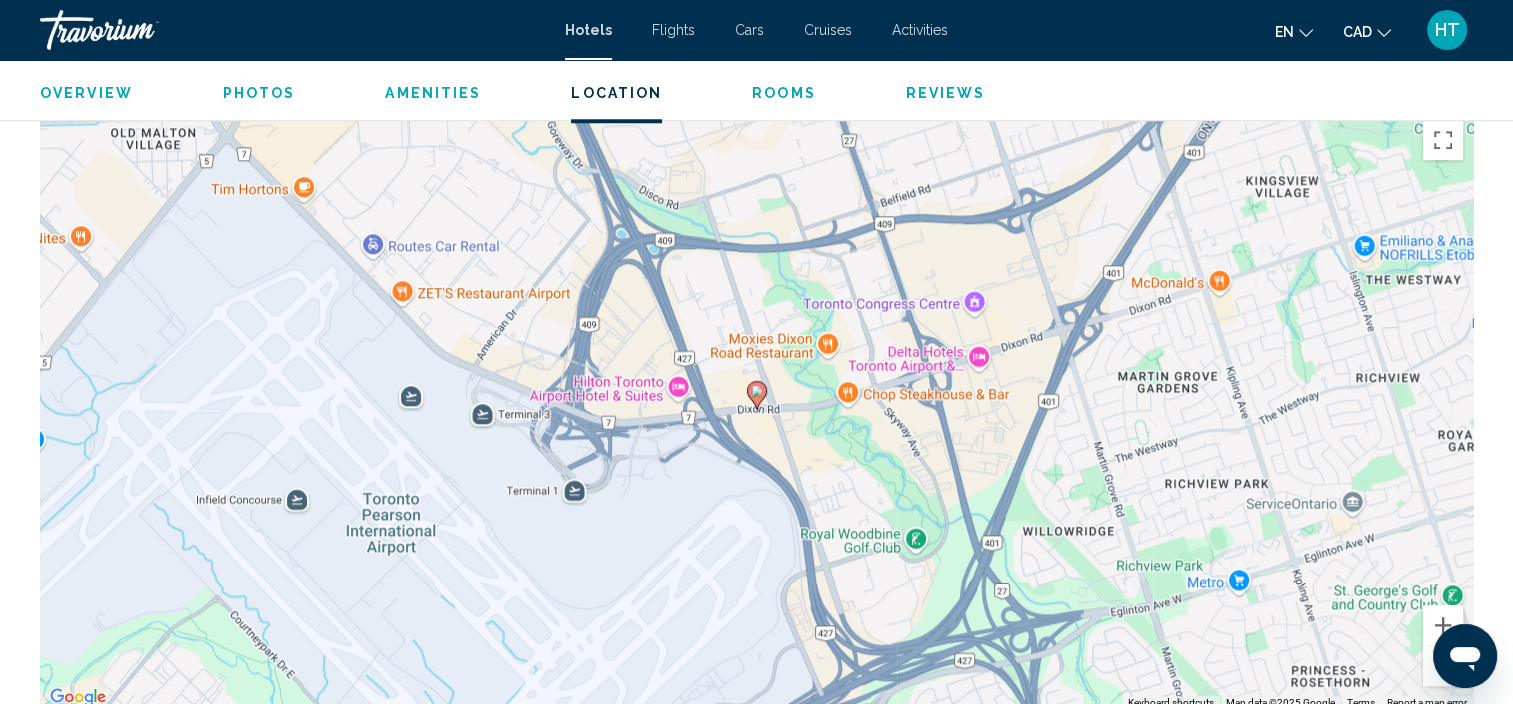 scroll, scrollTop: 1908, scrollLeft: 0, axis: vertical 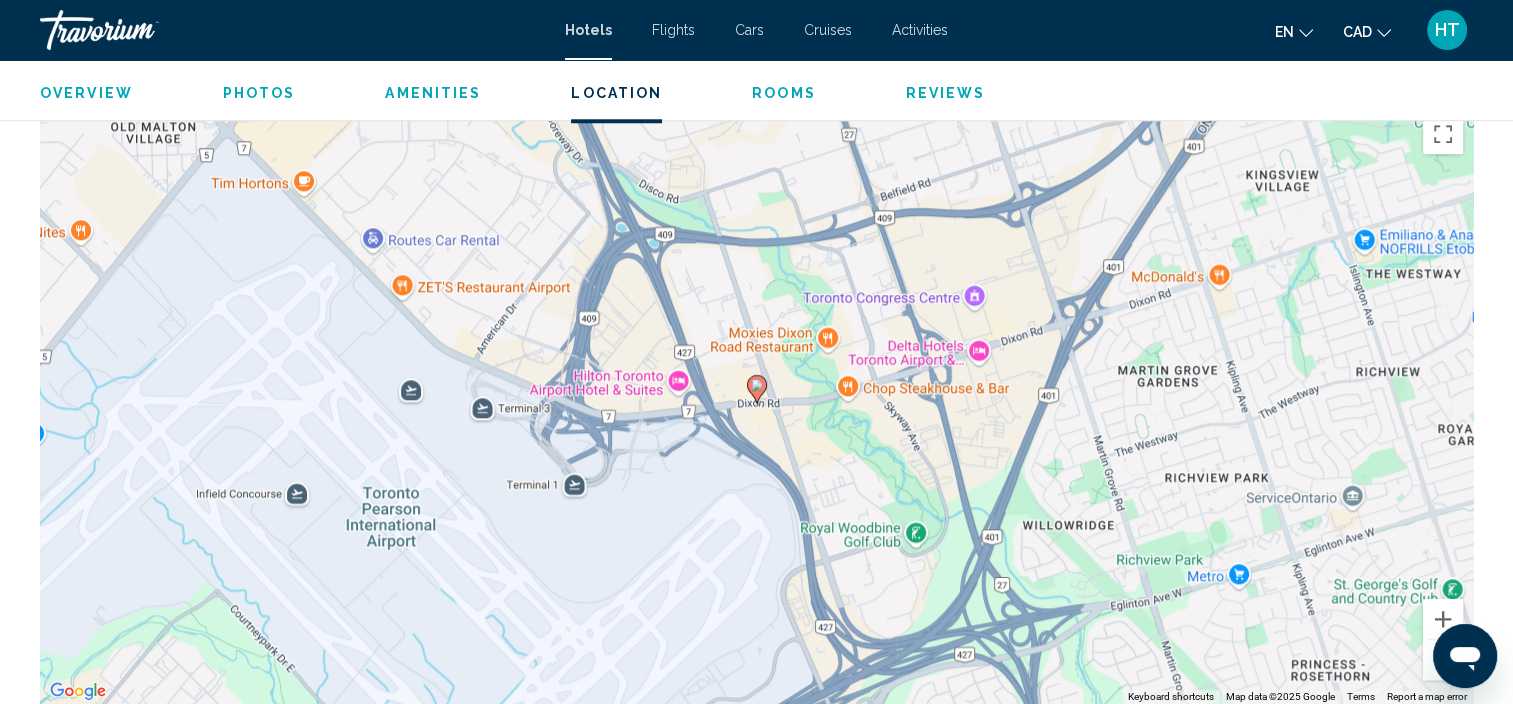 click on "To activate drag with keyboard, press Alt + Enter. Once in keyboard drag state, use the arrow keys to move the marker. To complete the drag, press the Enter key. To cancel, press Escape." at bounding box center [756, 404] 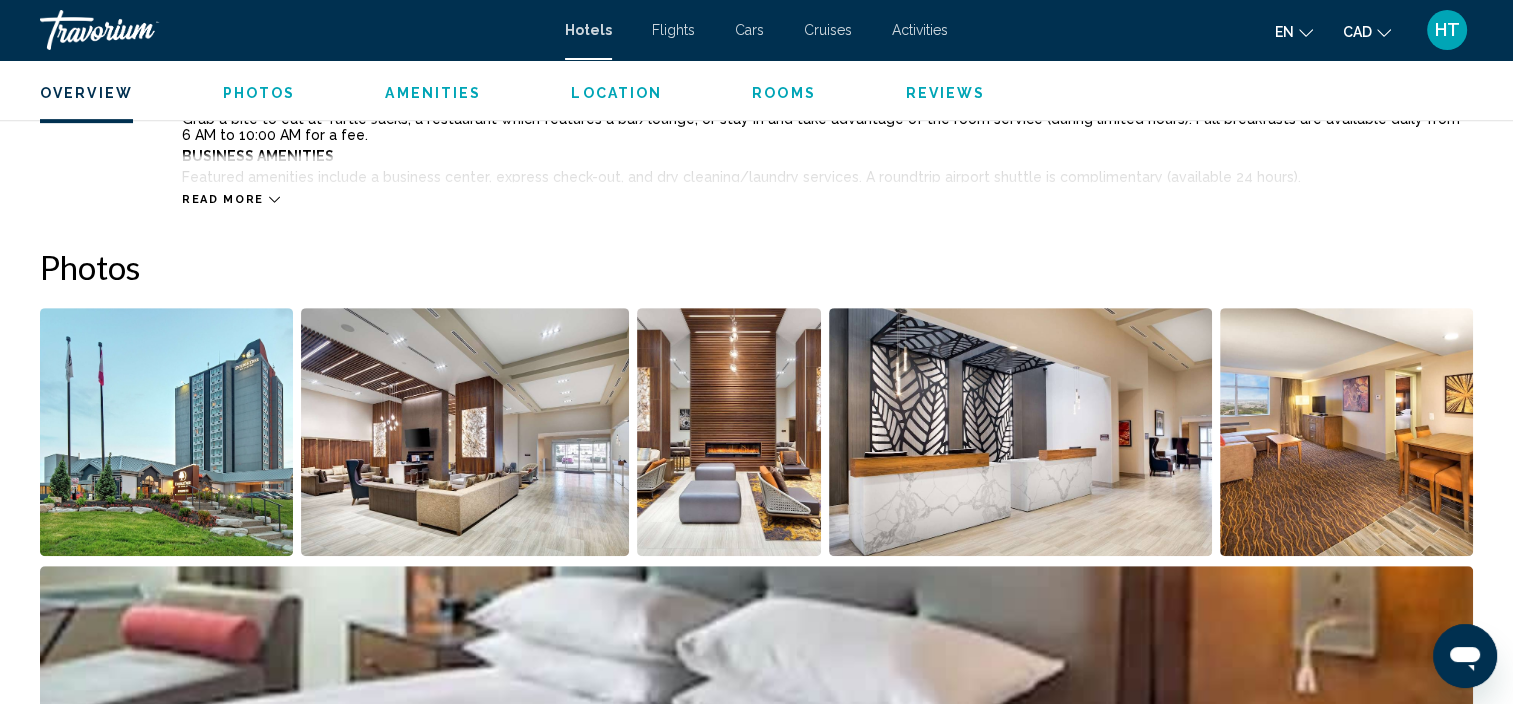 scroll, scrollTop: 708, scrollLeft: 0, axis: vertical 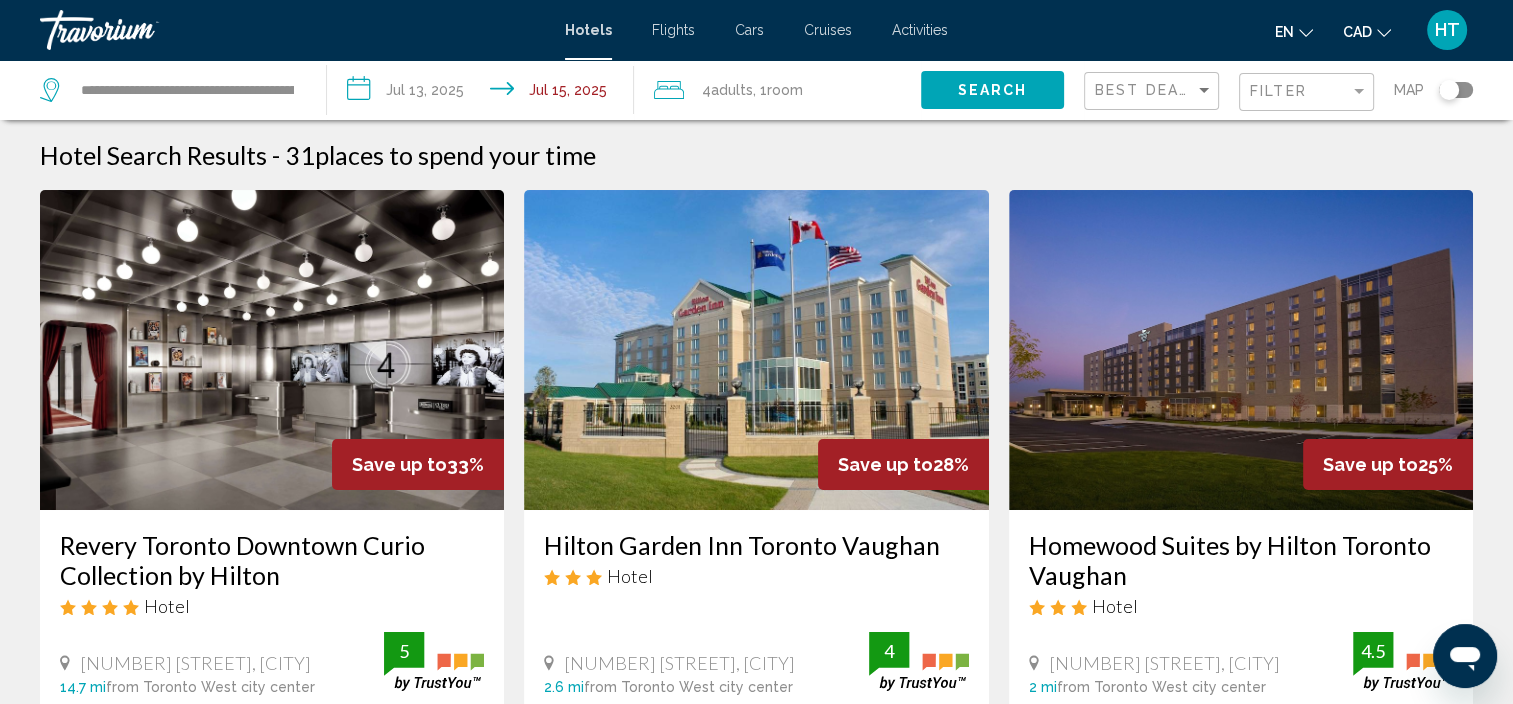 click on "Filter" 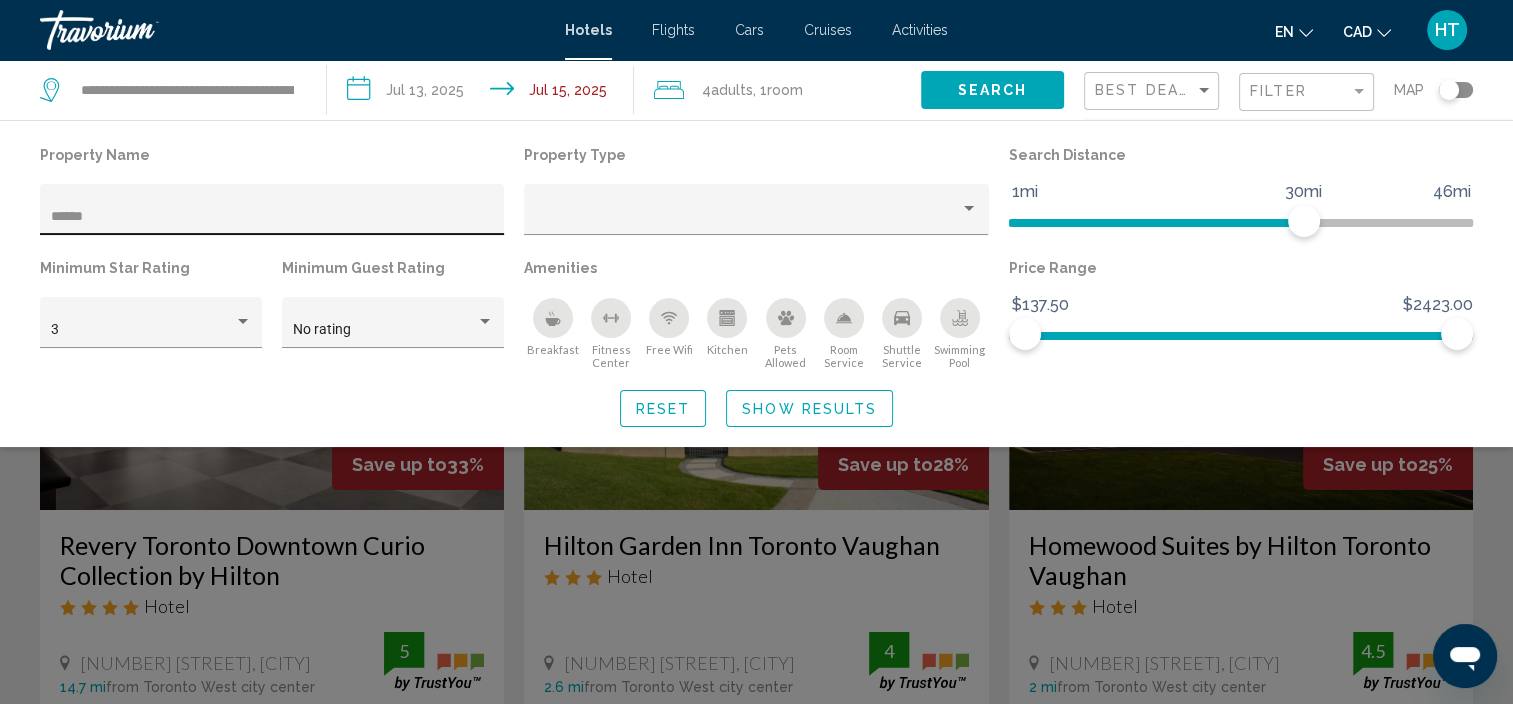 click on "******" 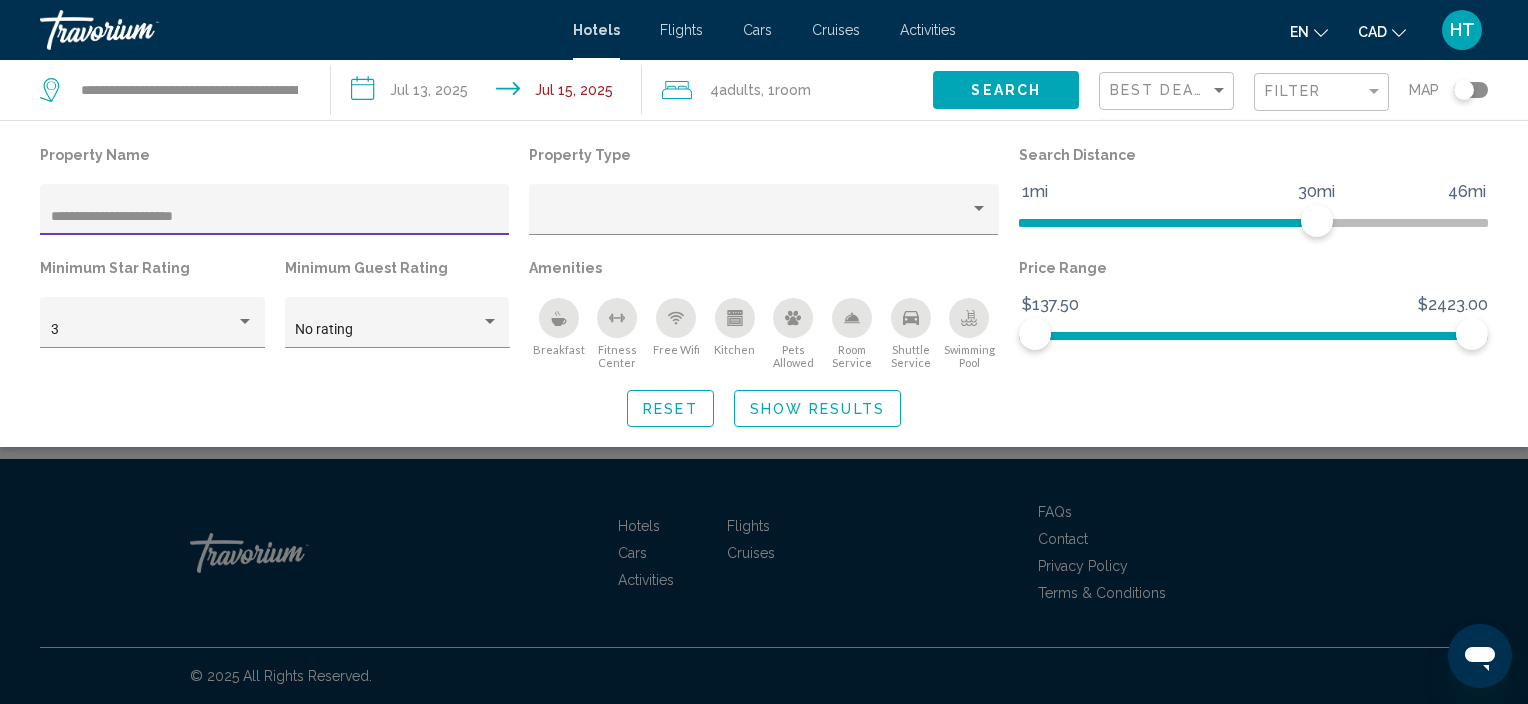 type on "**********" 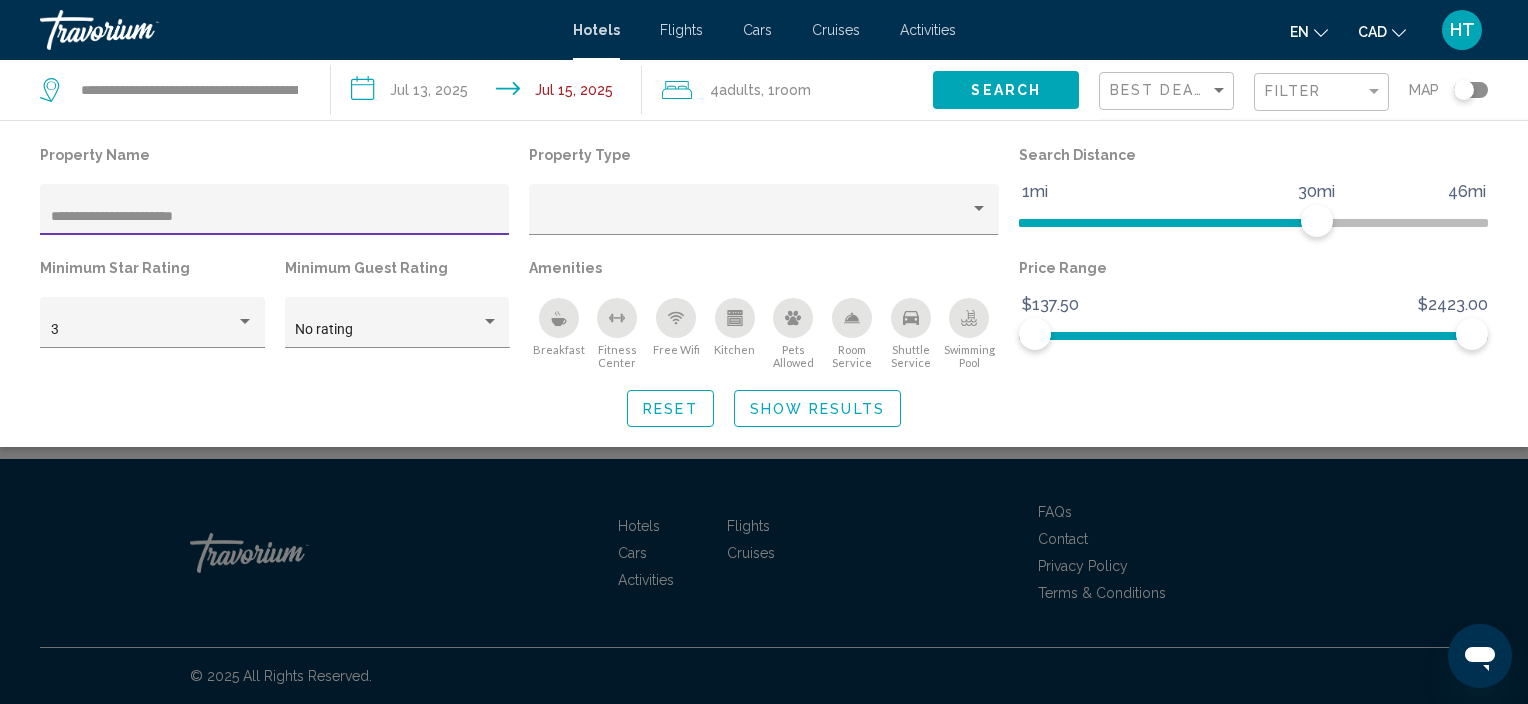 click on "Show Results" 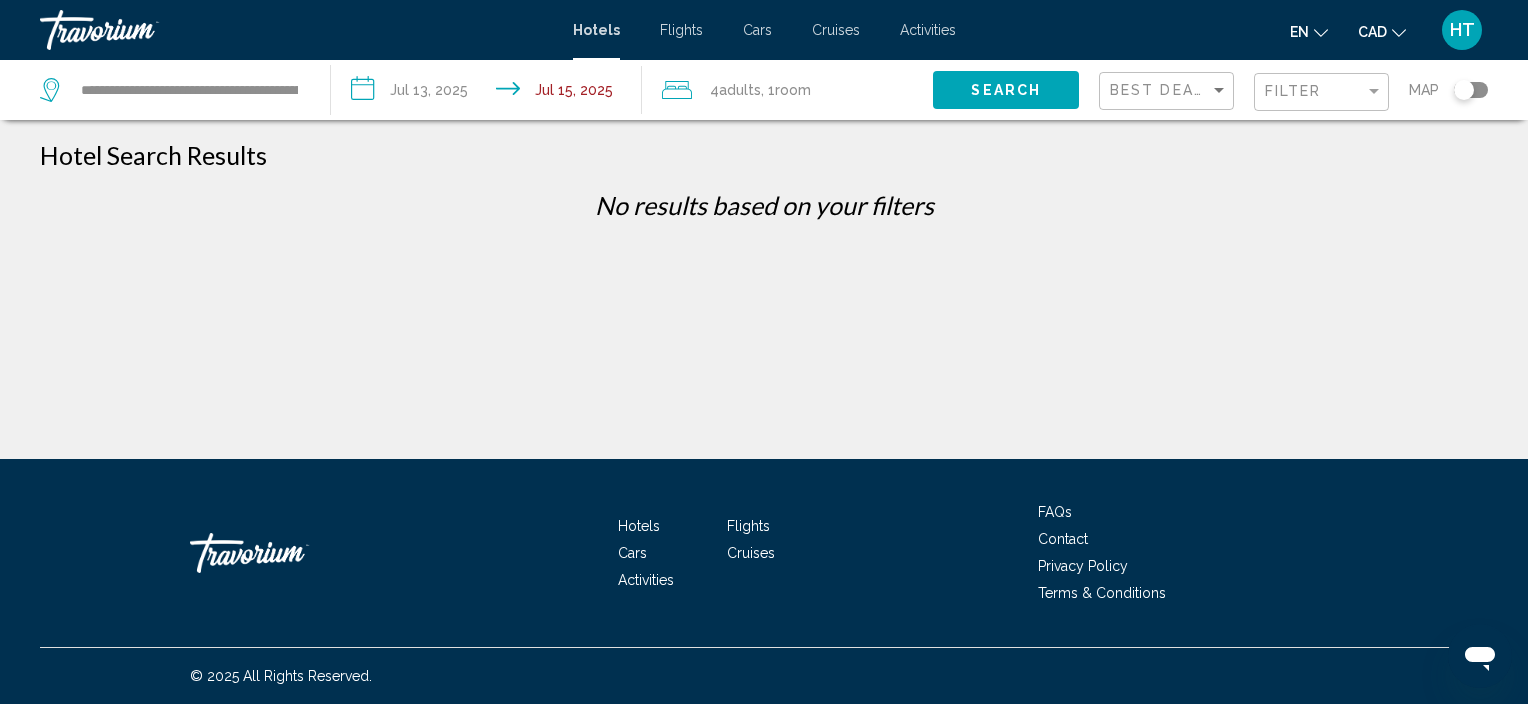 click on "Filter" 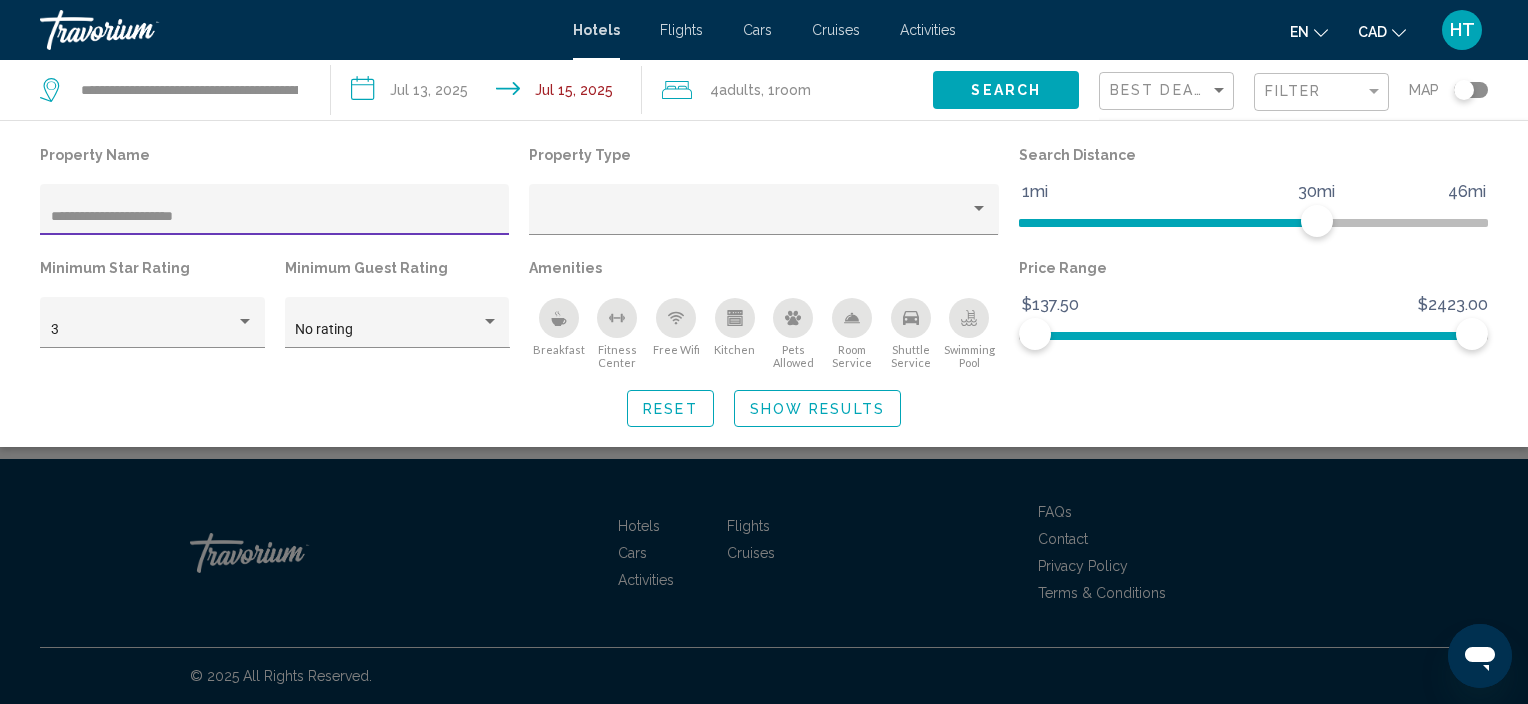 drag, startPoint x: 272, startPoint y: 209, endPoint x: 84, endPoint y: 229, distance: 189.06084 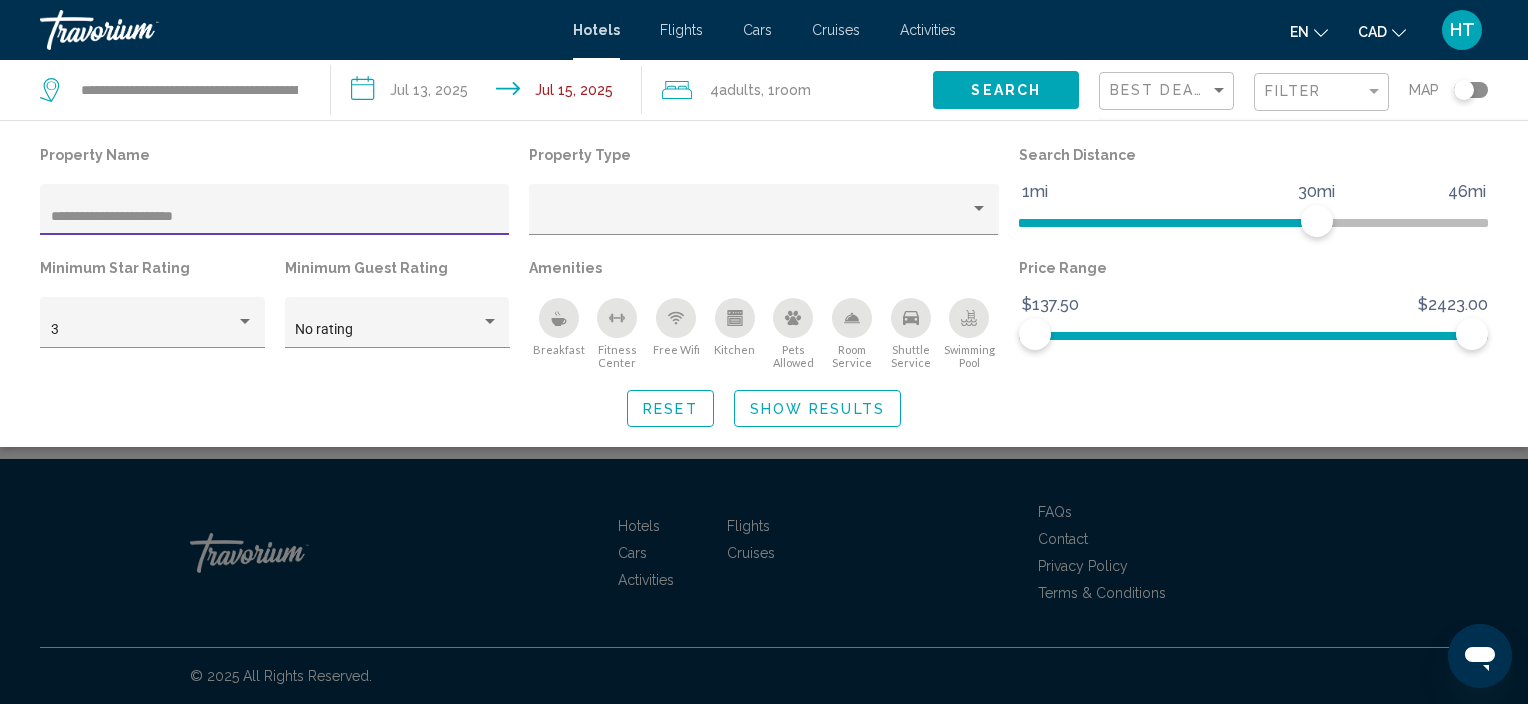 click on "**********" 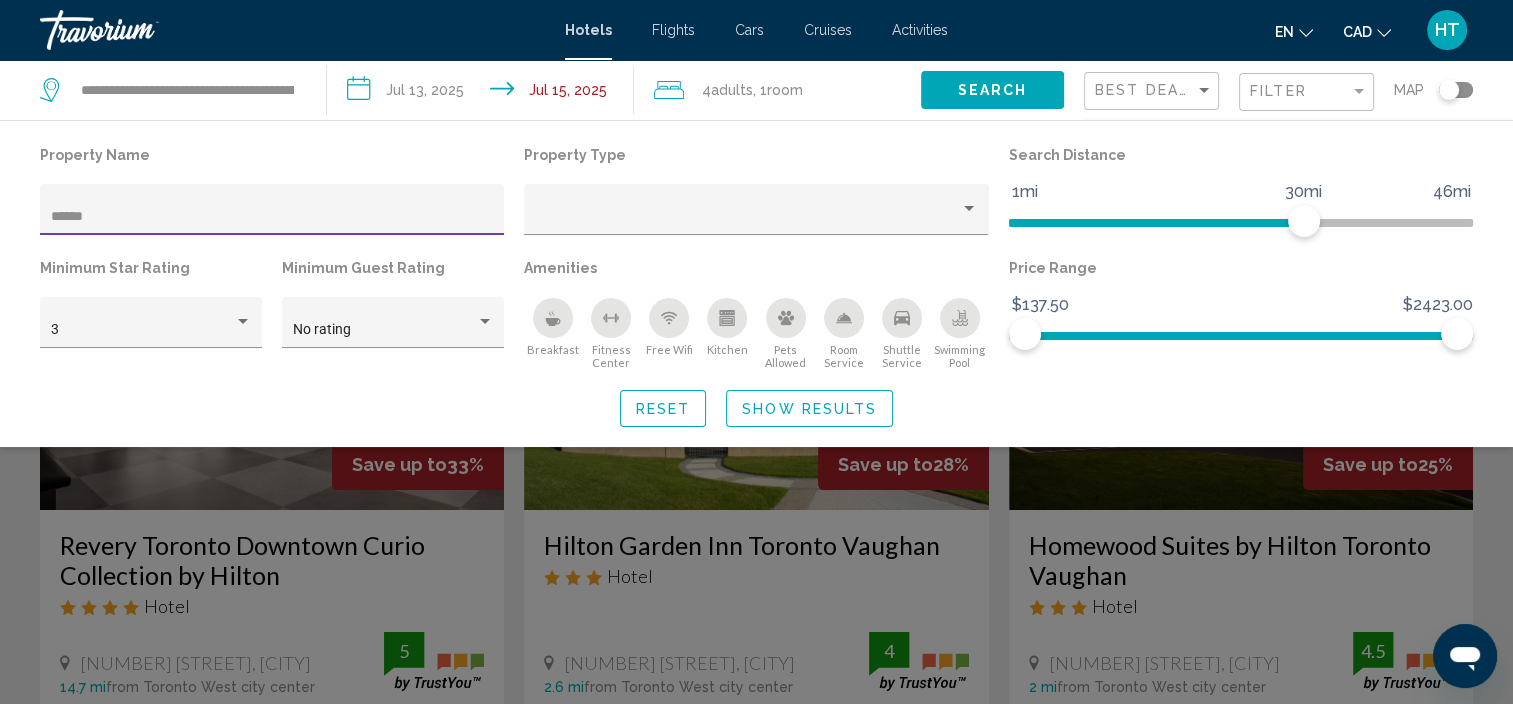 type on "******" 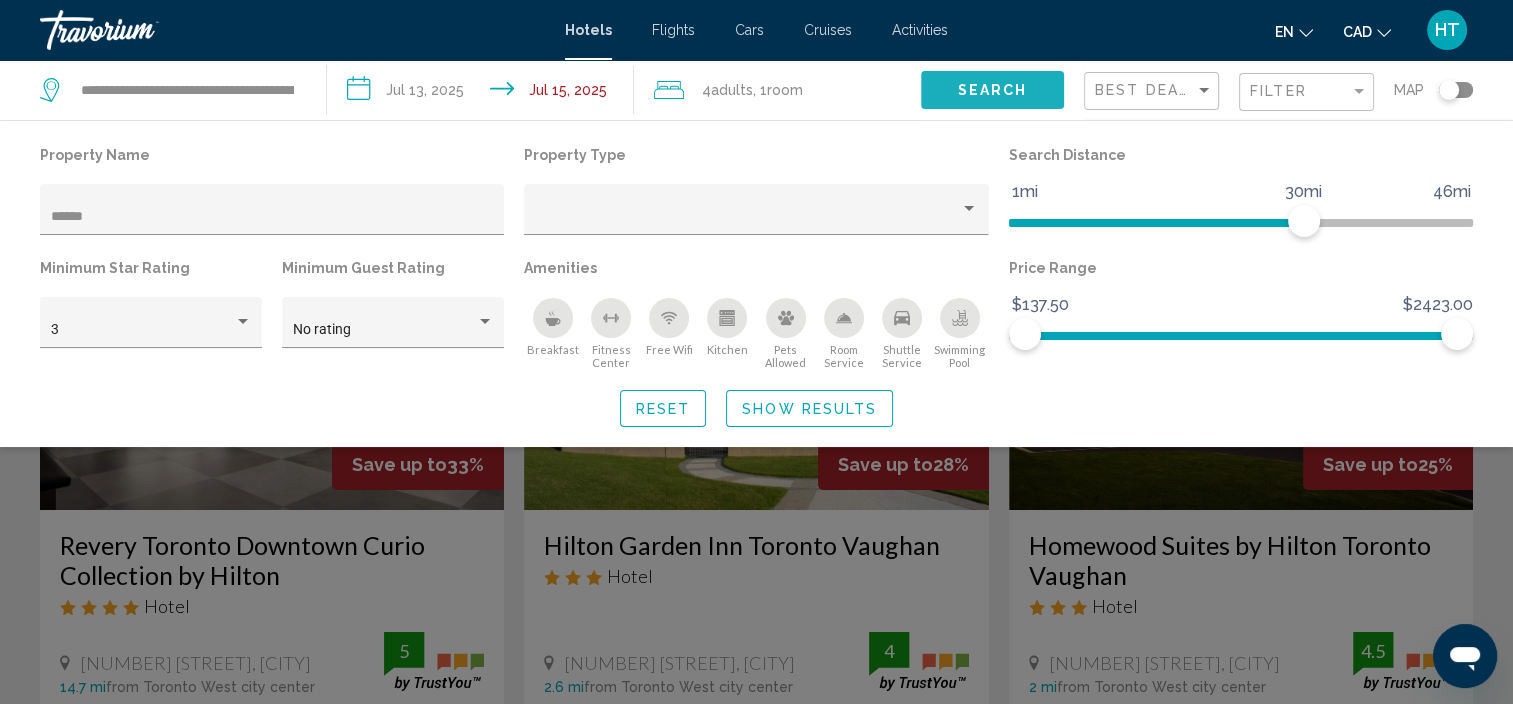 click on "Search" 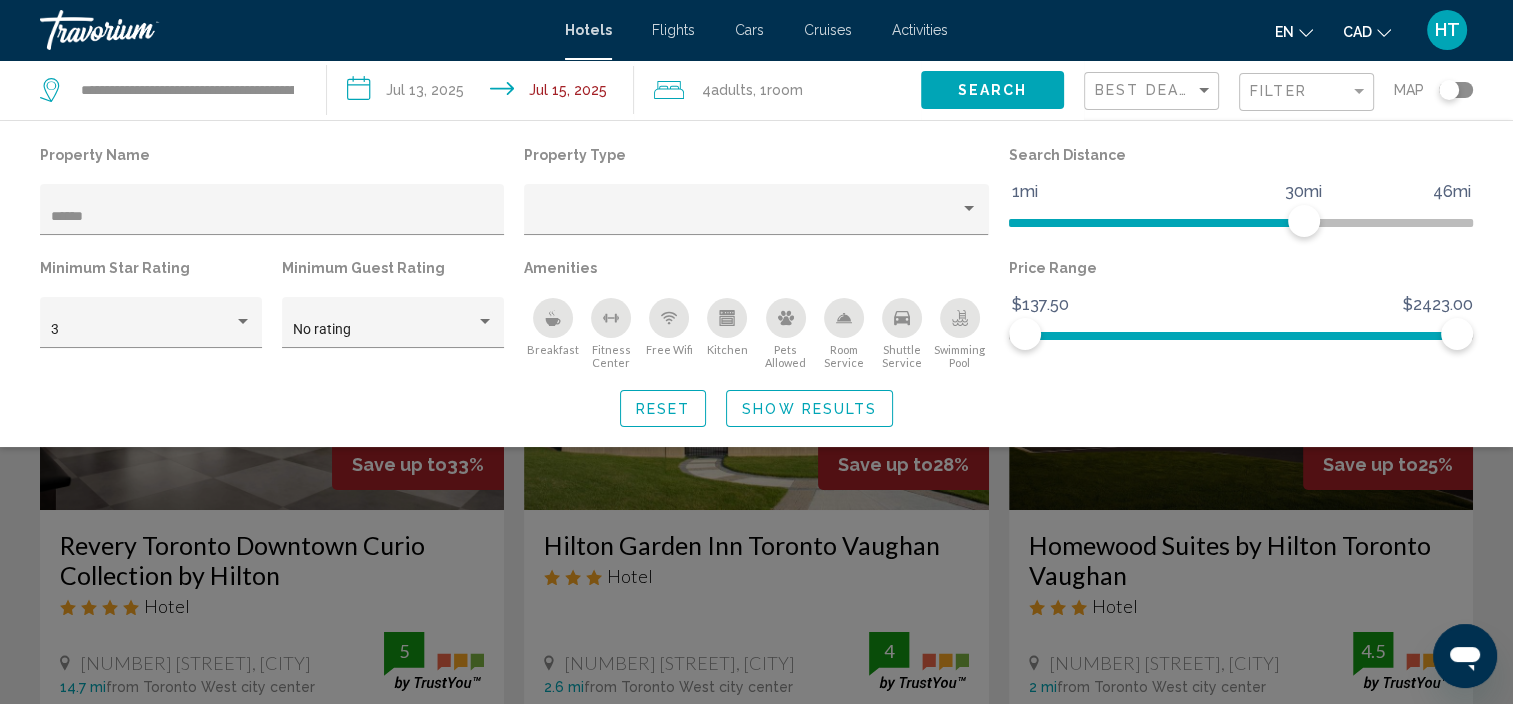 click 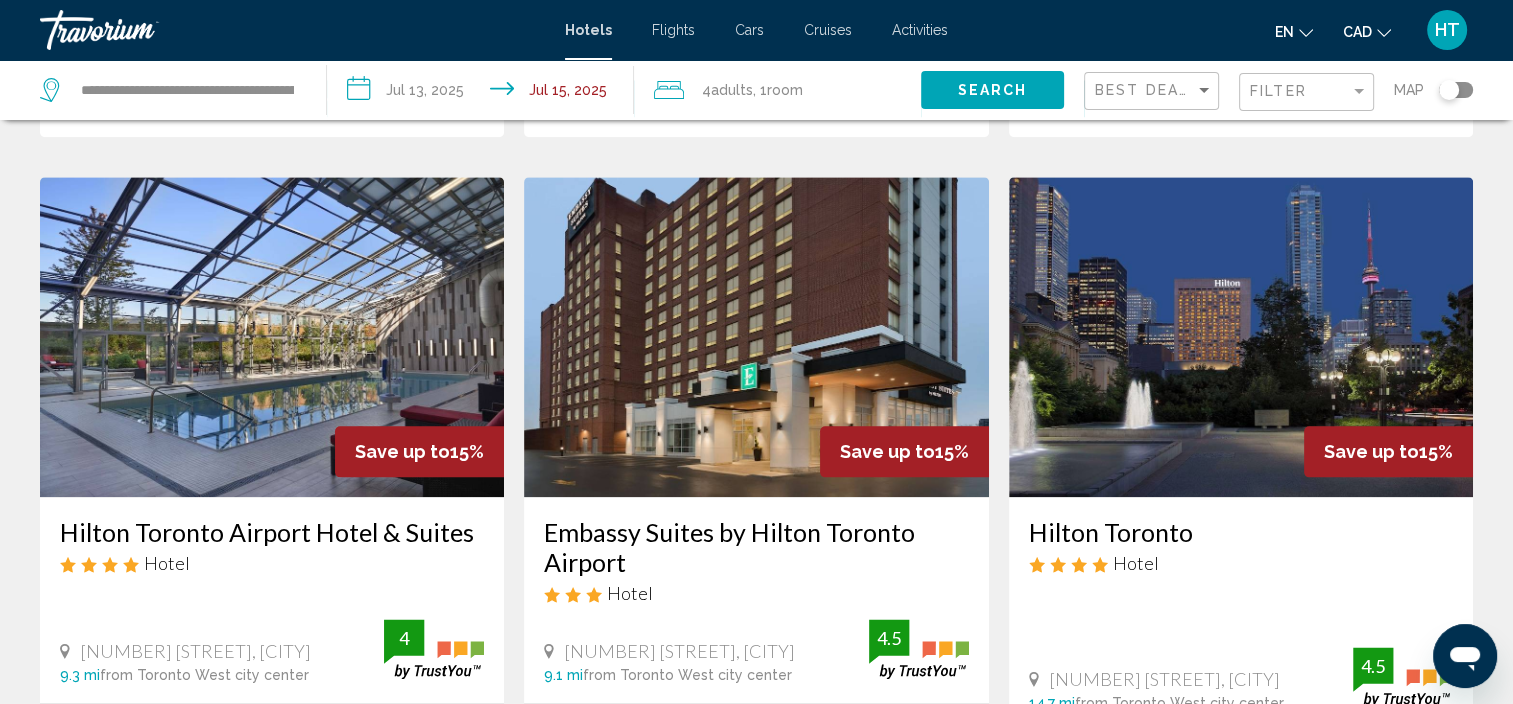 scroll, scrollTop: 2400, scrollLeft: 0, axis: vertical 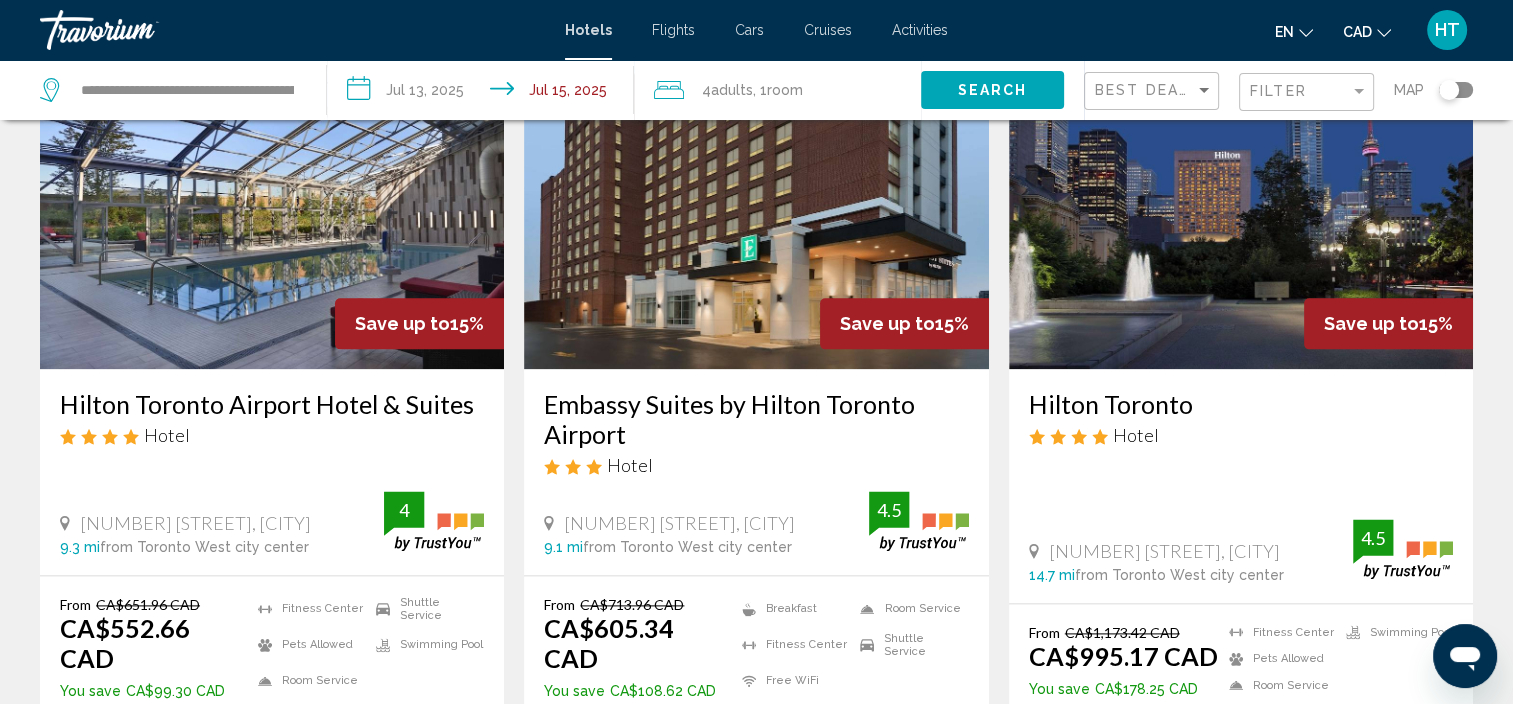 click on "Hilton Toronto Airport Hotel & Suites" at bounding box center (272, 404) 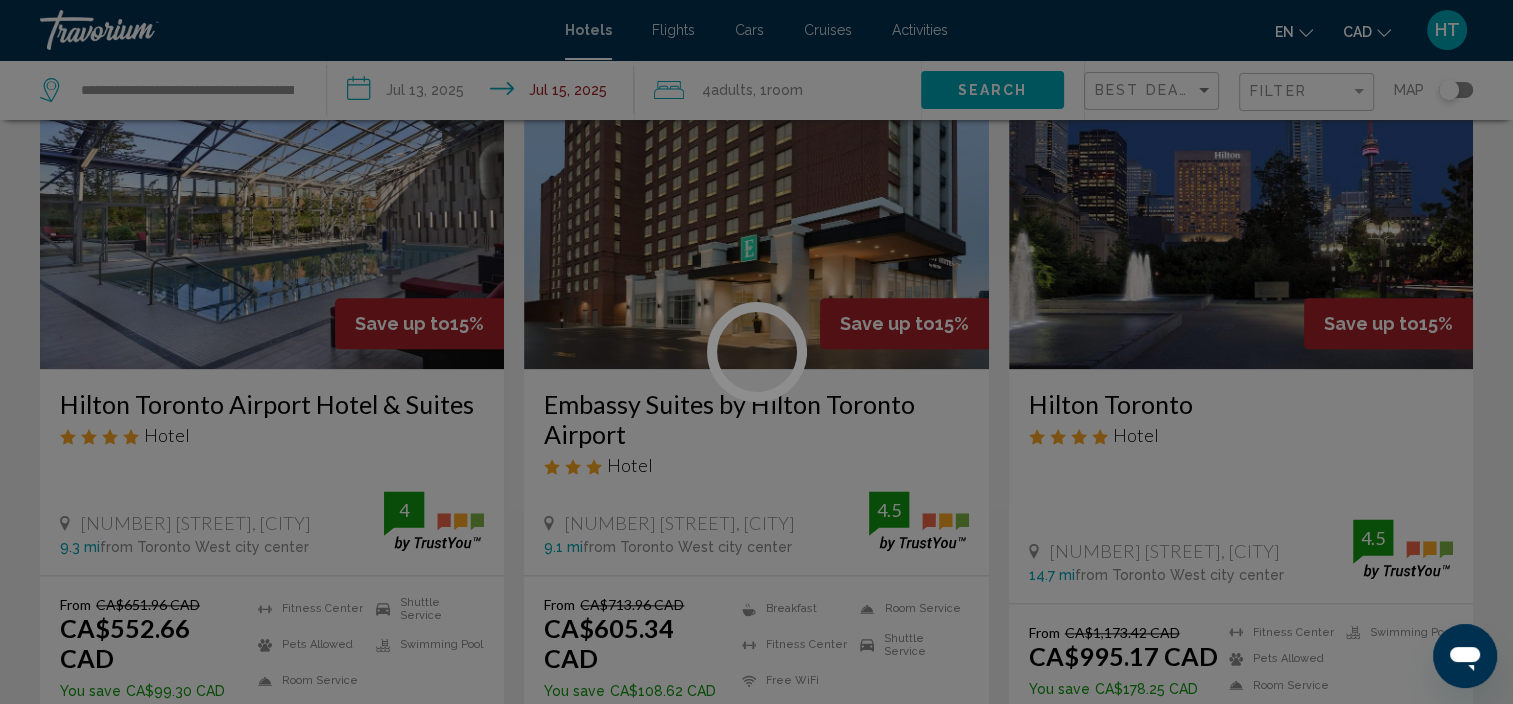 scroll, scrollTop: 8, scrollLeft: 0, axis: vertical 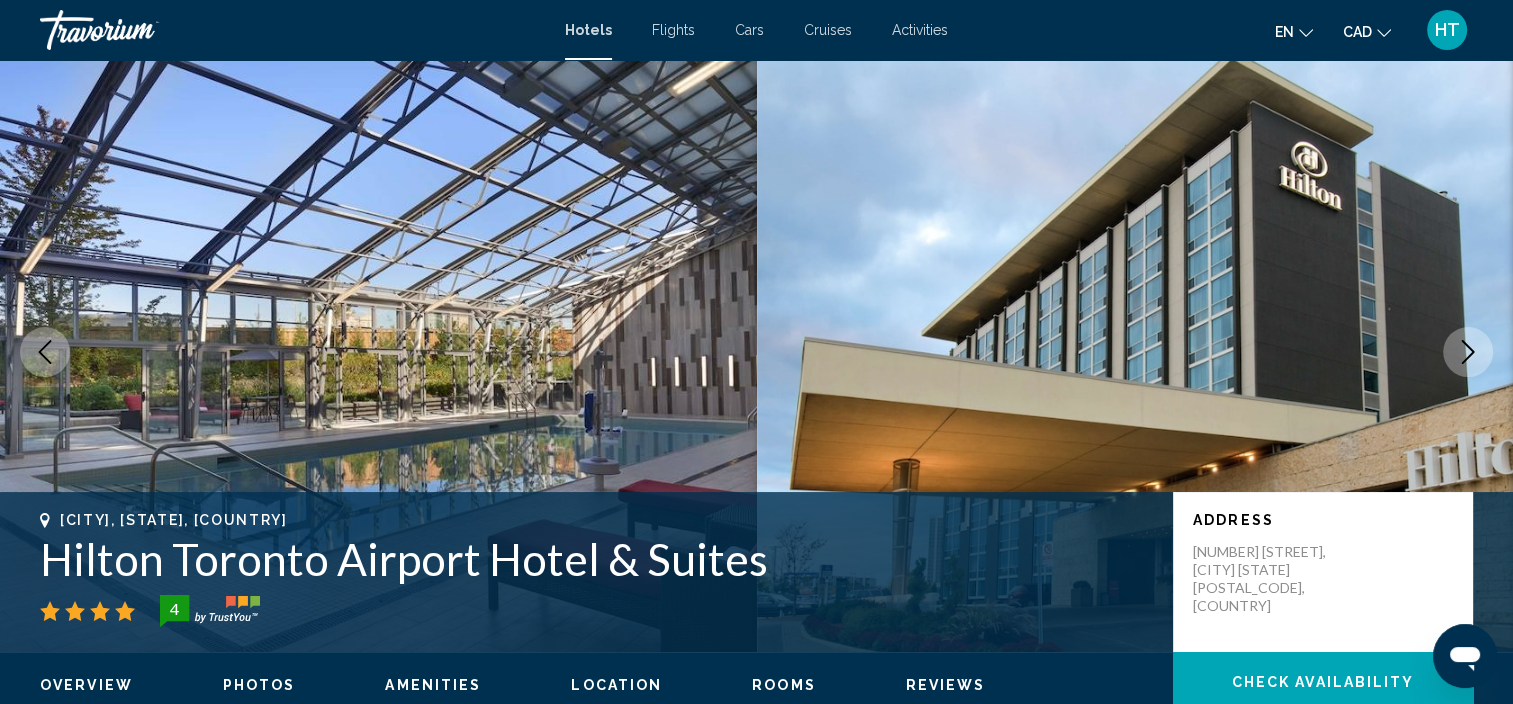 click at bounding box center (1135, 352) 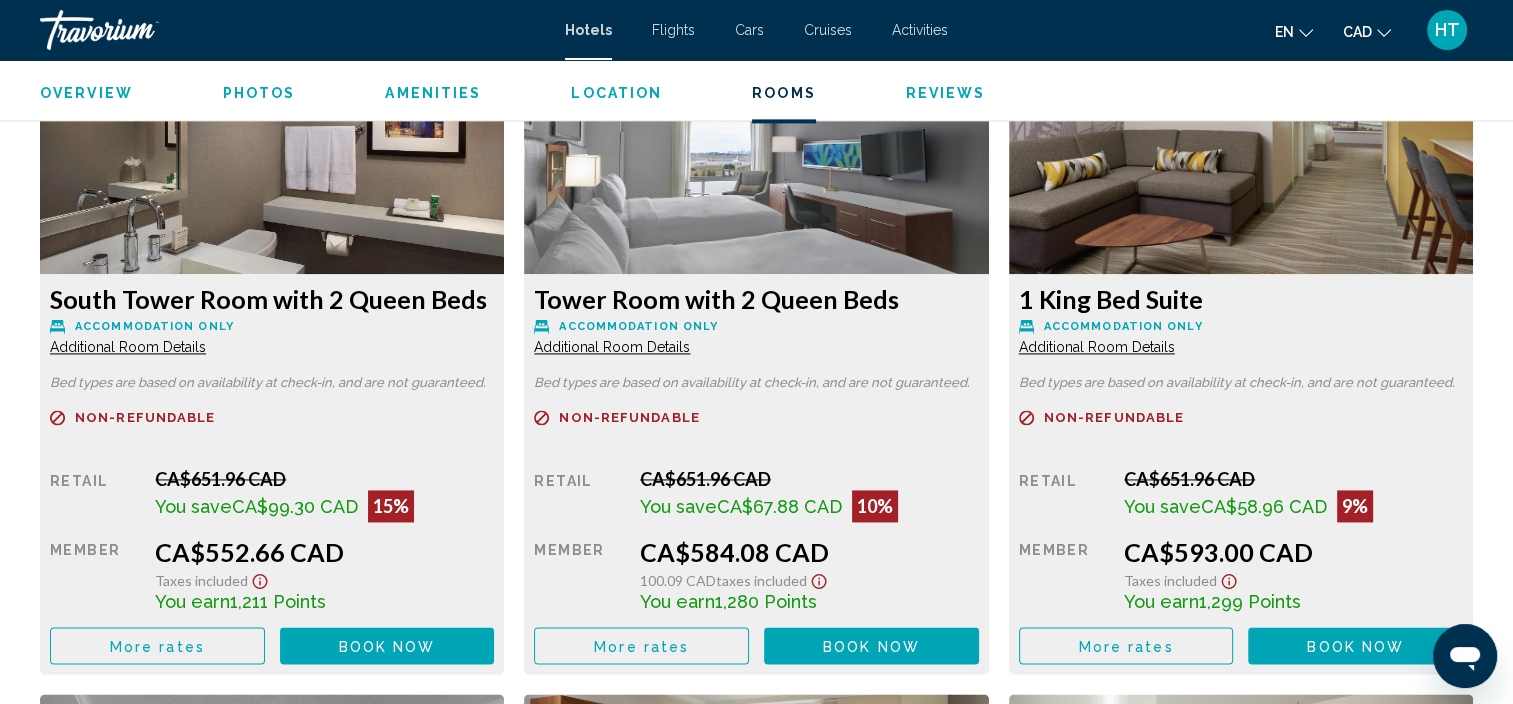 scroll, scrollTop: 2308, scrollLeft: 0, axis: vertical 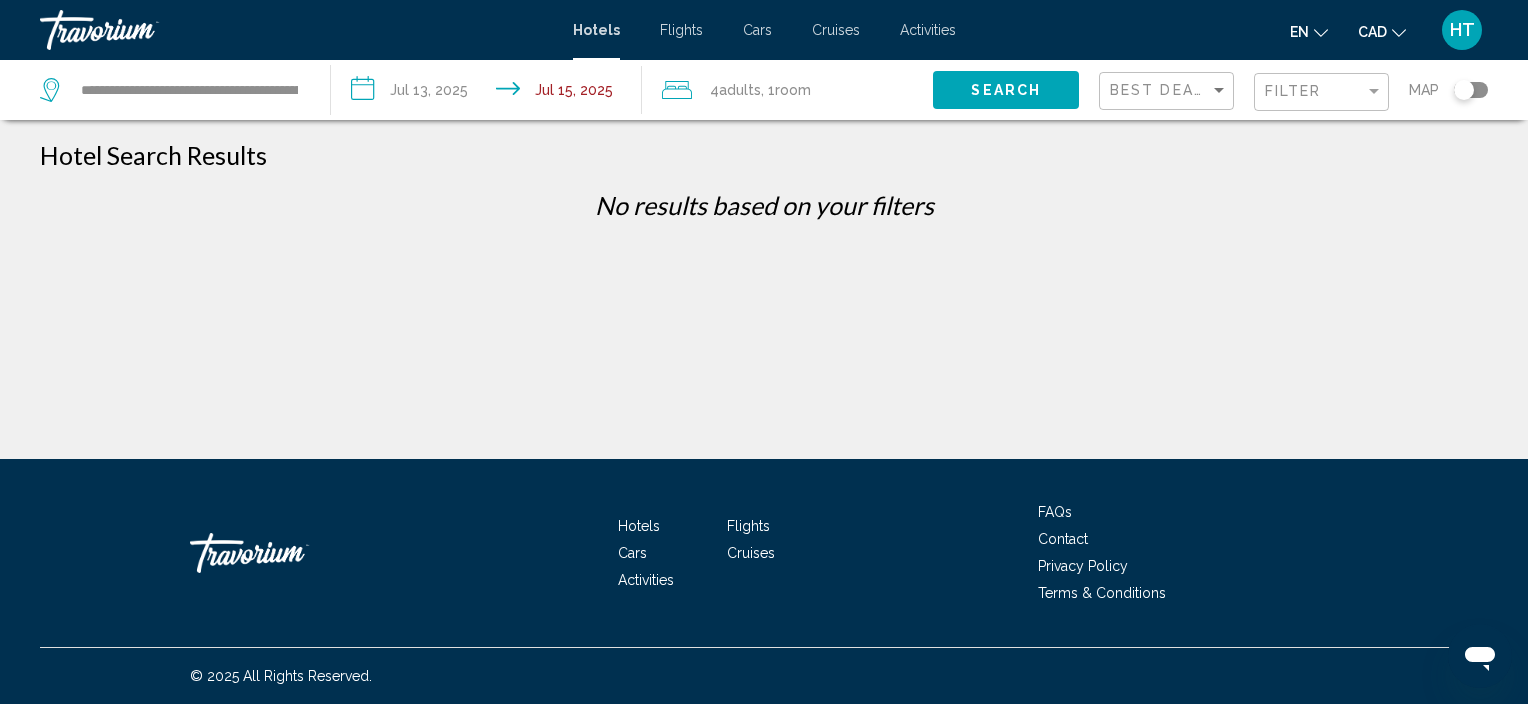 click on "Search" 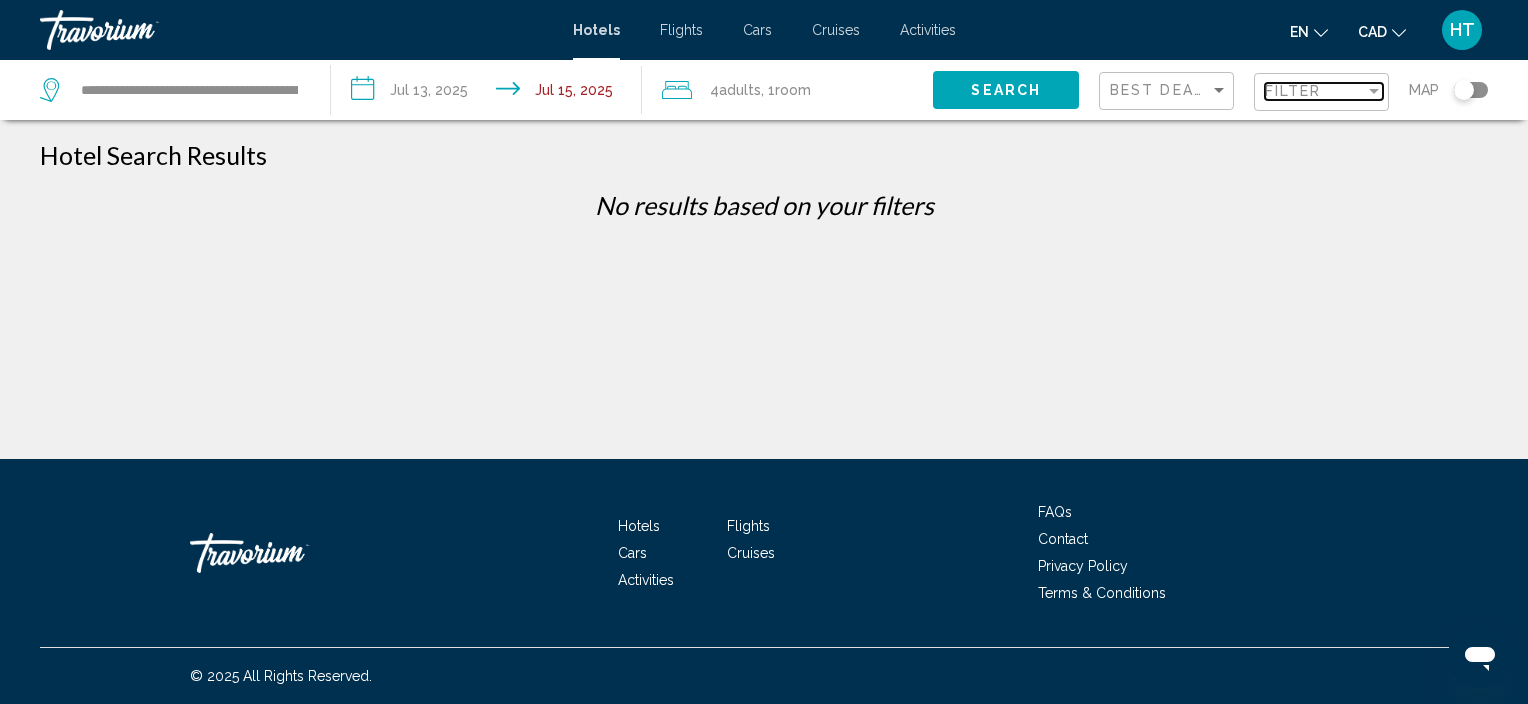 click on "Filter" at bounding box center (1315, 91) 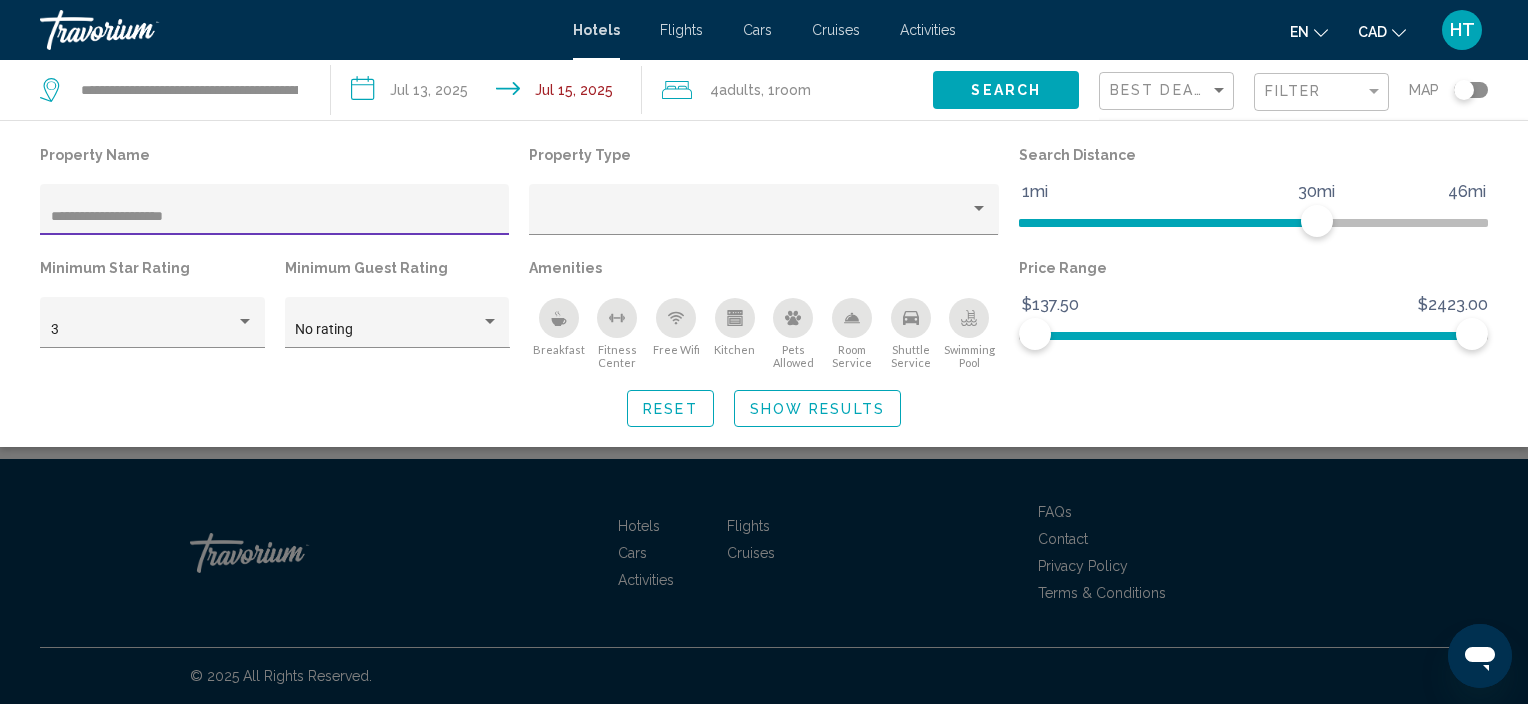 drag, startPoint x: 225, startPoint y: 222, endPoint x: -4, endPoint y: 238, distance: 229.55827 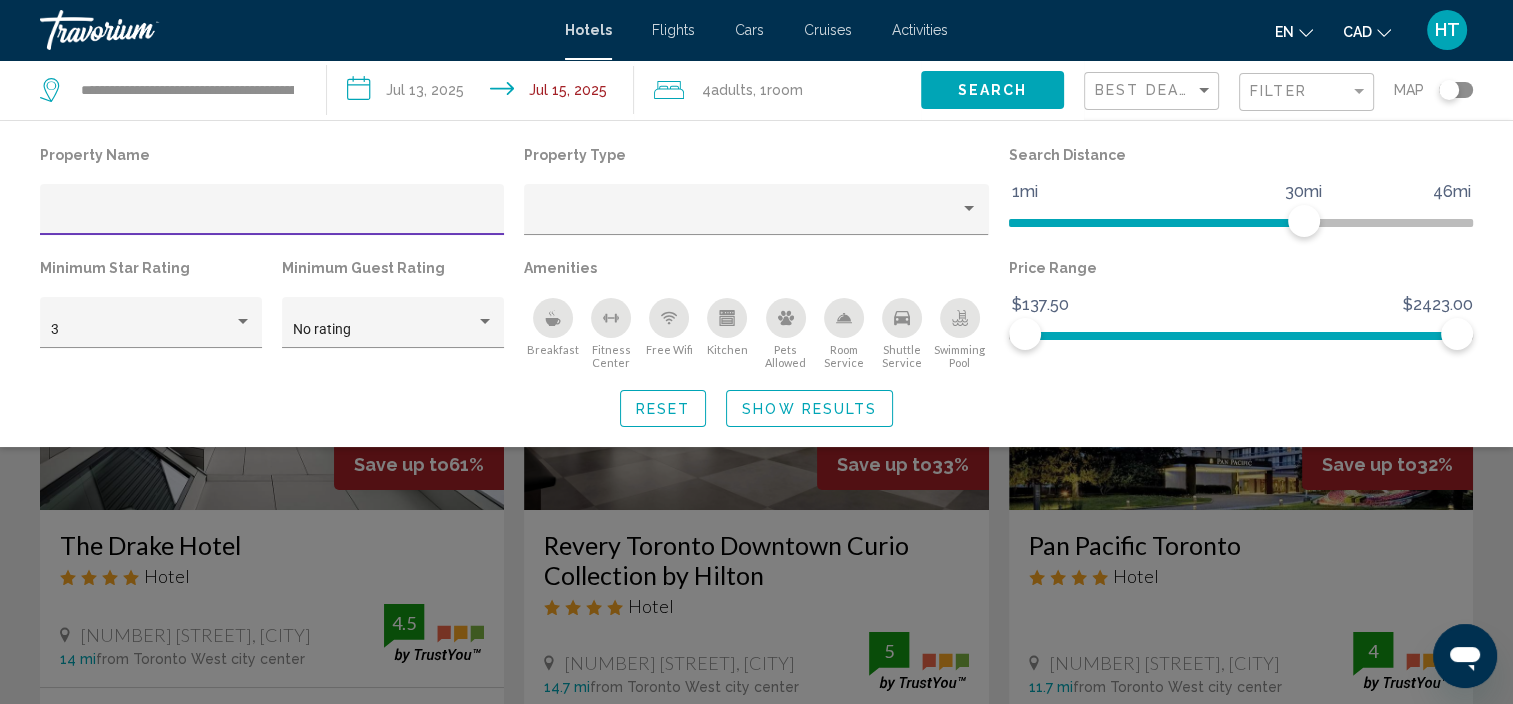 type 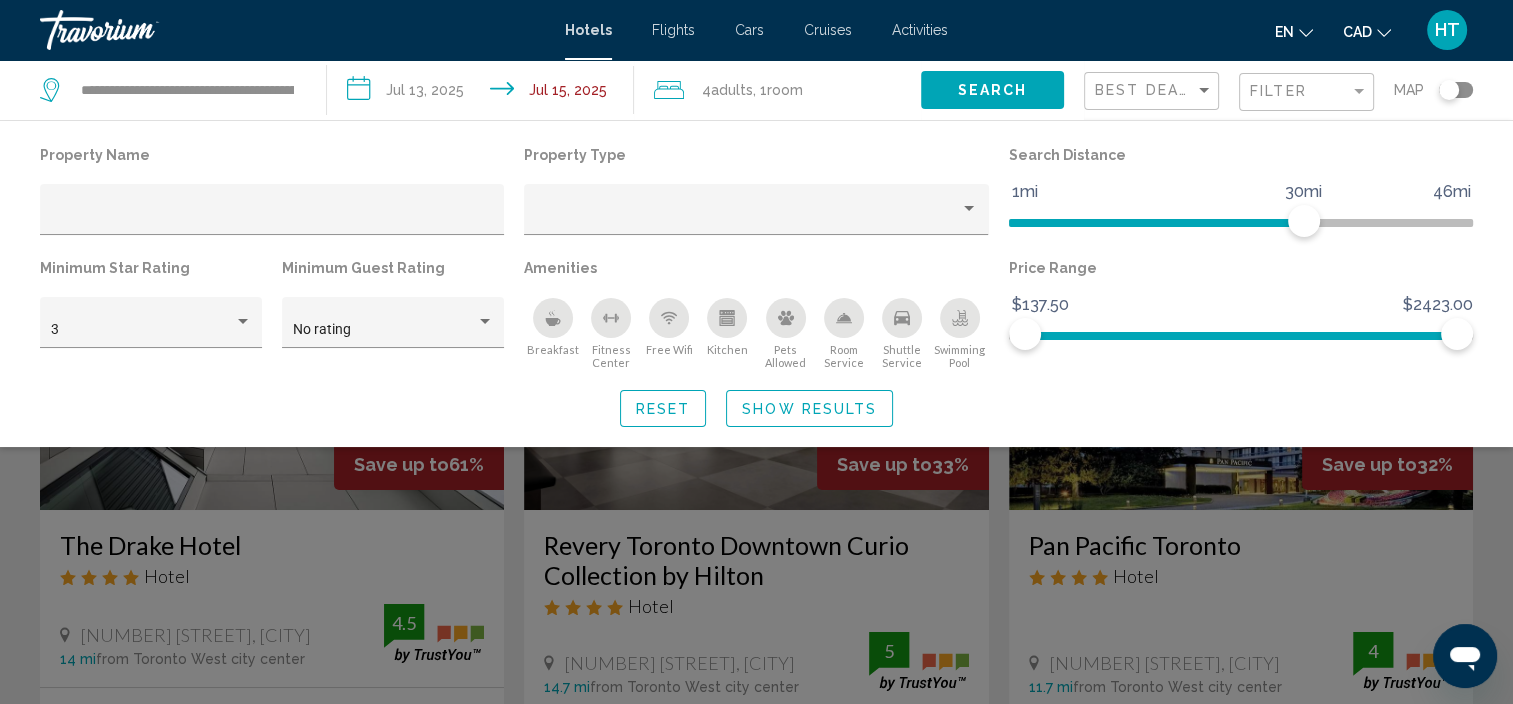 click 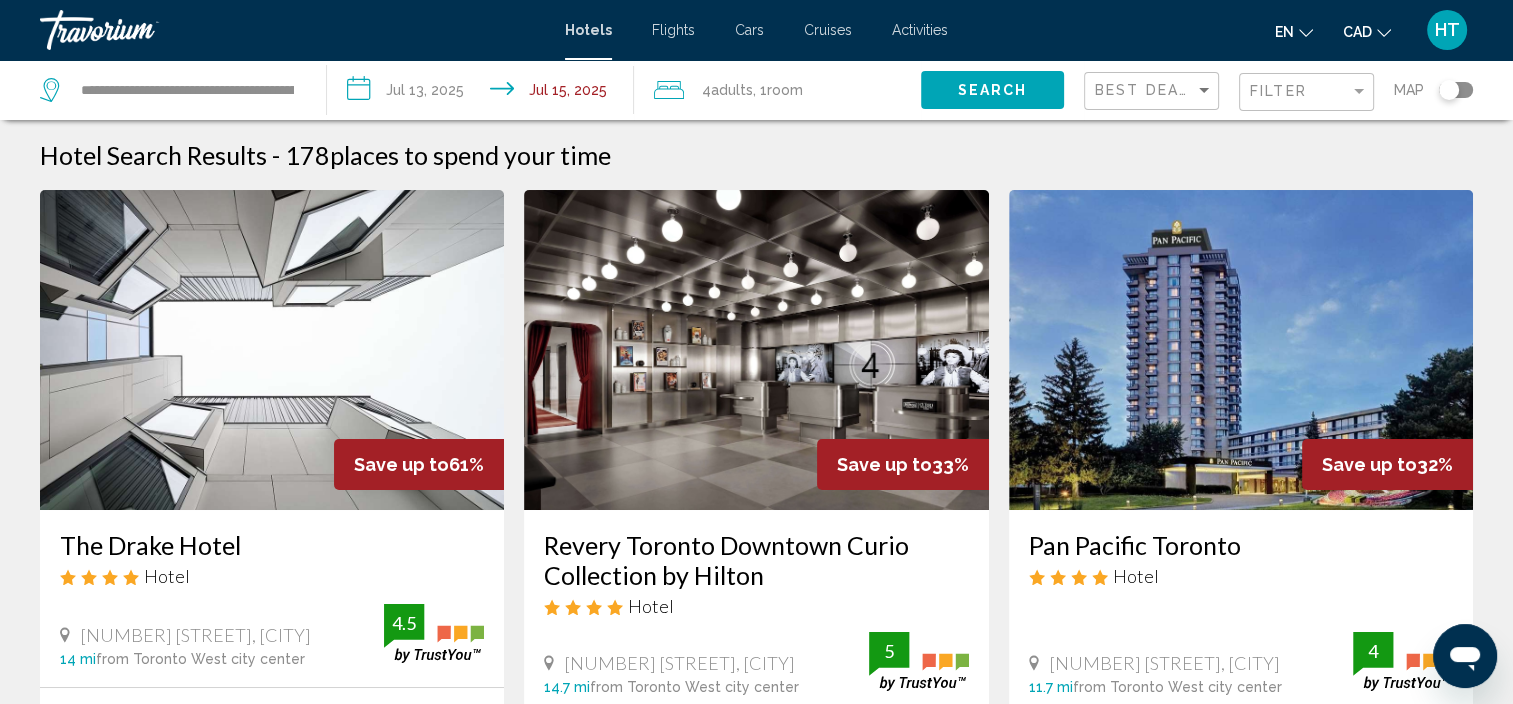 click on "Search" 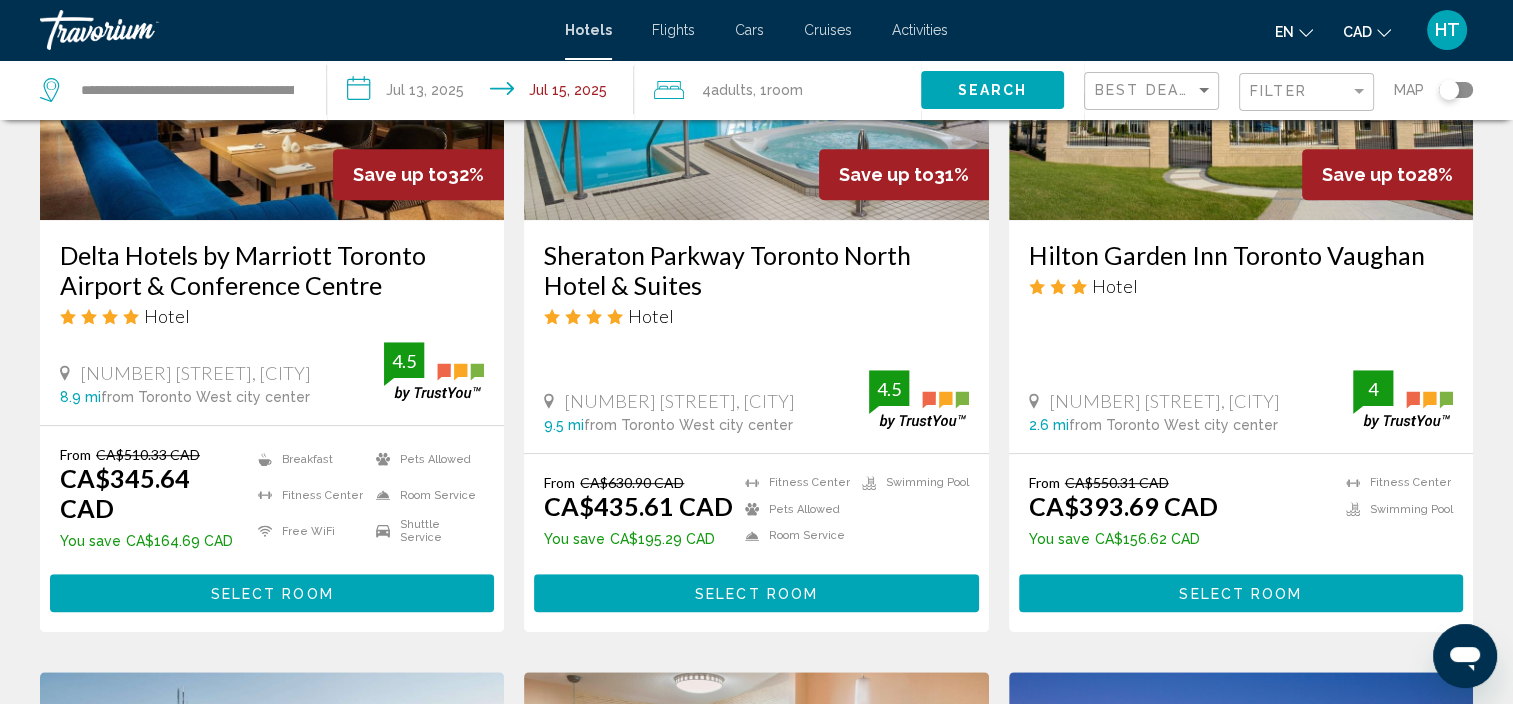 scroll, scrollTop: 1000, scrollLeft: 0, axis: vertical 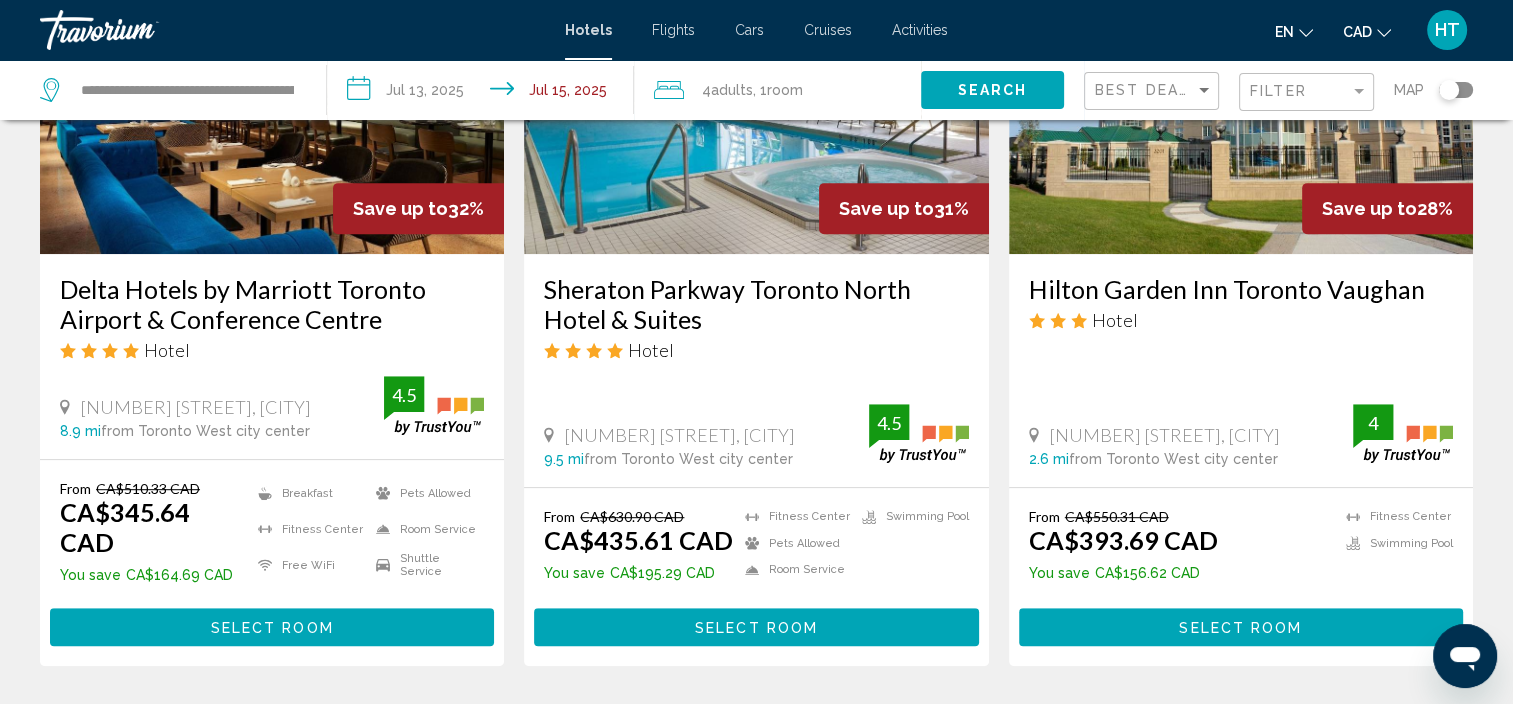 click on "Delta Hotels by Marriott Toronto Airport & Conference Centre" at bounding box center [272, 304] 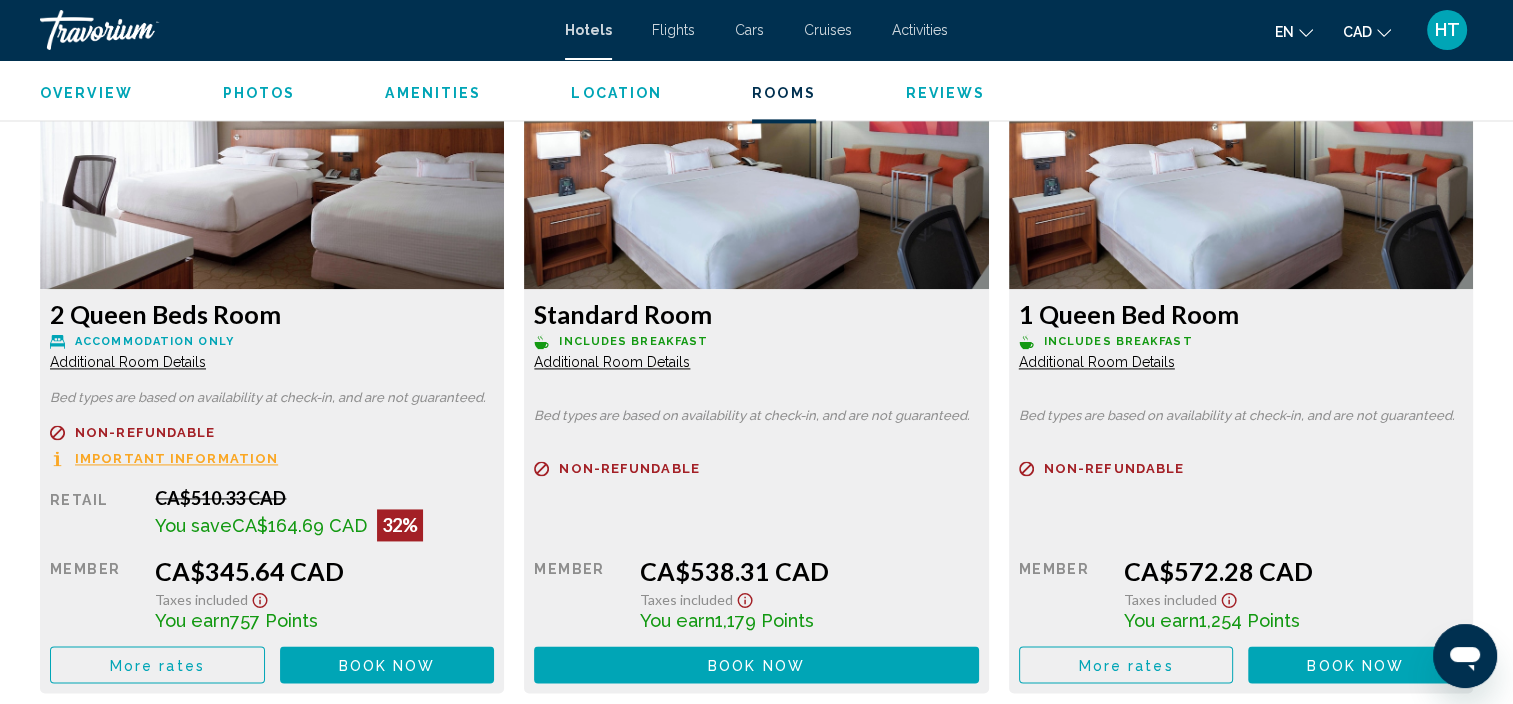 scroll, scrollTop: 2900, scrollLeft: 0, axis: vertical 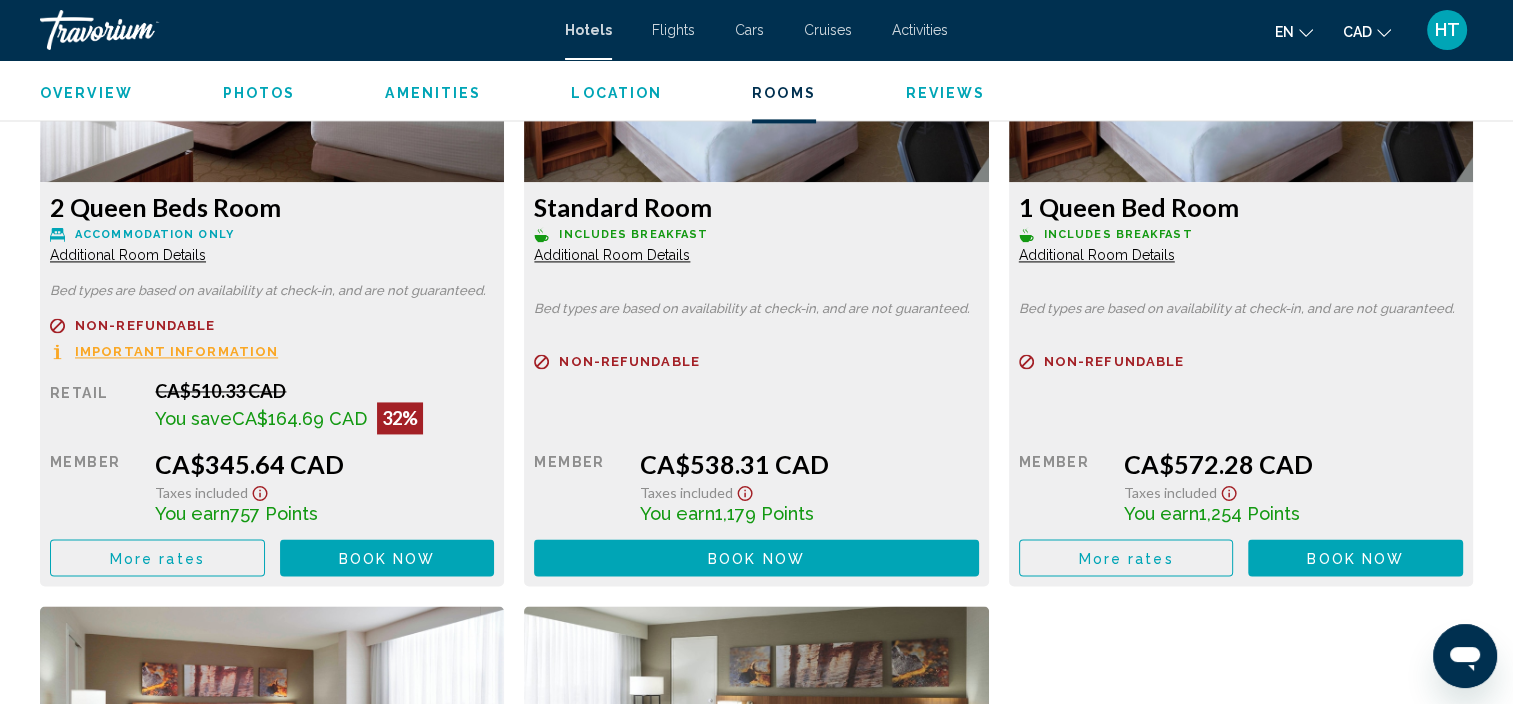 click on "More rates" at bounding box center [157, 558] 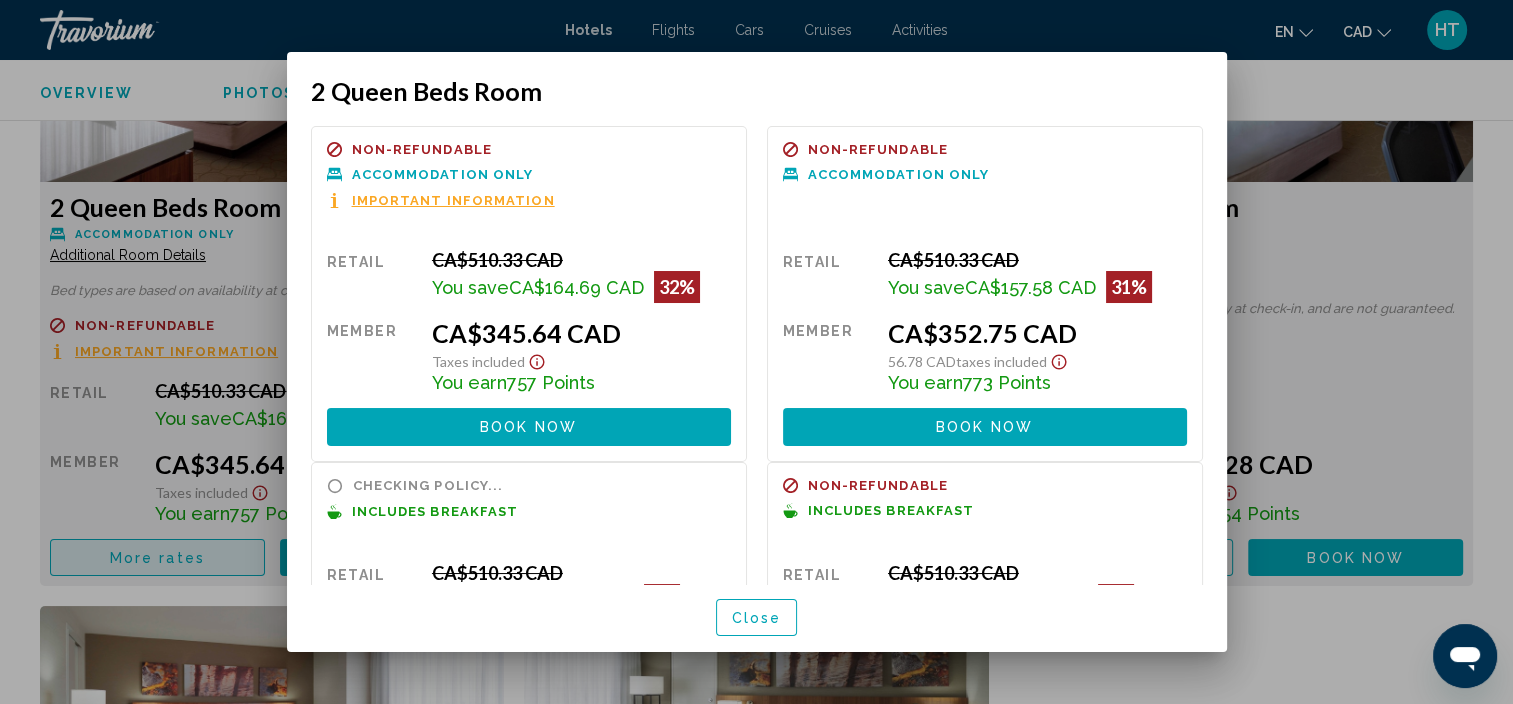 scroll, scrollTop: 0, scrollLeft: 0, axis: both 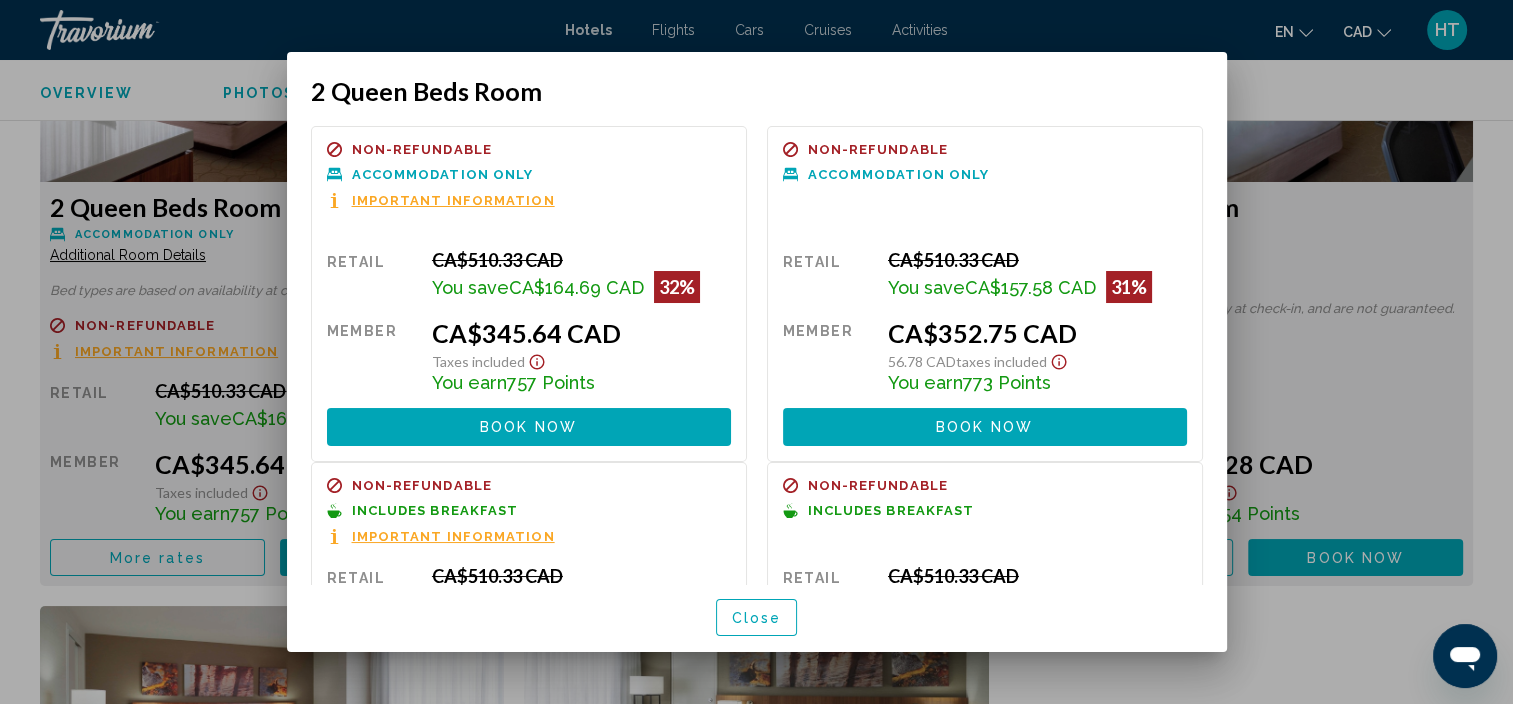 click on "Important Information" at bounding box center (453, 200) 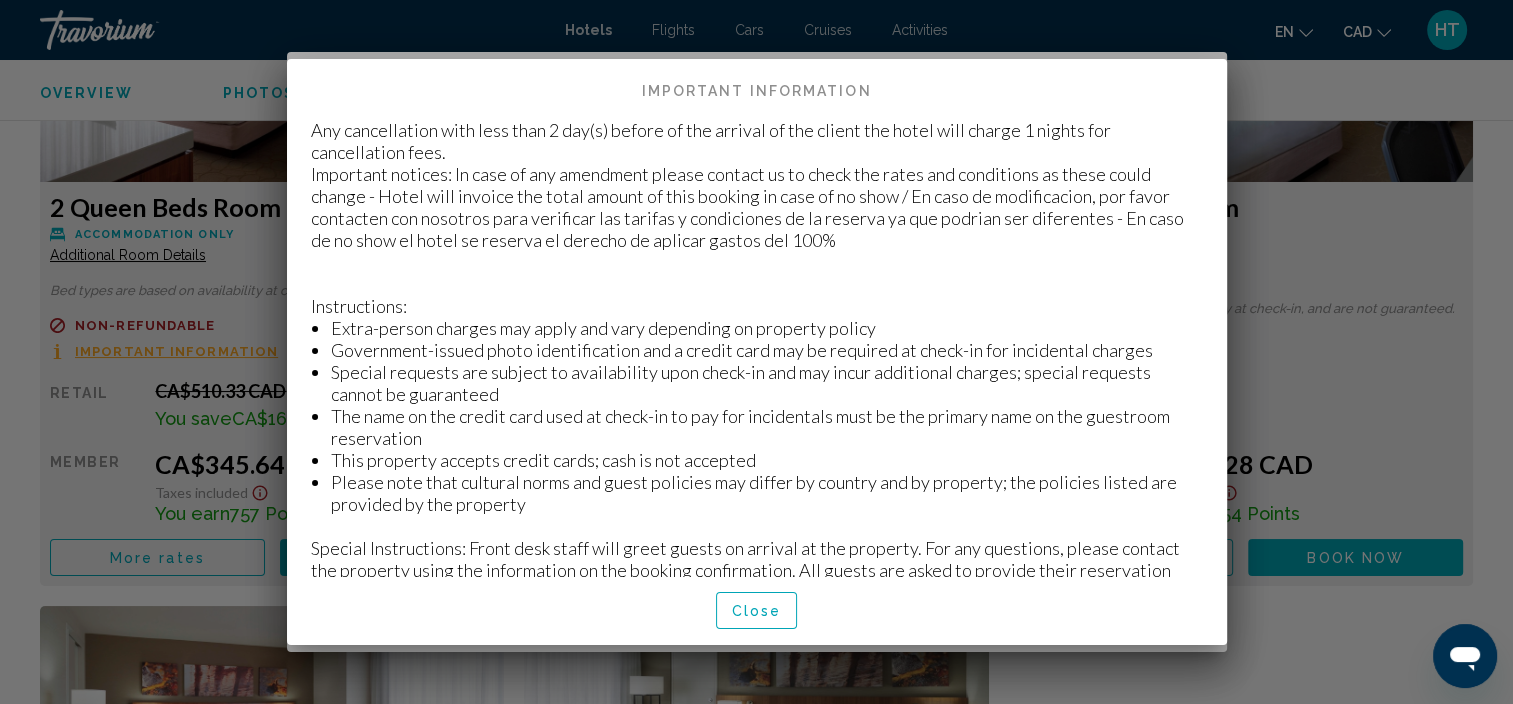 click at bounding box center [756, 352] 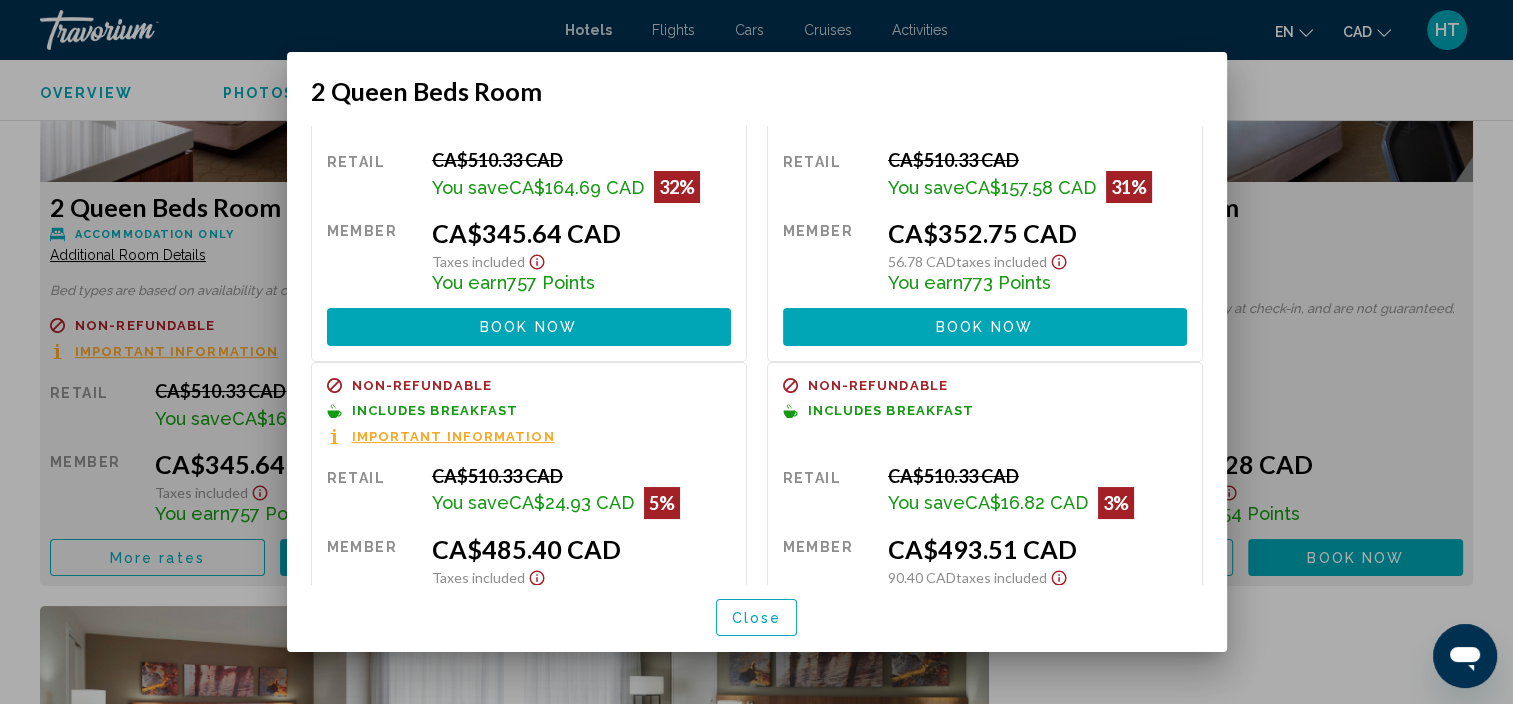 scroll, scrollTop: 0, scrollLeft: 0, axis: both 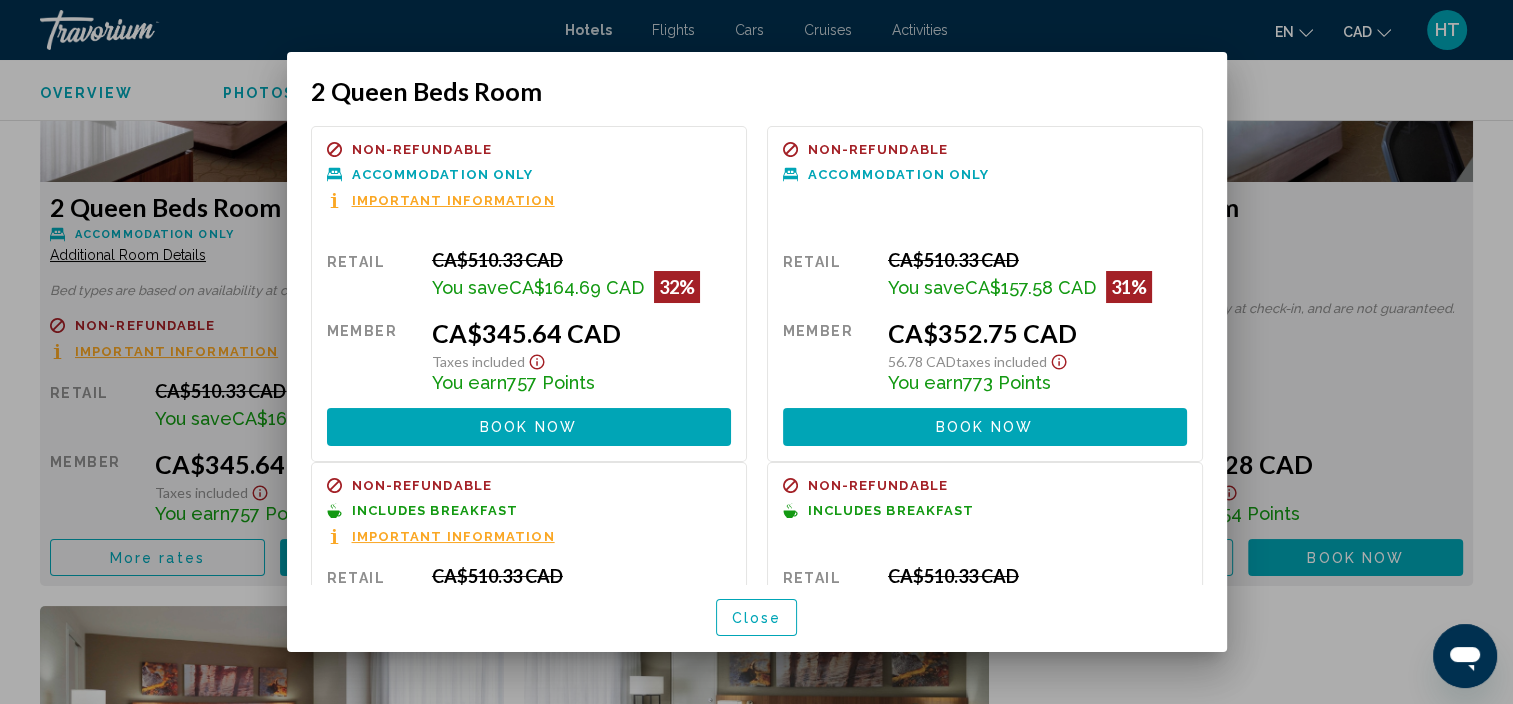 click 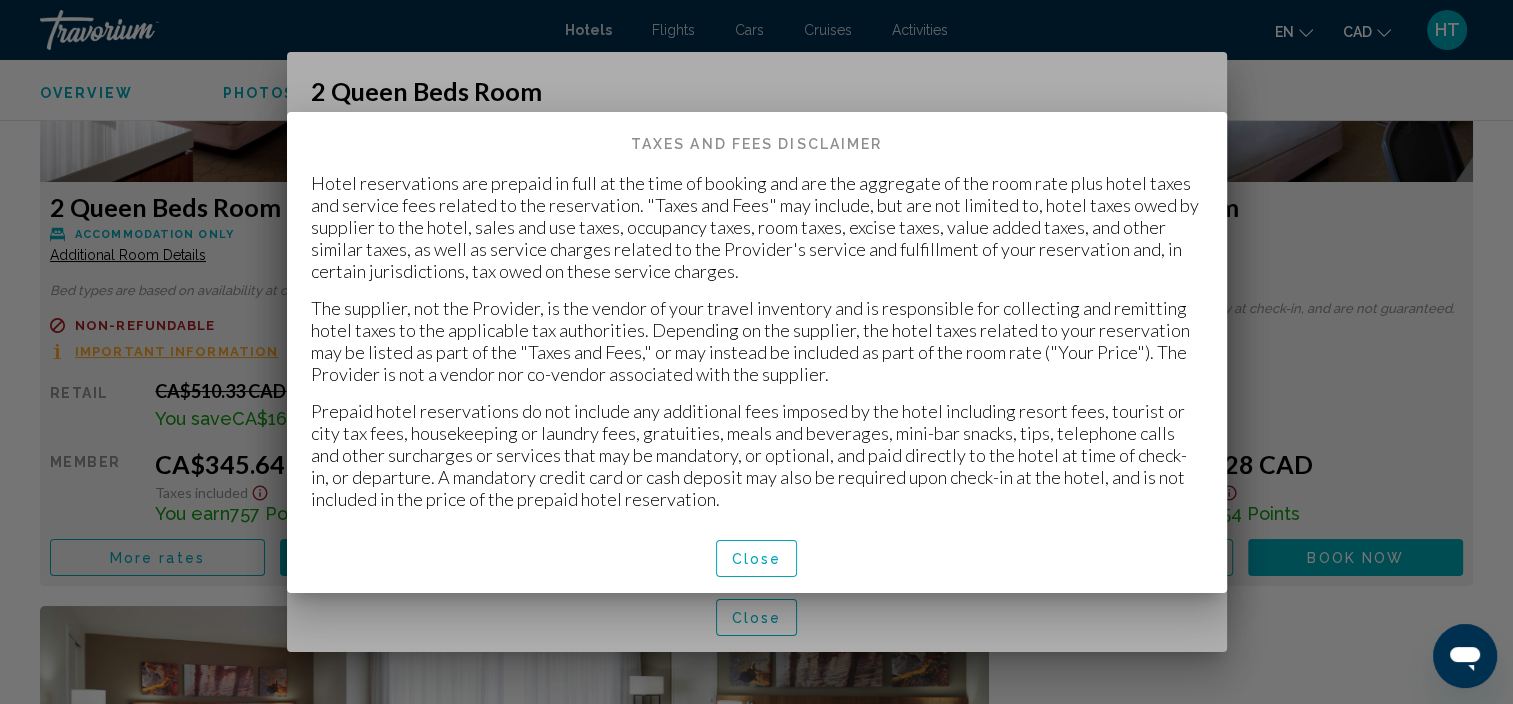 click on "Close" at bounding box center (757, 559) 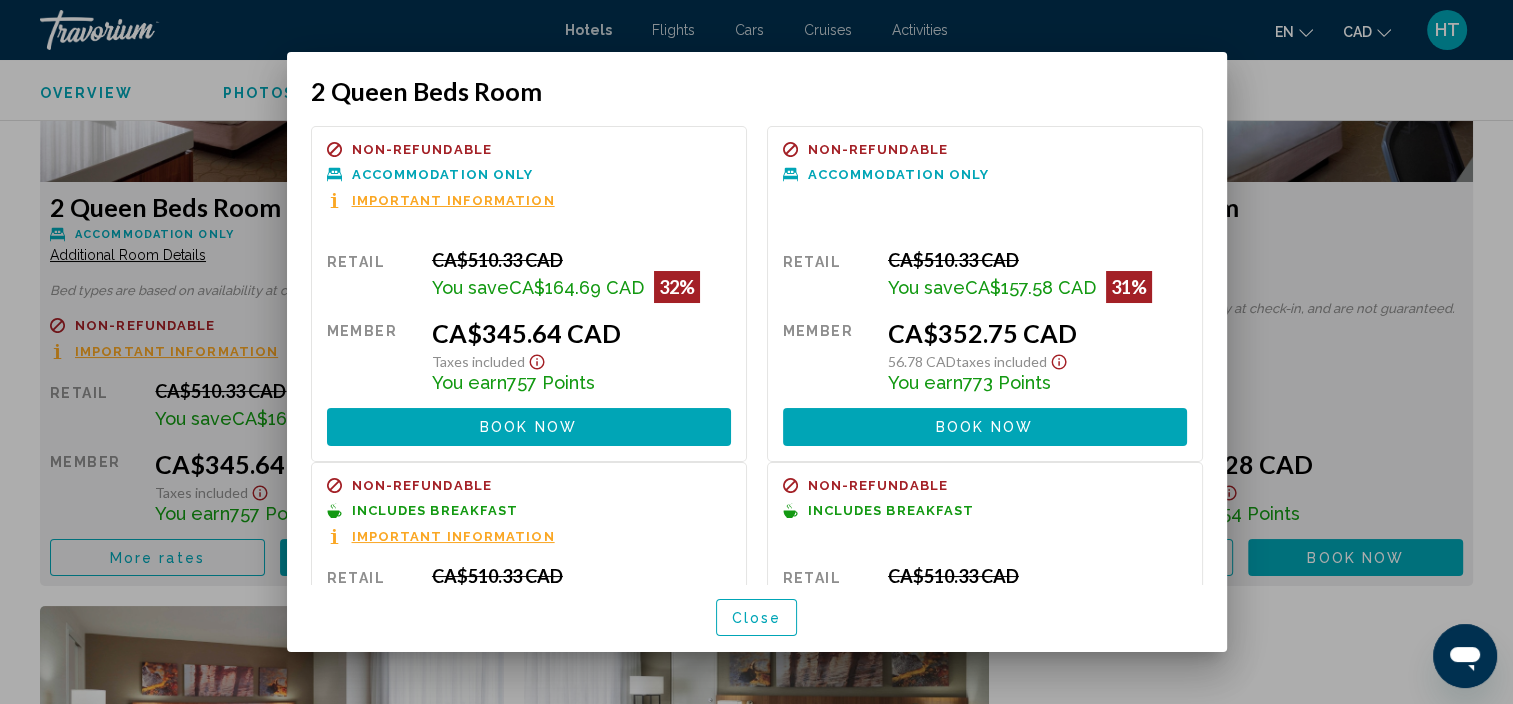 click on "Close" at bounding box center (757, 617) 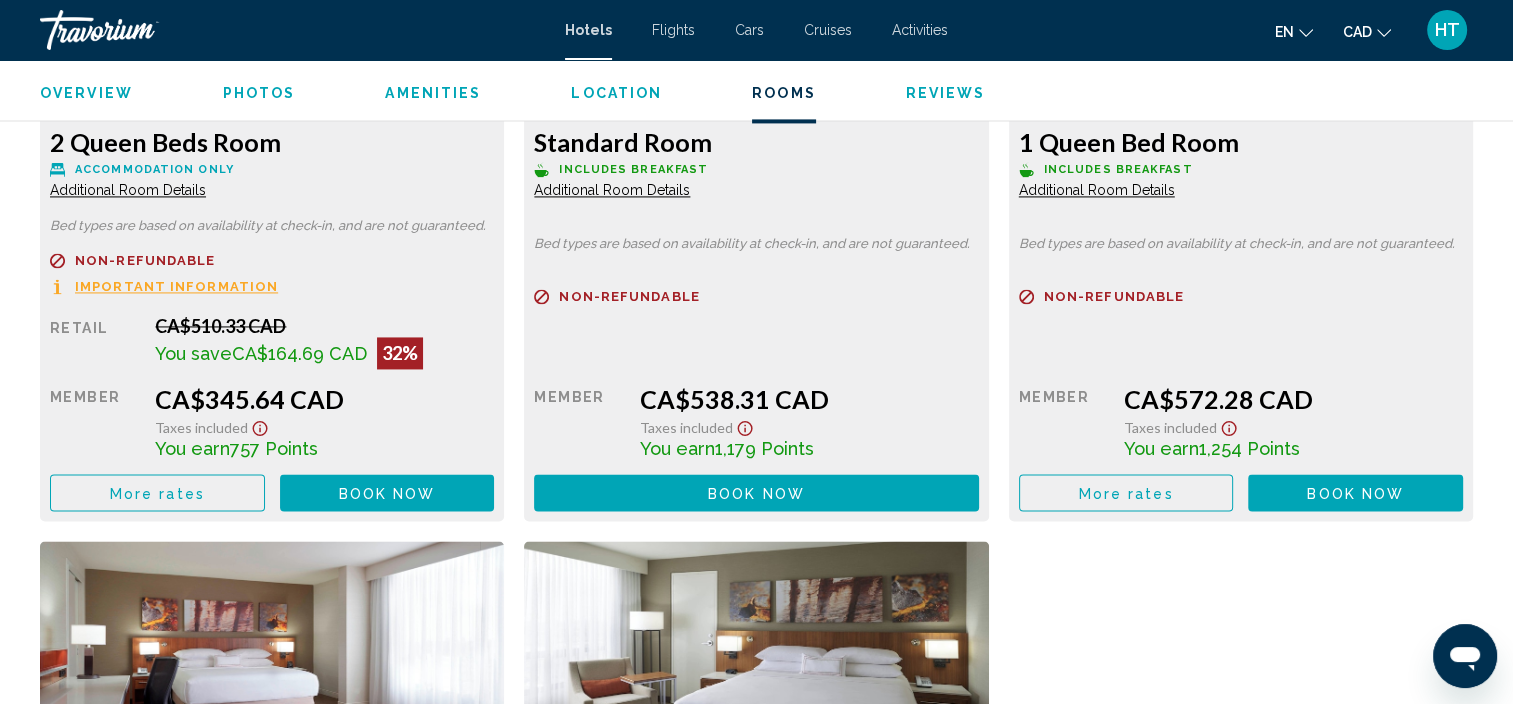 scroll, scrollTop: 3000, scrollLeft: 0, axis: vertical 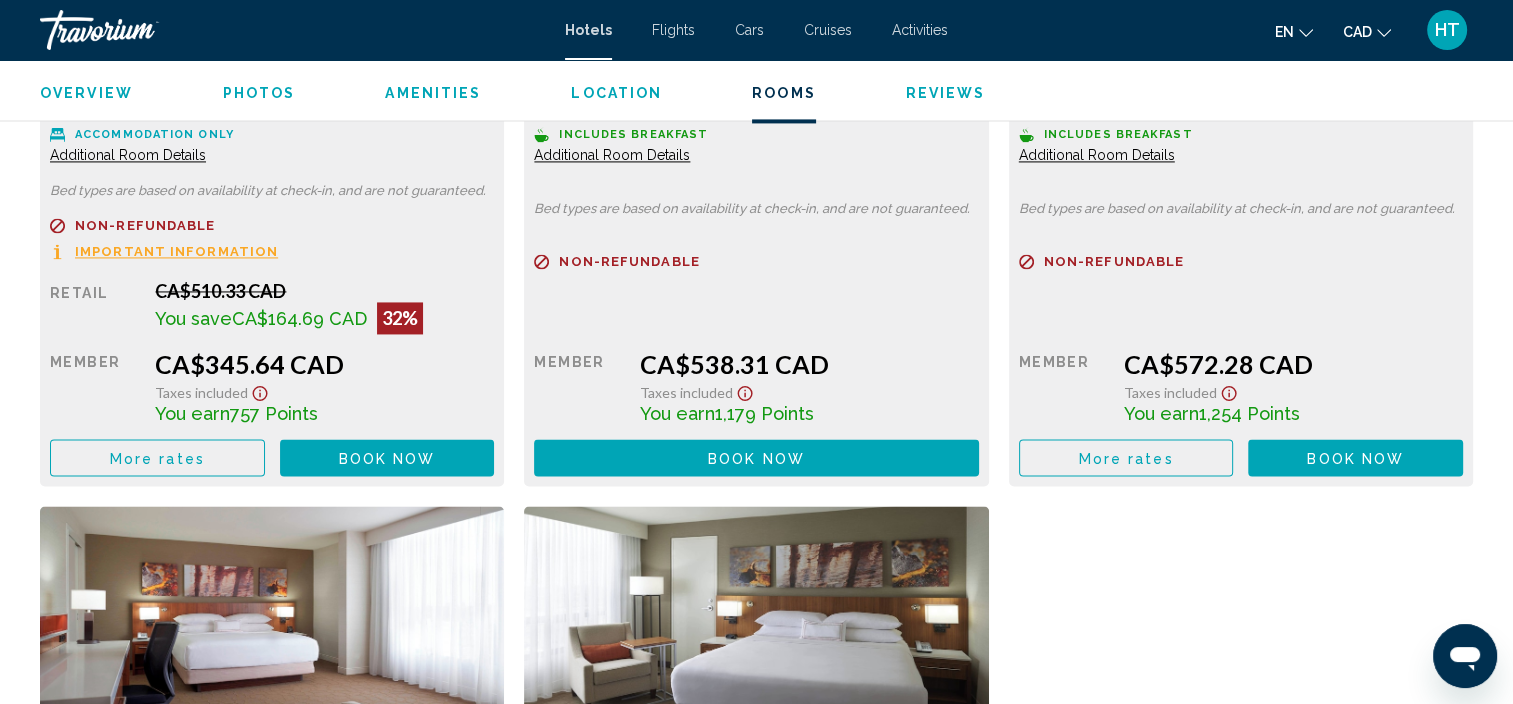 click on "Book now No longer available" at bounding box center (387, 457) 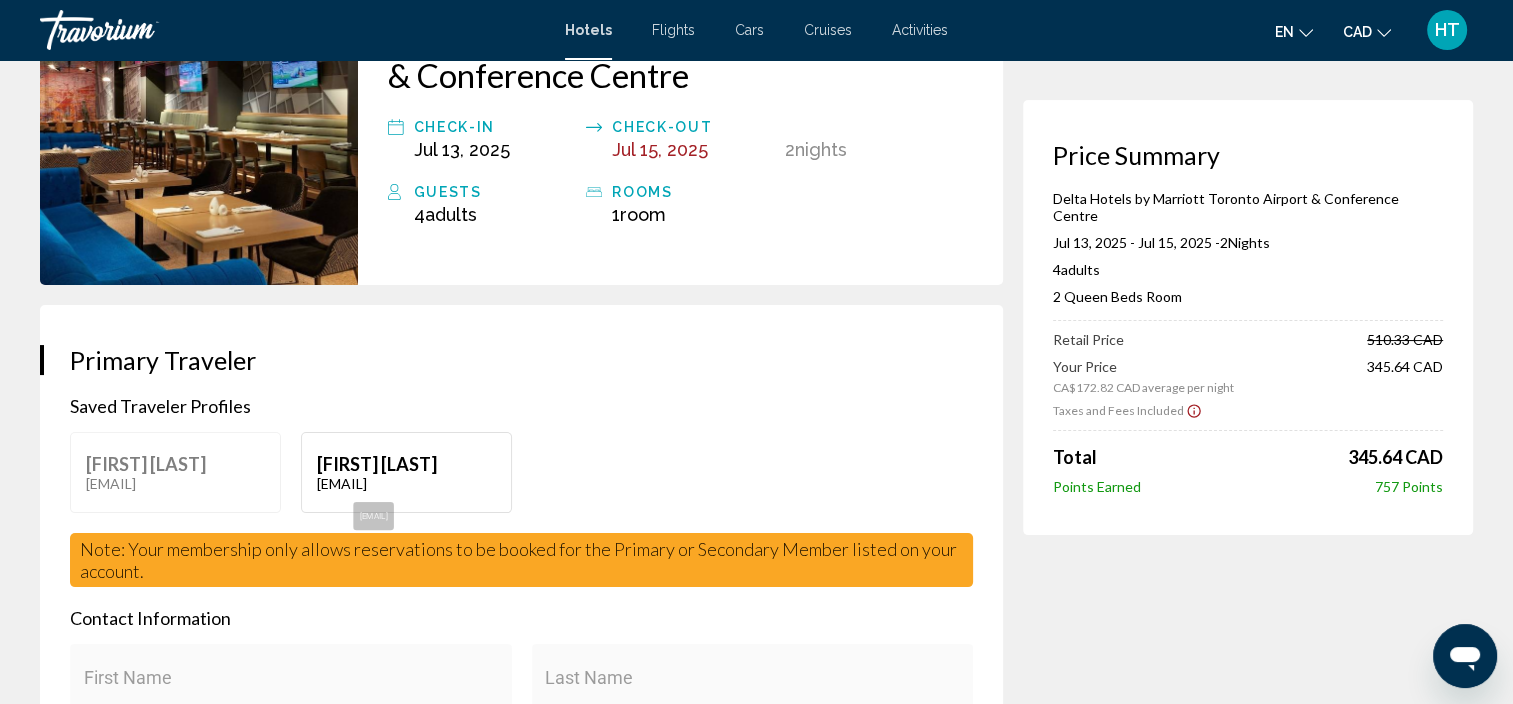 scroll, scrollTop: 200, scrollLeft: 0, axis: vertical 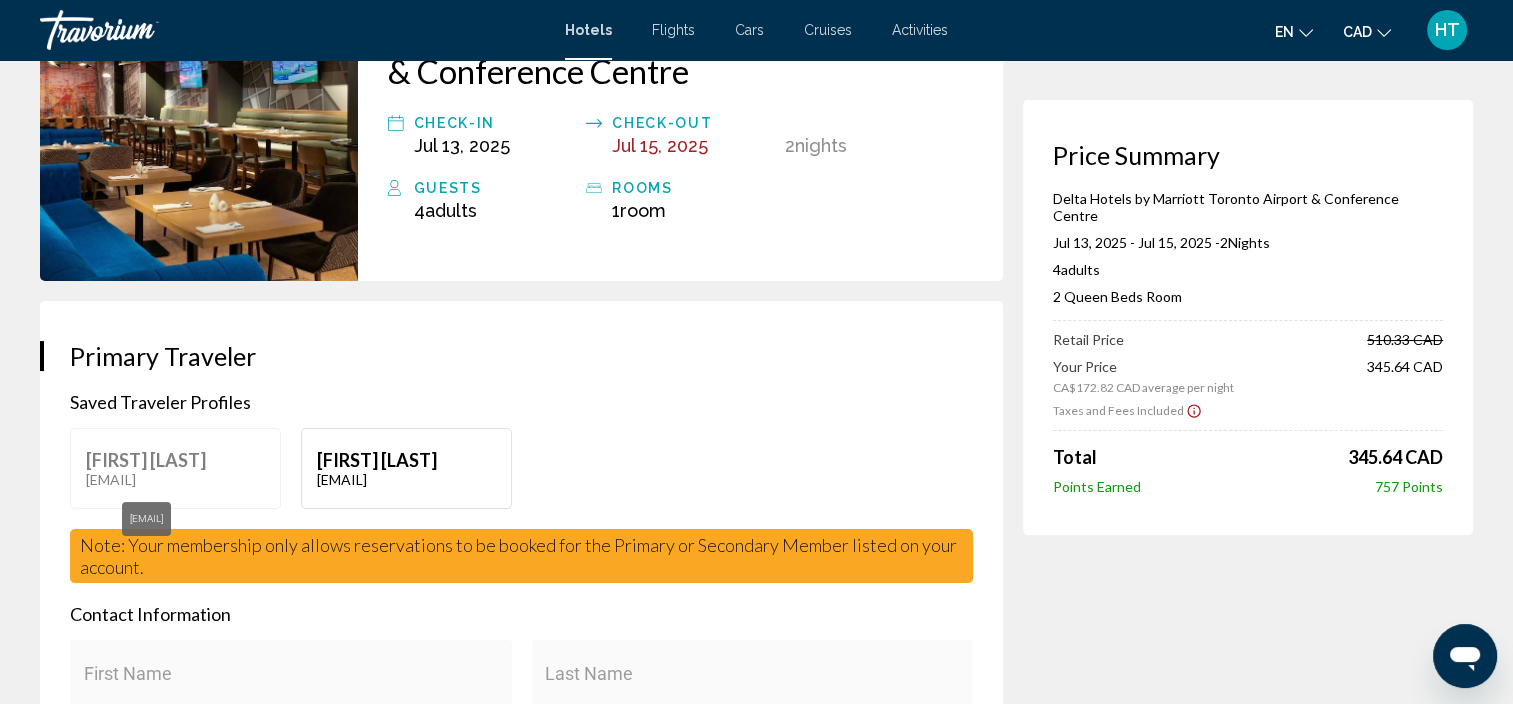 click on "natbilak@gmail.com" at bounding box center (146, 519) 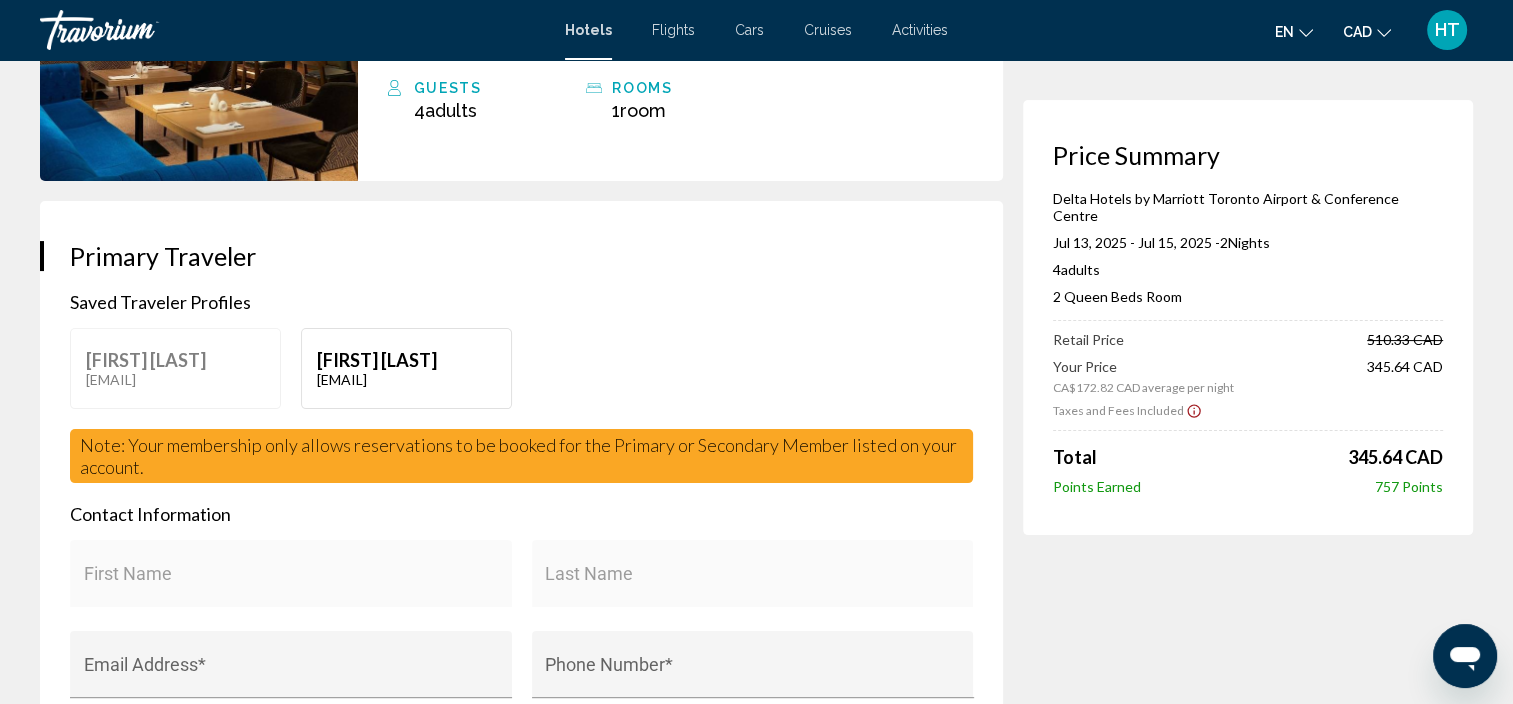 scroll, scrollTop: 0, scrollLeft: 0, axis: both 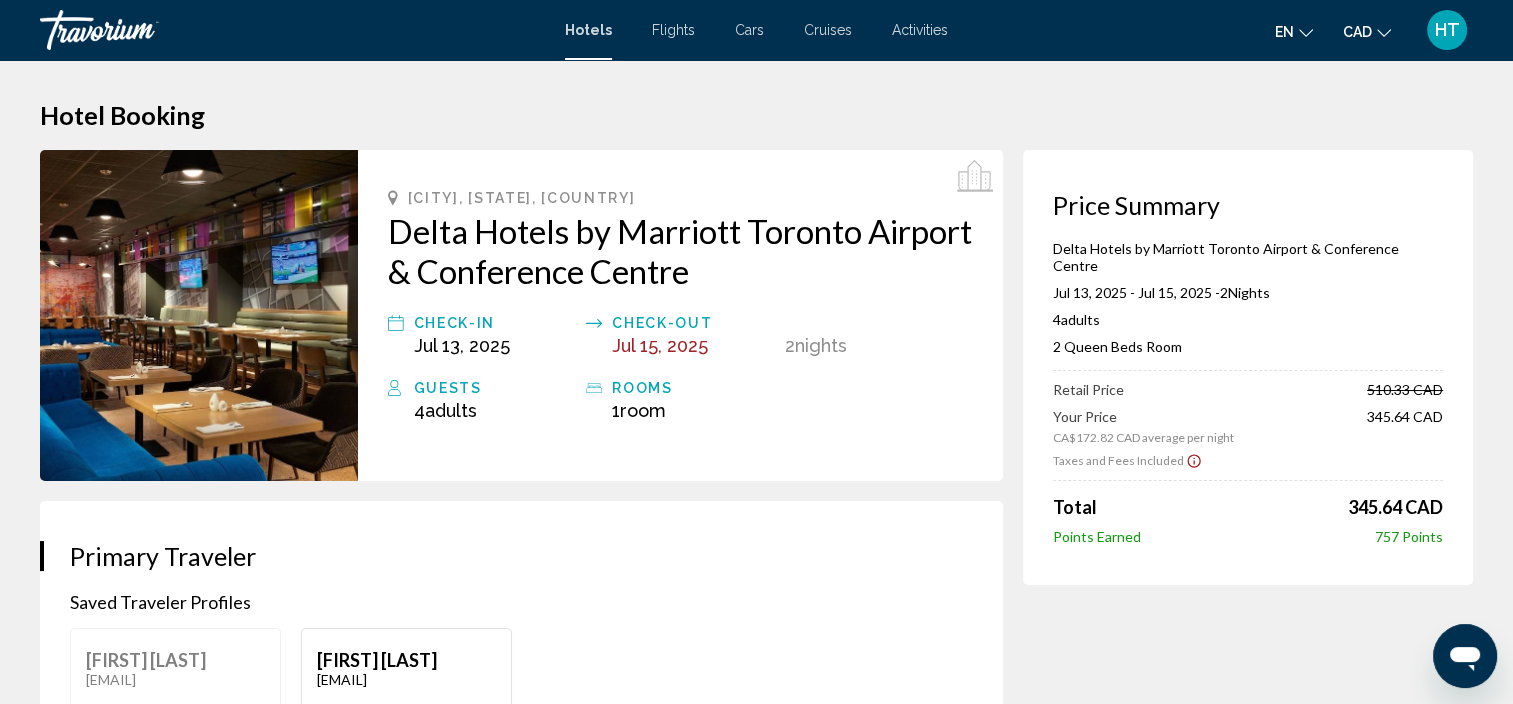 click on "HT" at bounding box center [1447, 30] 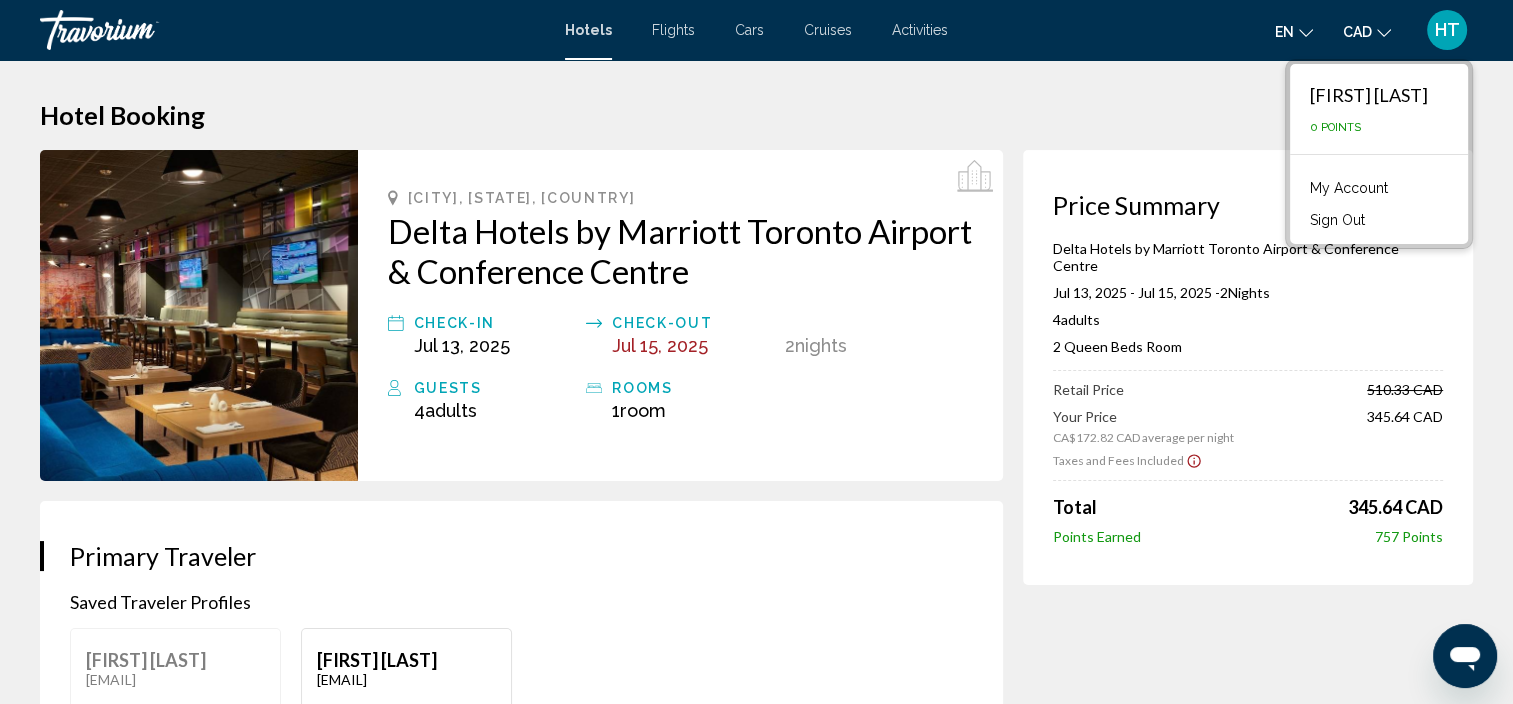 click on "My Account" at bounding box center (1349, 188) 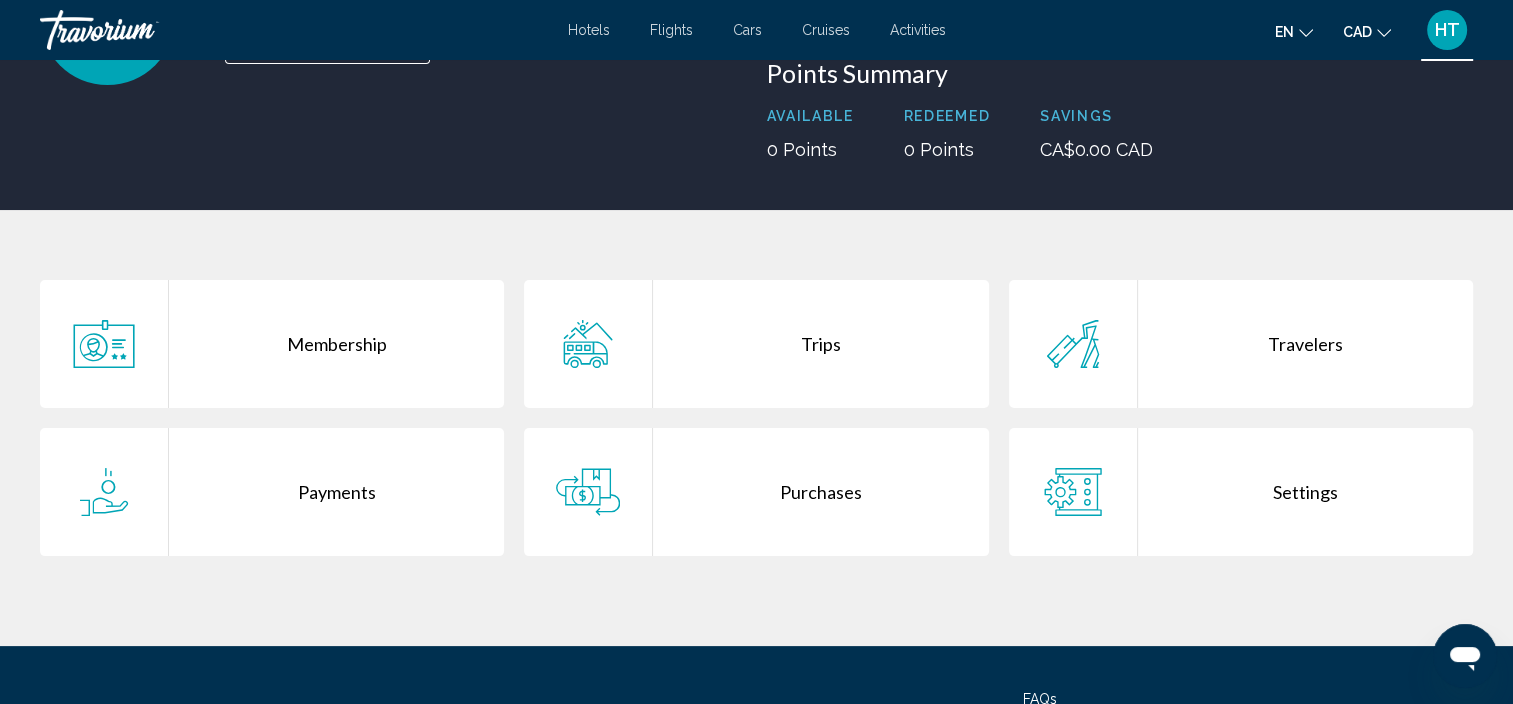 scroll, scrollTop: 300, scrollLeft: 0, axis: vertical 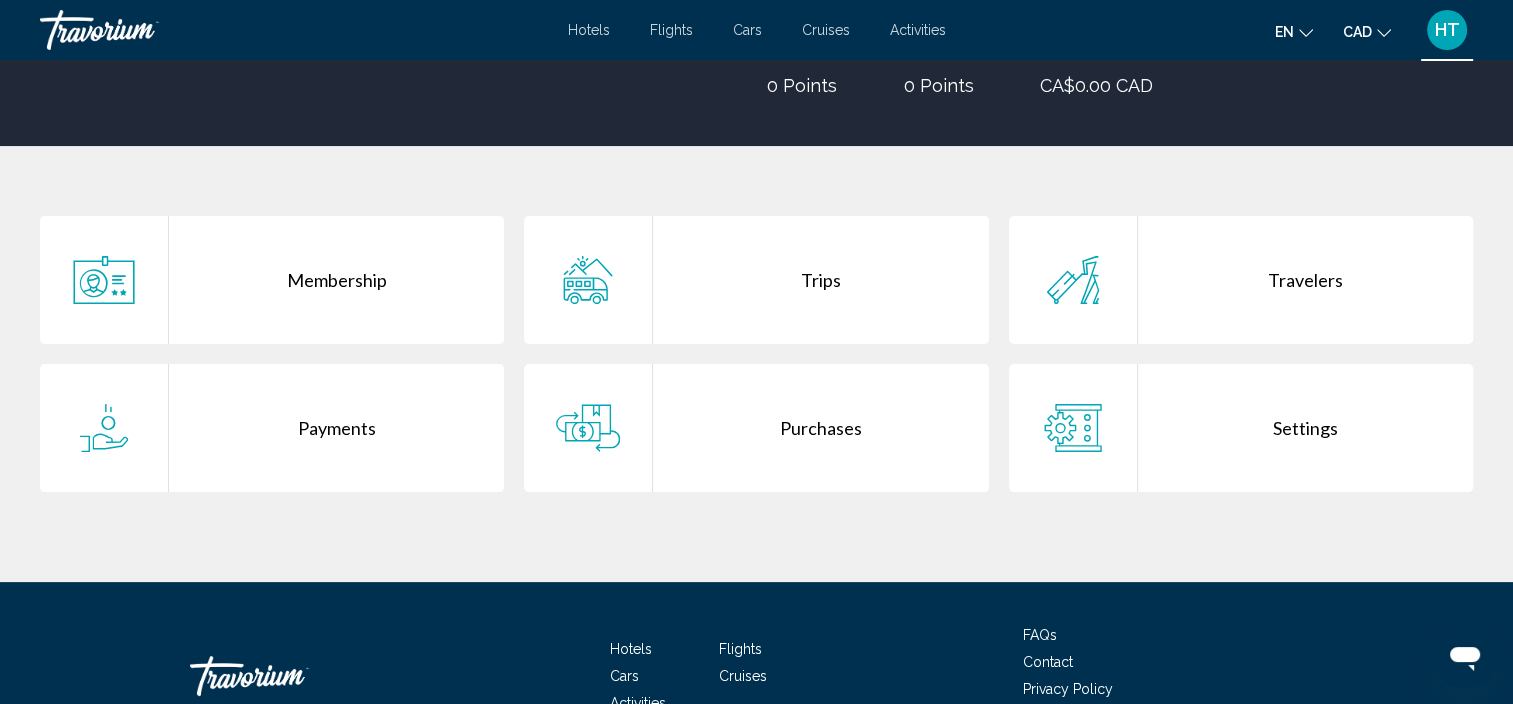 click on "Membership" at bounding box center [336, 280] 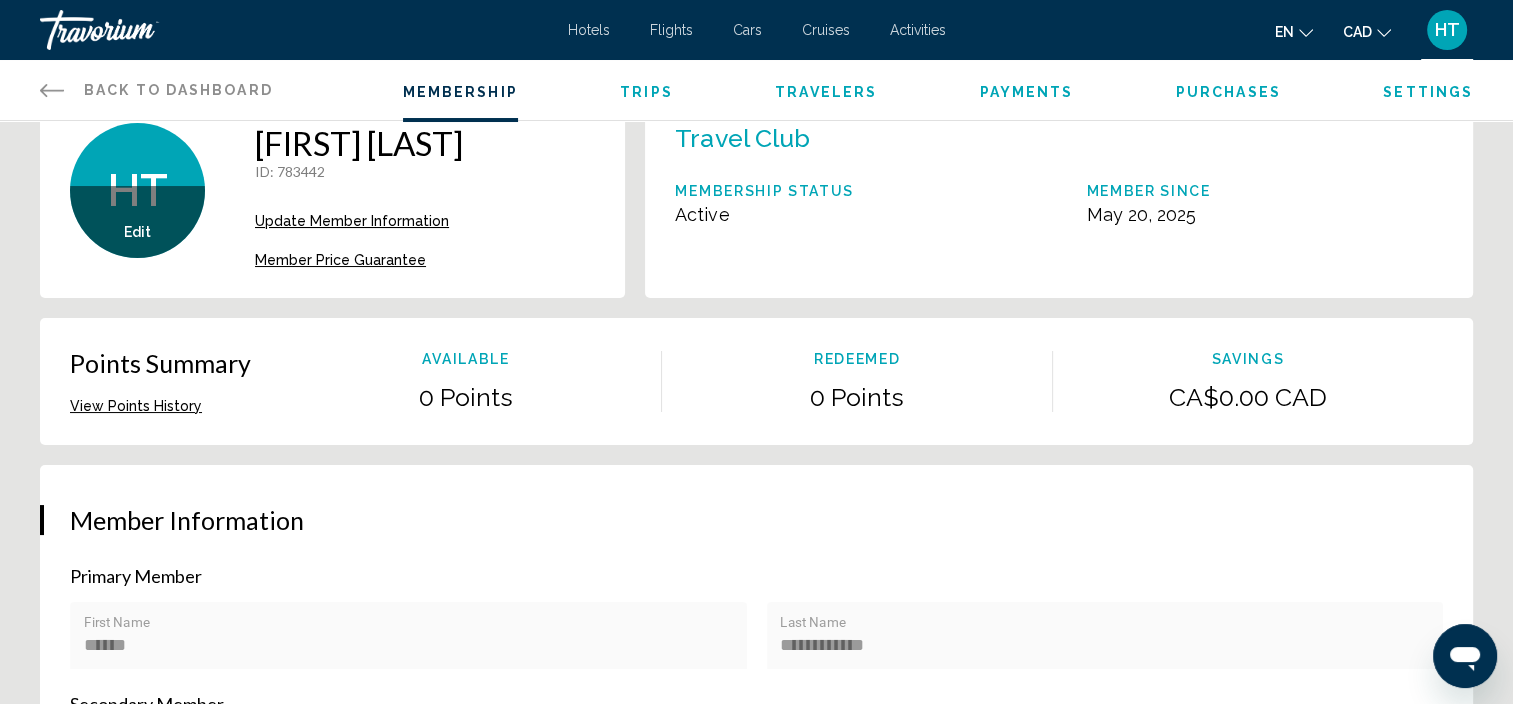 scroll, scrollTop: 0, scrollLeft: 0, axis: both 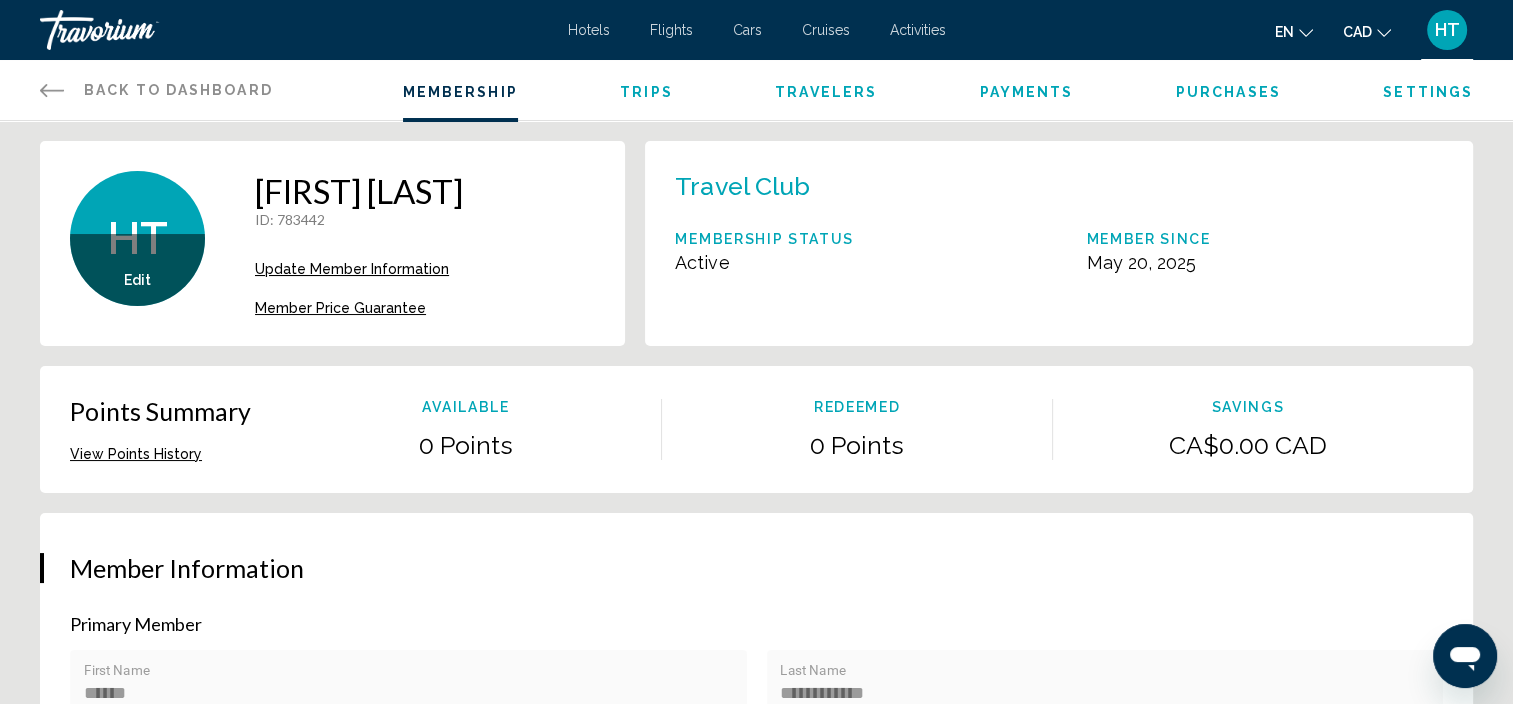 click on "Update Member Information" at bounding box center [352, 269] 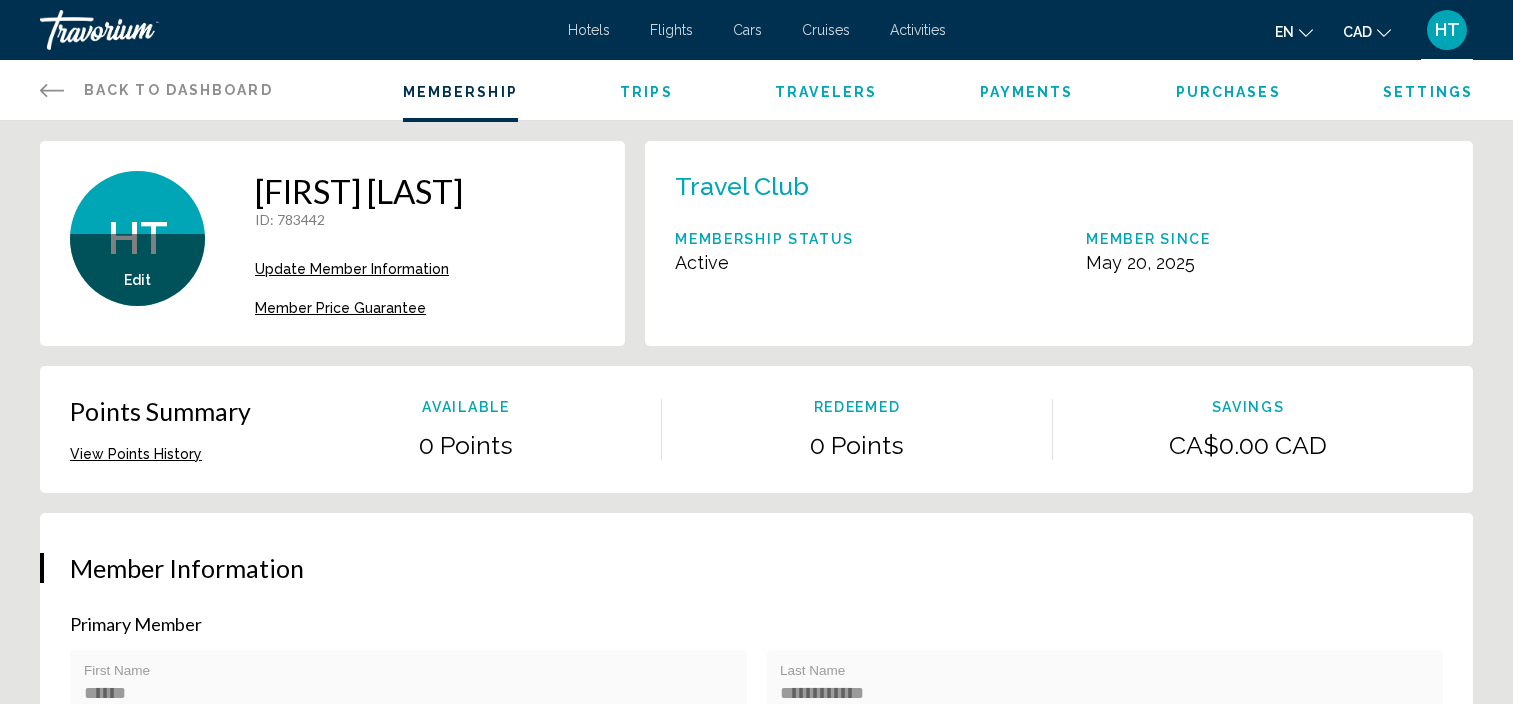 scroll, scrollTop: 0, scrollLeft: 0, axis: both 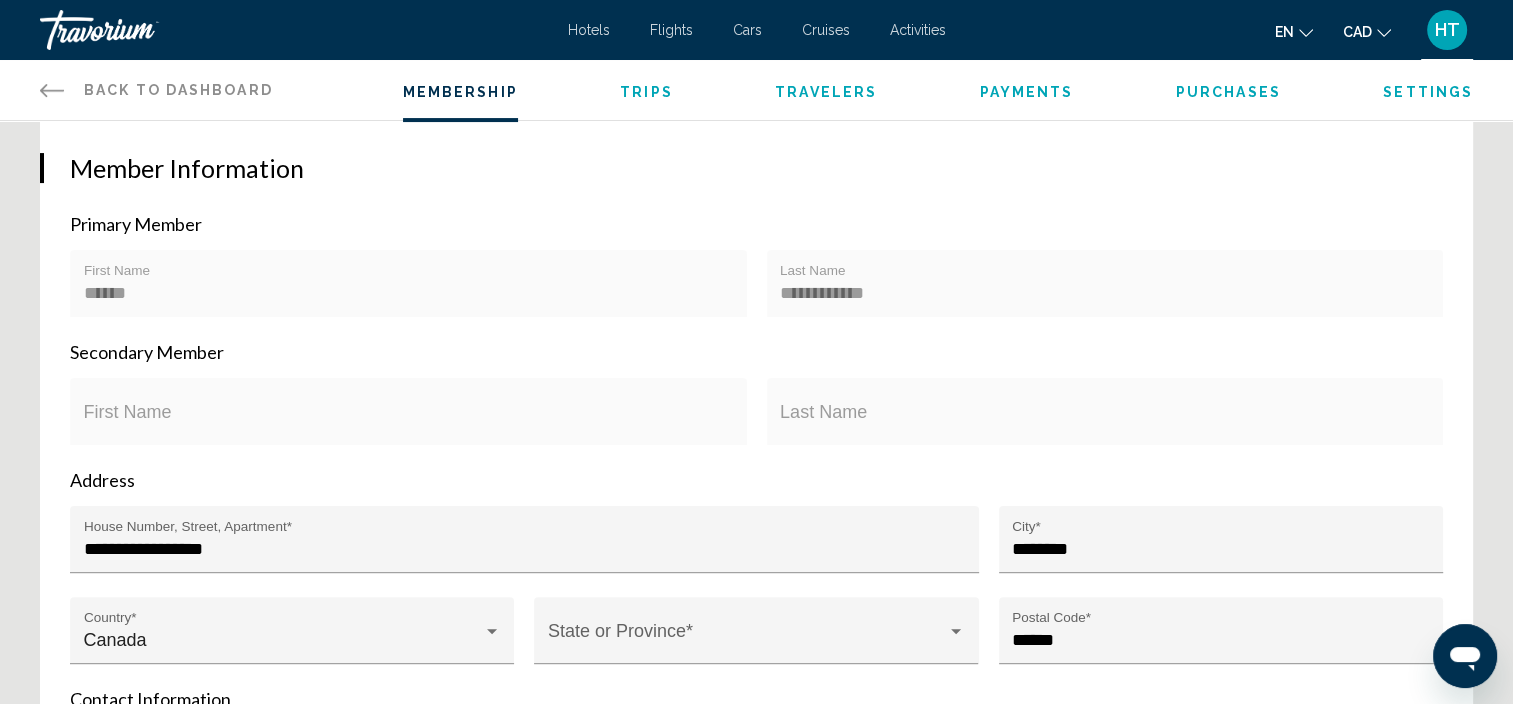 click on "First Name" at bounding box center (409, 417) 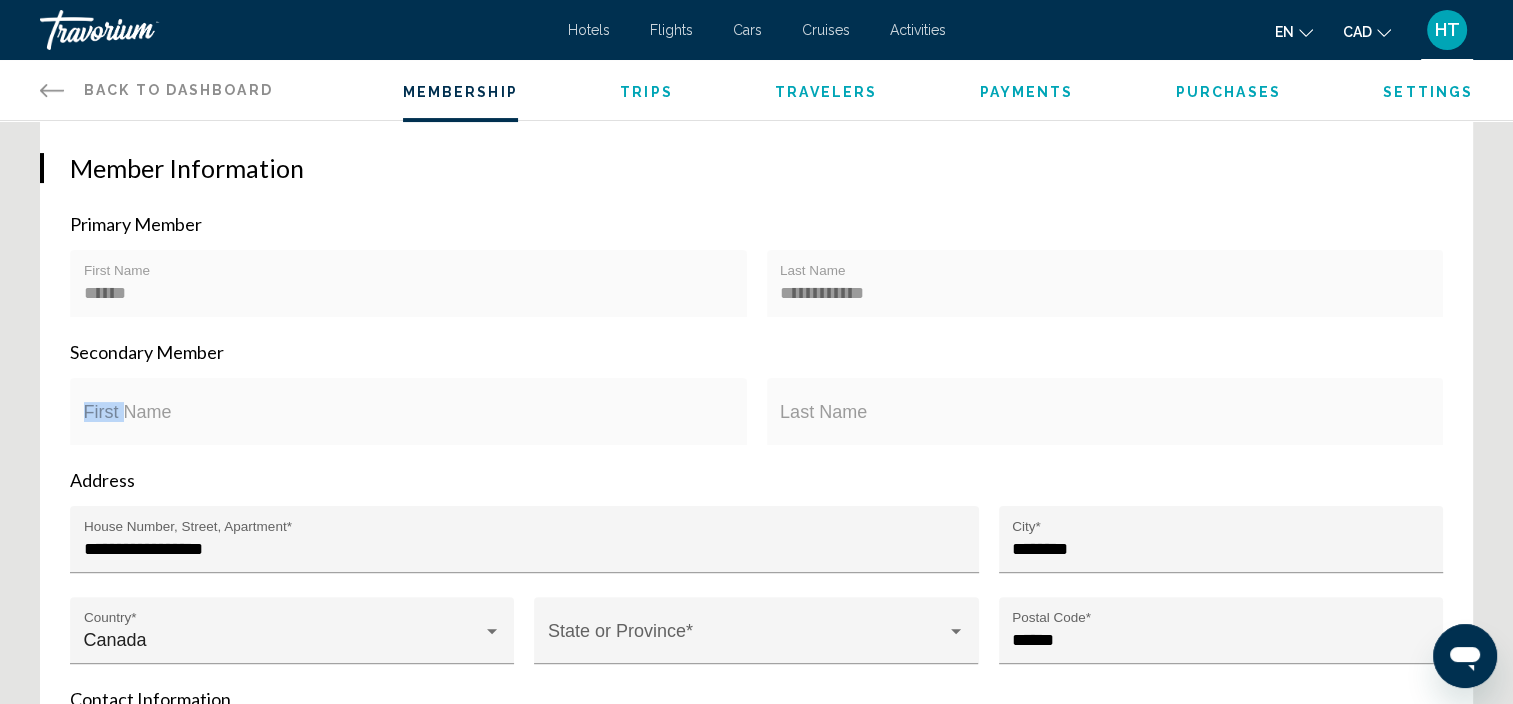 click on "First Name" at bounding box center (409, 417) 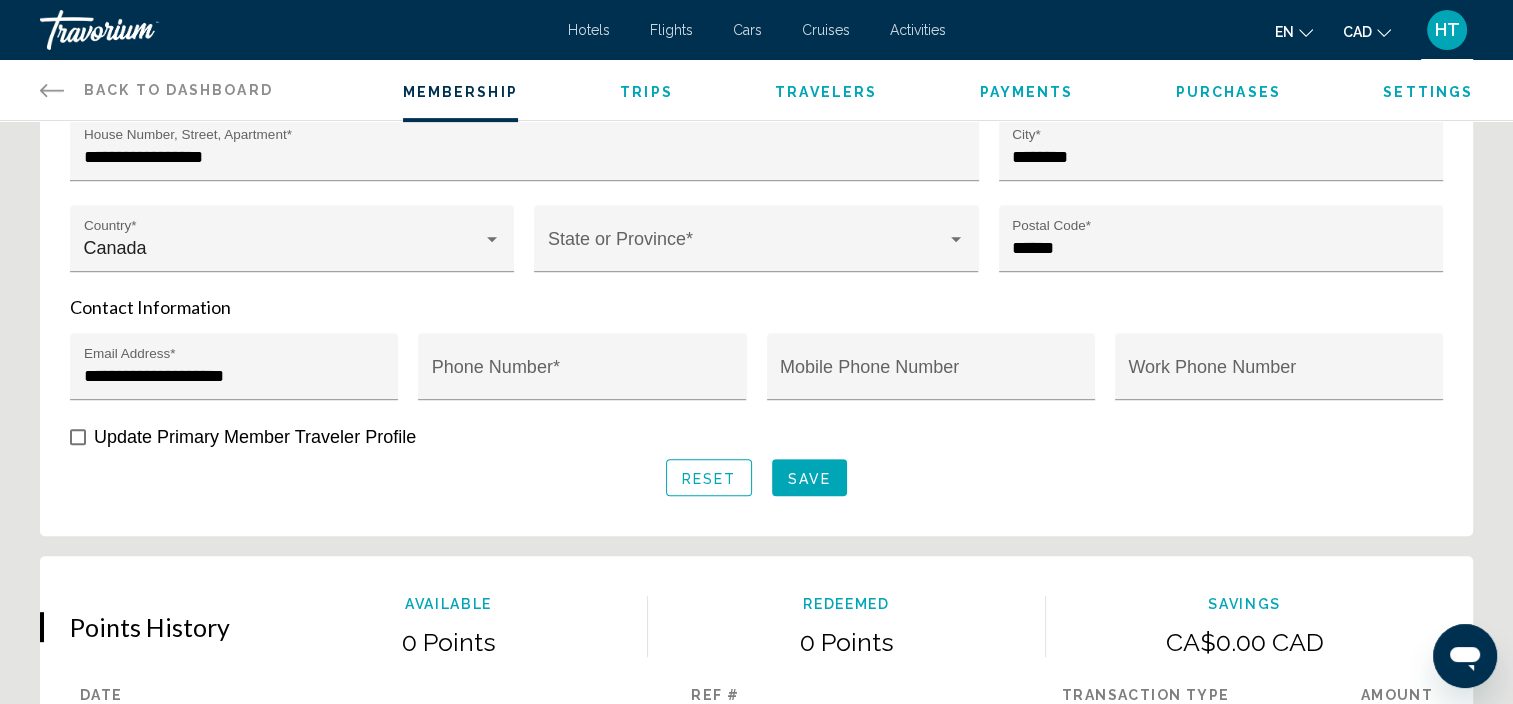 scroll, scrollTop: 800, scrollLeft: 0, axis: vertical 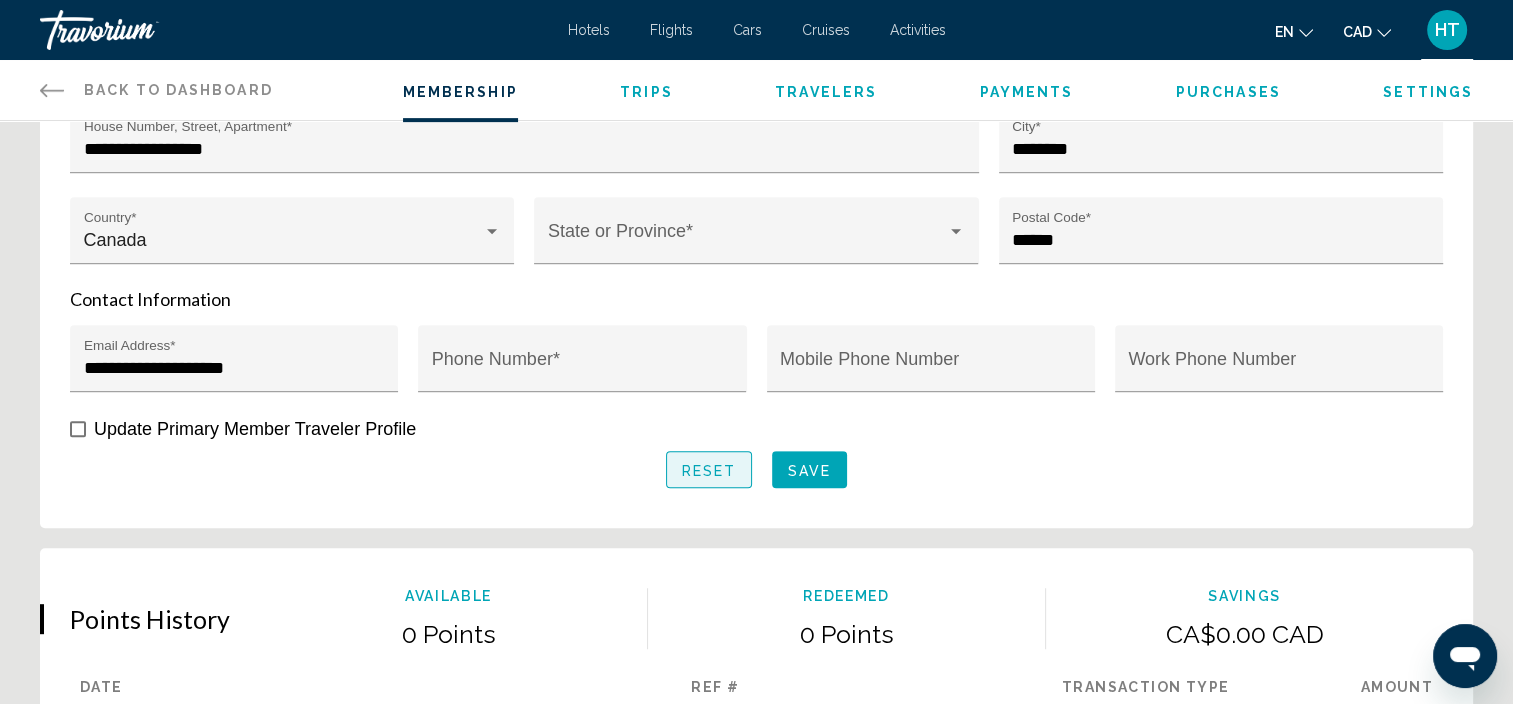 click on "Reset" at bounding box center (709, 470) 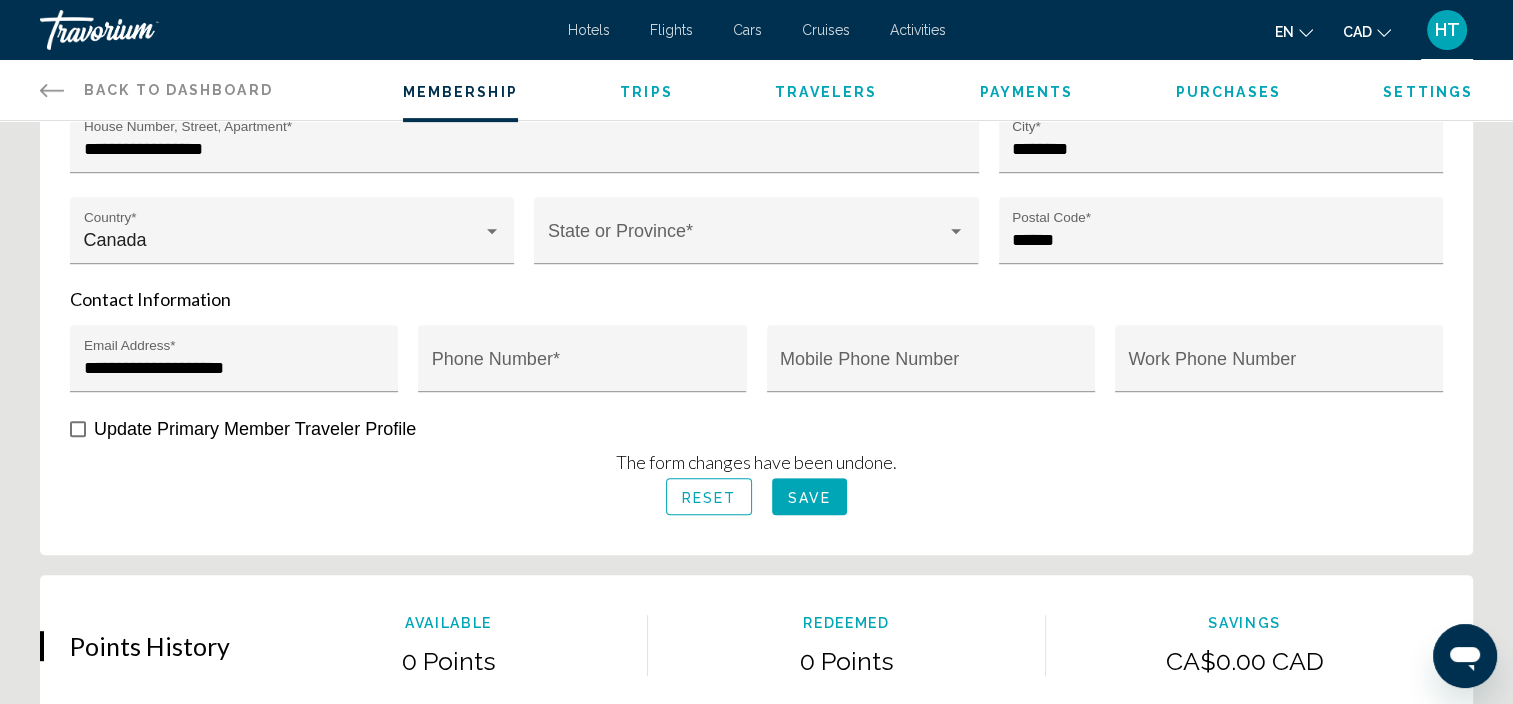 click on "Reset" at bounding box center (709, 497) 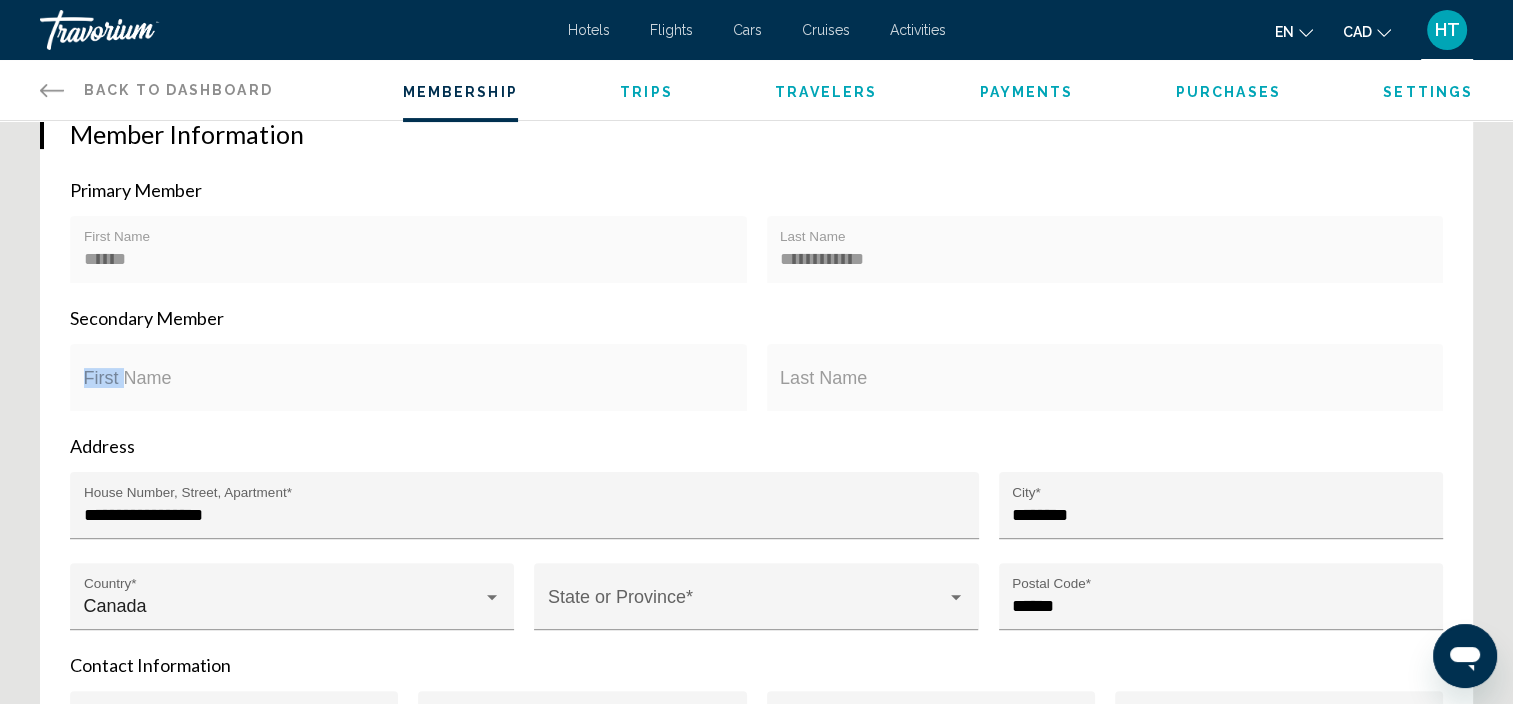 scroll, scrollTop: 400, scrollLeft: 0, axis: vertical 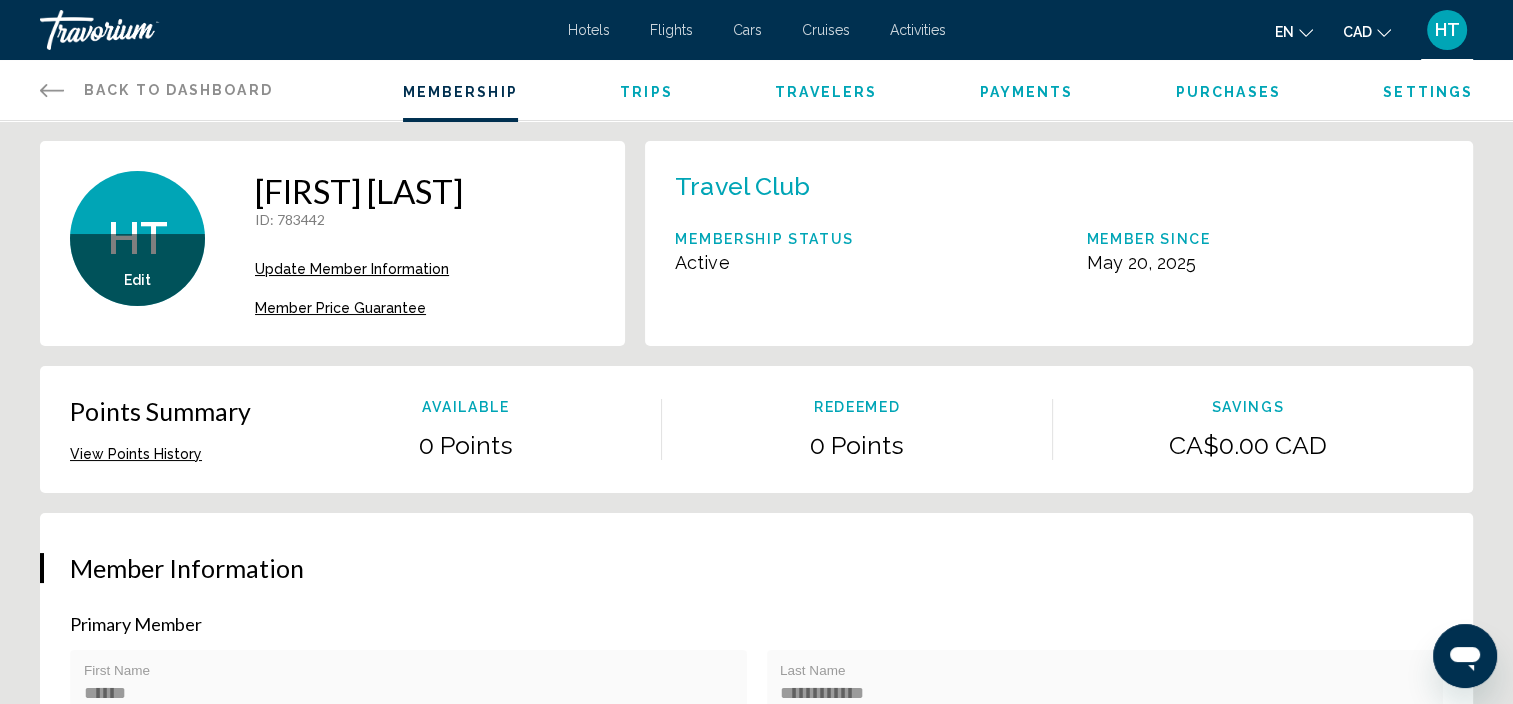 click on "Edit" at bounding box center [137, 280] 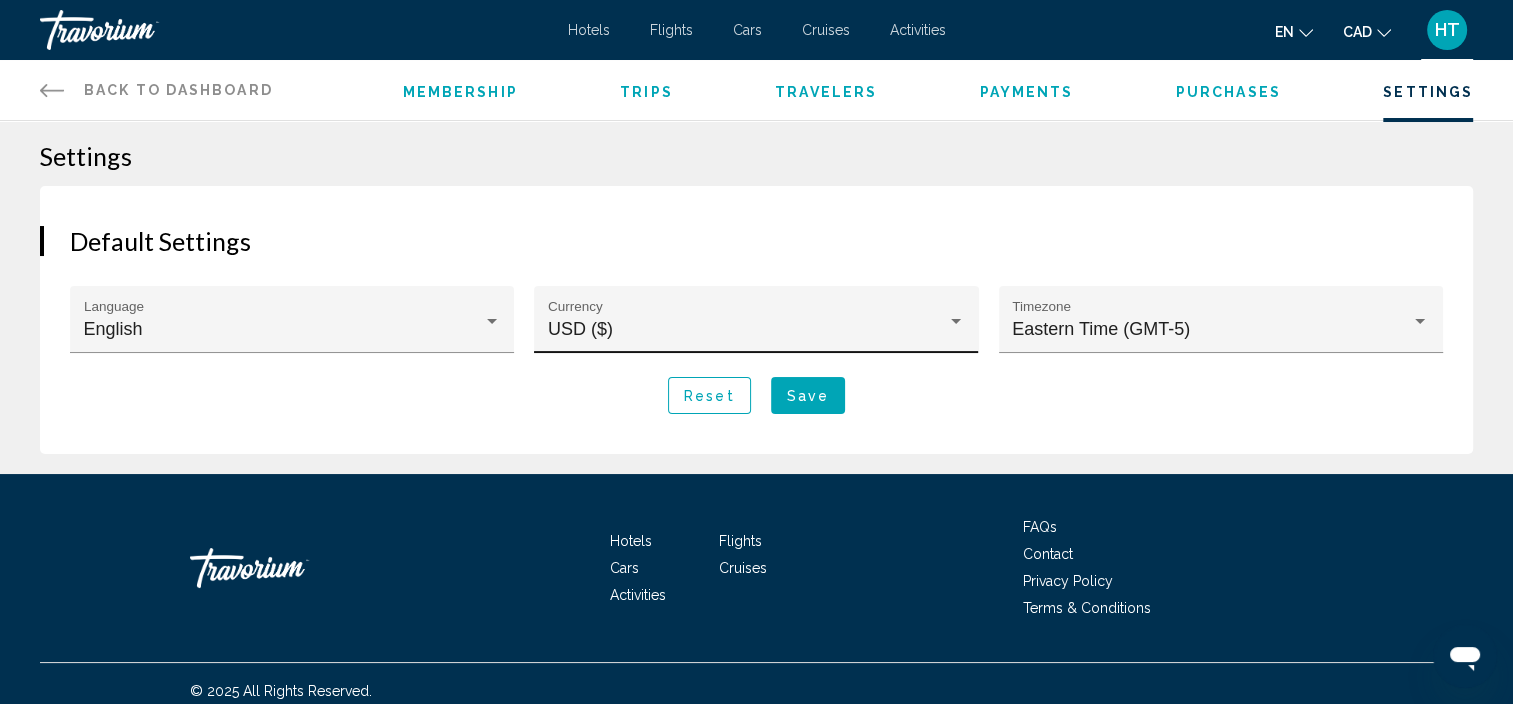 click on "USD ($) Currency" at bounding box center (756, 326) 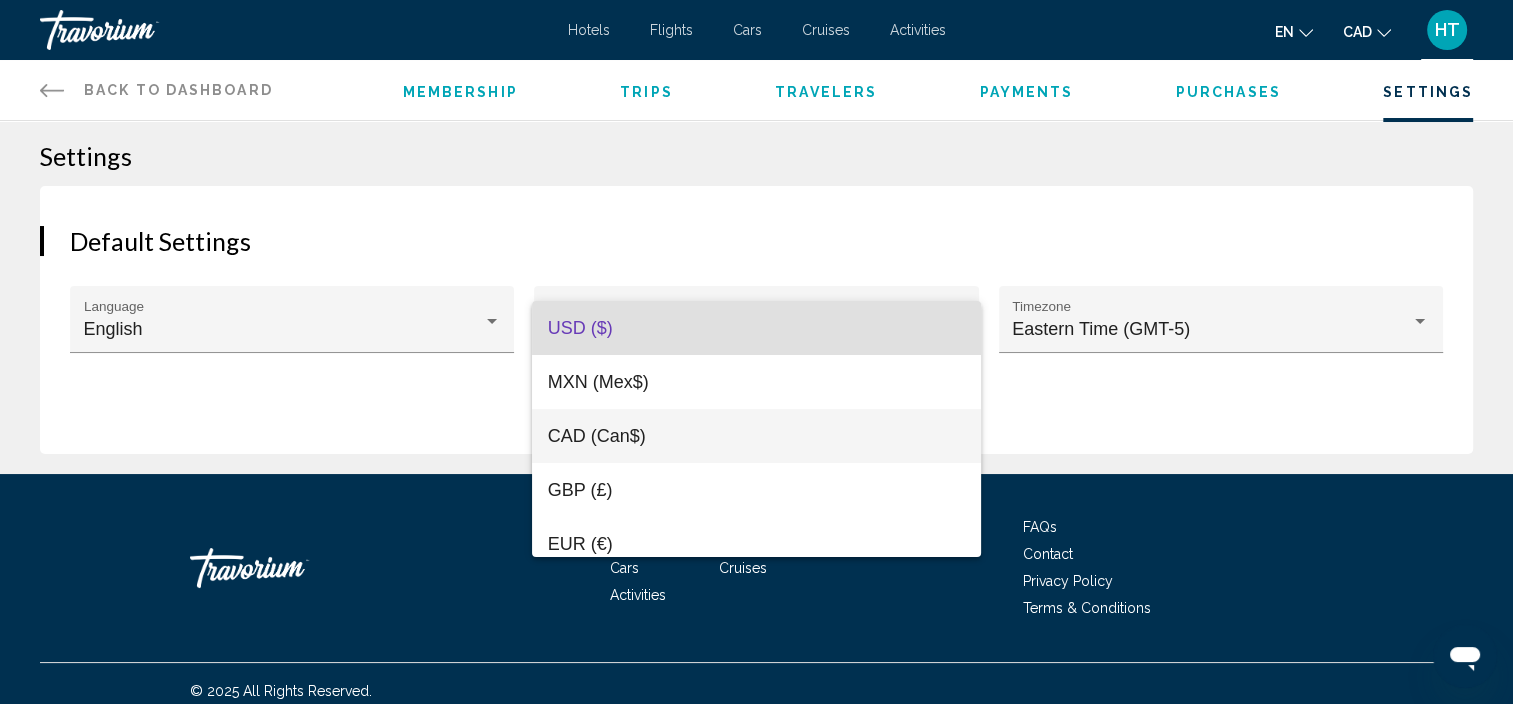 click on "CAD (Can$)" at bounding box center [597, 436] 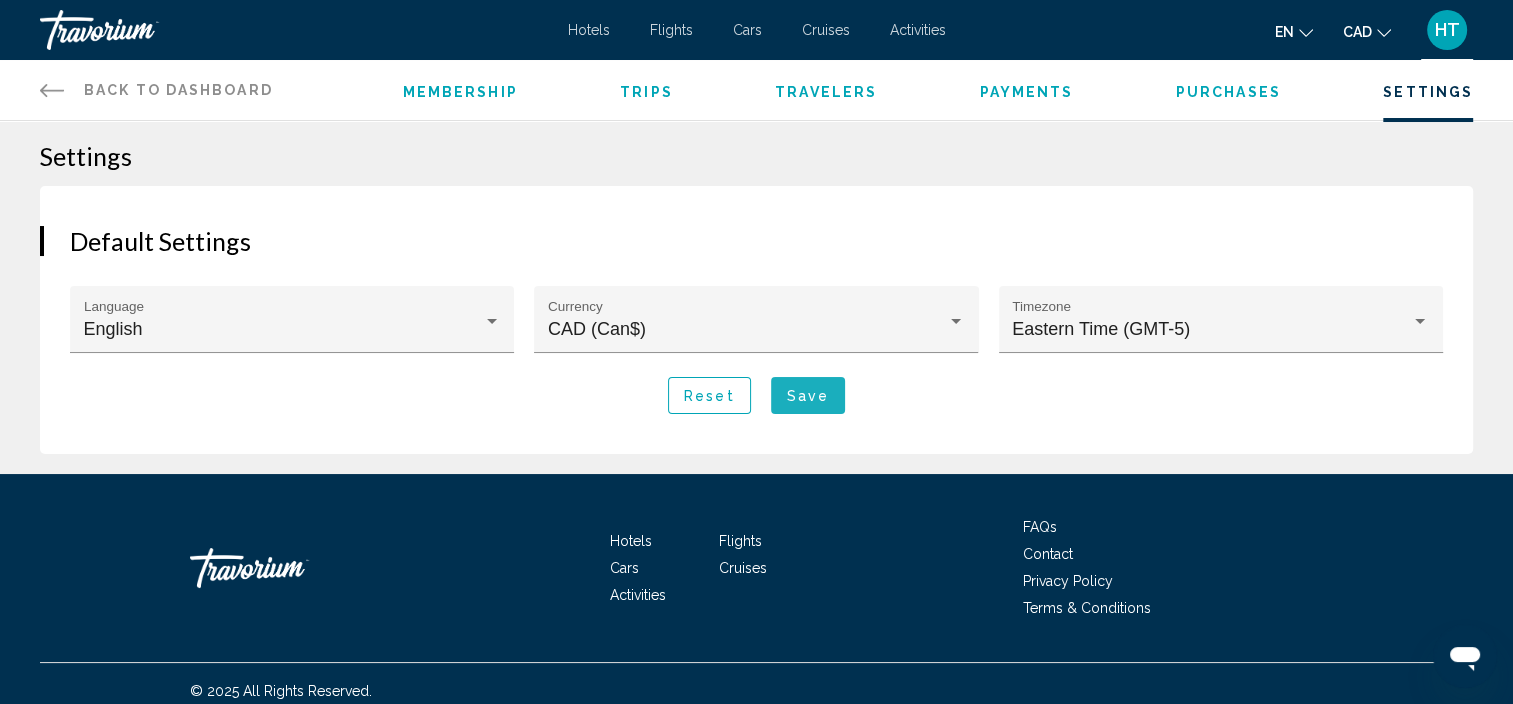 click on "Save" at bounding box center (808, 395) 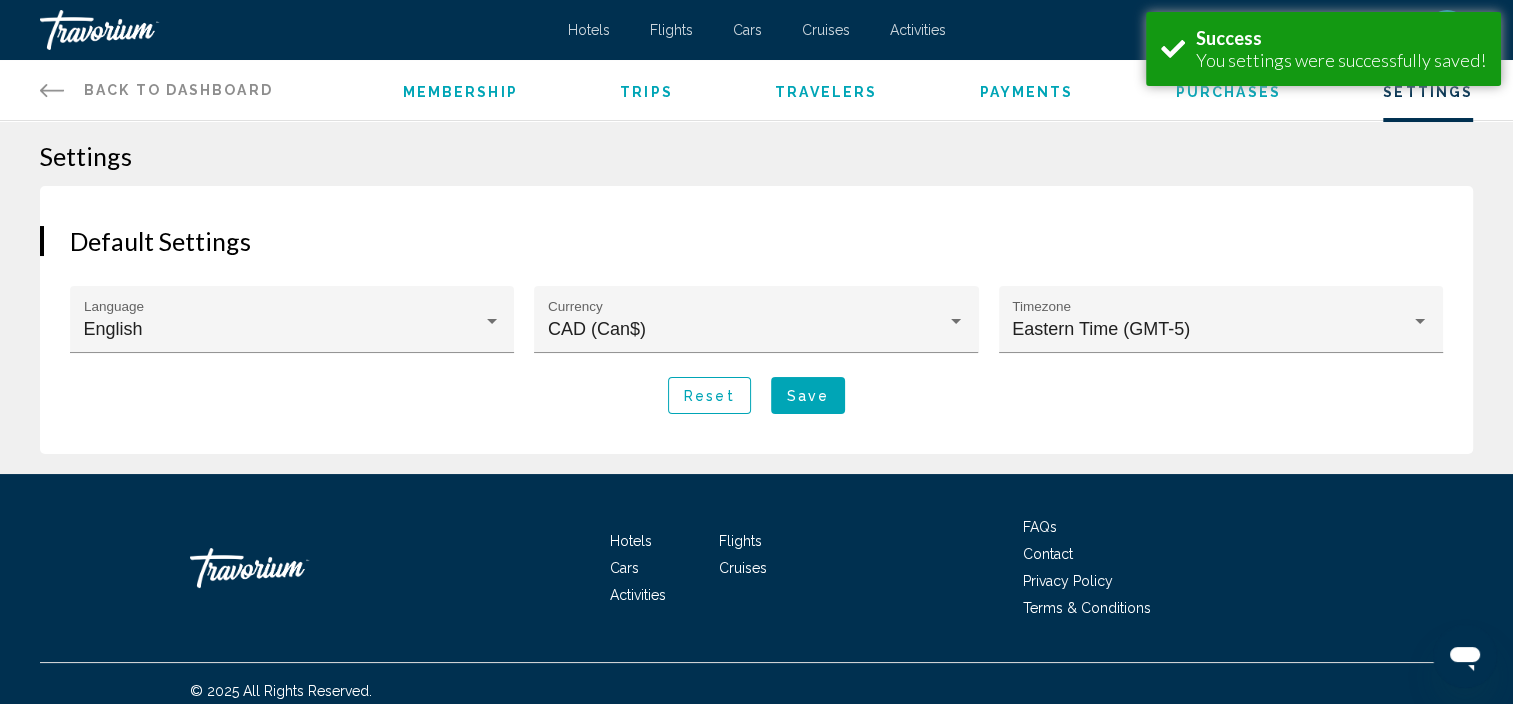click on "Membership" at bounding box center [460, 92] 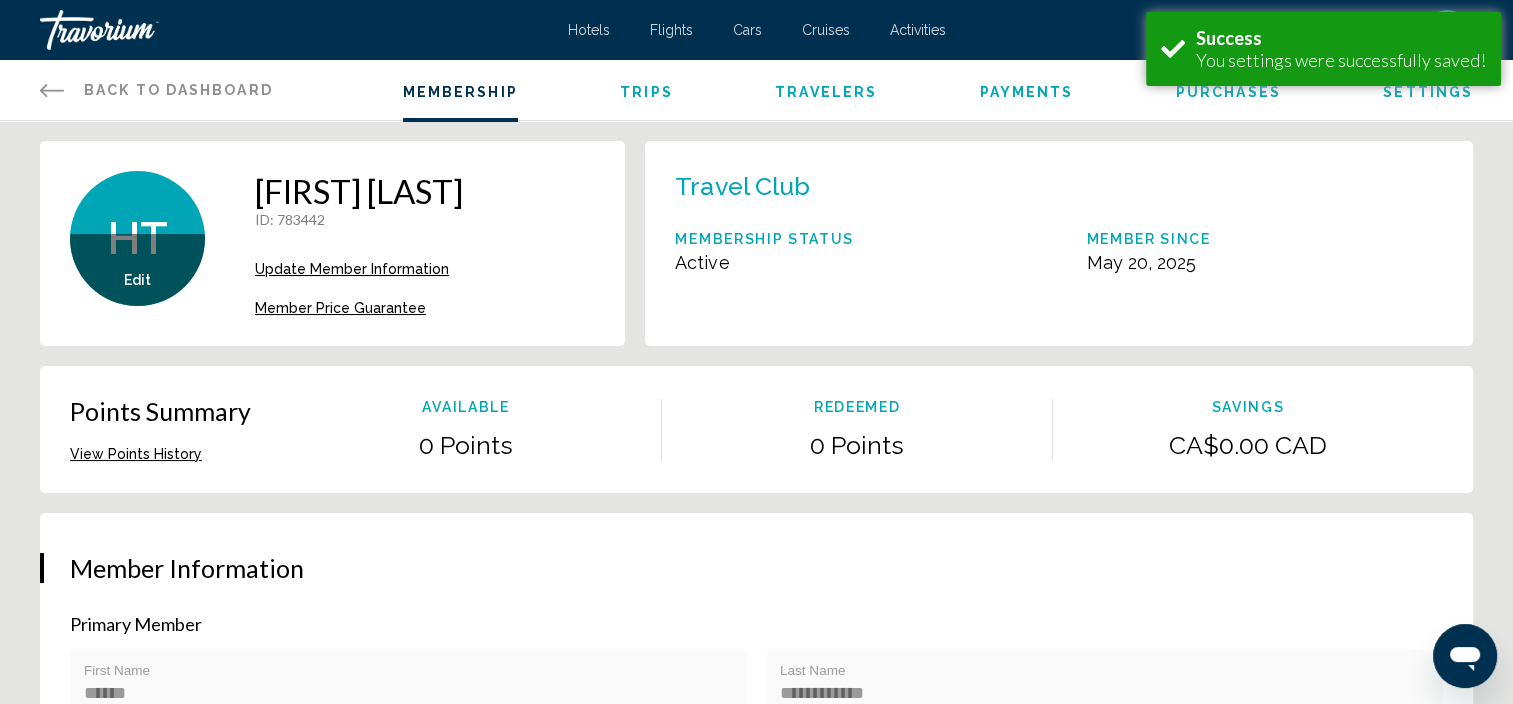 click on "[FIRST] [LAST]" at bounding box center (359, 191) 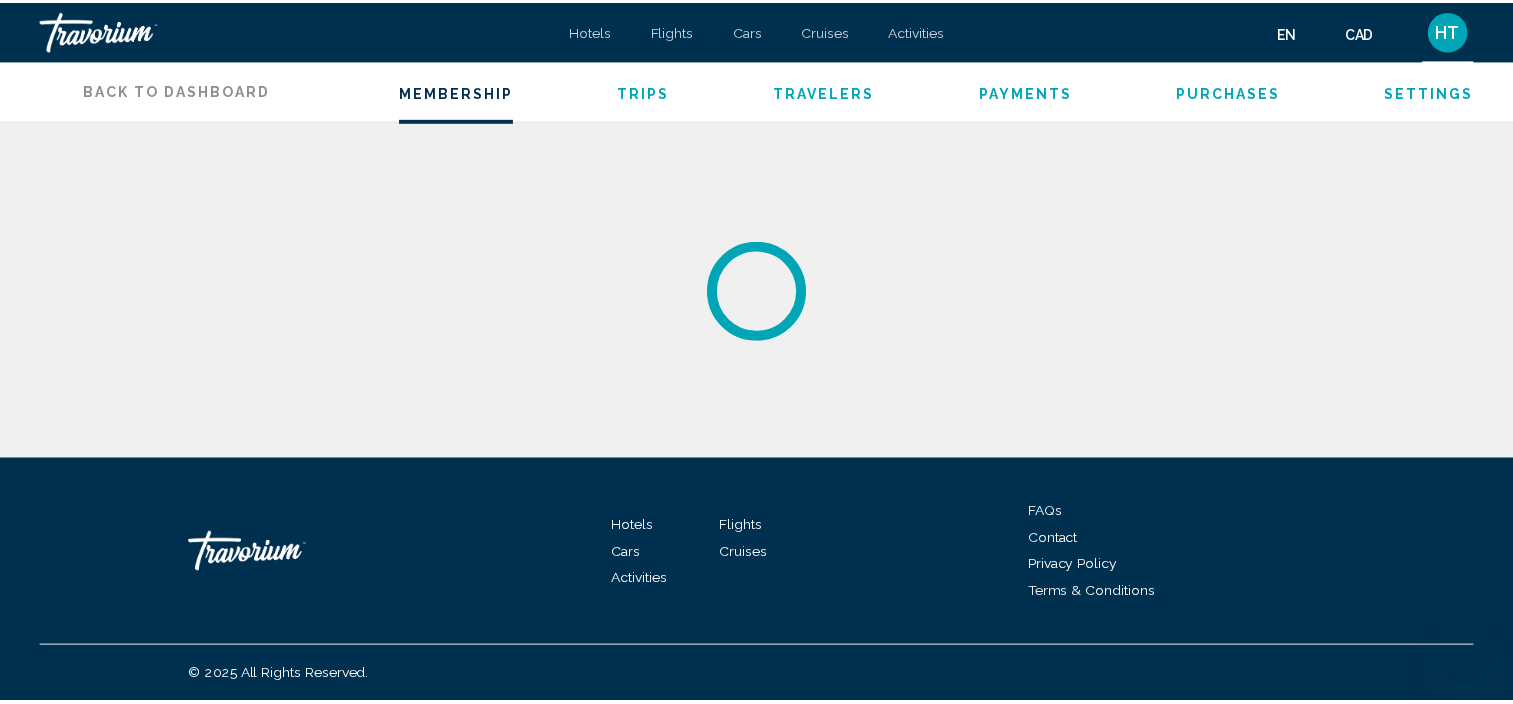 scroll, scrollTop: 0, scrollLeft: 0, axis: both 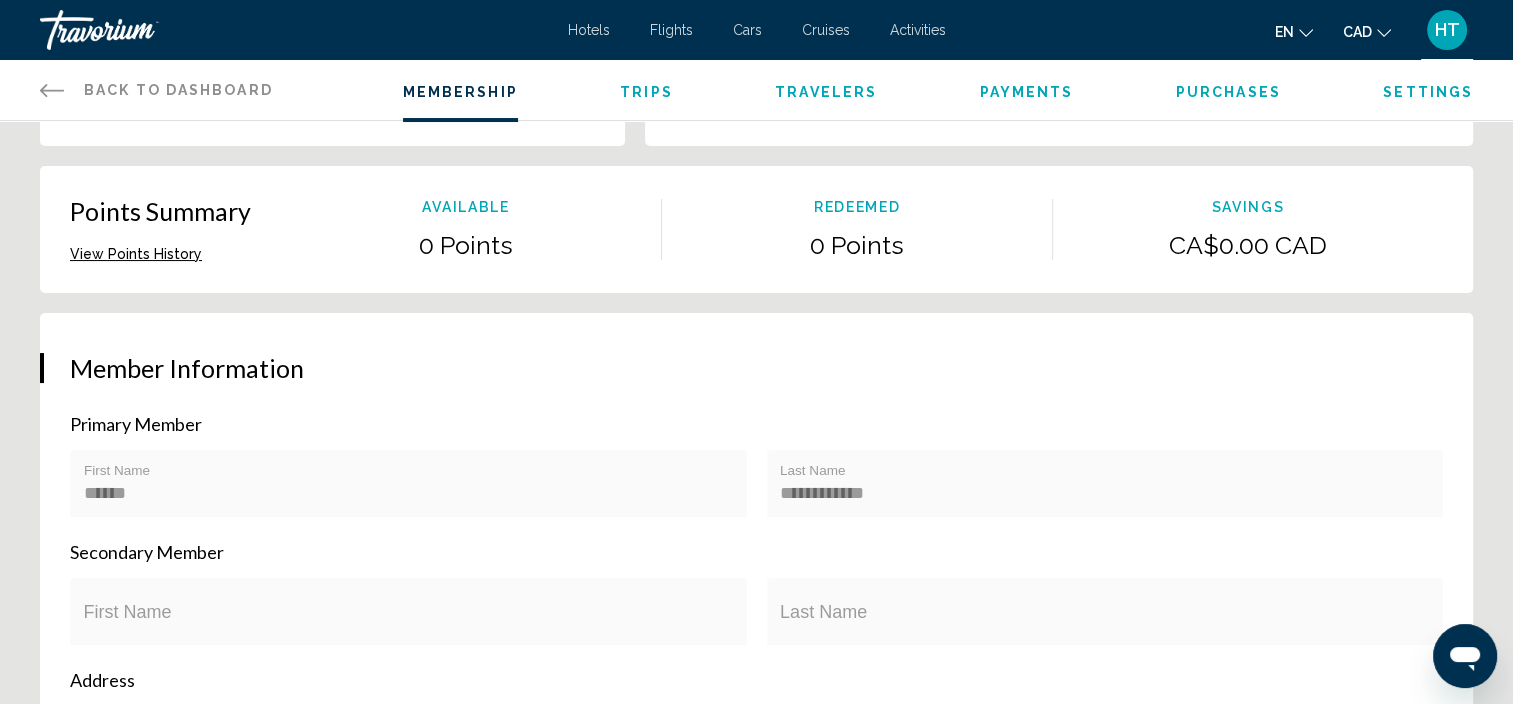 click on "**********" at bounding box center (756, 720) 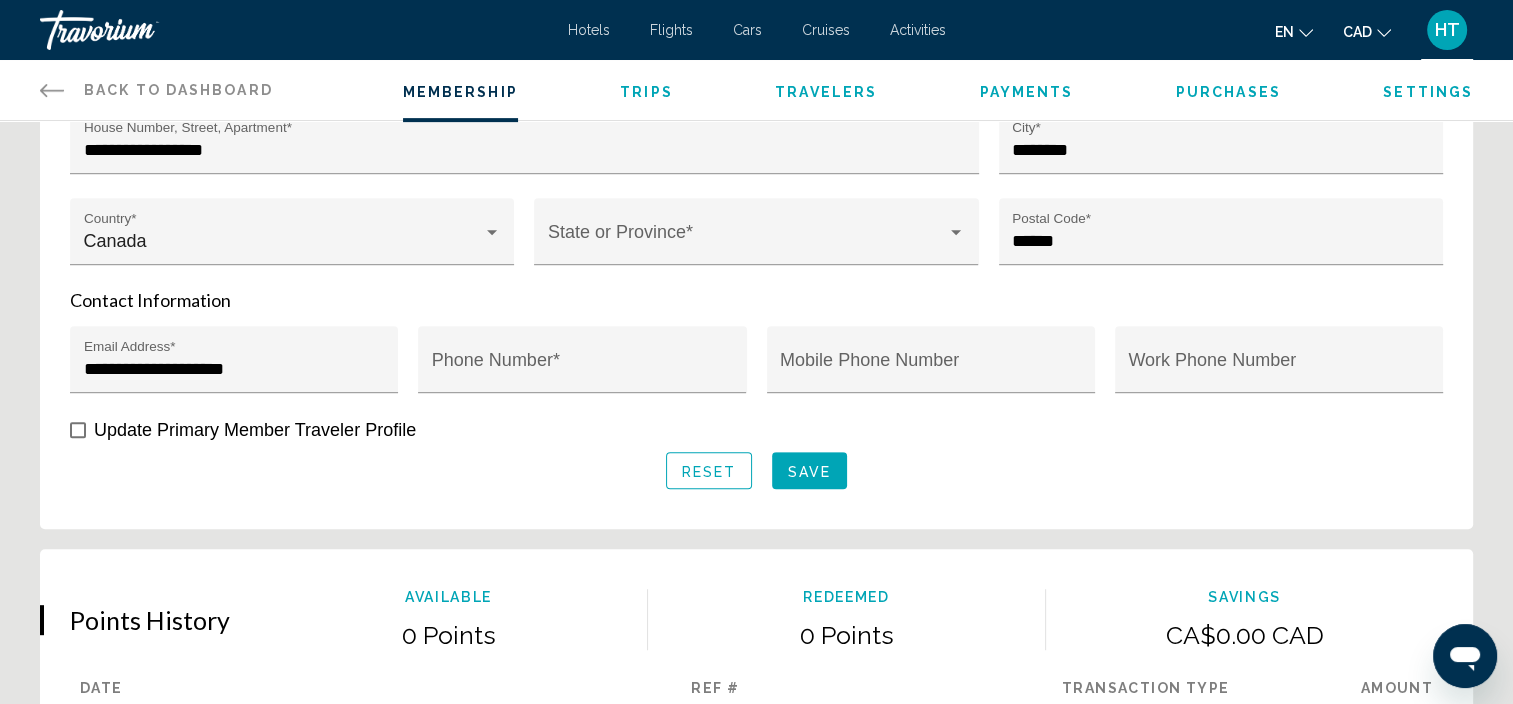 scroll, scrollTop: 800, scrollLeft: 0, axis: vertical 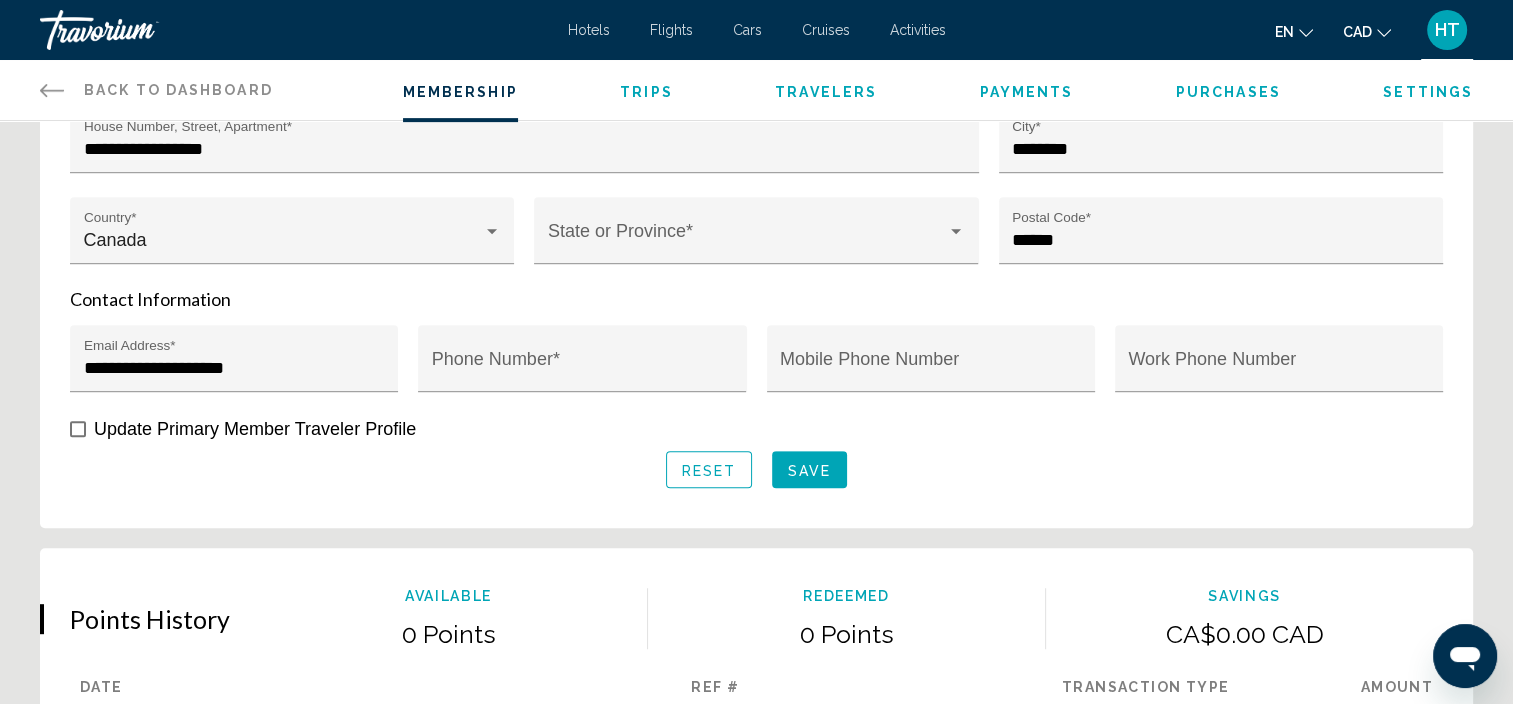 click at bounding box center [78, 429] 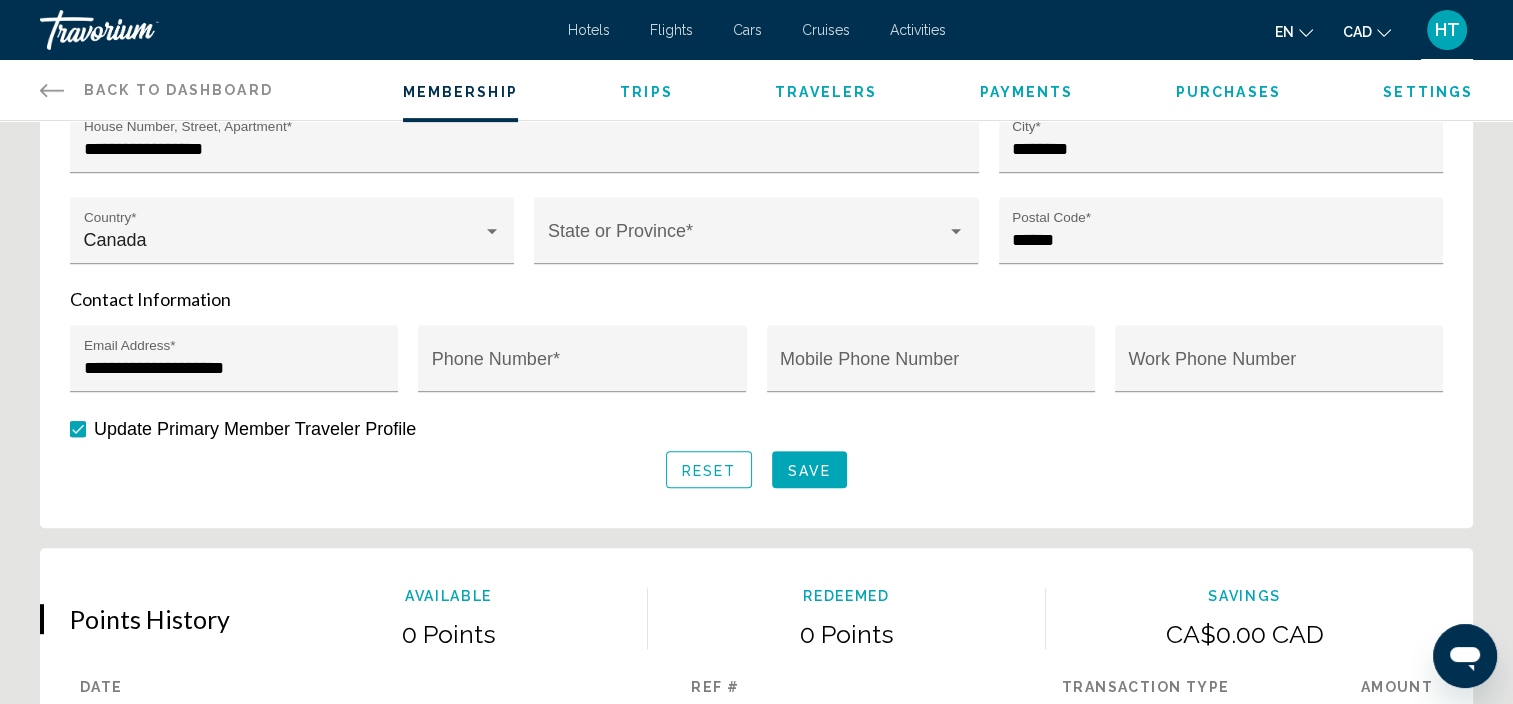 click on "Update Primary Member Traveler Profile" at bounding box center (255, 429) 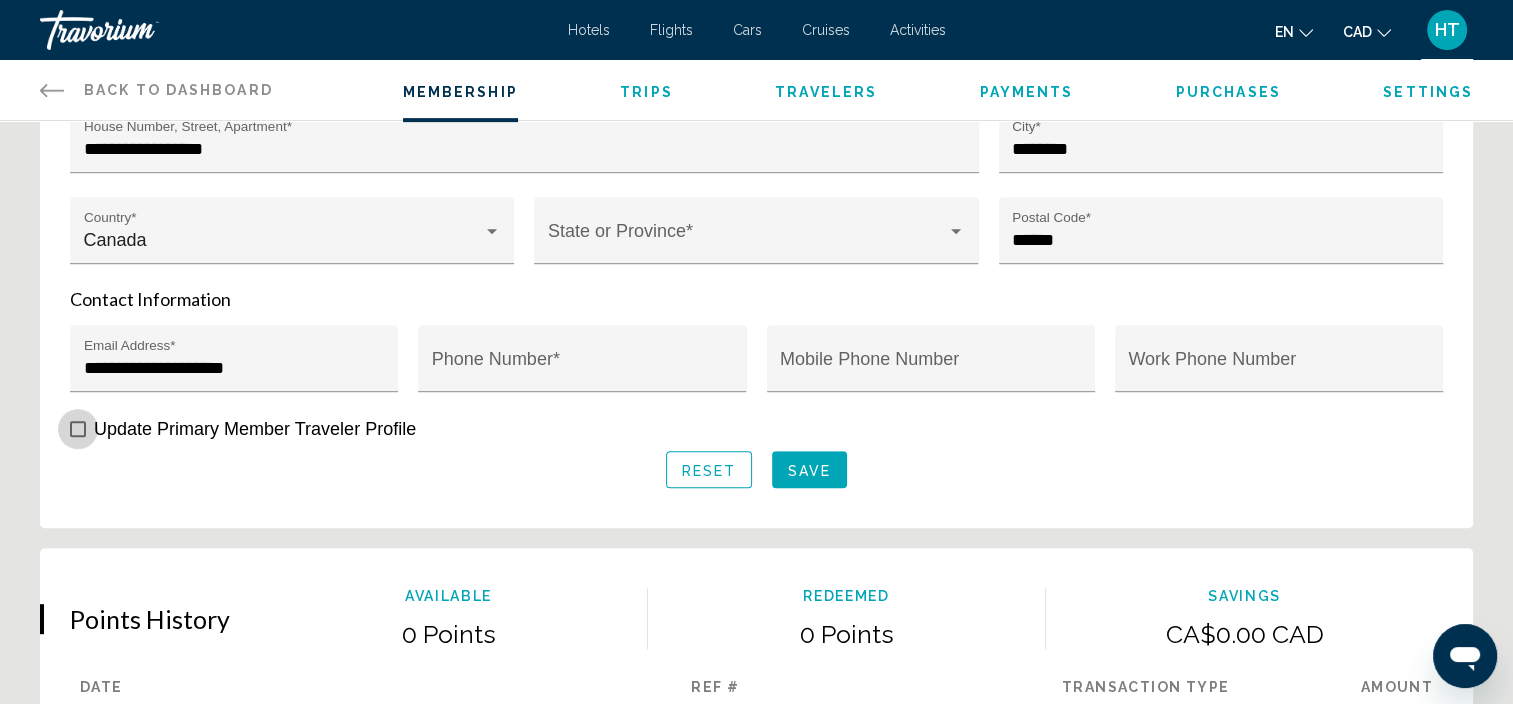 click on "Update Primary Member Traveler Profile" at bounding box center [255, 429] 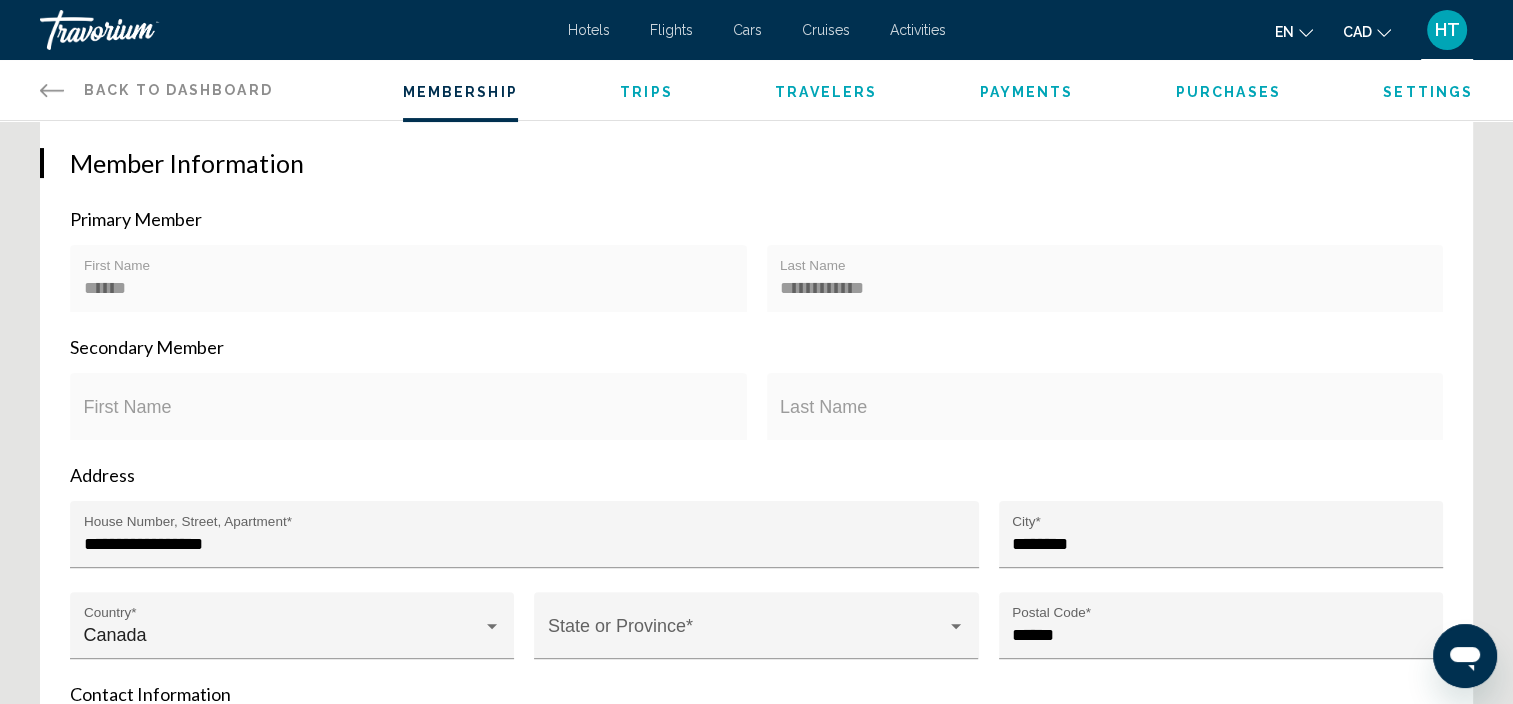scroll, scrollTop: 400, scrollLeft: 0, axis: vertical 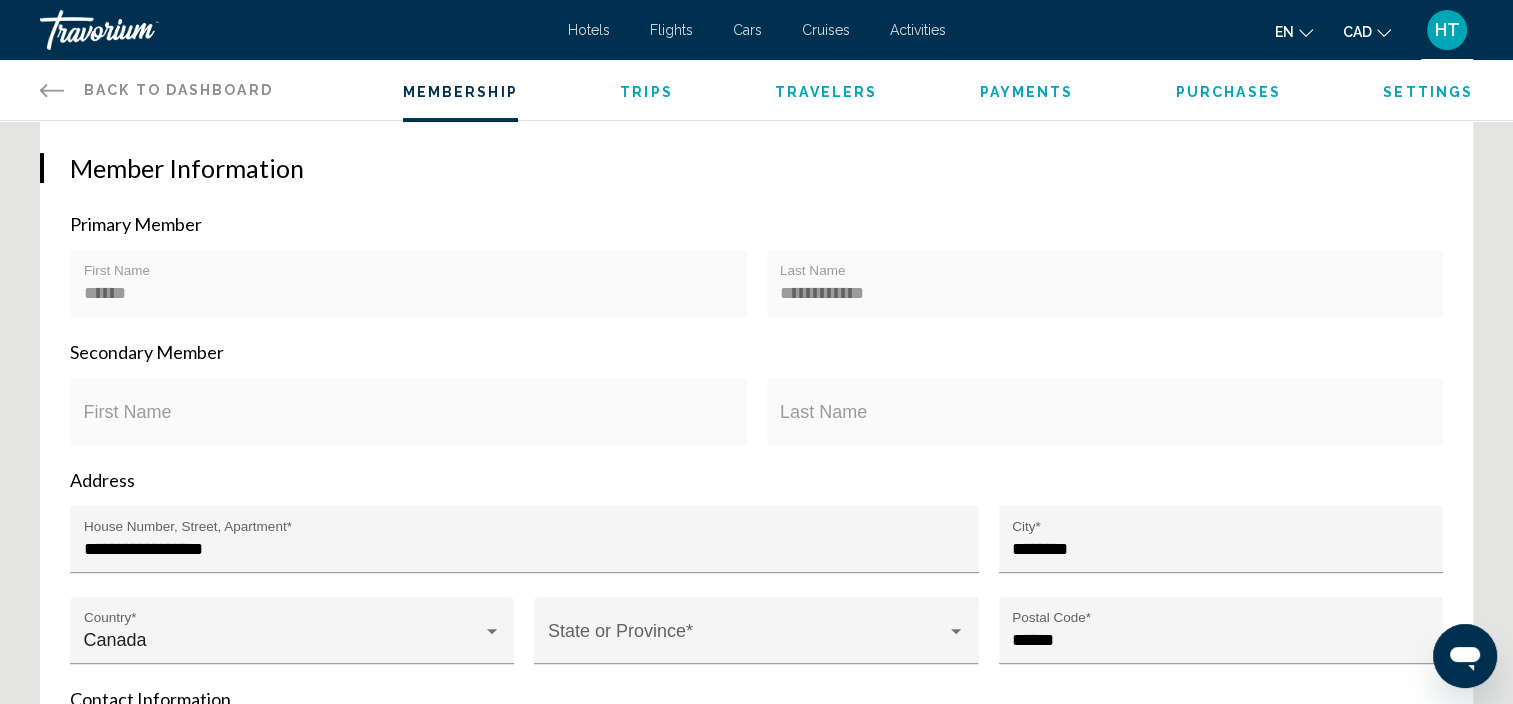 click on "****** First Name" at bounding box center [409, 290] 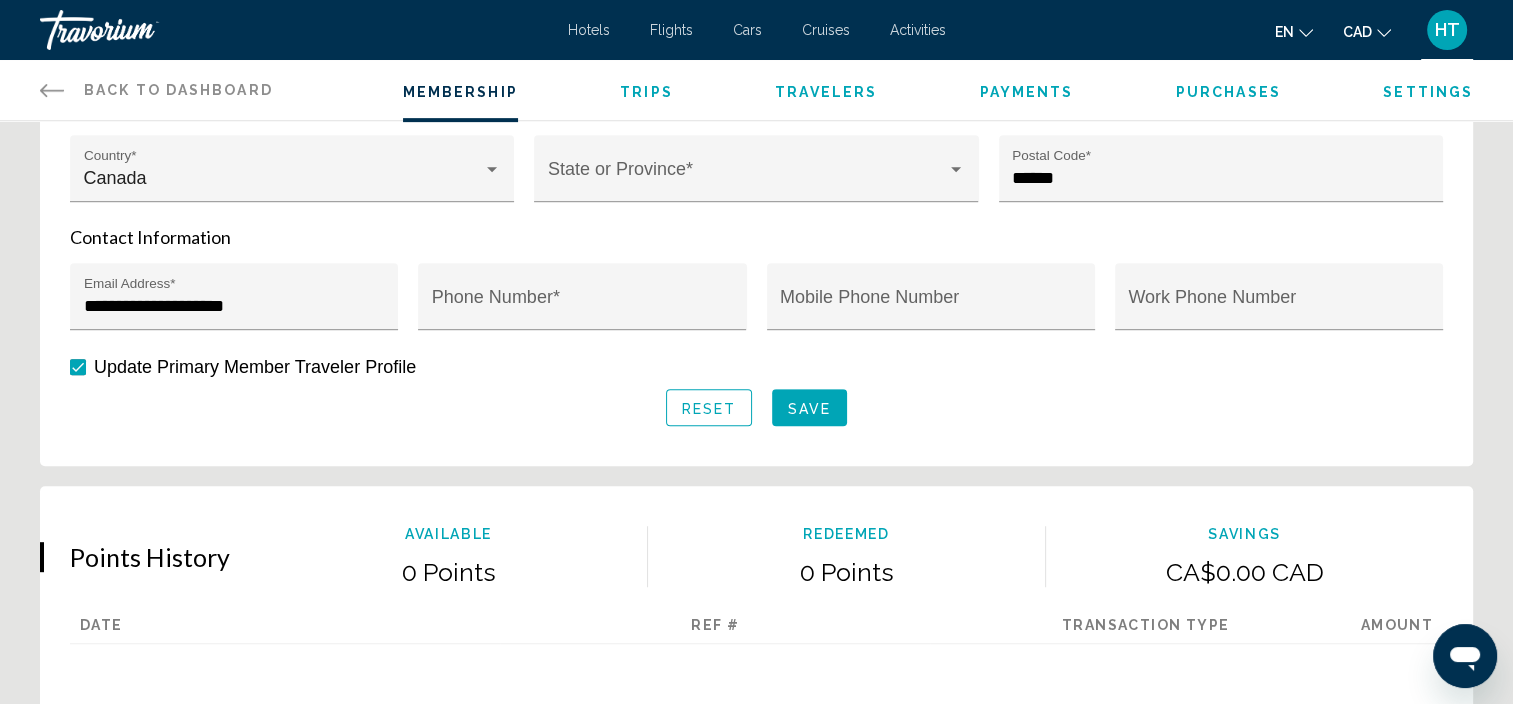 scroll, scrollTop: 762, scrollLeft: 0, axis: vertical 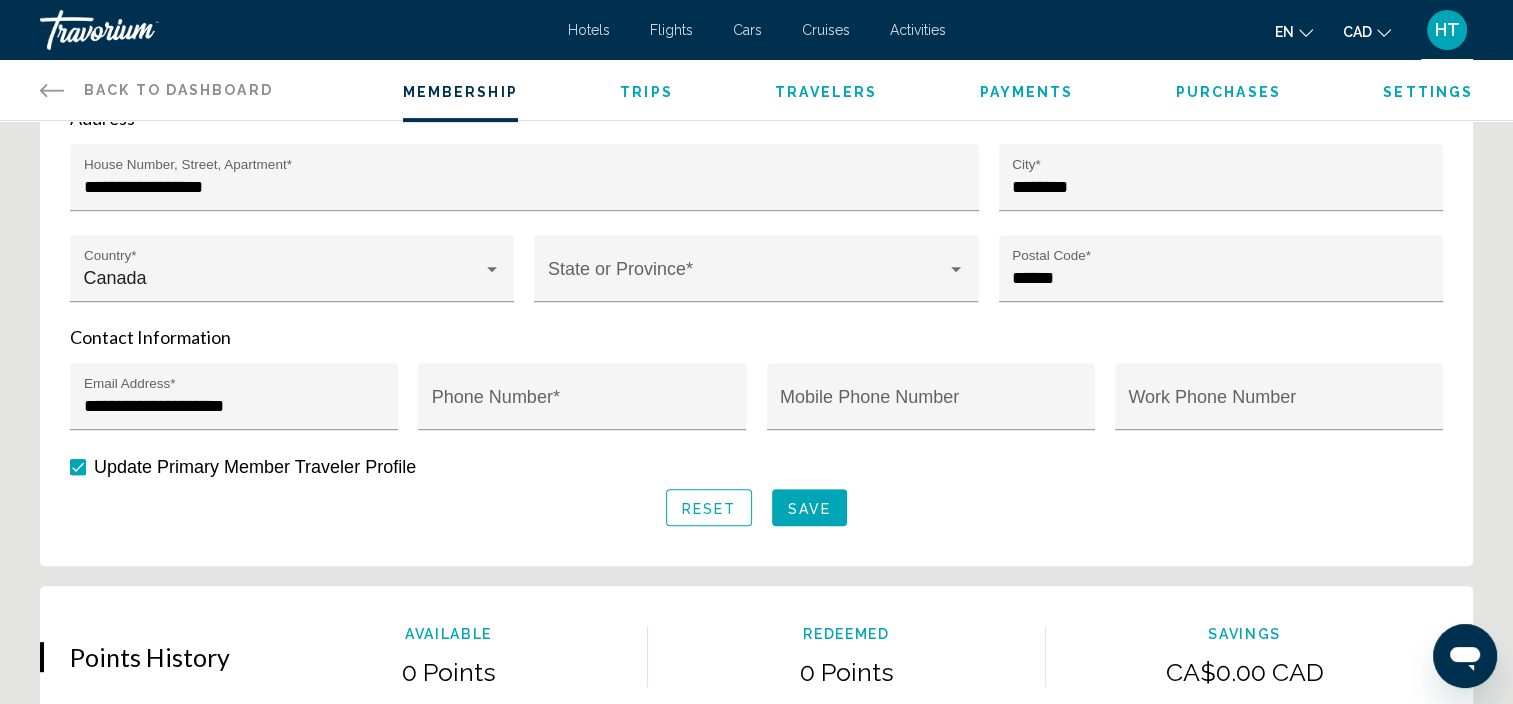 click on "Save" at bounding box center (809, 508) 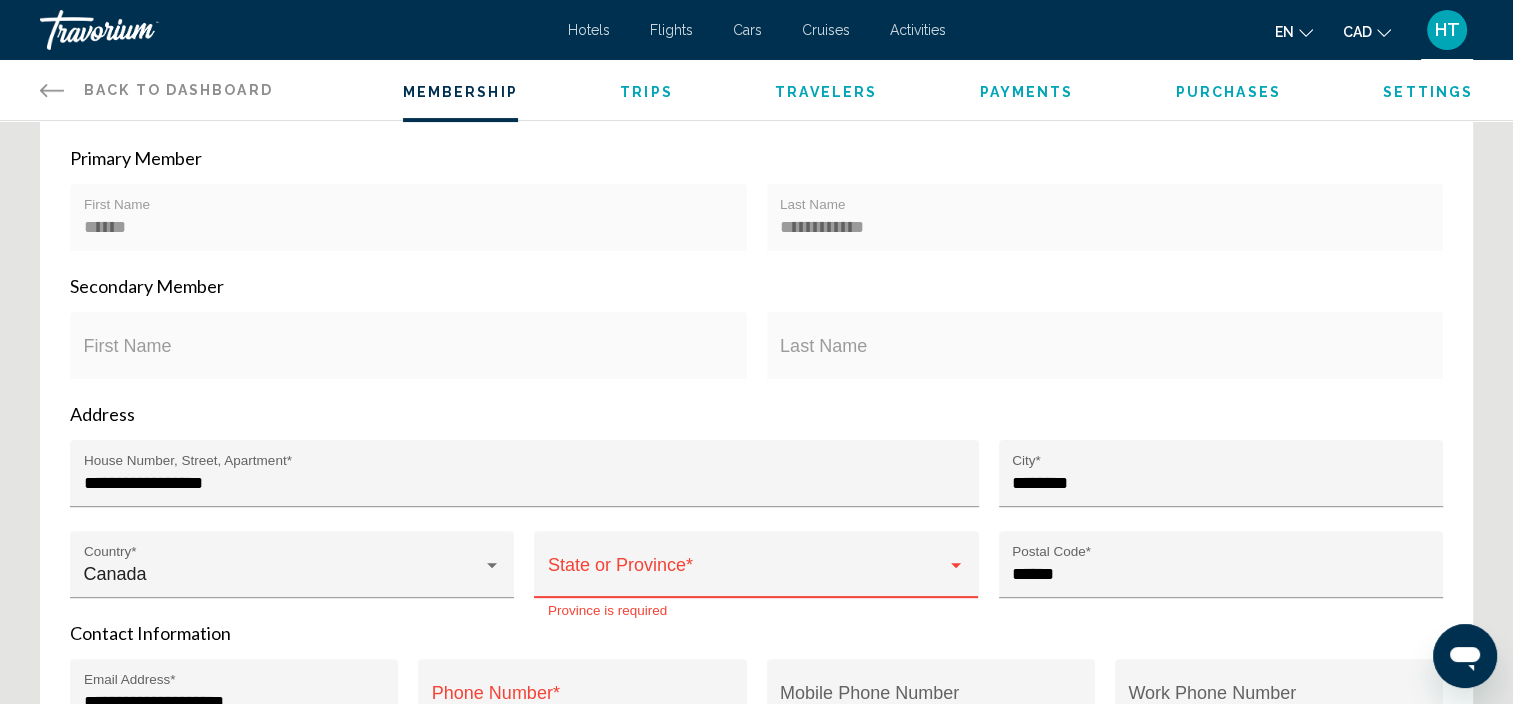 scroll, scrollTop: 462, scrollLeft: 0, axis: vertical 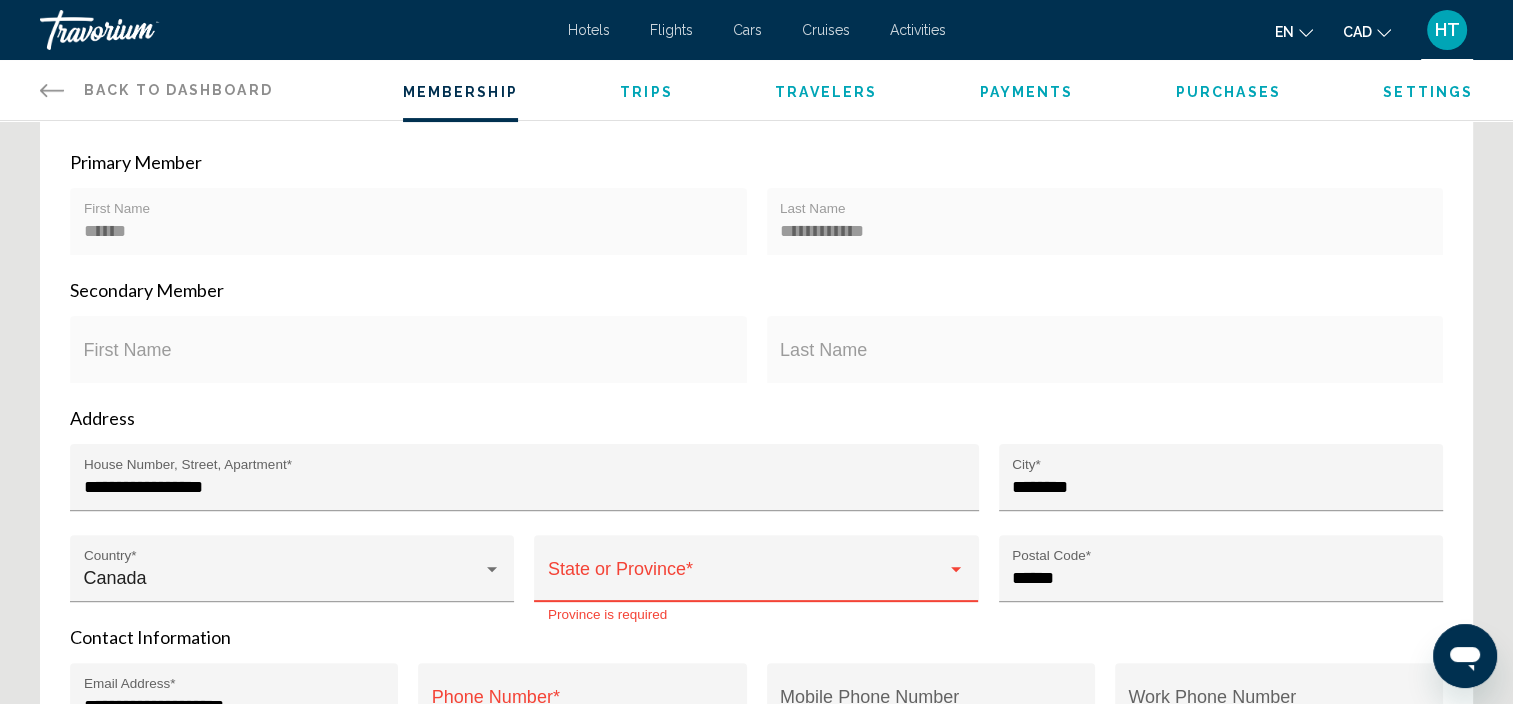 click at bounding box center (747, 578) 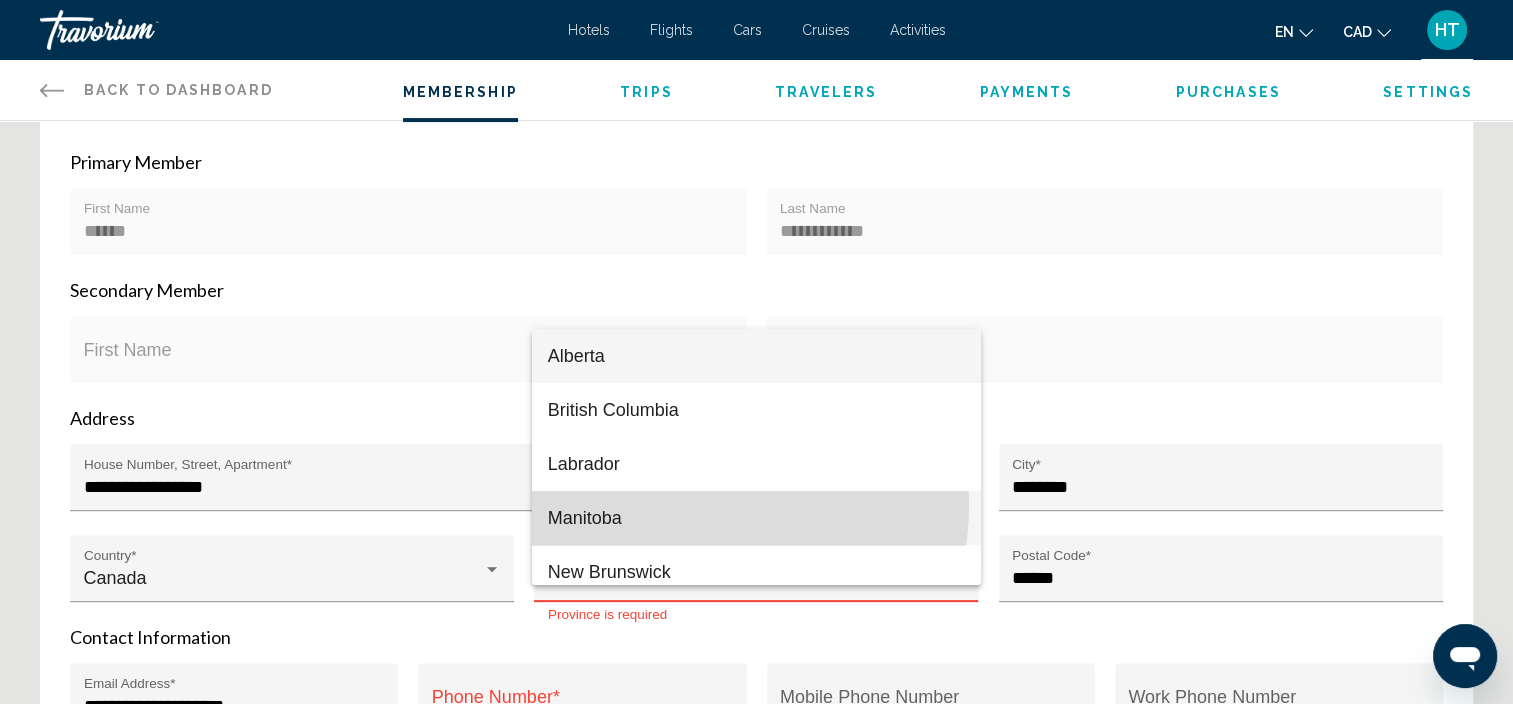 click on "Manitoba" at bounding box center [756, 518] 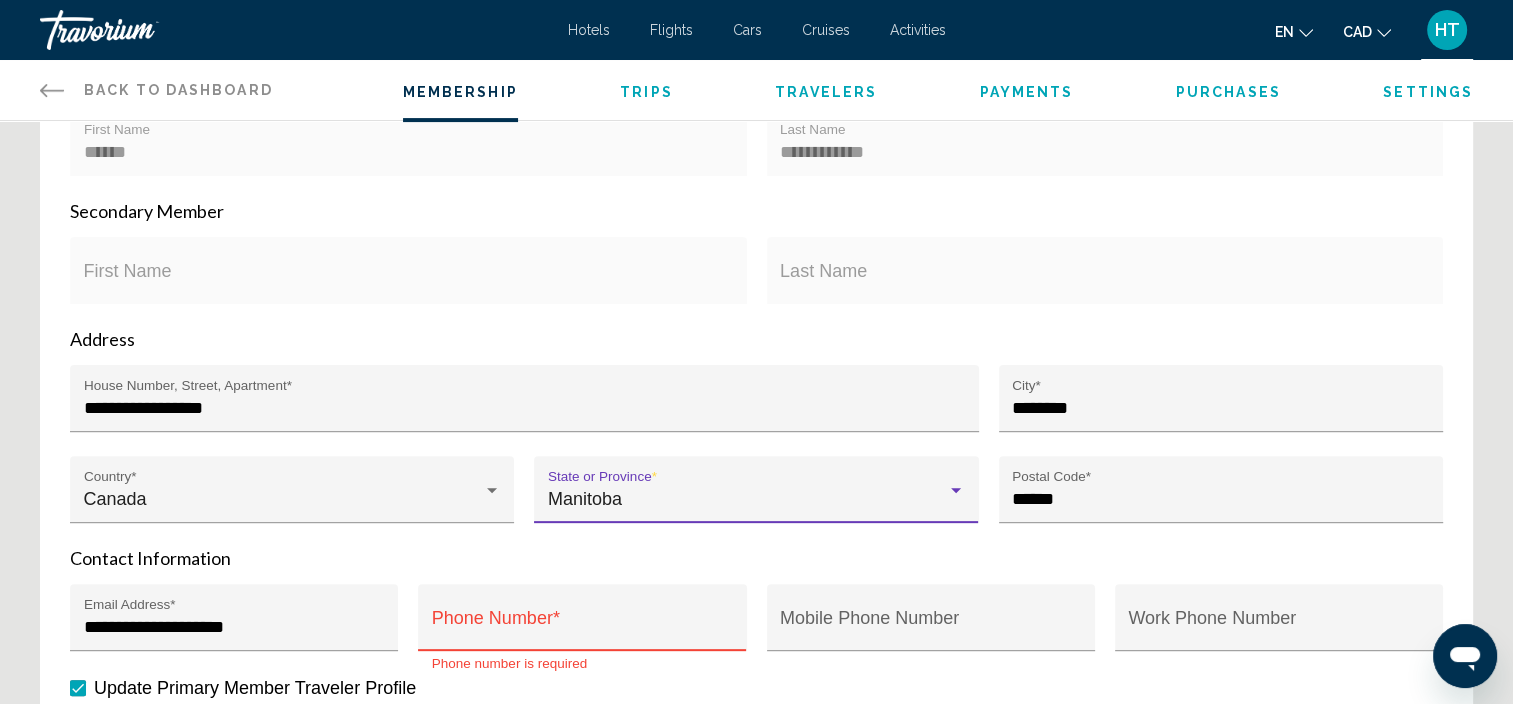 scroll, scrollTop: 762, scrollLeft: 0, axis: vertical 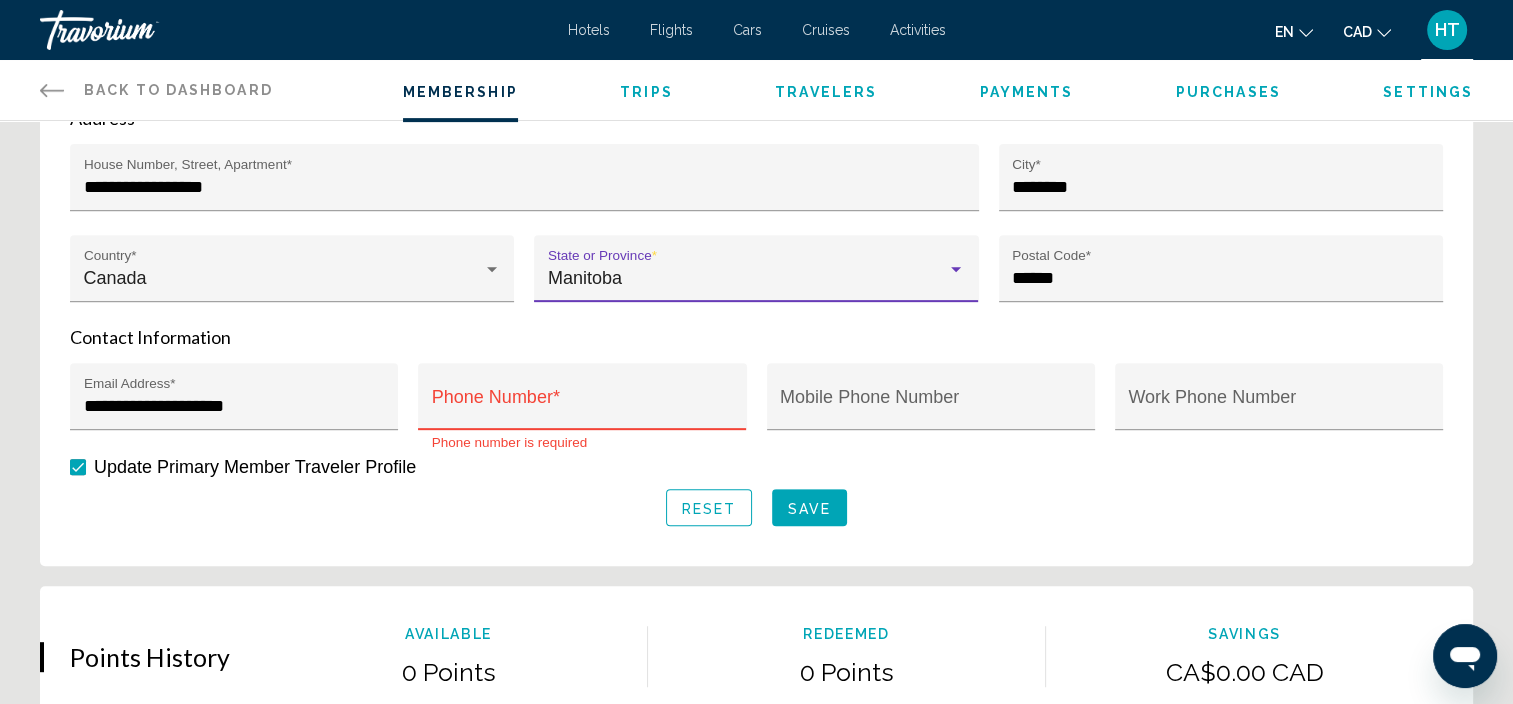 click on "Phone Number  *" at bounding box center [582, 402] 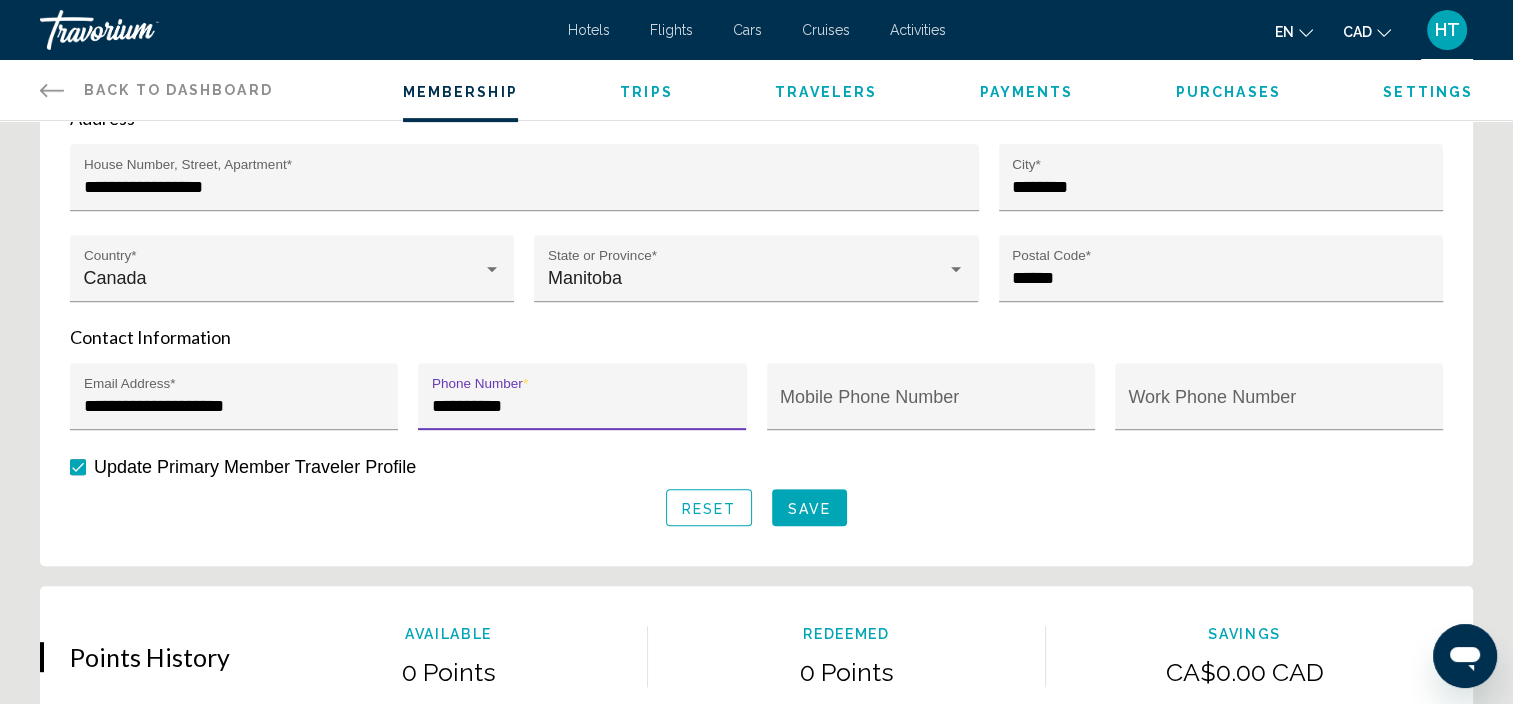 type on "**********" 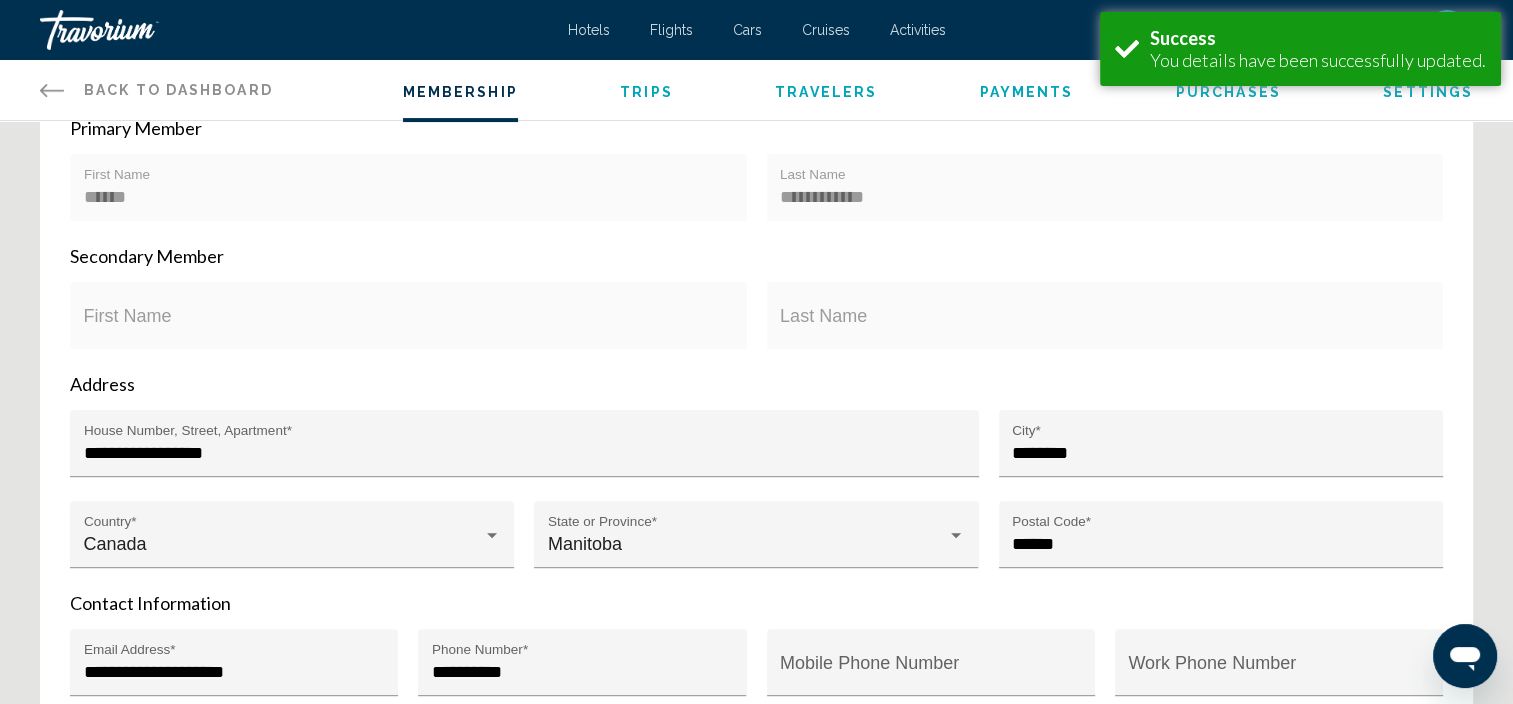 scroll, scrollTop: 472, scrollLeft: 0, axis: vertical 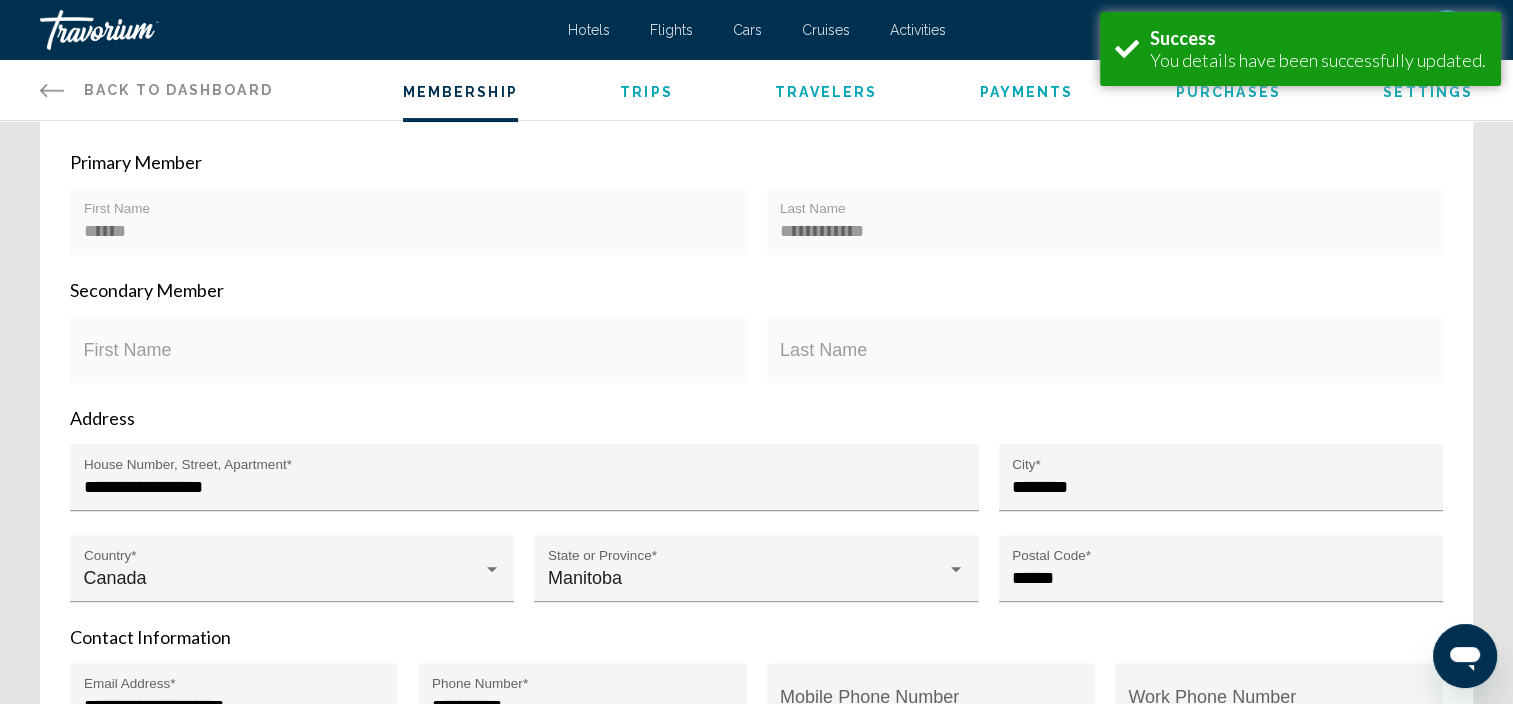 drag, startPoint x: 299, startPoint y: 352, endPoint x: 208, endPoint y: 378, distance: 94.641426 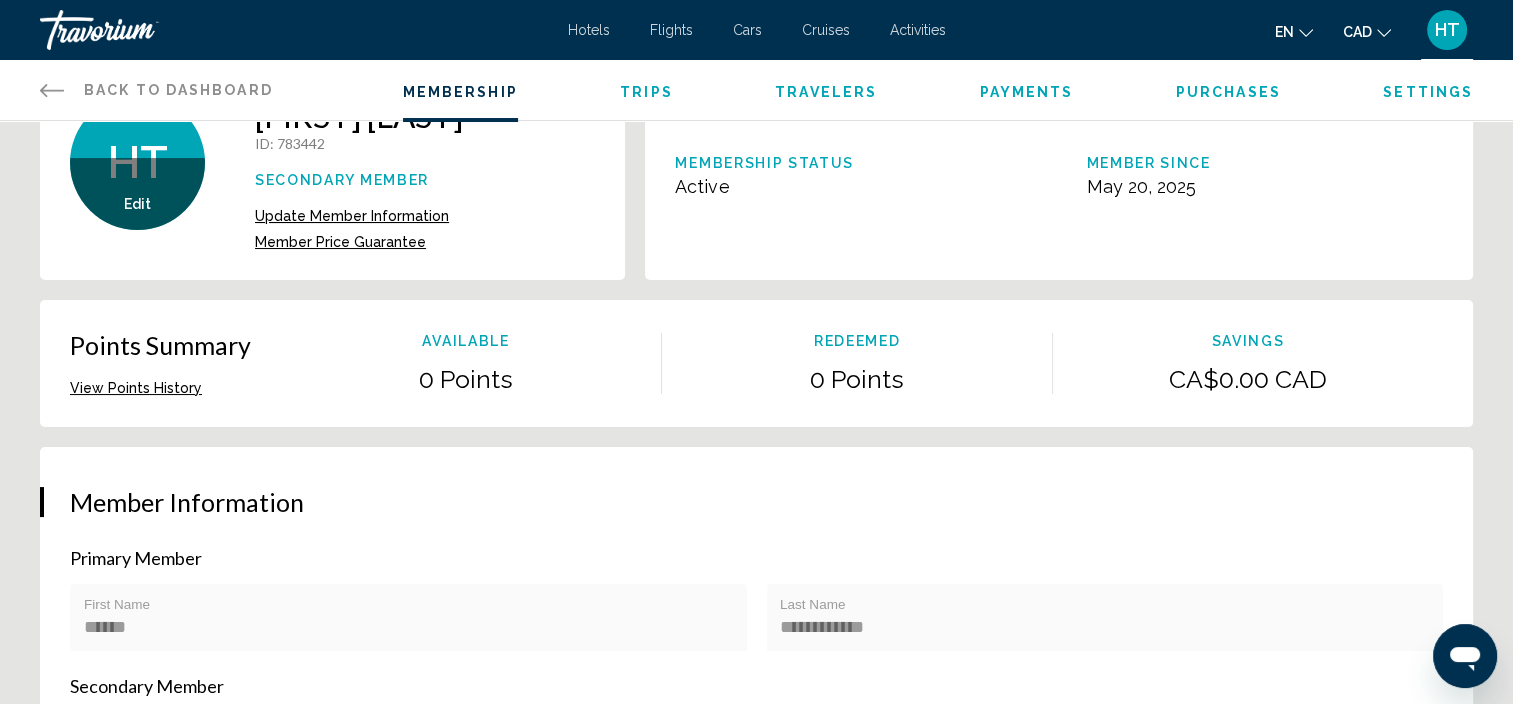 scroll, scrollTop: 0, scrollLeft: 0, axis: both 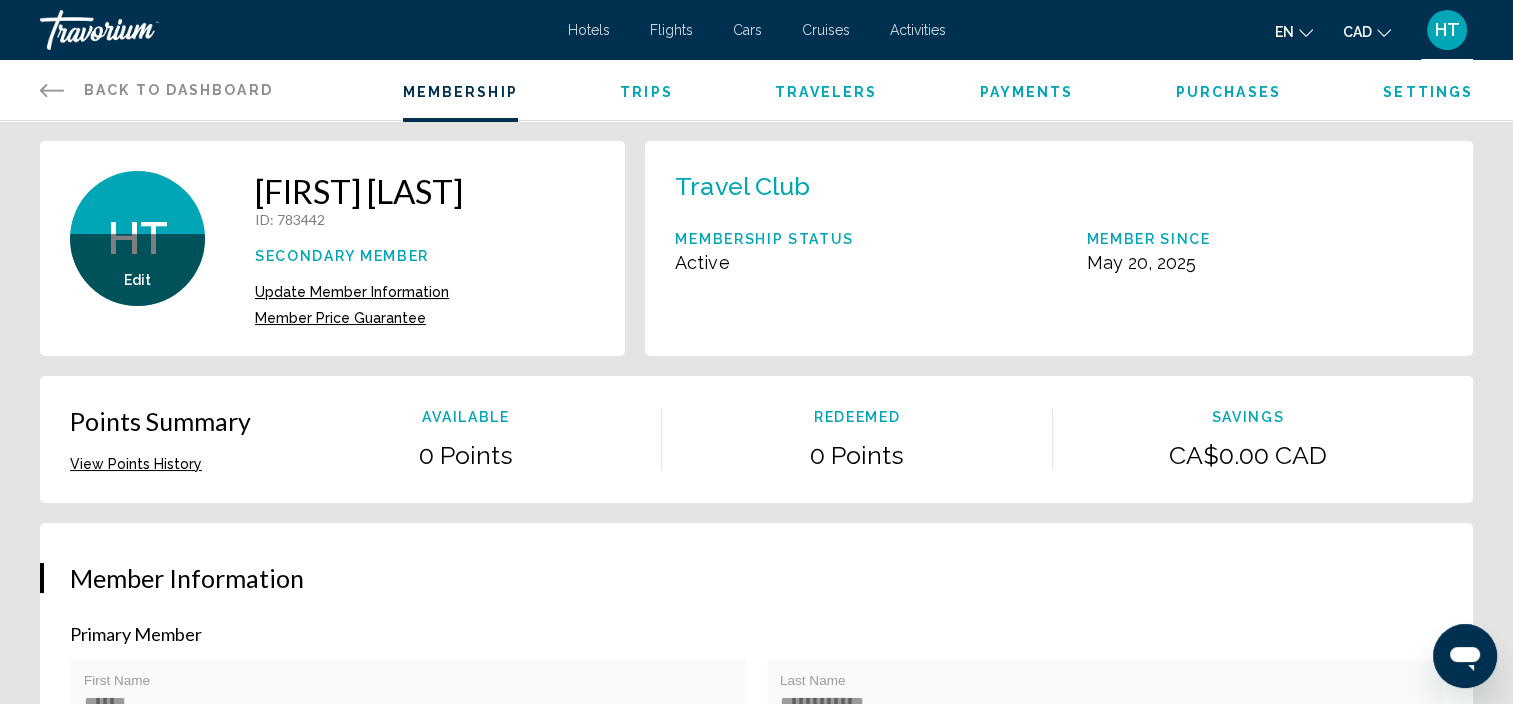 click on "Secondary Member" at bounding box center [359, 256] 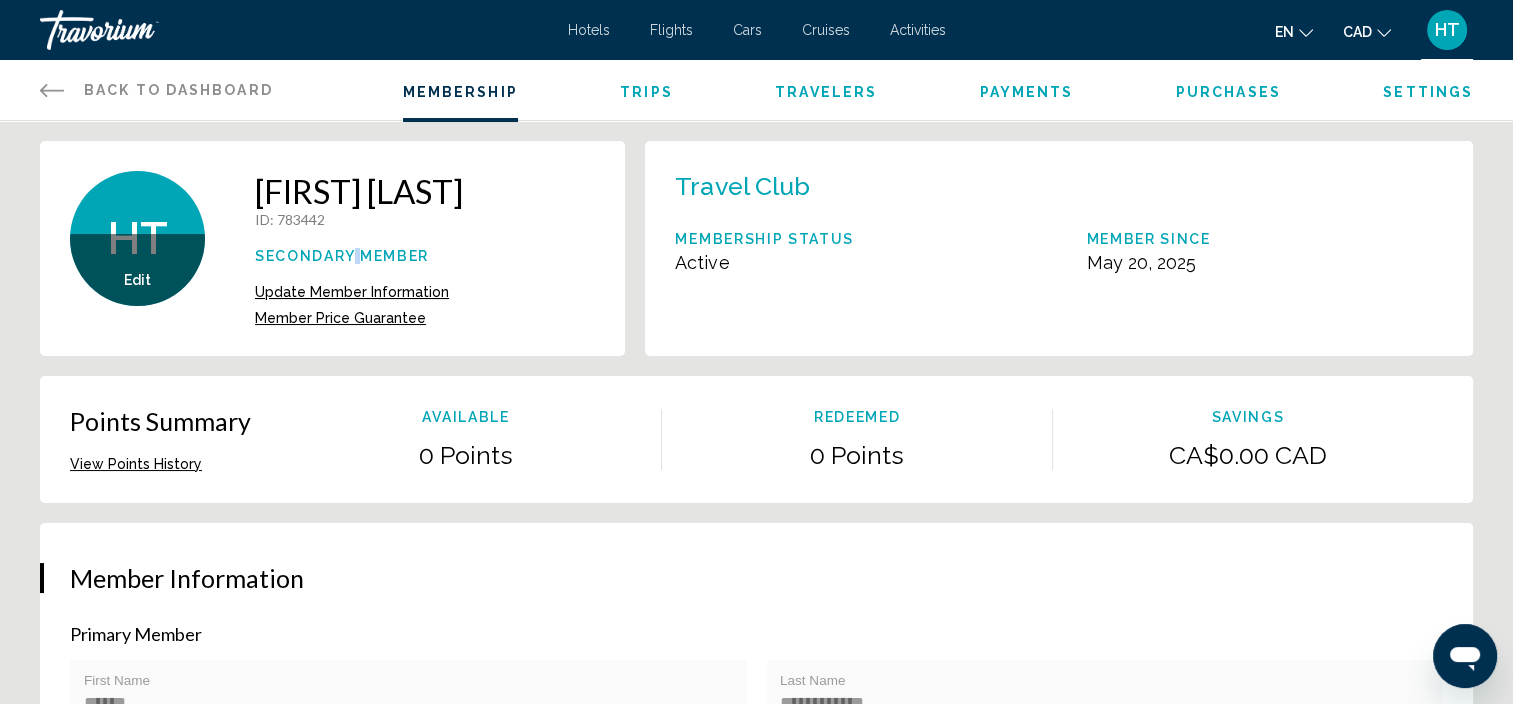 click on "Secondary Member" at bounding box center (359, 256) 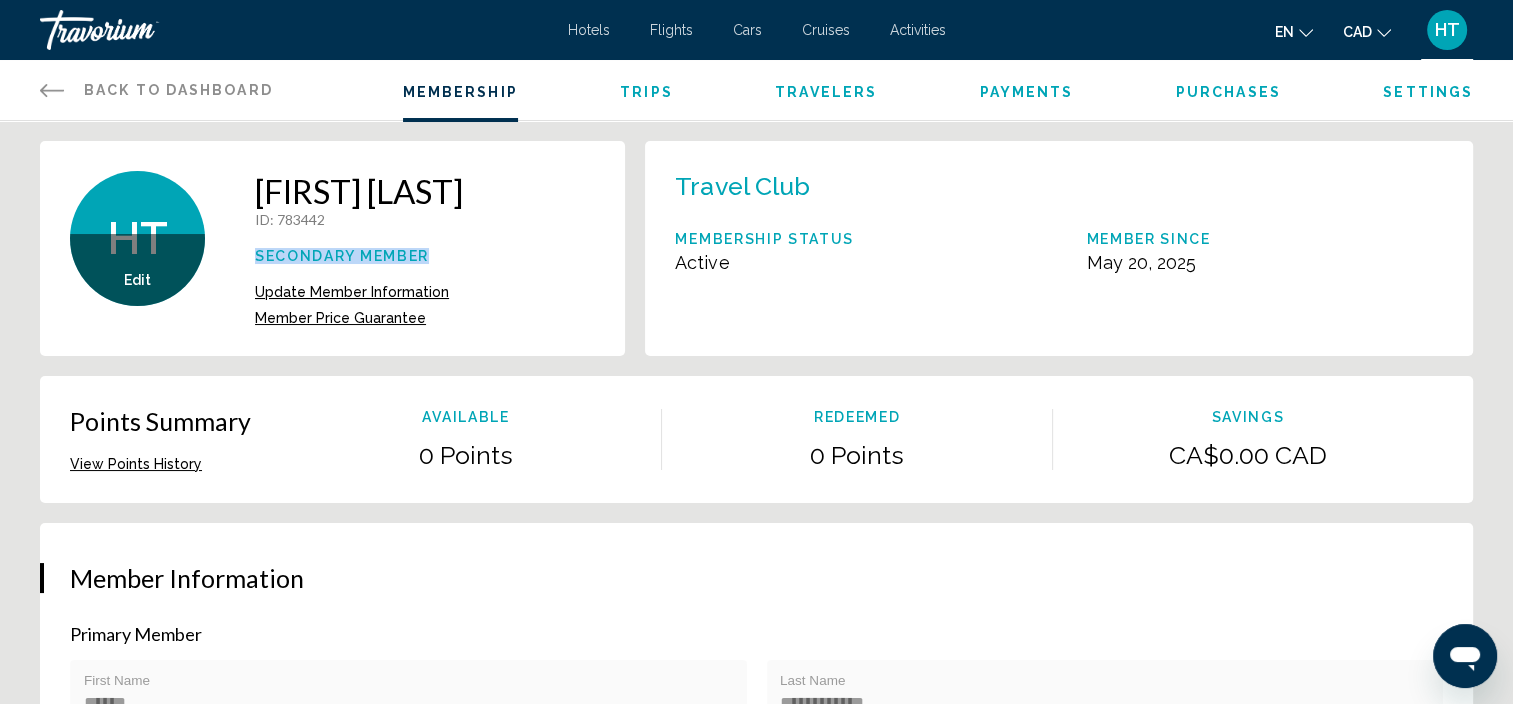 click on "Secondary Member" at bounding box center [359, 256] 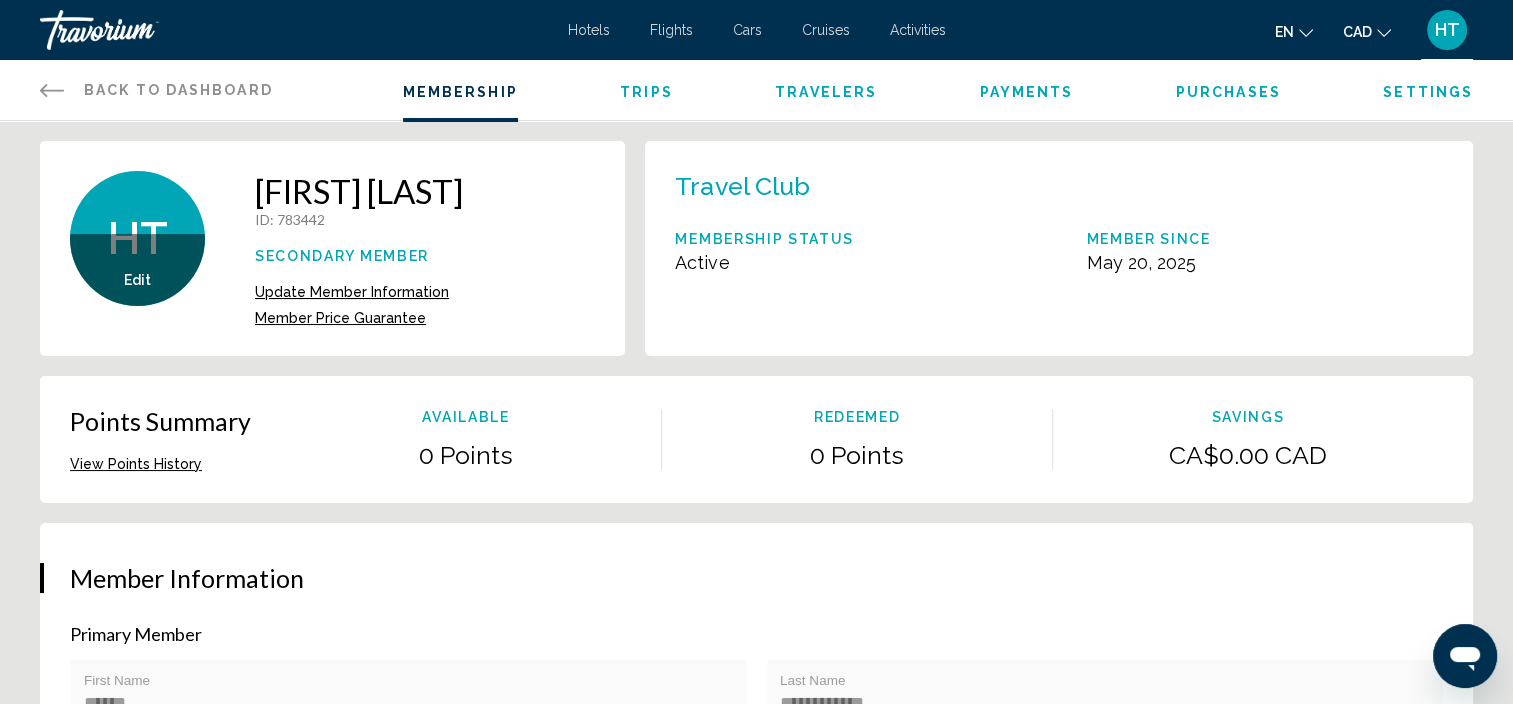 drag, startPoint x: 353, startPoint y: 252, endPoint x: 604, endPoint y: 318, distance: 259.53226 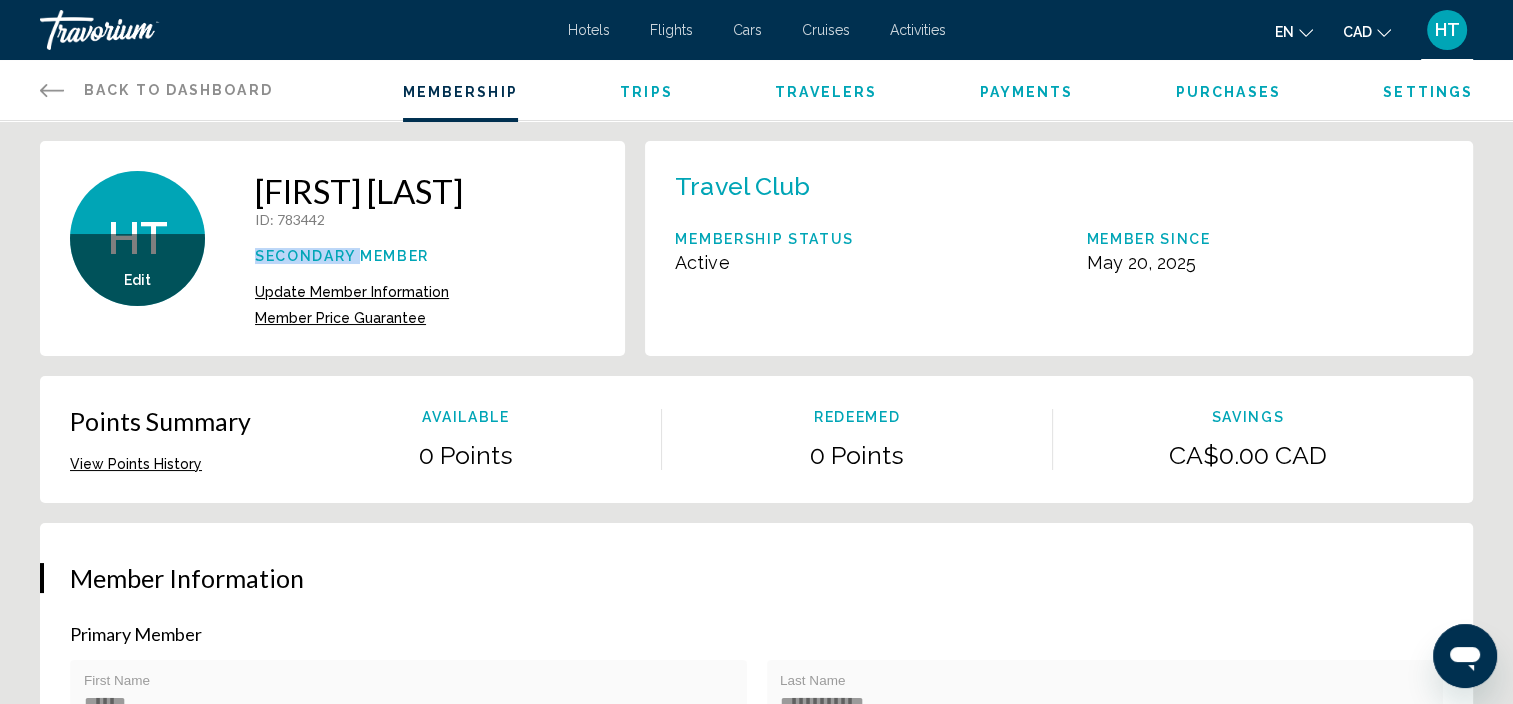 click on "Secondary Member" at bounding box center (359, 256) 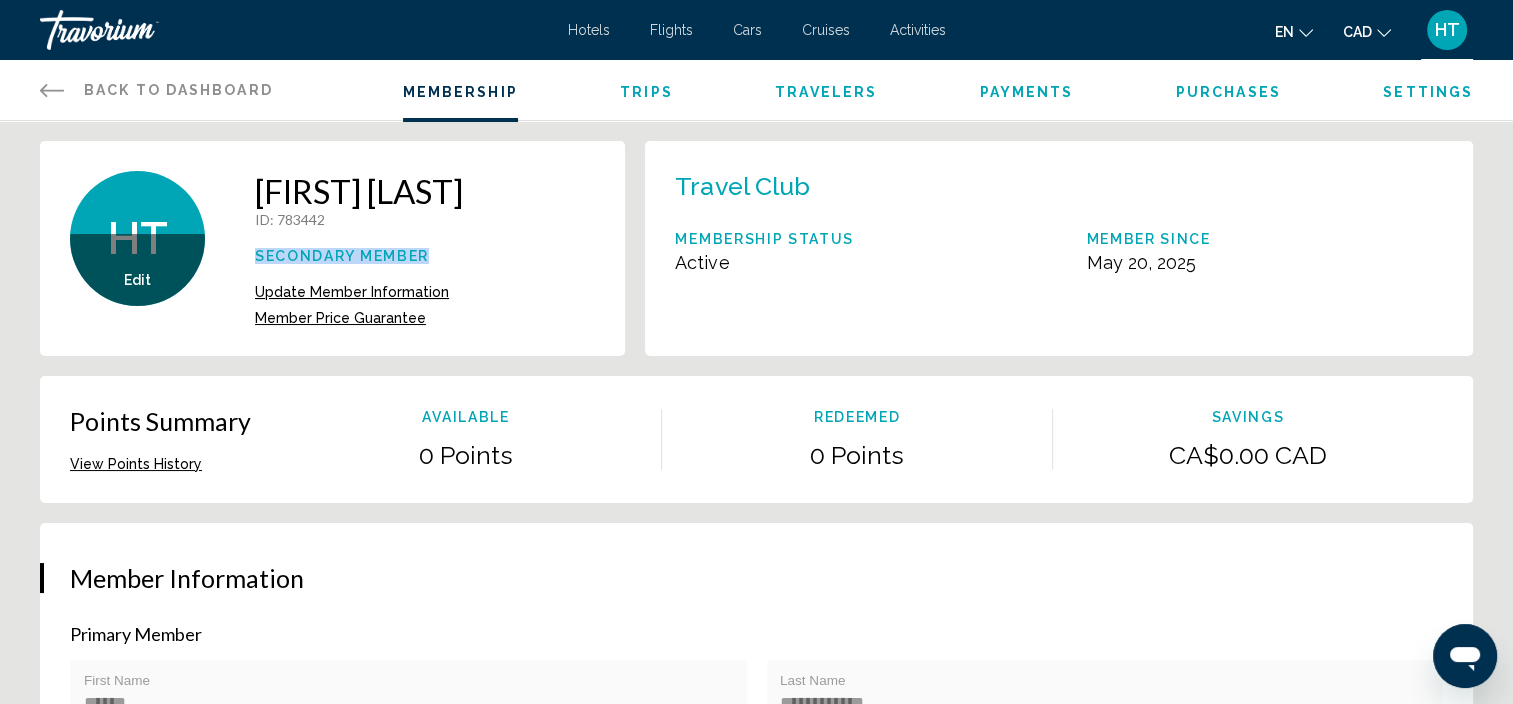 click on "Secondary Member" at bounding box center (359, 256) 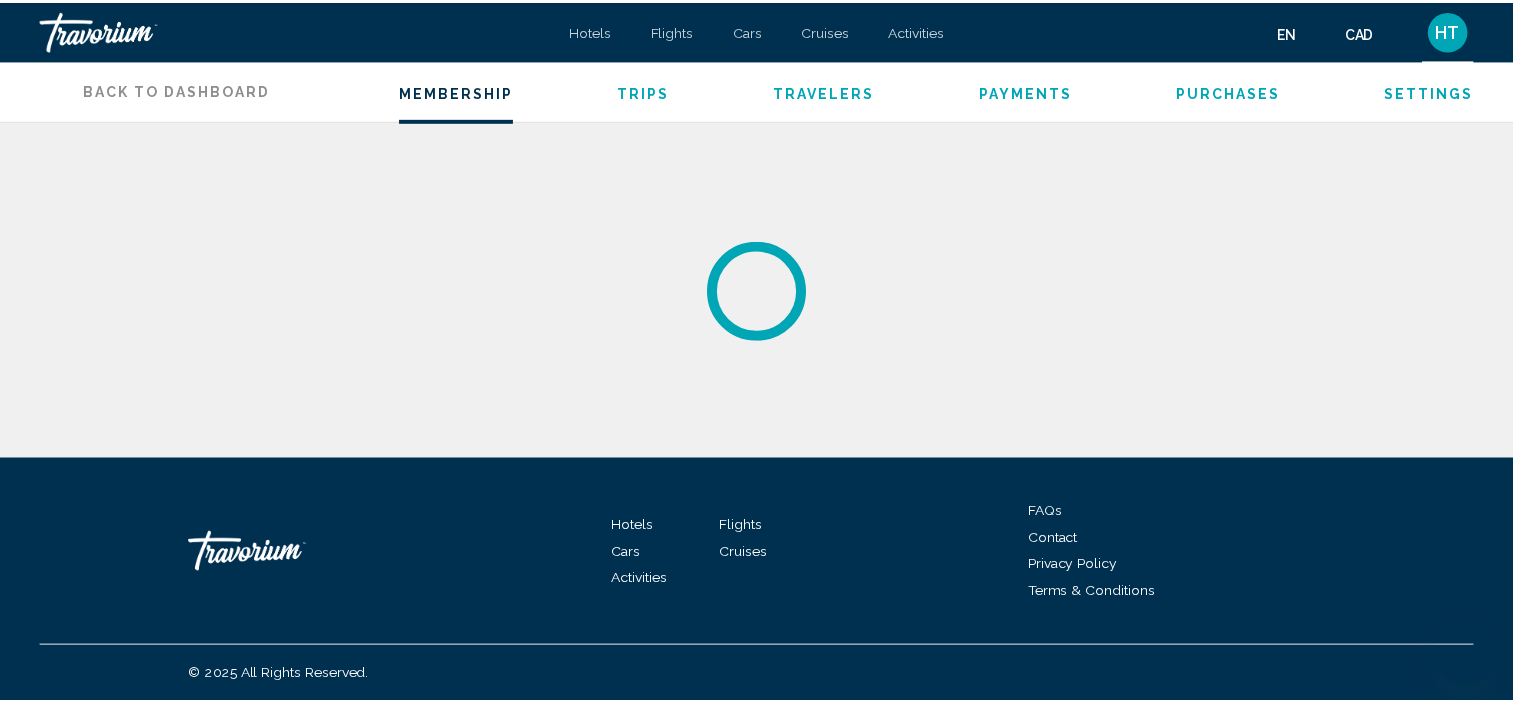 scroll, scrollTop: 0, scrollLeft: 0, axis: both 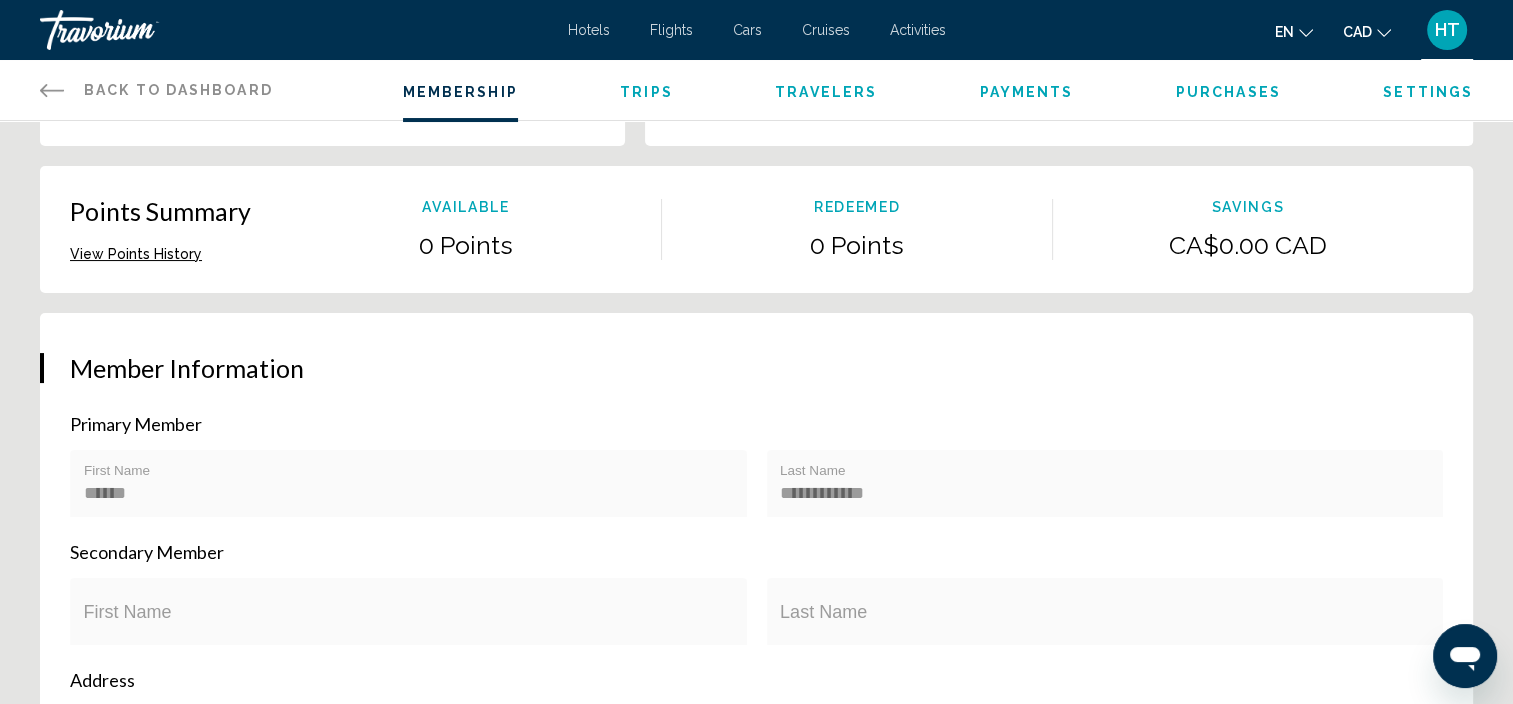 click on "Secondary Member" at bounding box center (756, 552) 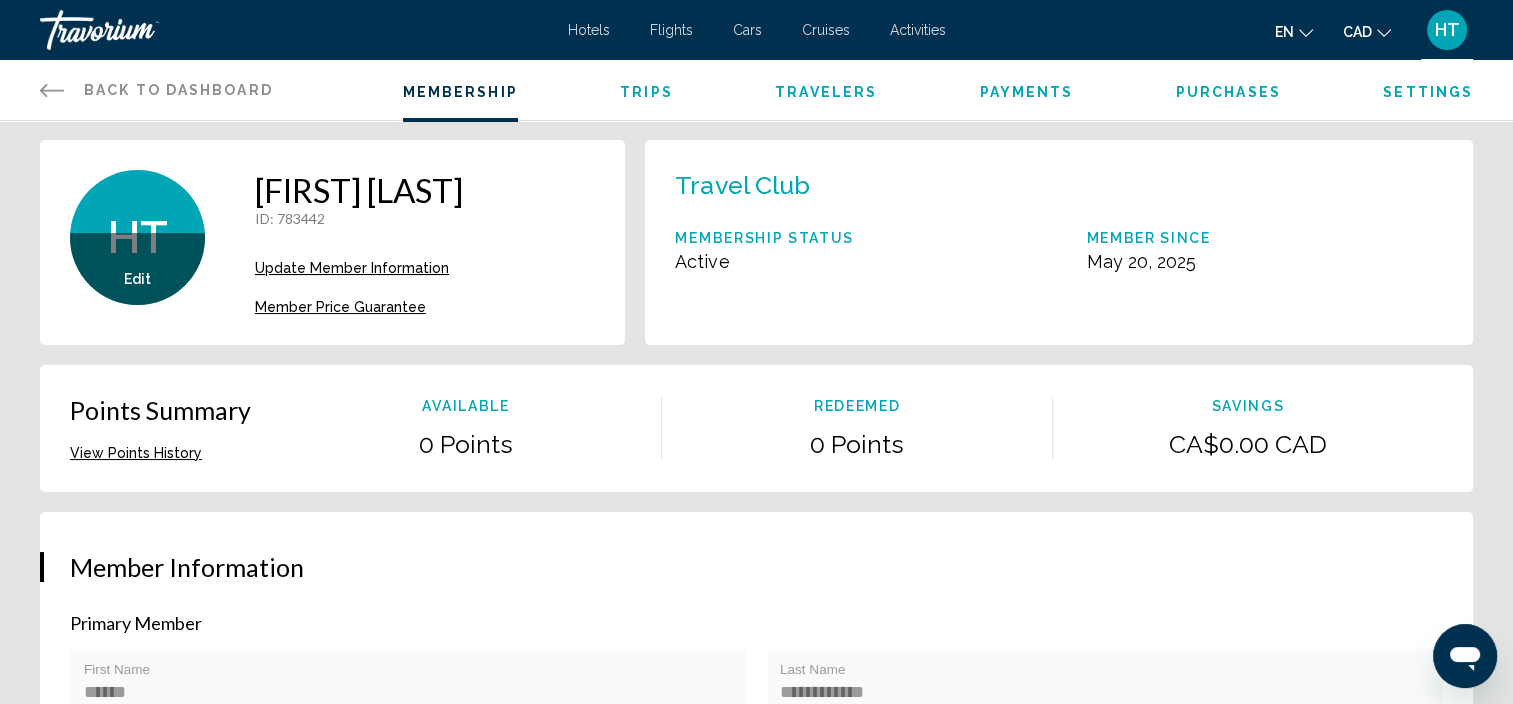 scroll, scrollTop: 0, scrollLeft: 0, axis: both 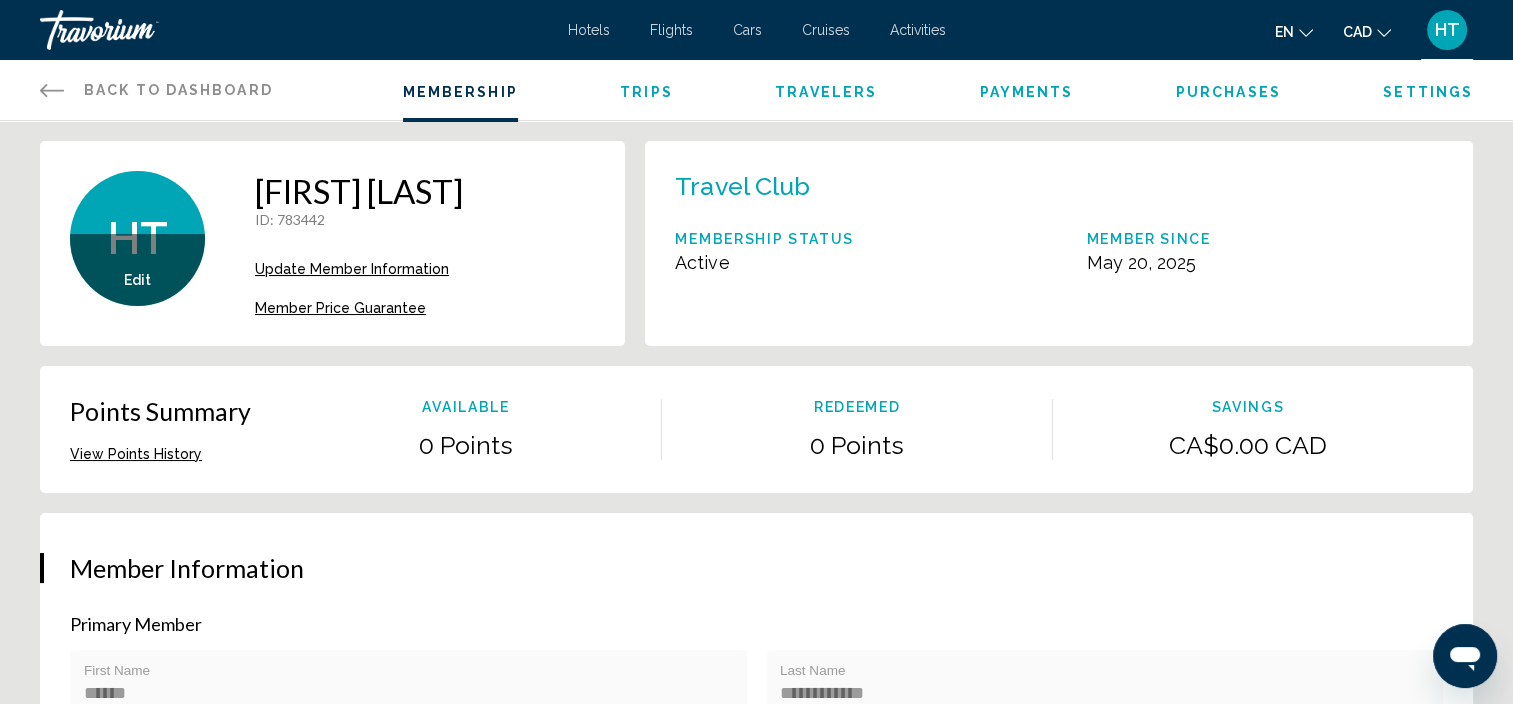 click 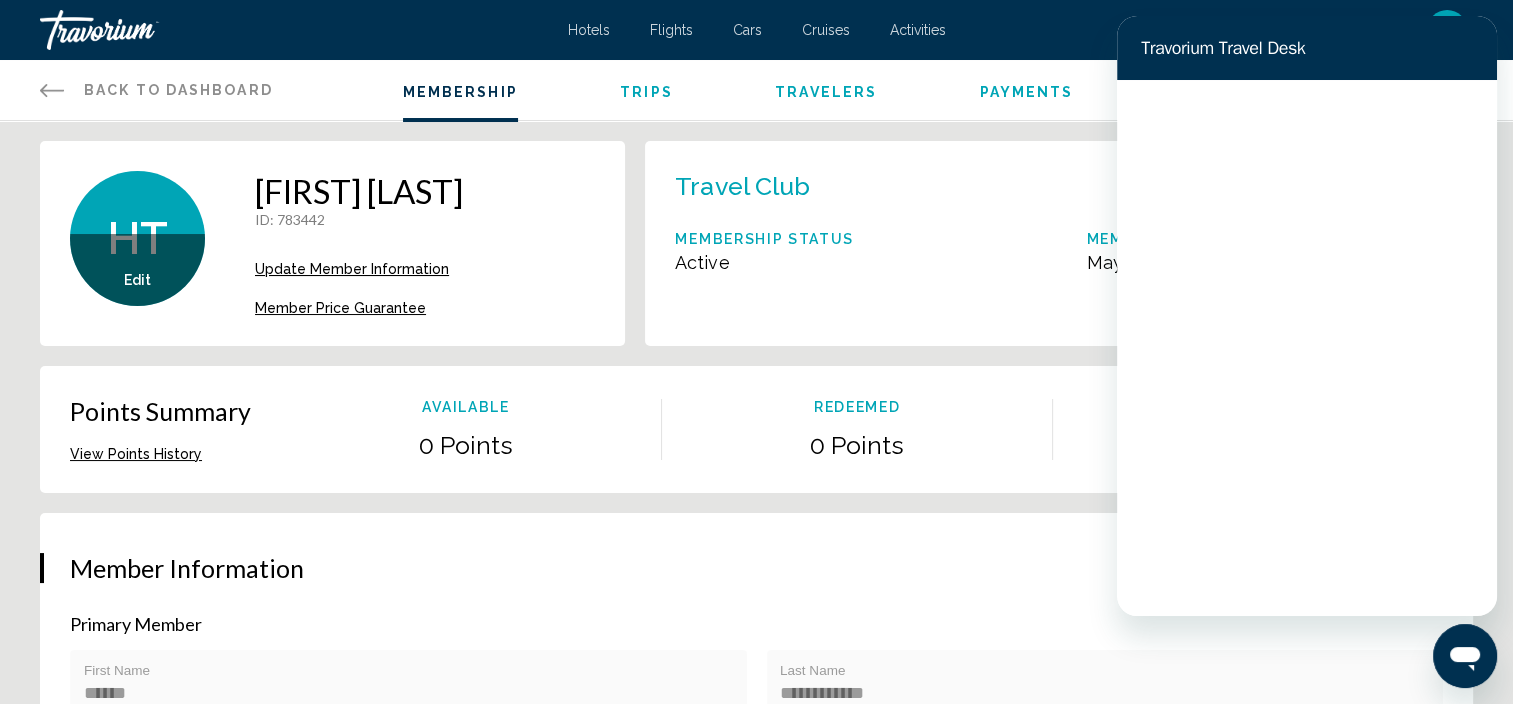 scroll, scrollTop: 0, scrollLeft: 0, axis: both 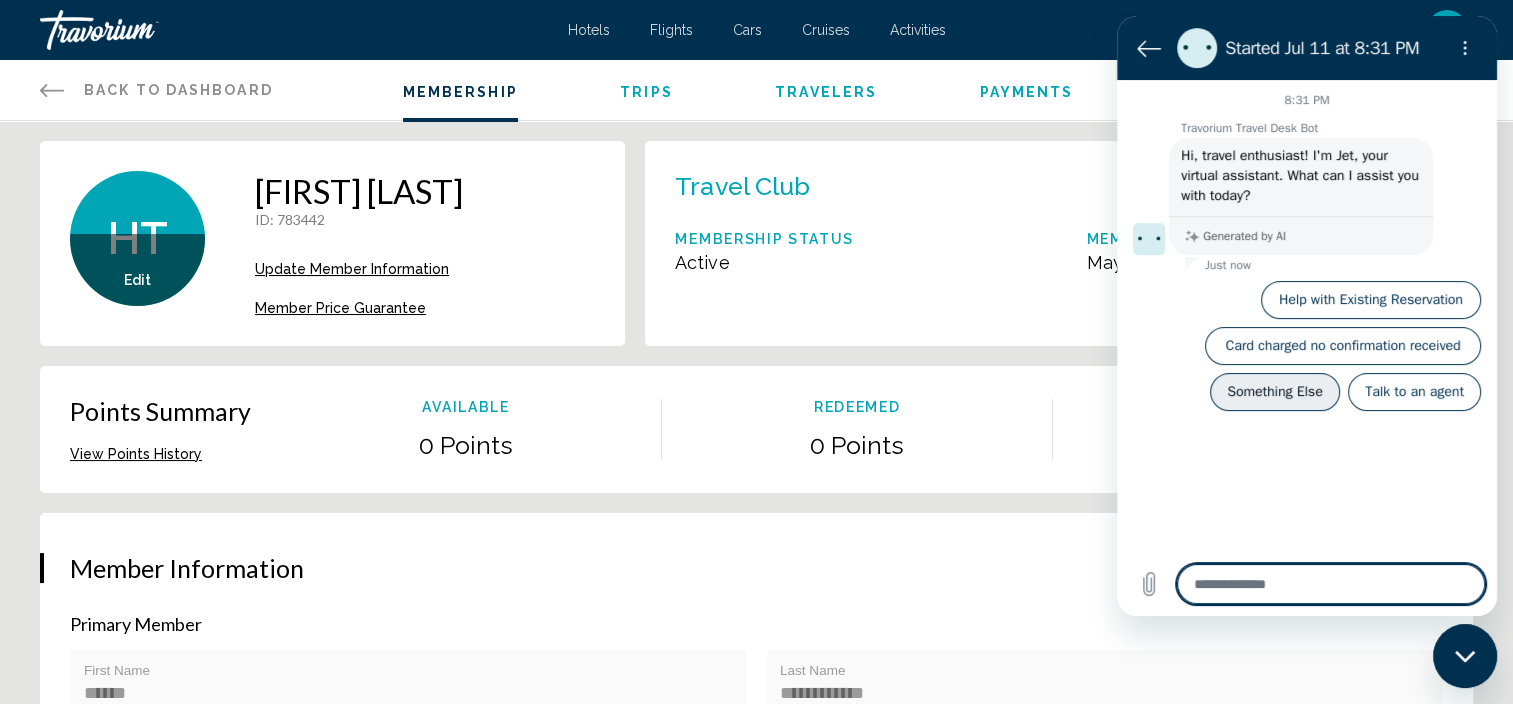 click on "Something Else" at bounding box center (1275, 392) 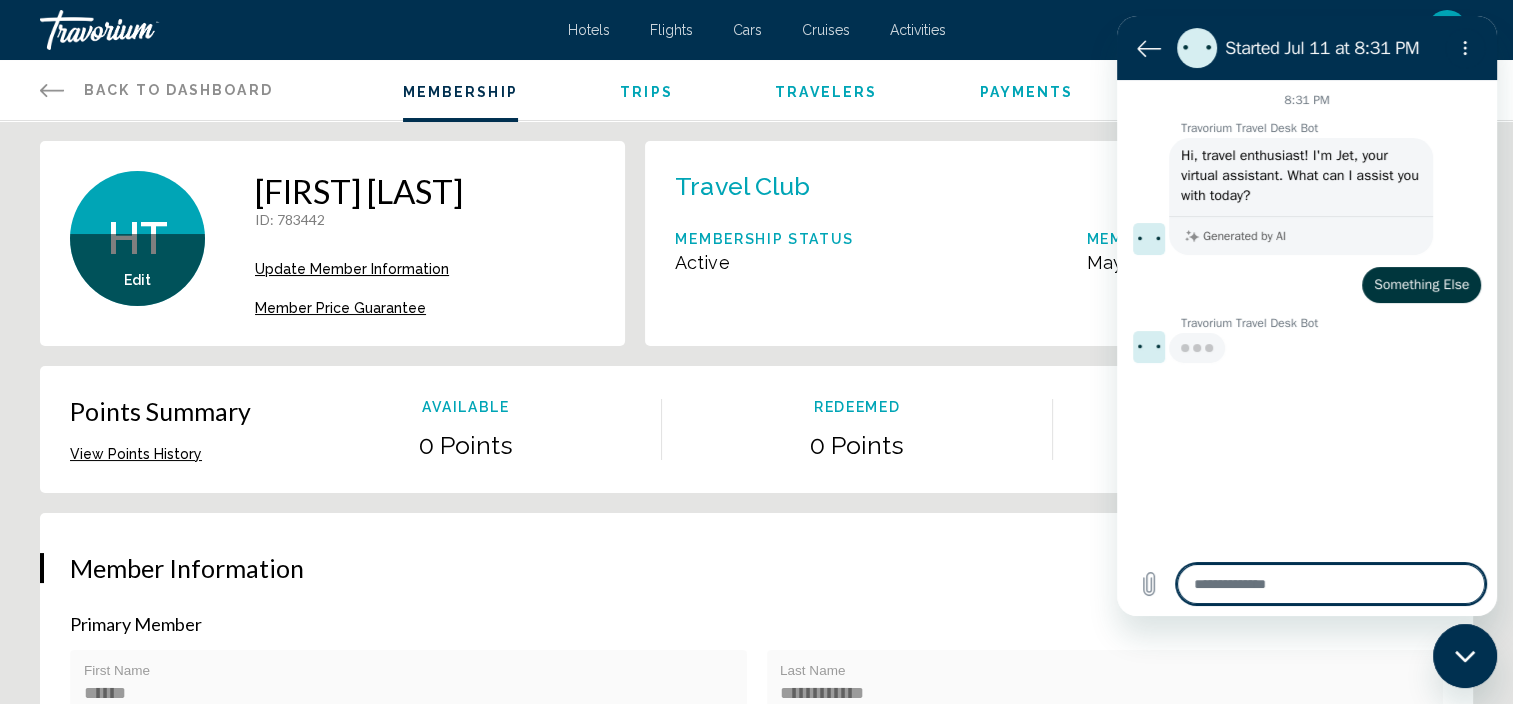 type on "*" 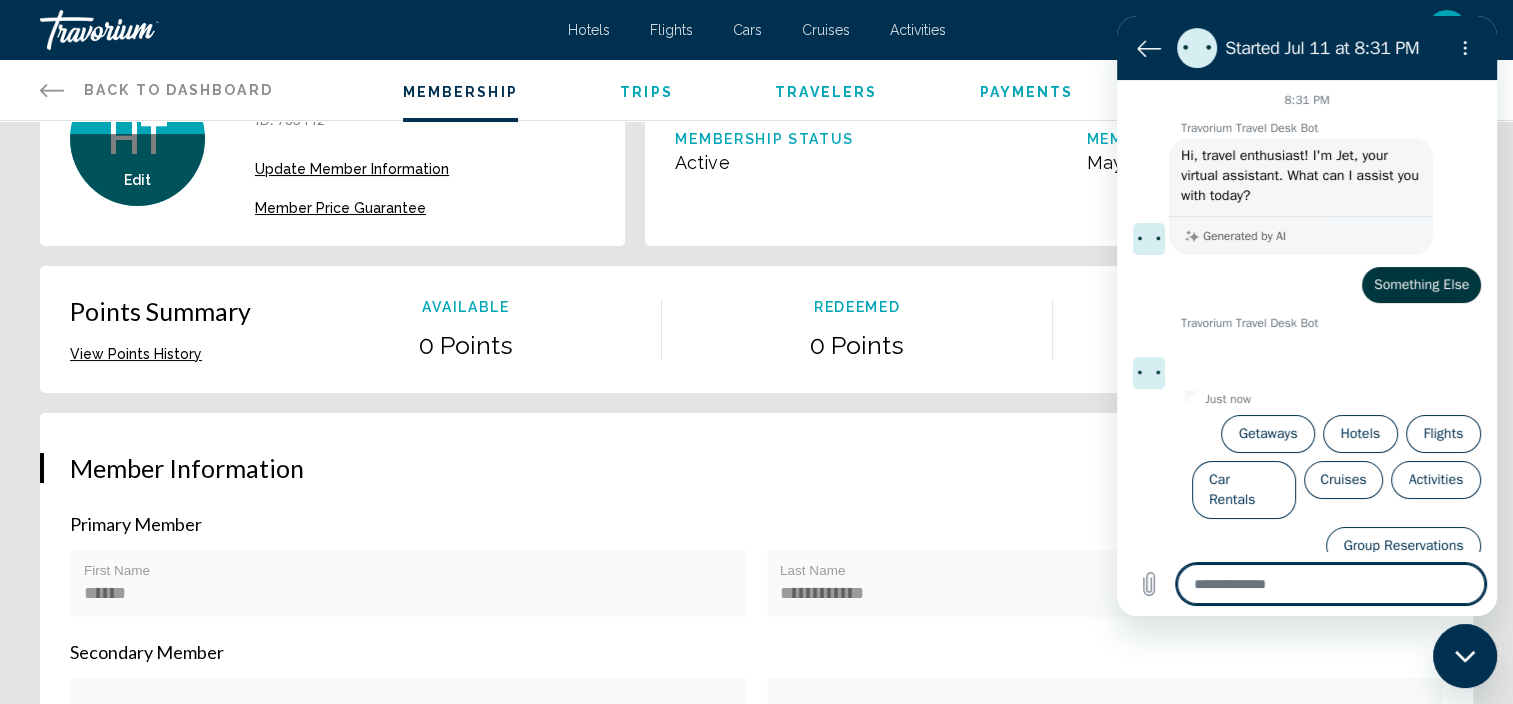 scroll, scrollTop: 0, scrollLeft: 0, axis: both 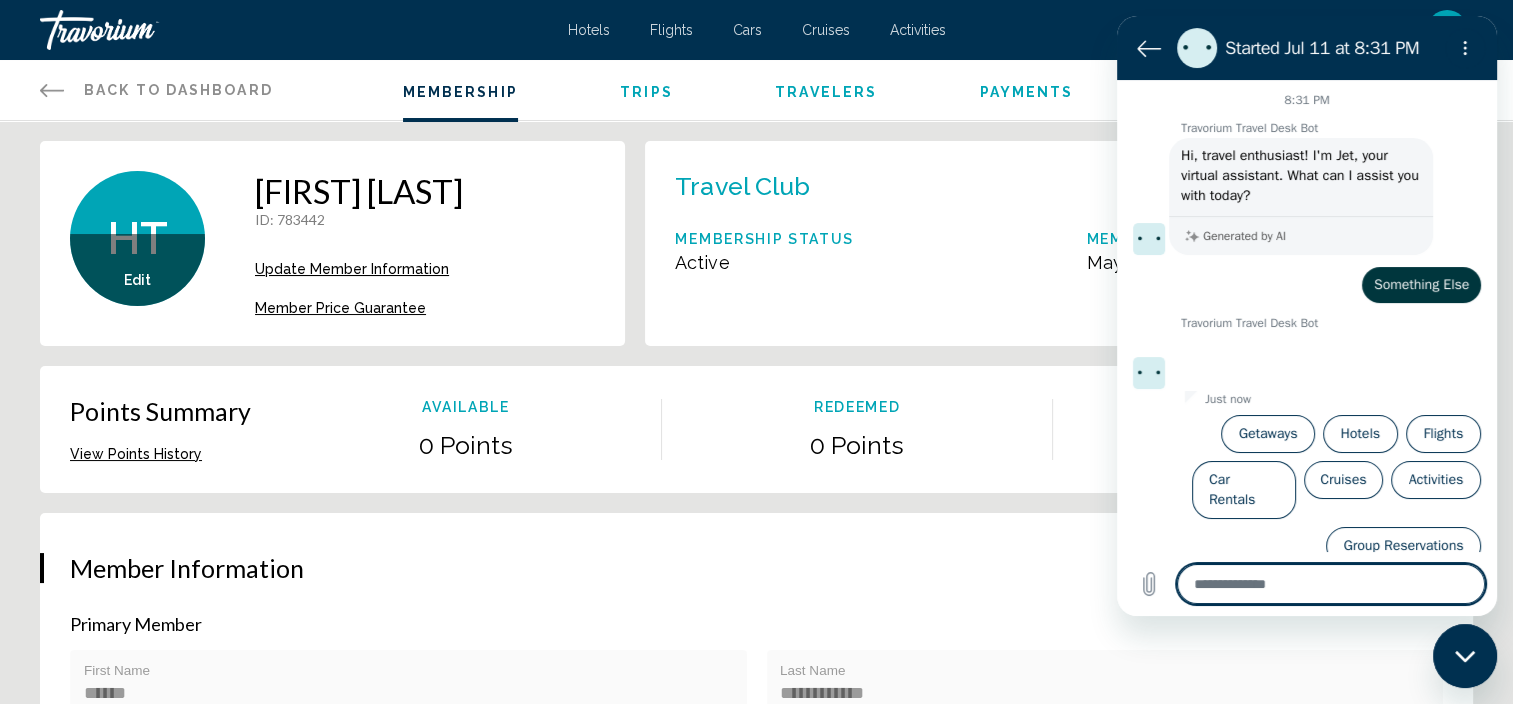click at bounding box center (1331, 584) 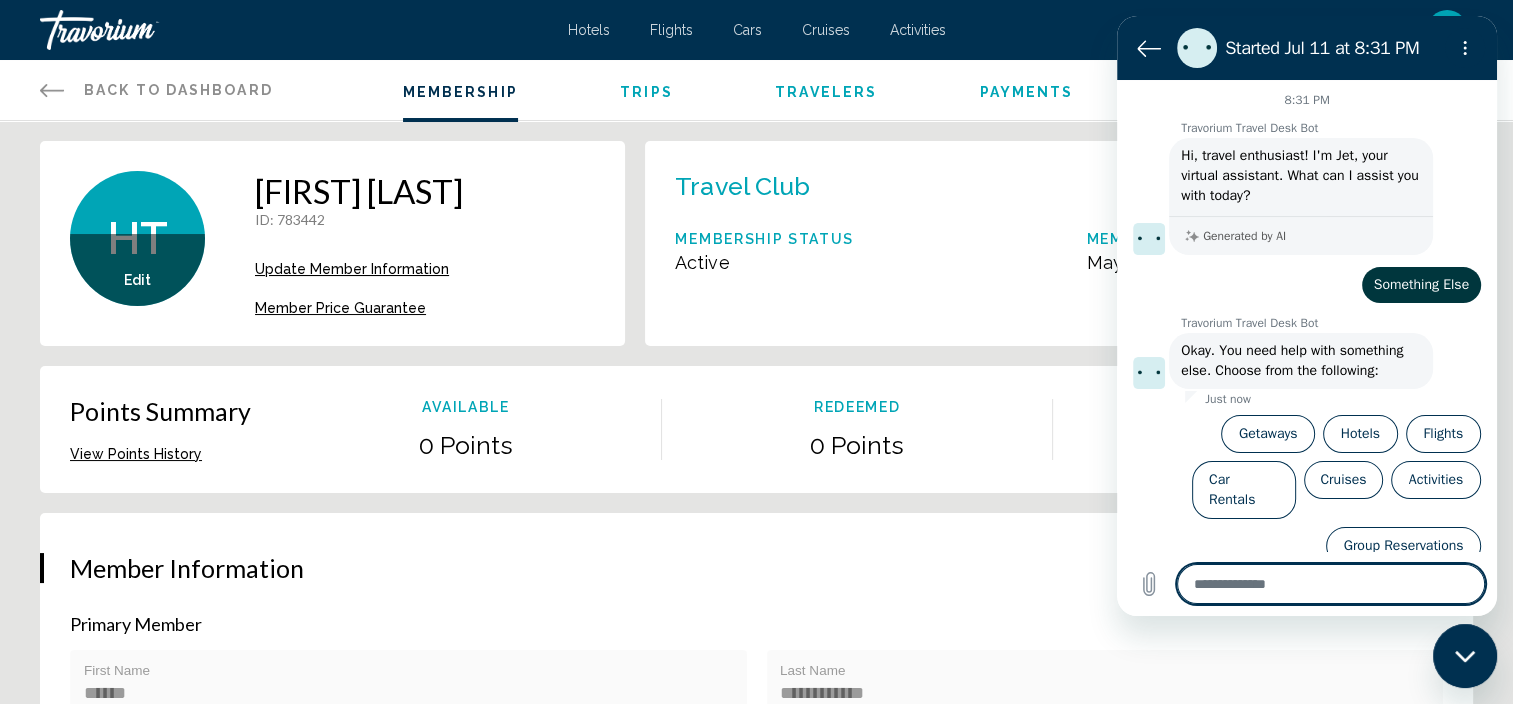 type on "*" 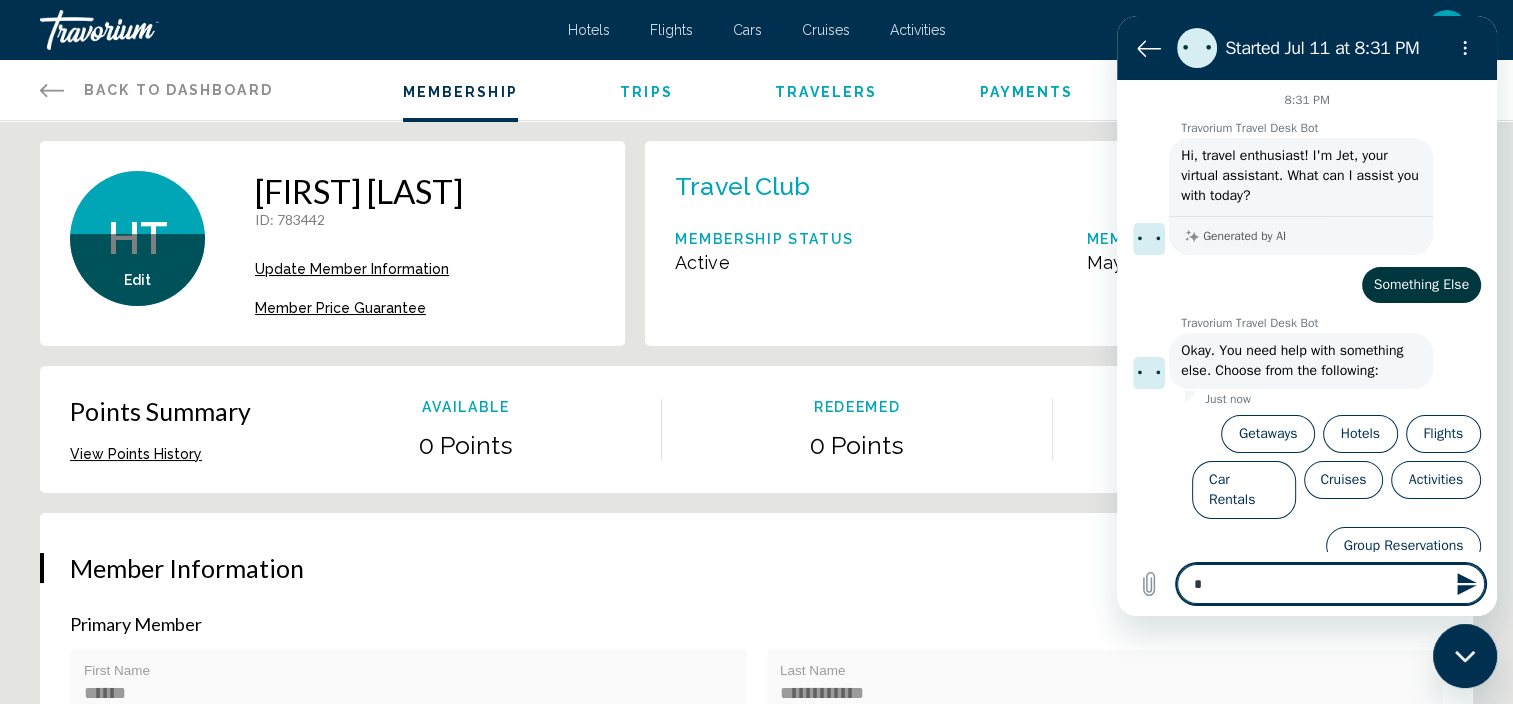 type on "**" 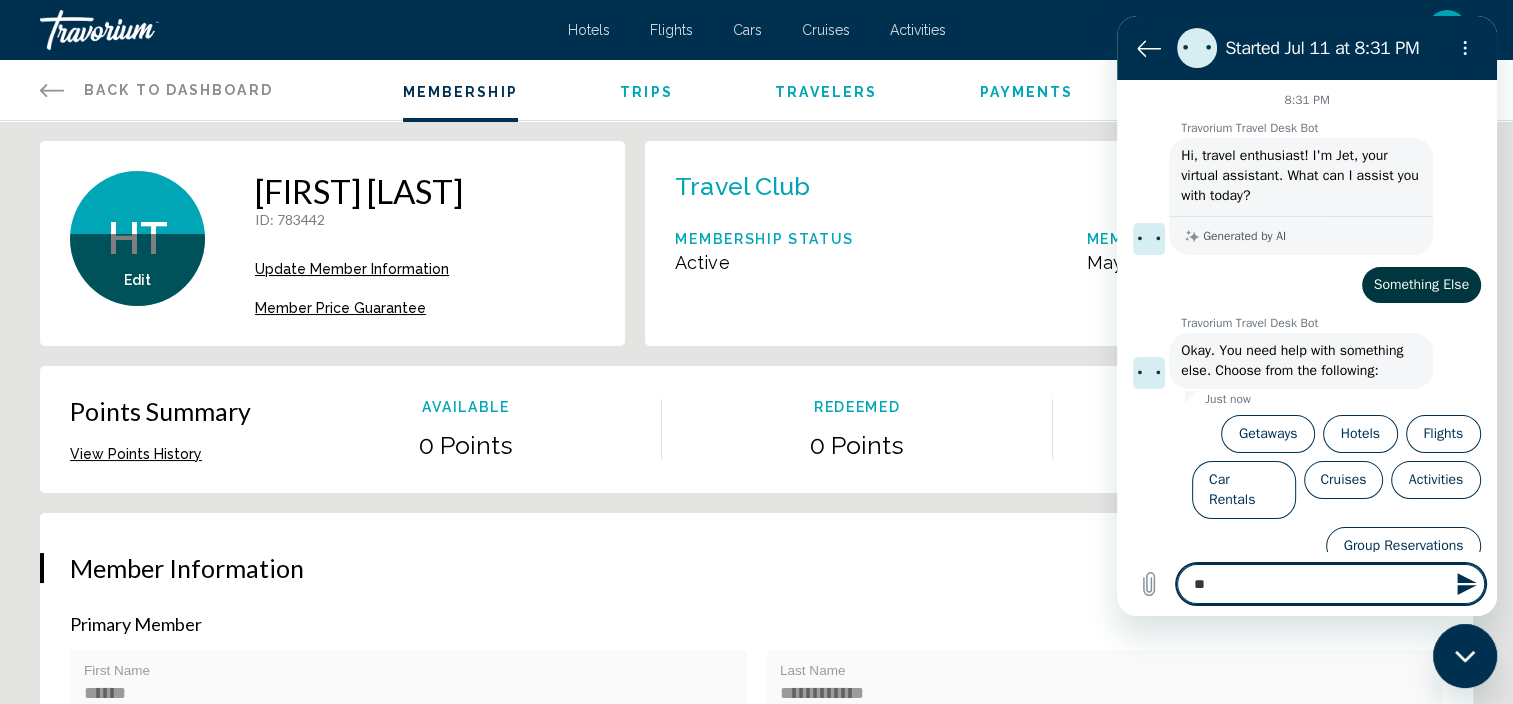type on "**" 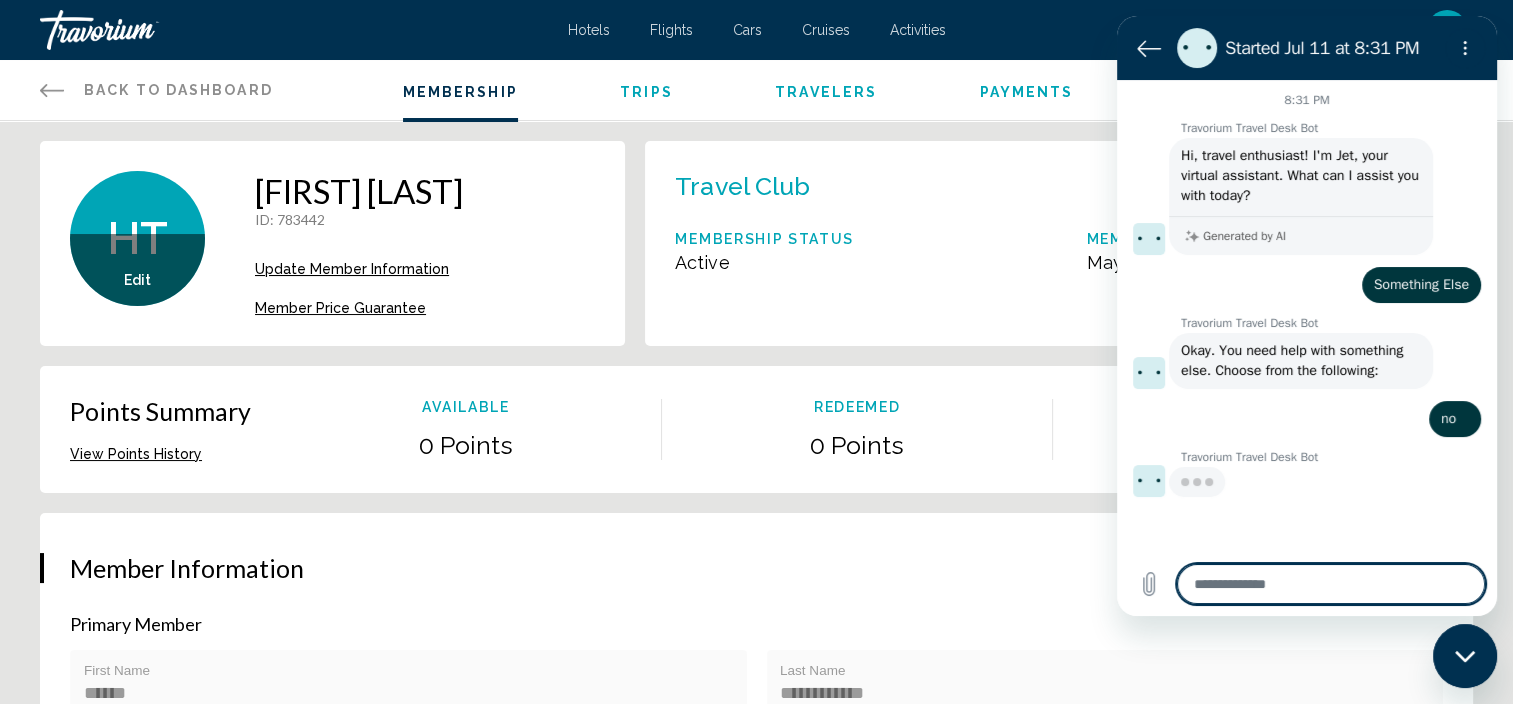 type on "*" 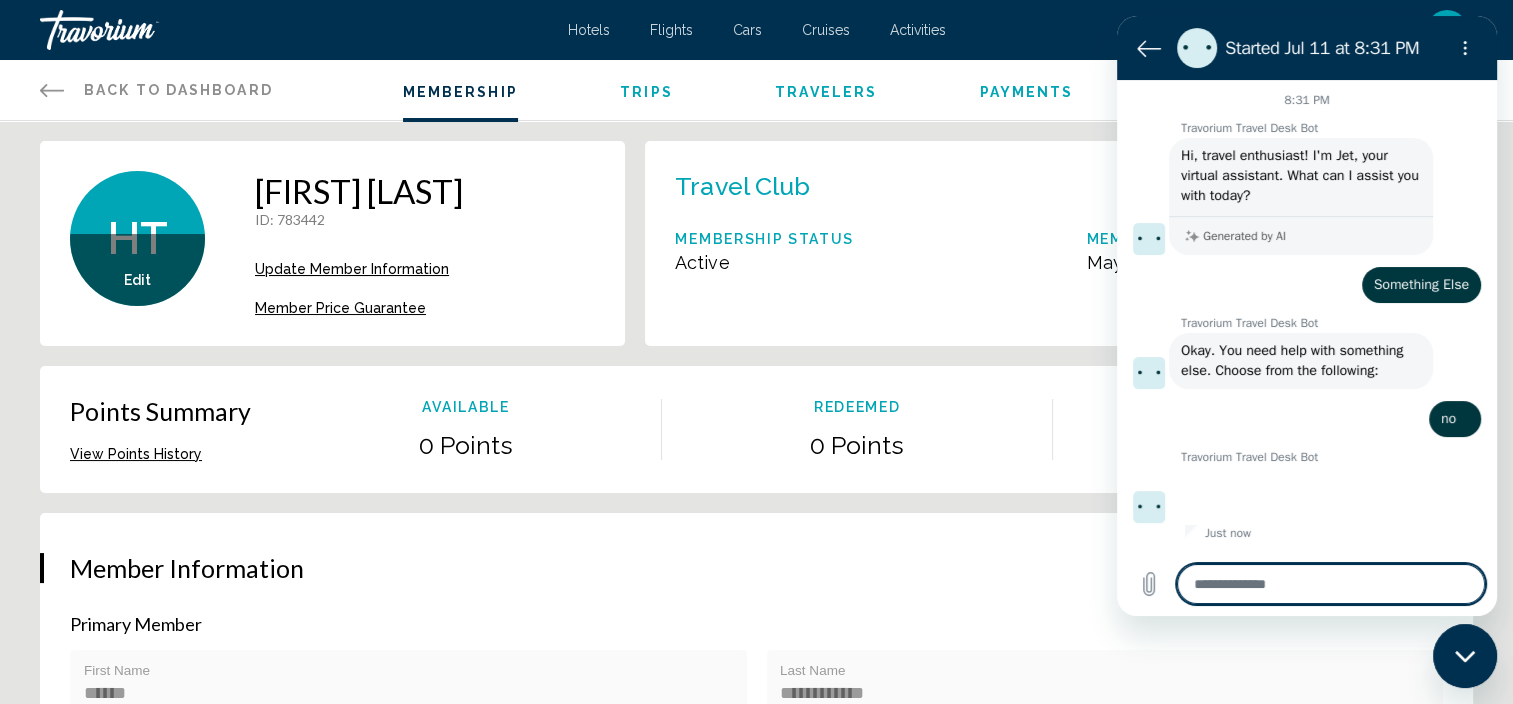 click at bounding box center (1331, 584) 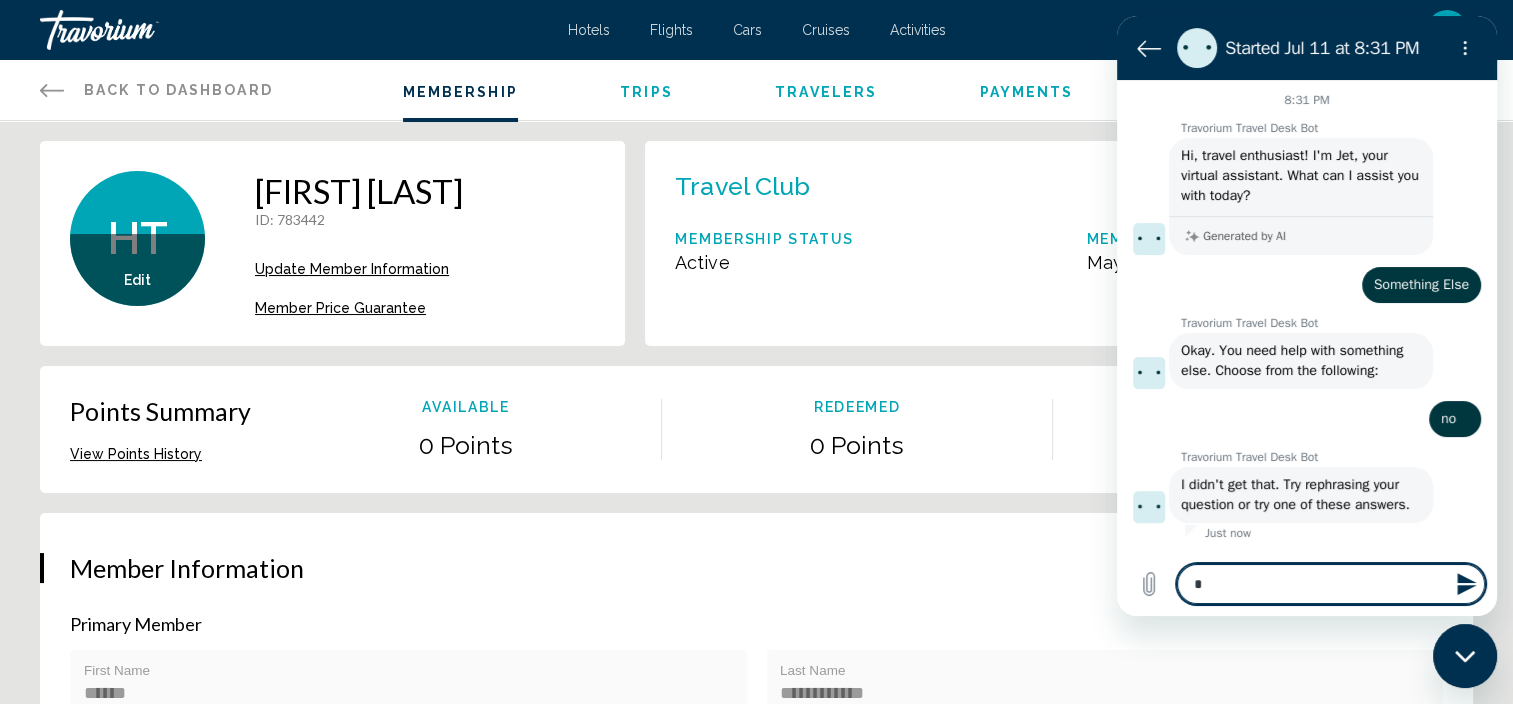 type on "**" 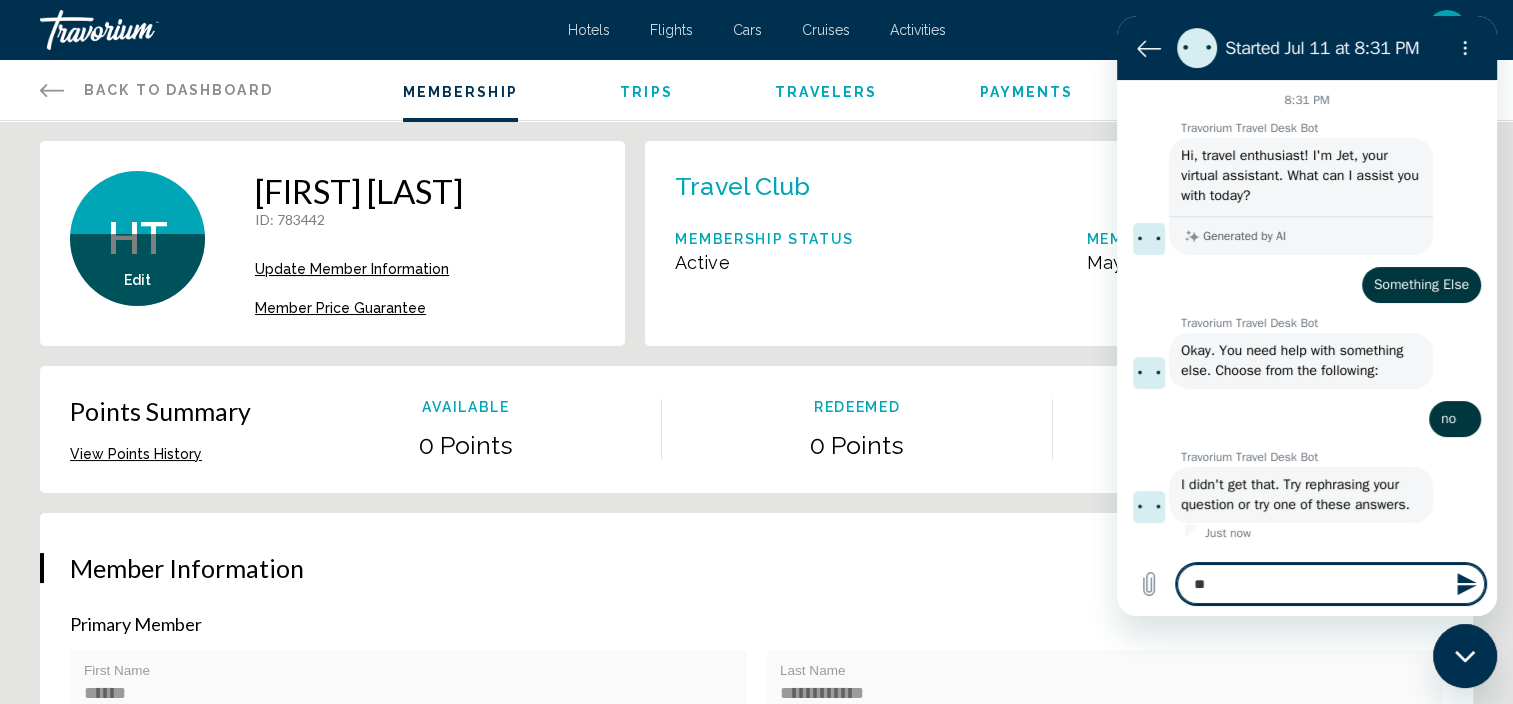 type on "***" 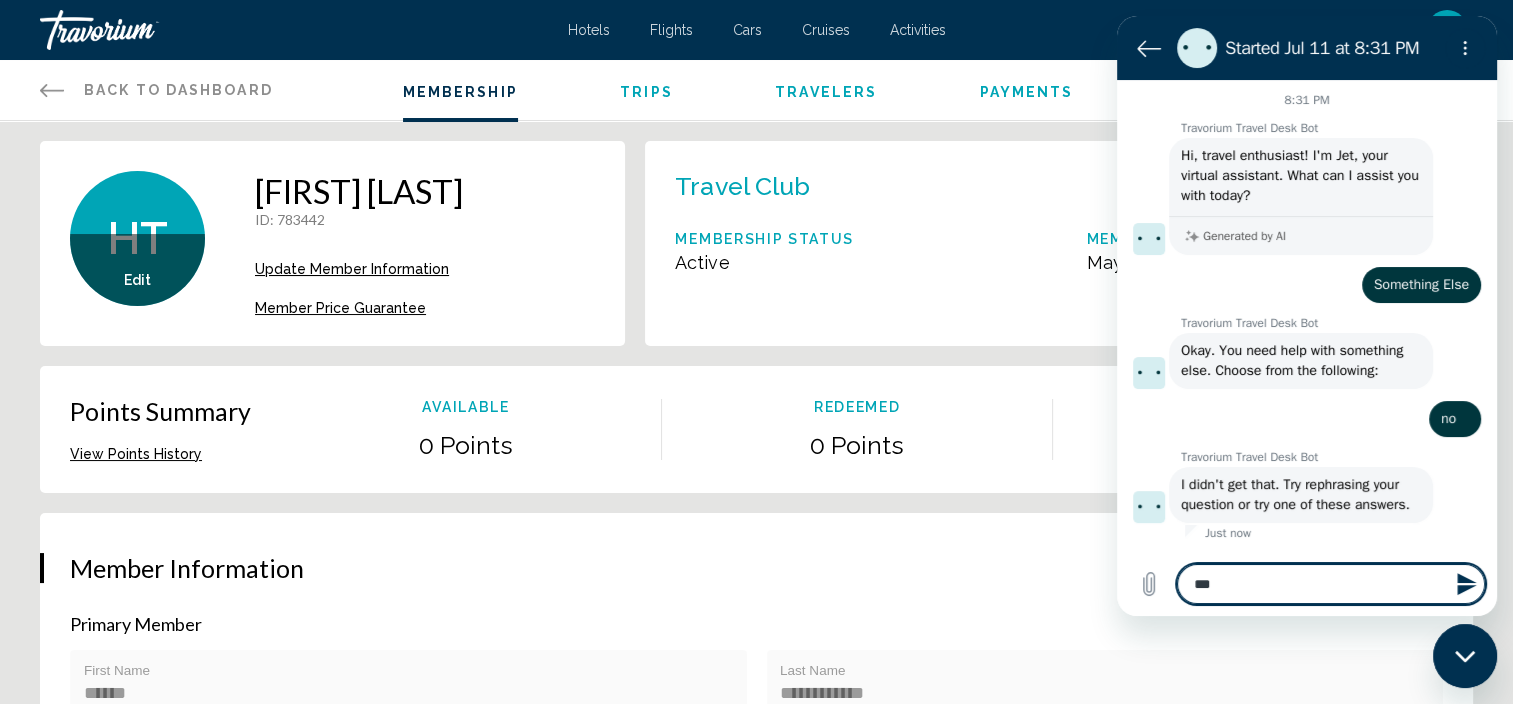 type on "***" 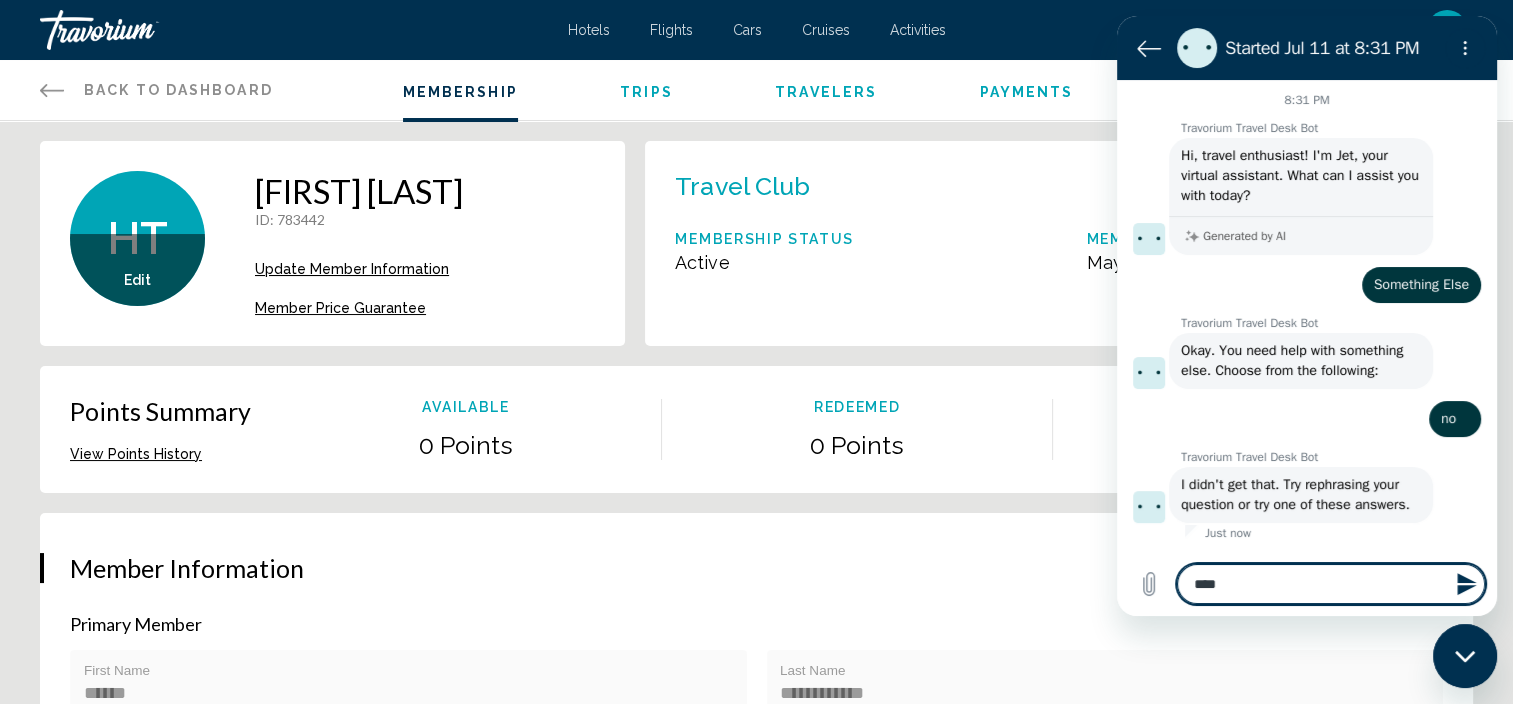type on "*****" 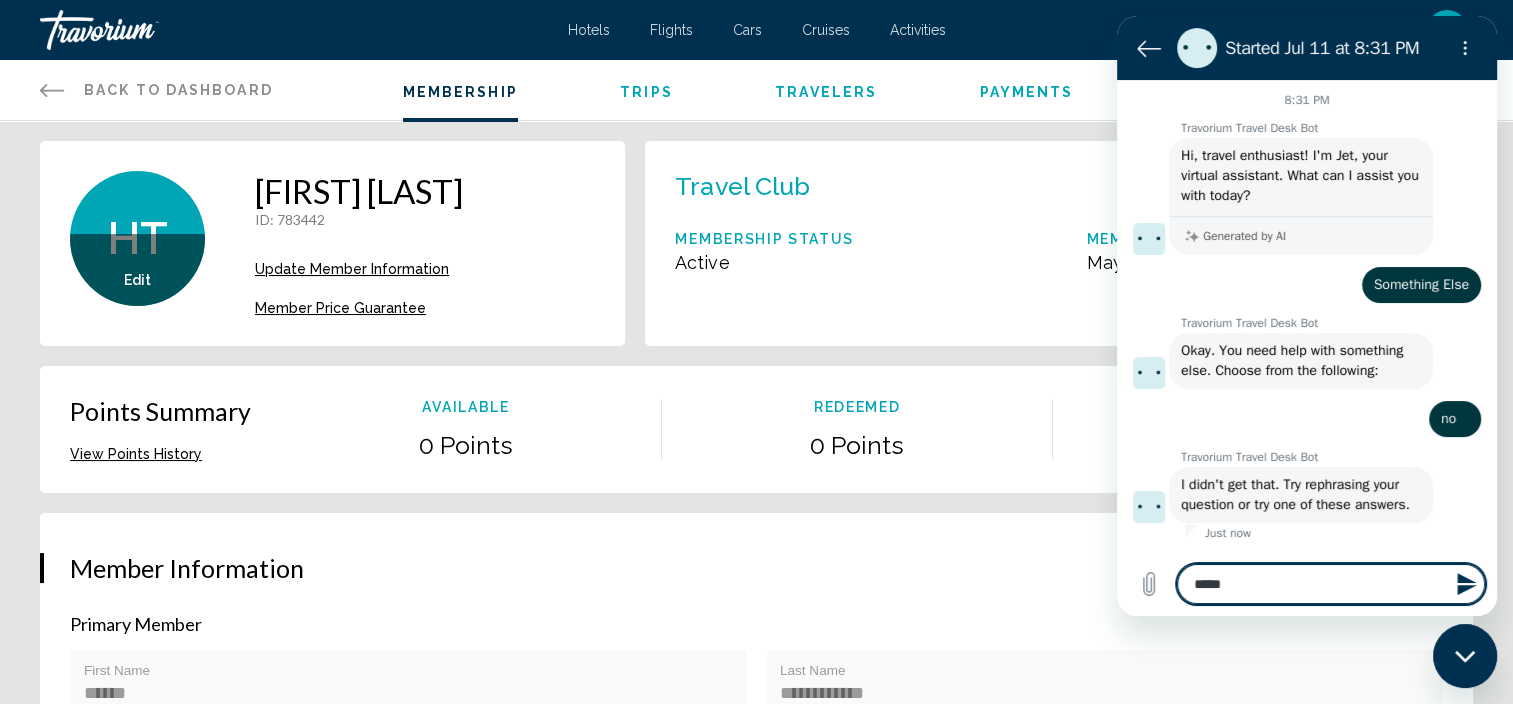 type on "******" 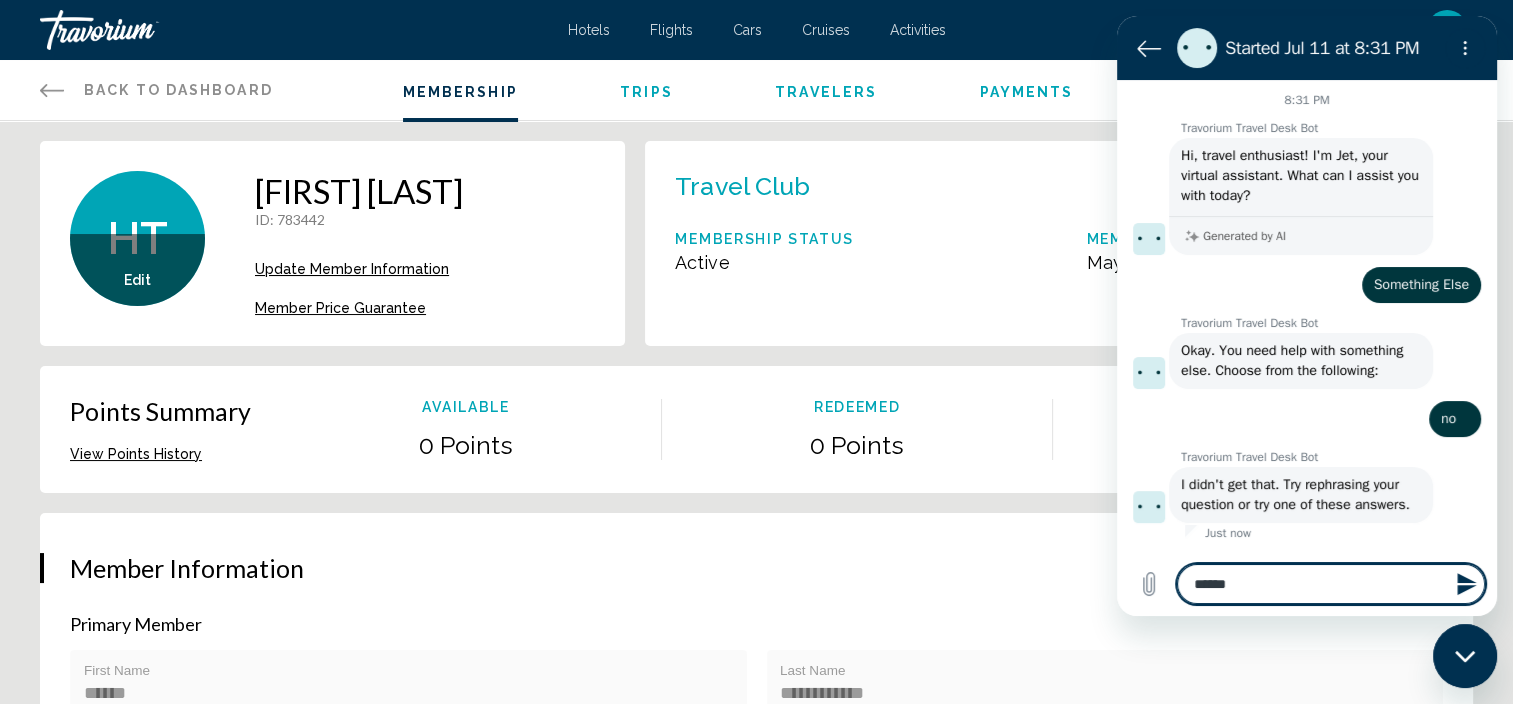 type on "******" 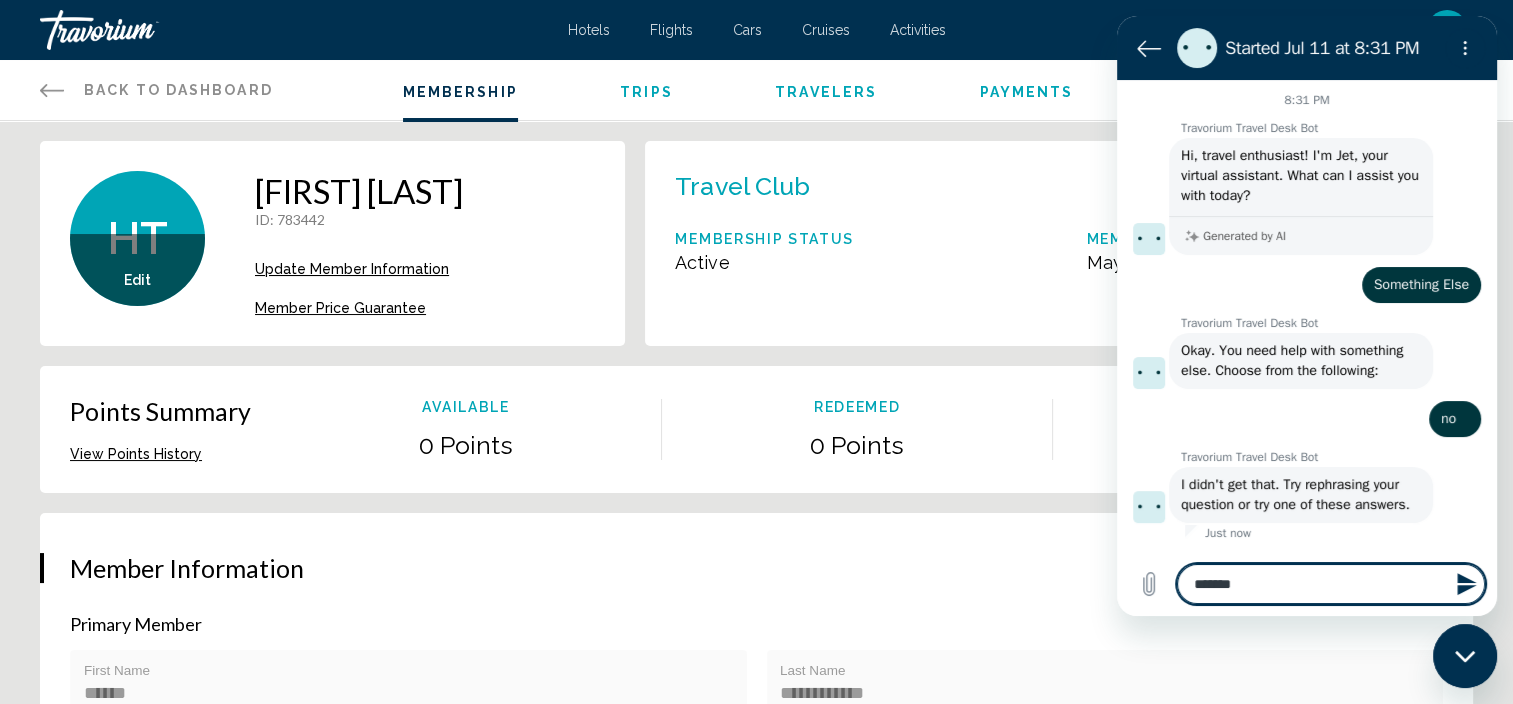 type on "********" 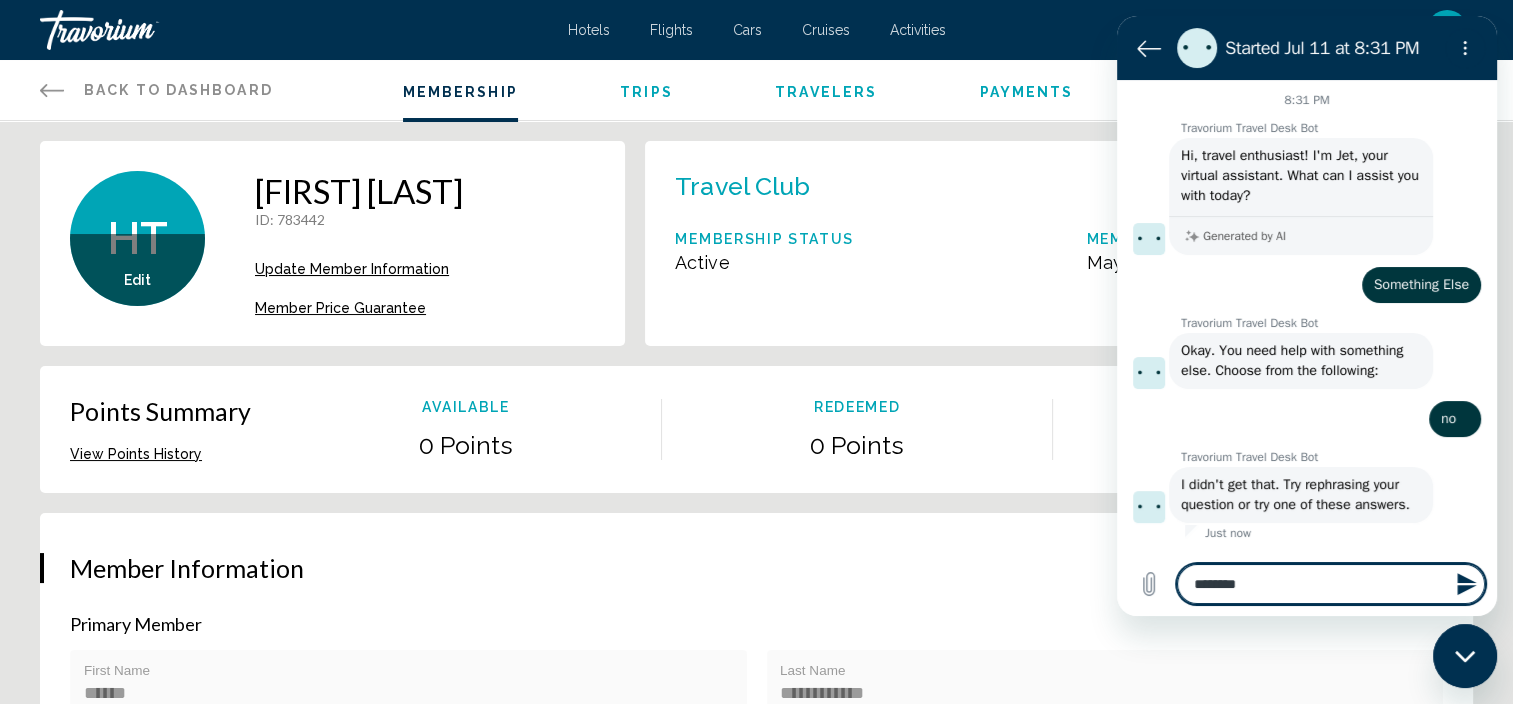 type on "*********" 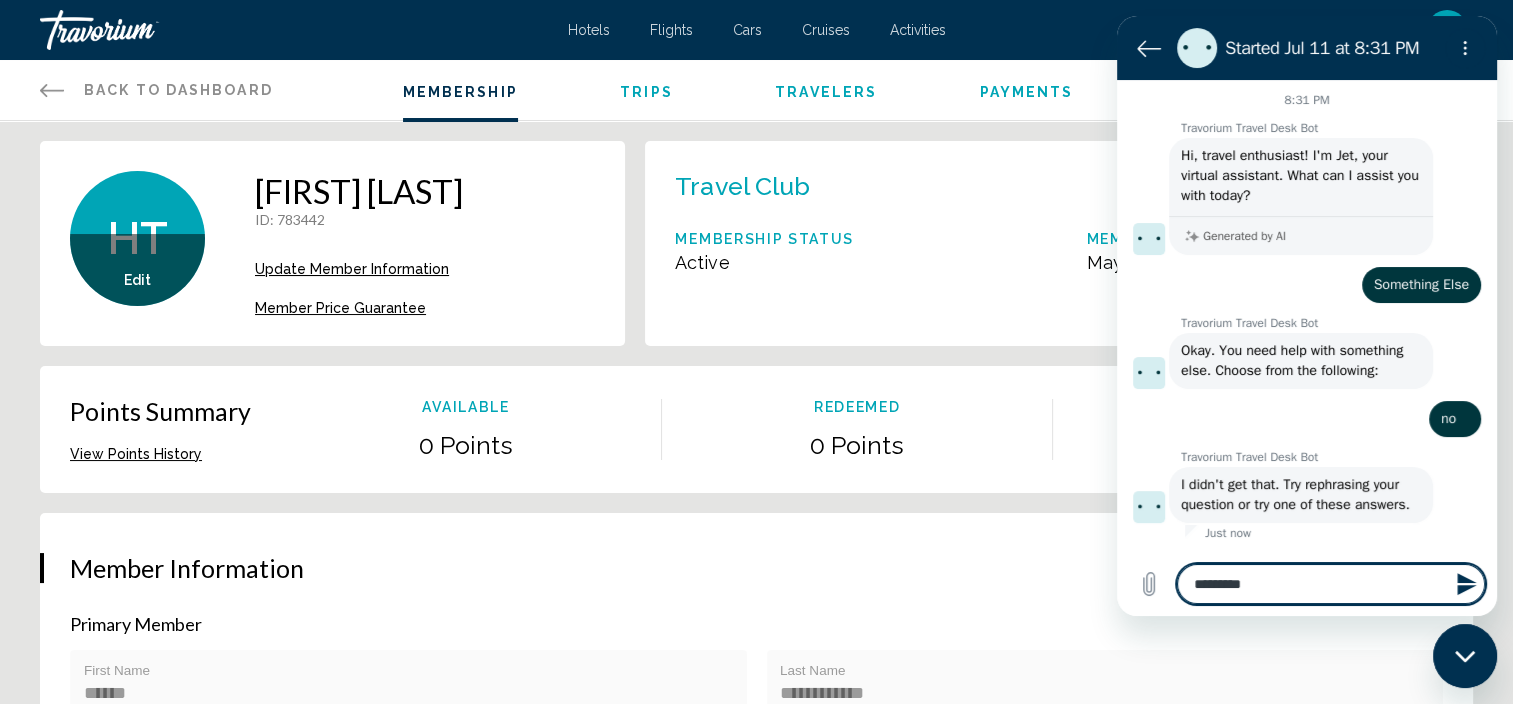 type on "**********" 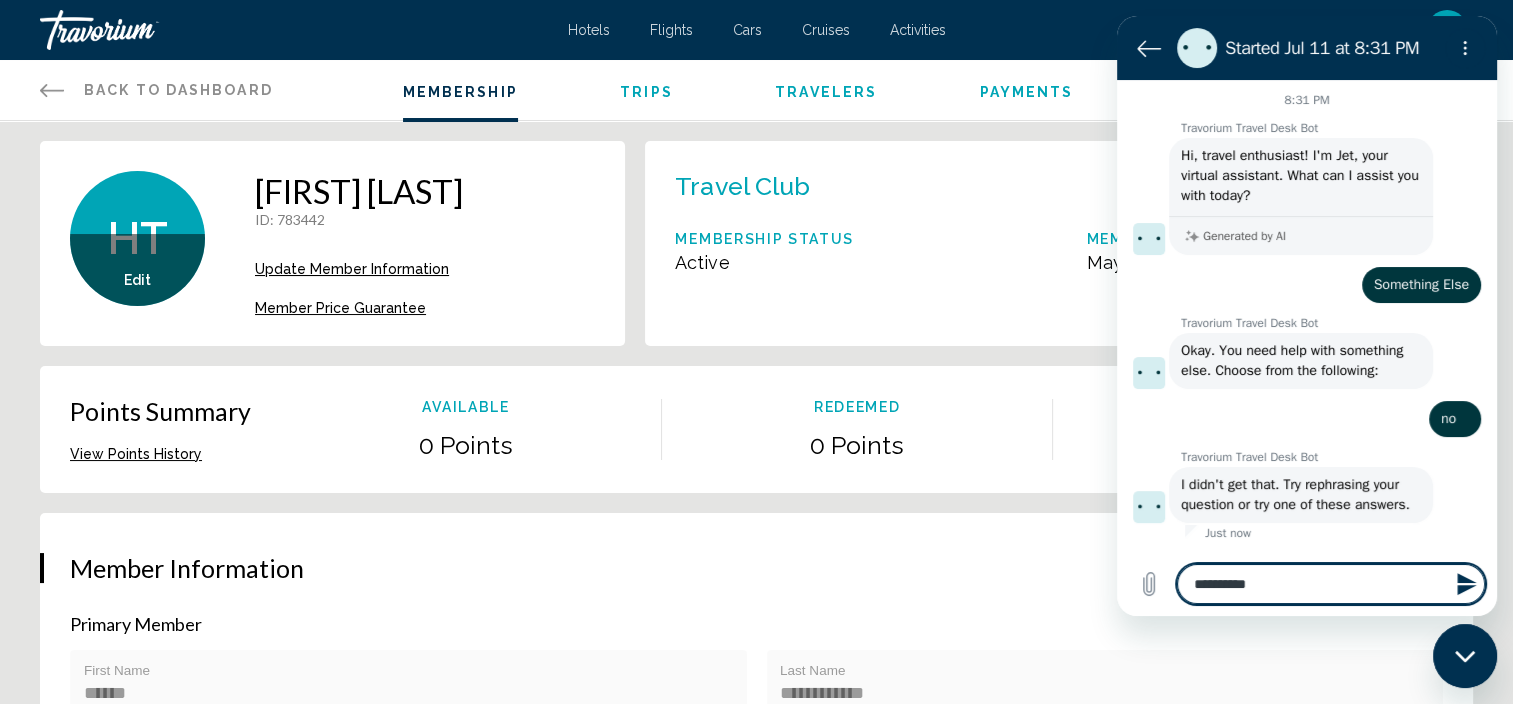 type on "**********" 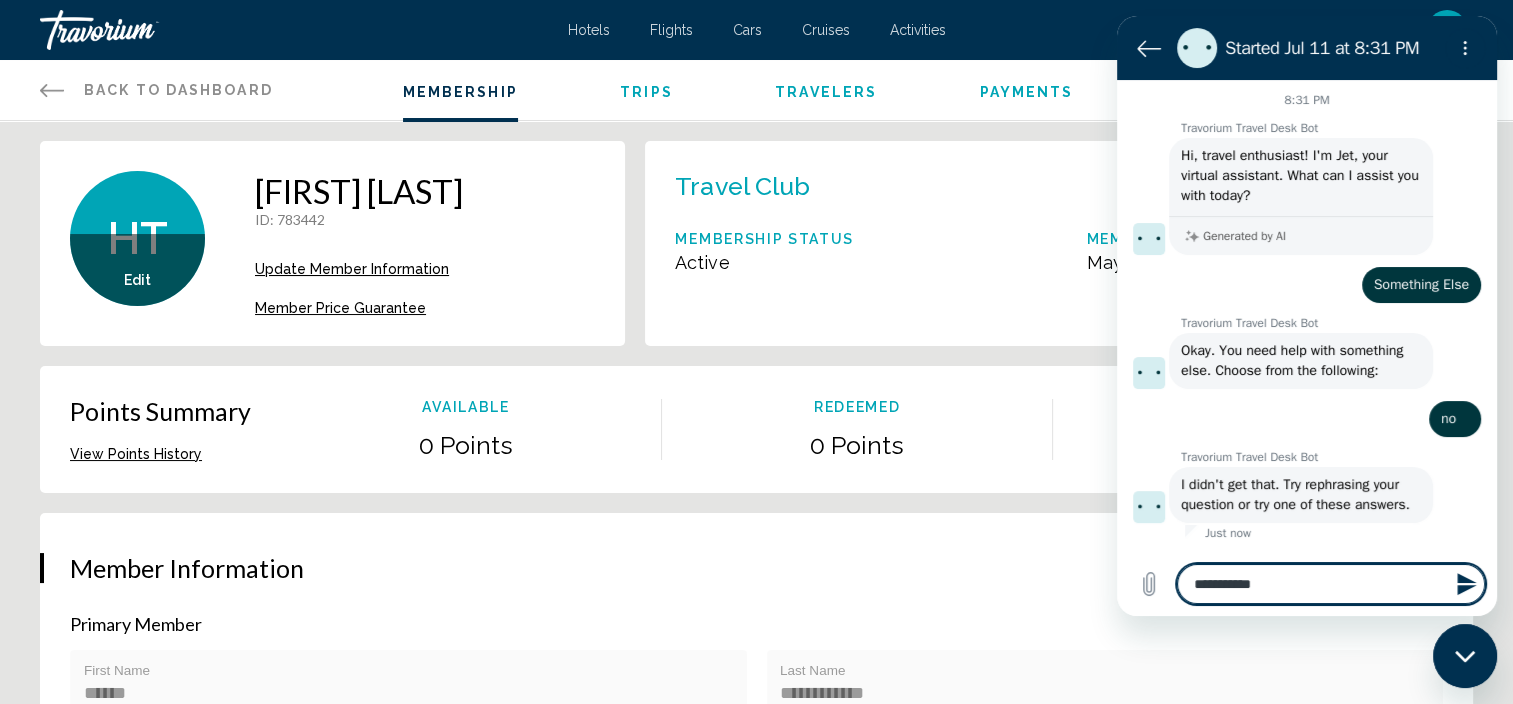 type on "**********" 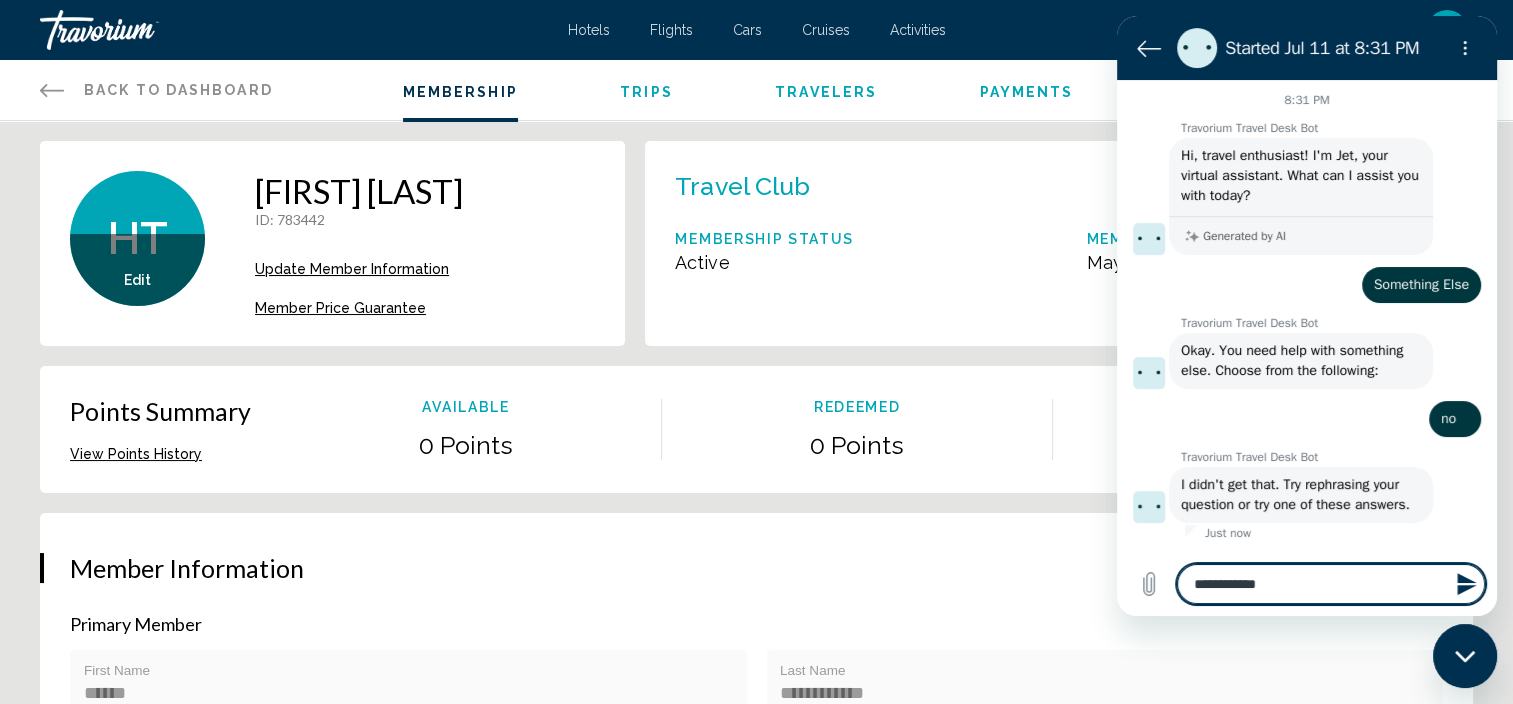 type on "**********" 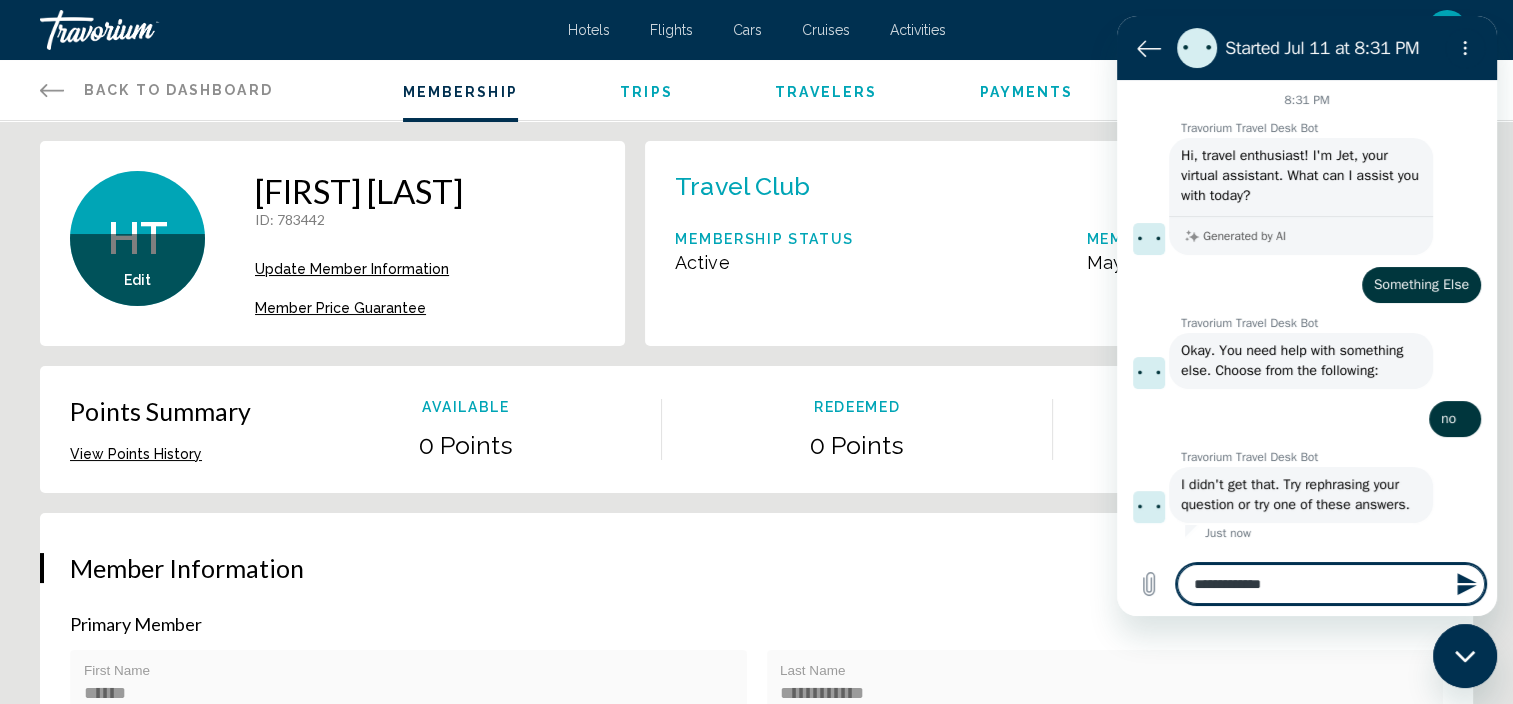 type on "**********" 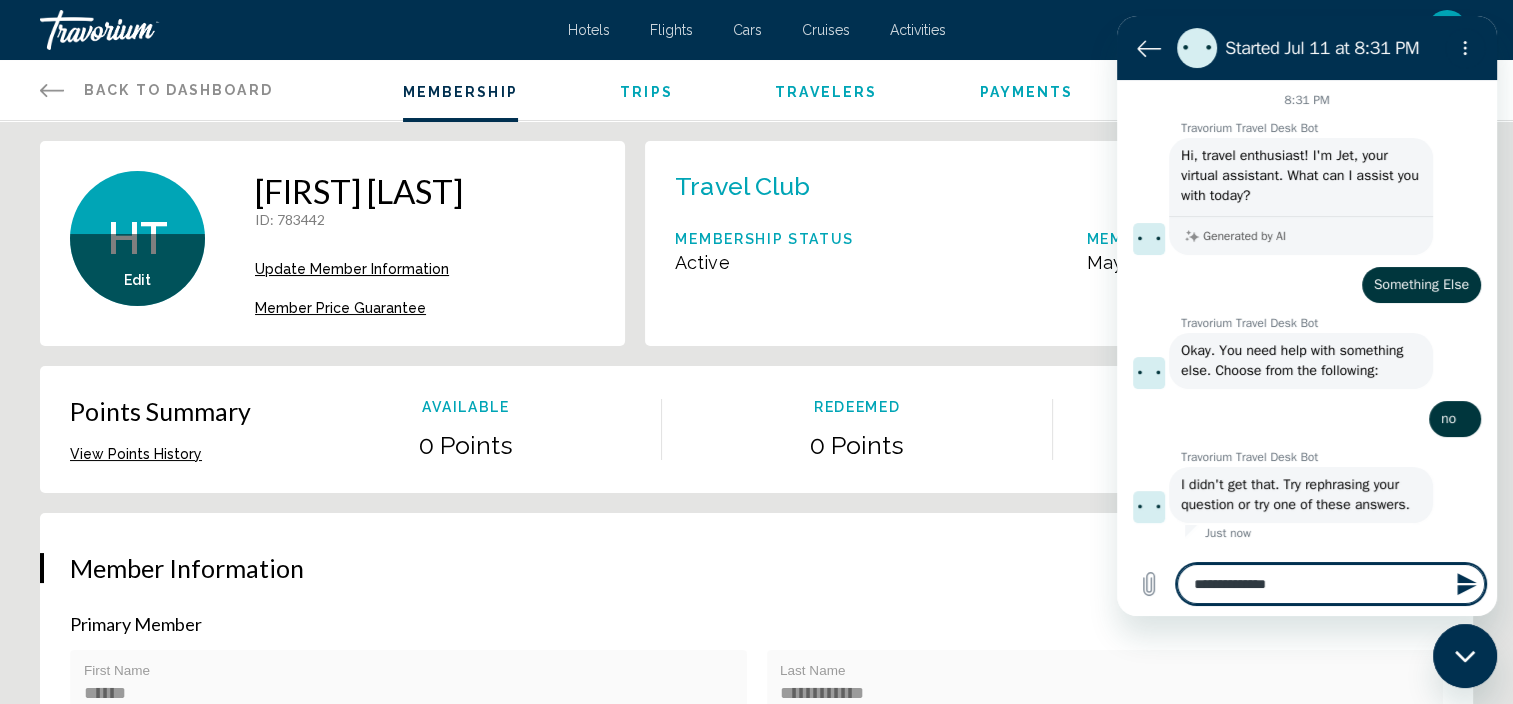 type on "**********" 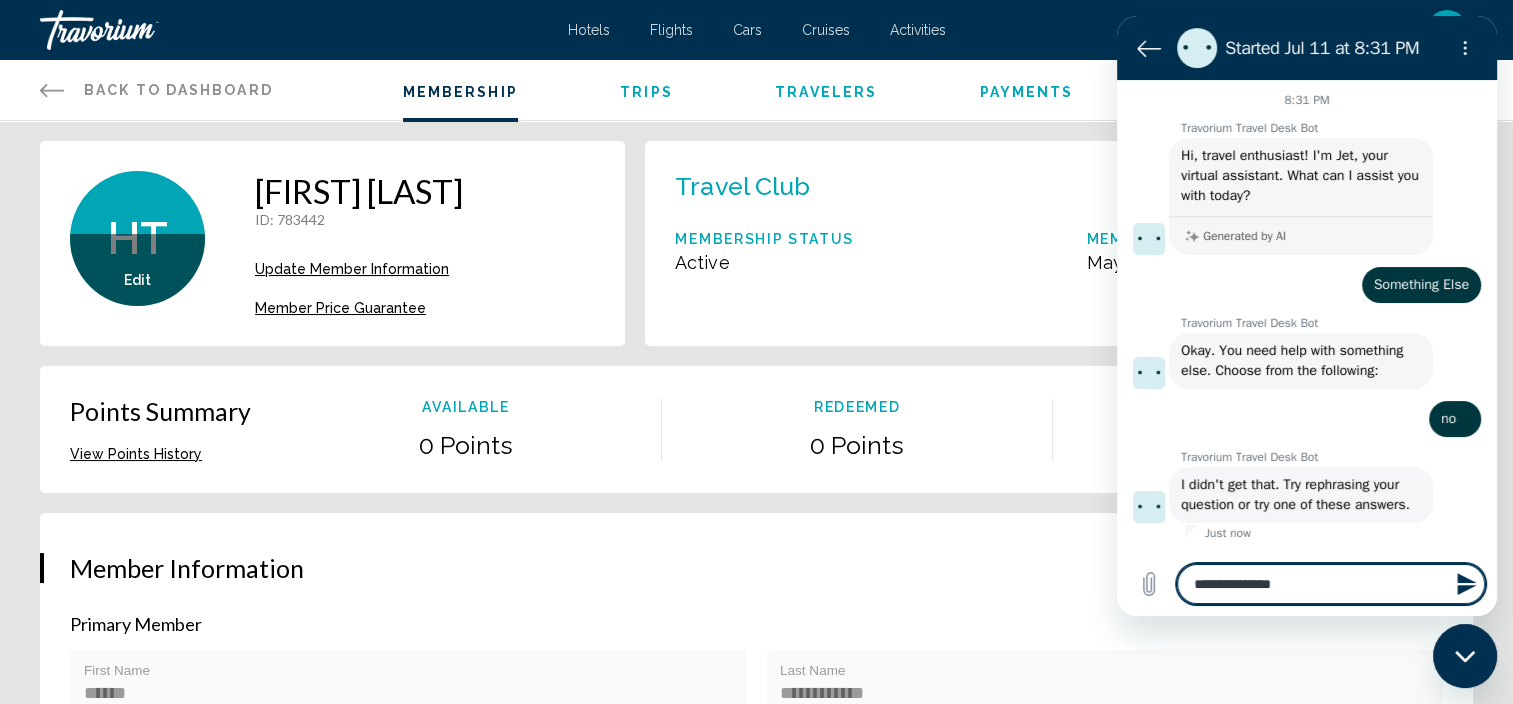 type on "**********" 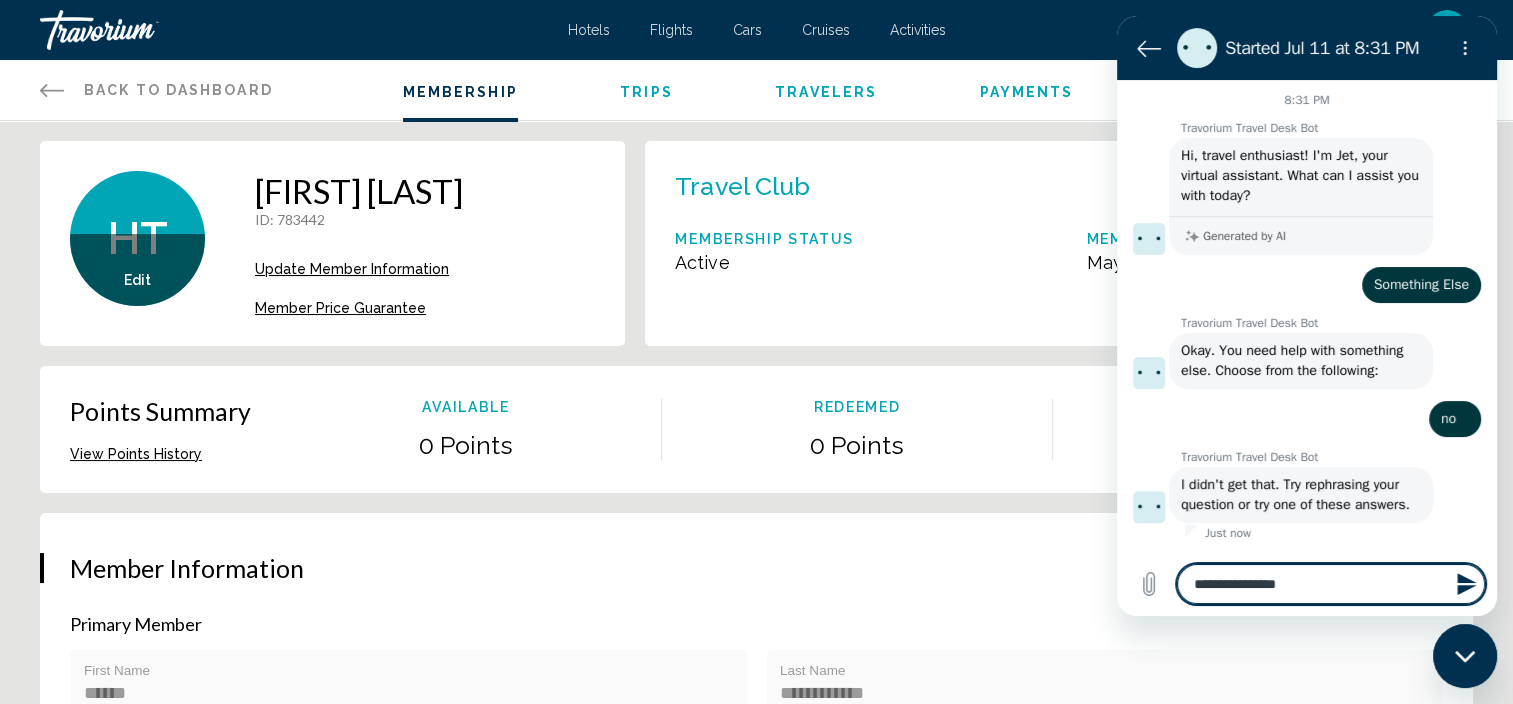 type on "**********" 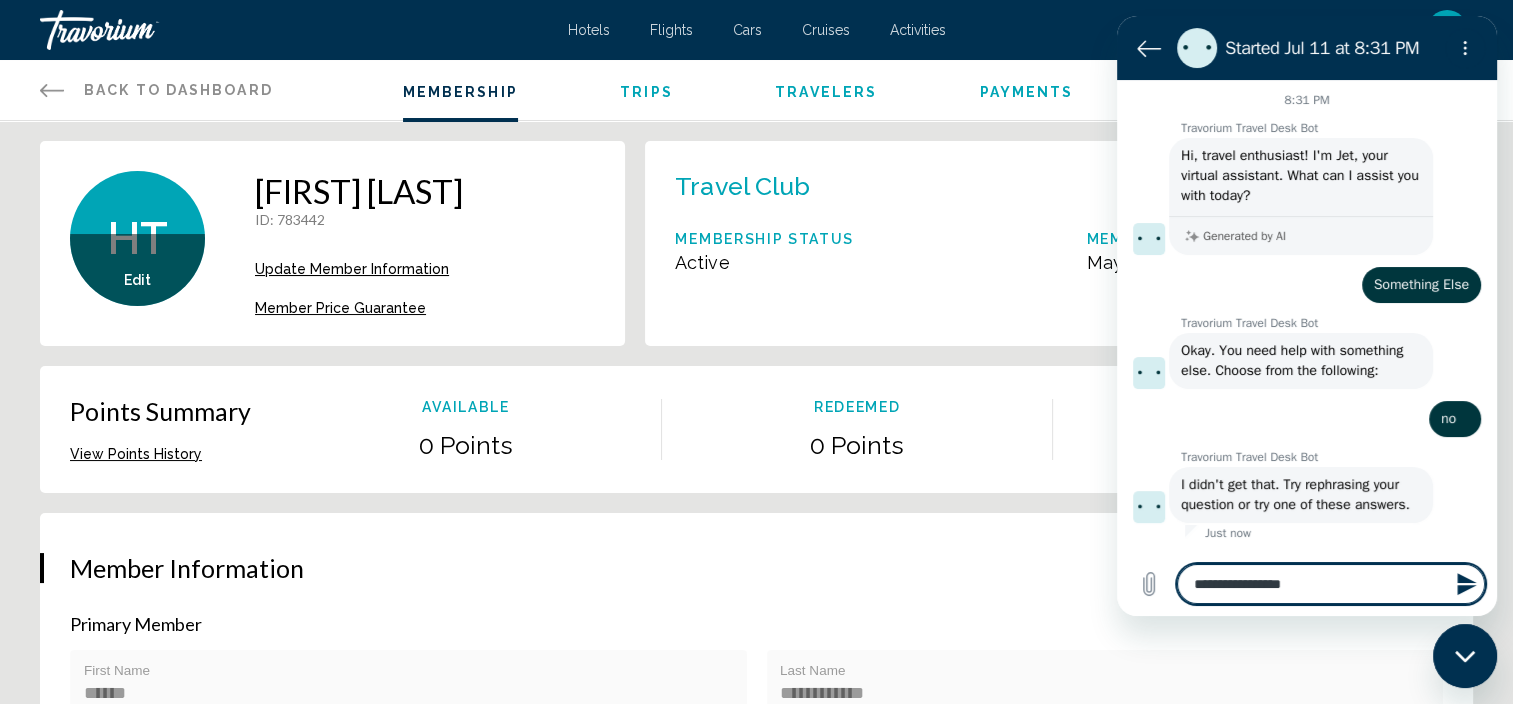 type on "**********" 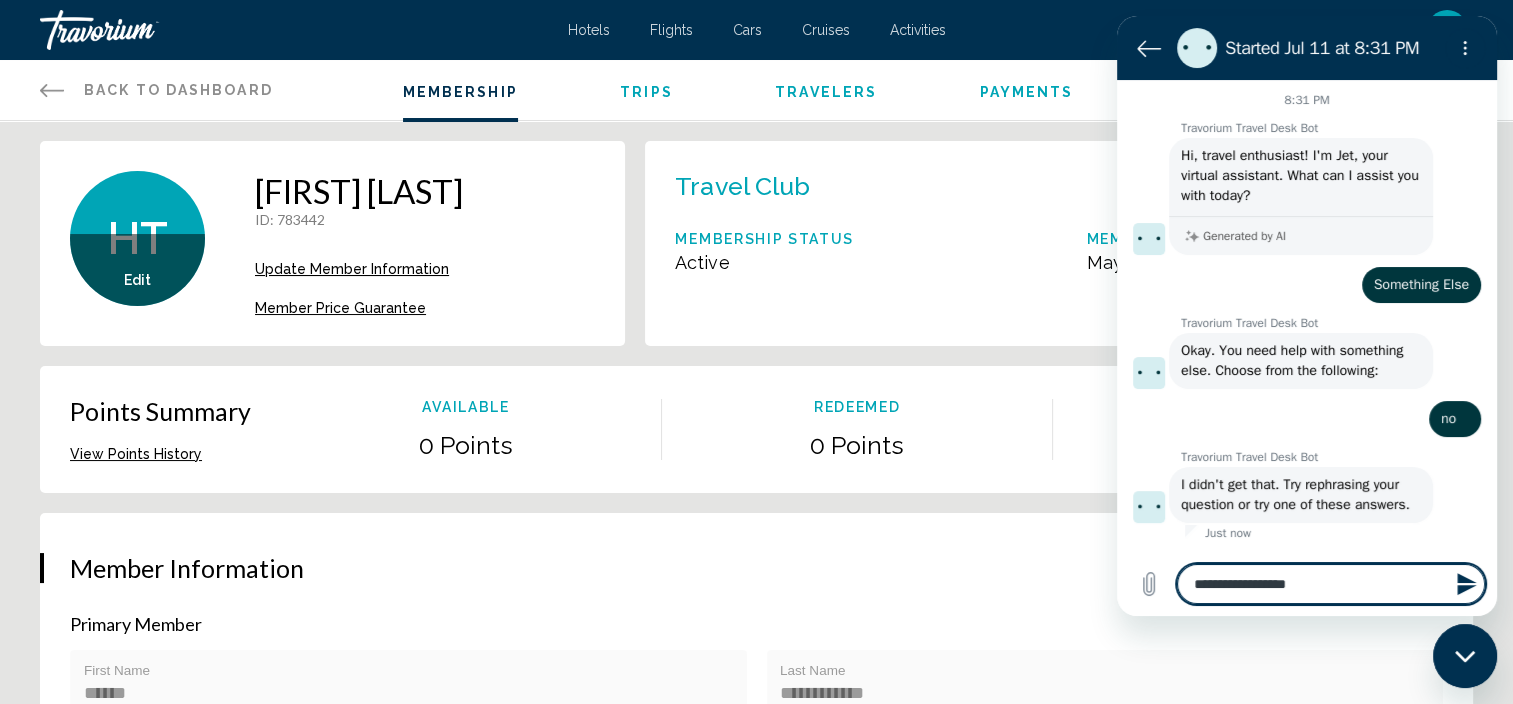 type on "**********" 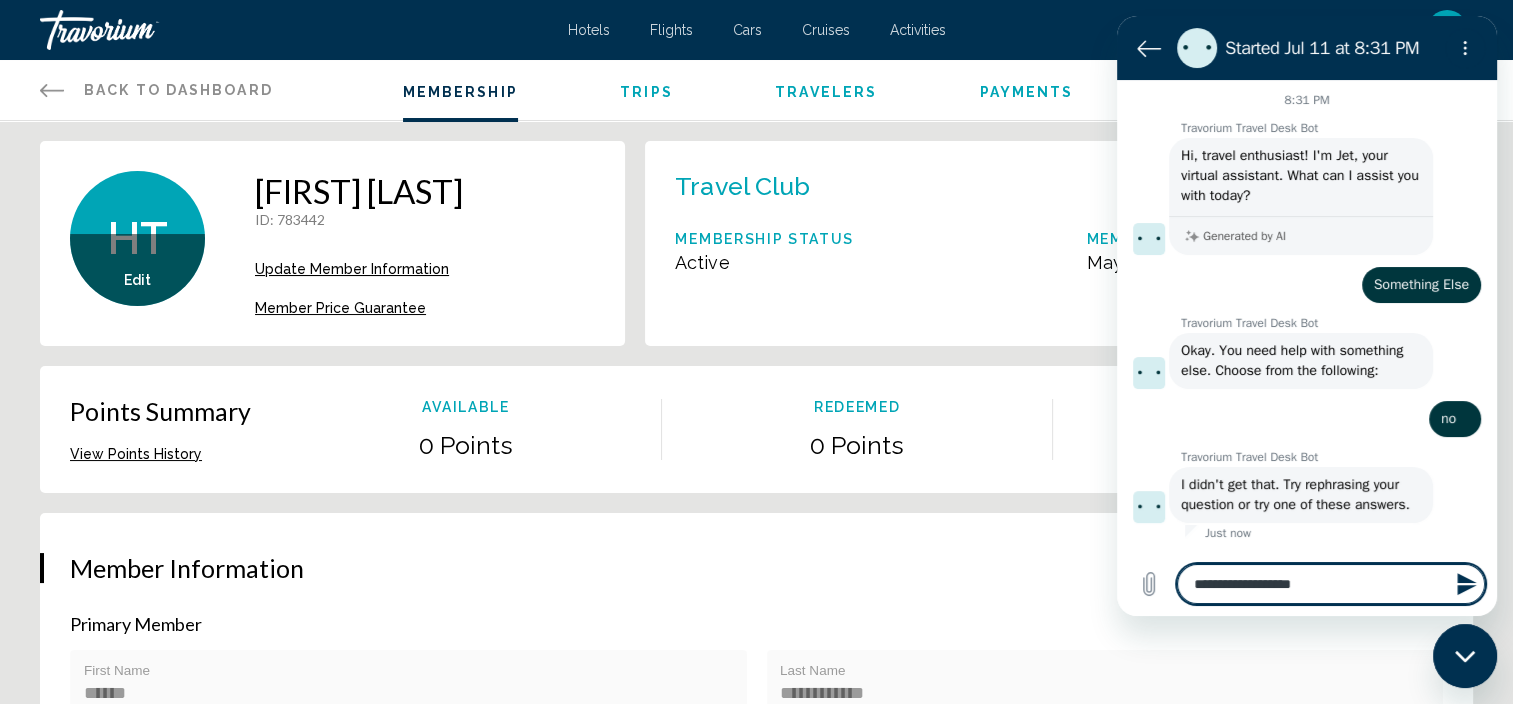 type on "**********" 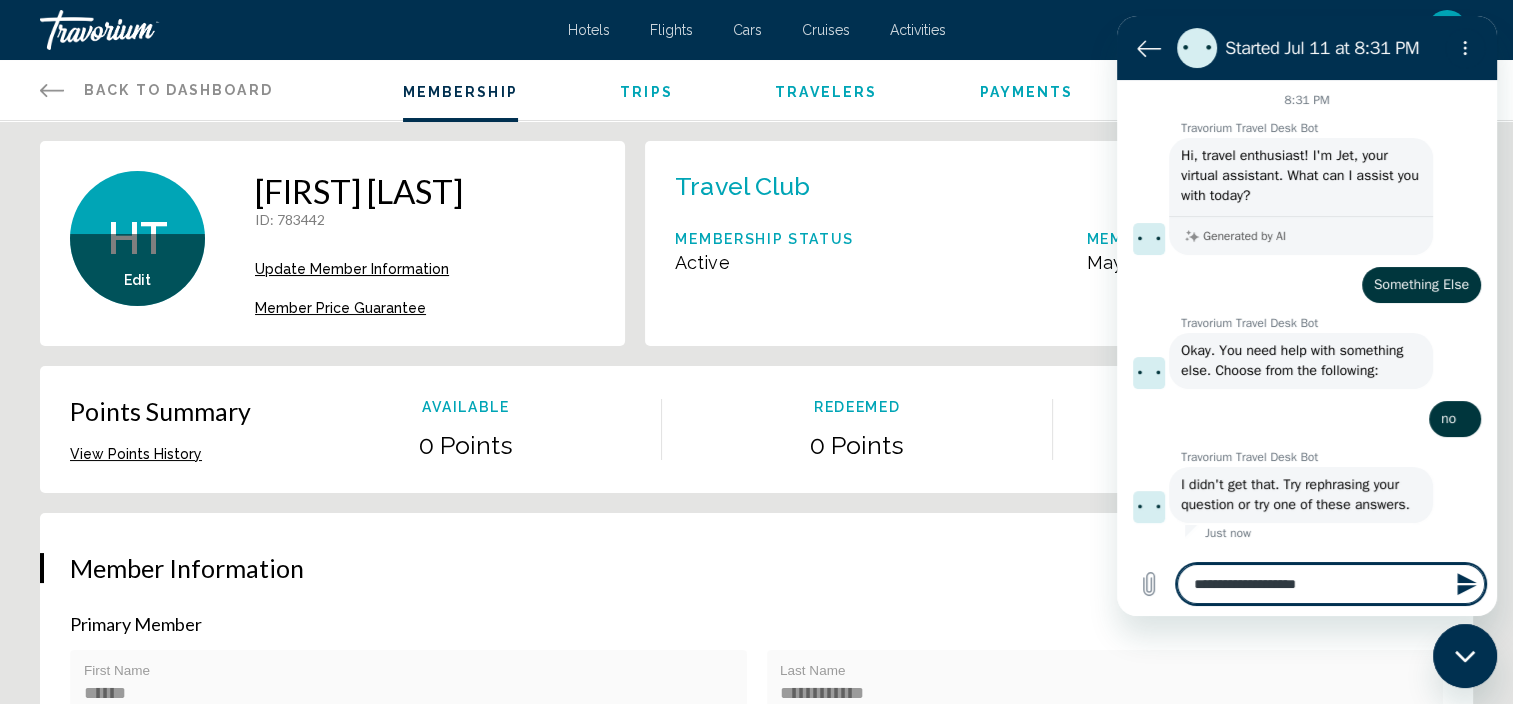 type on "**********" 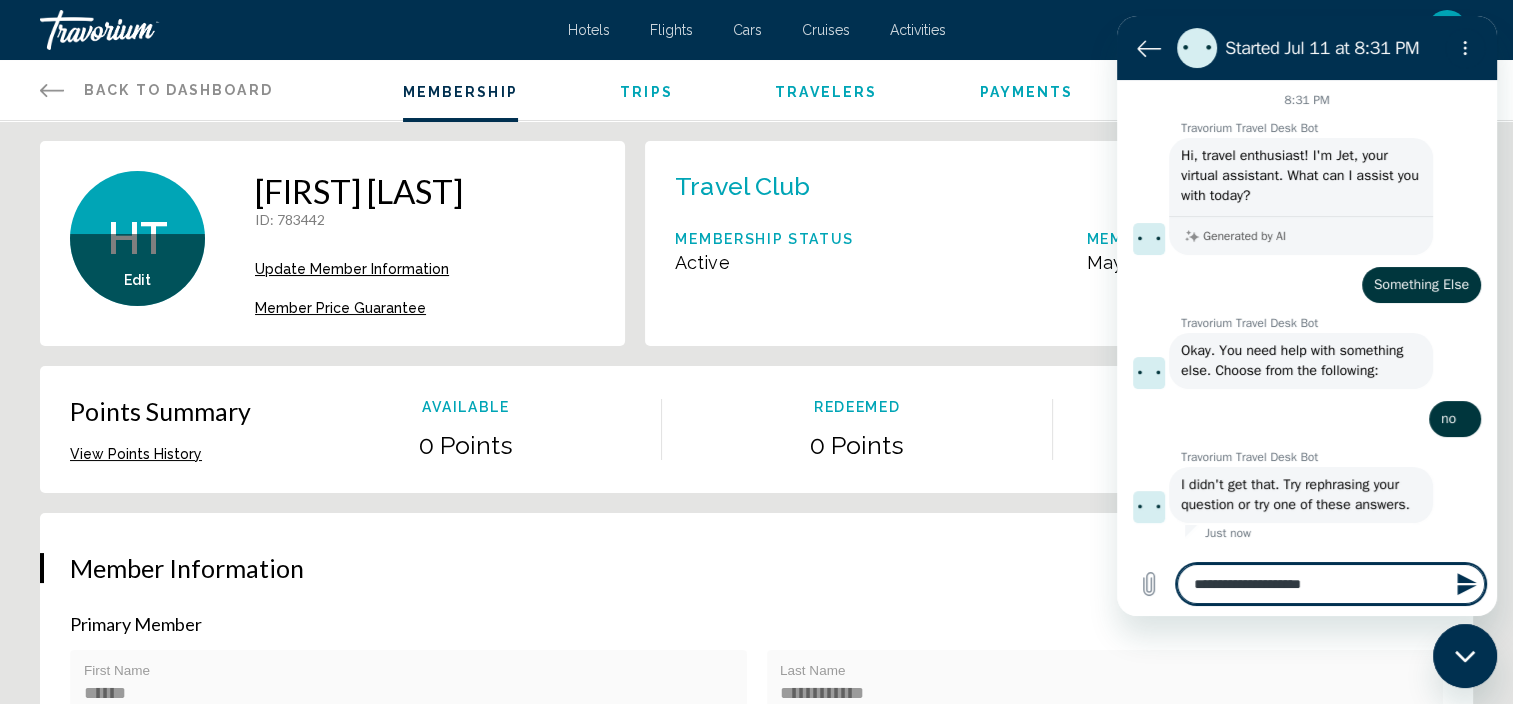 type on "**********" 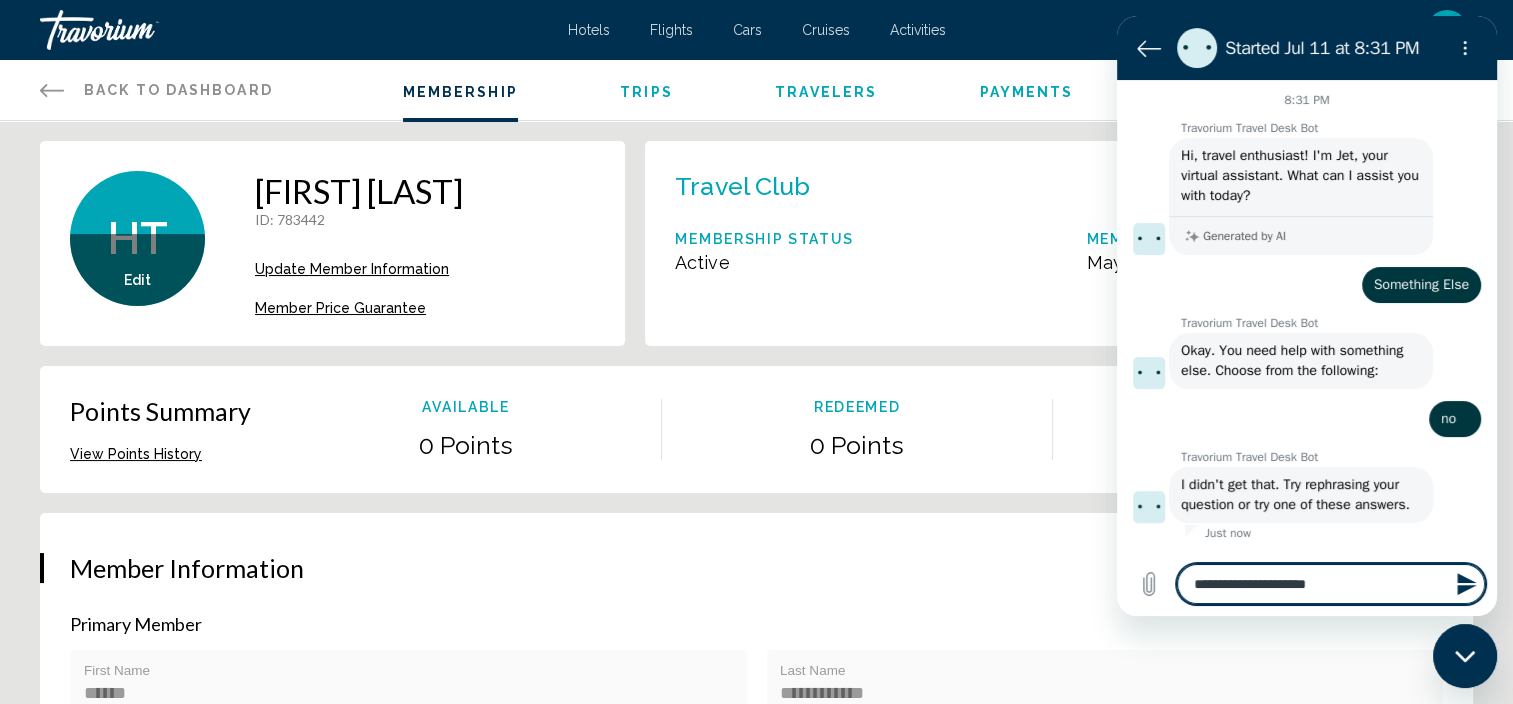 type on "**********" 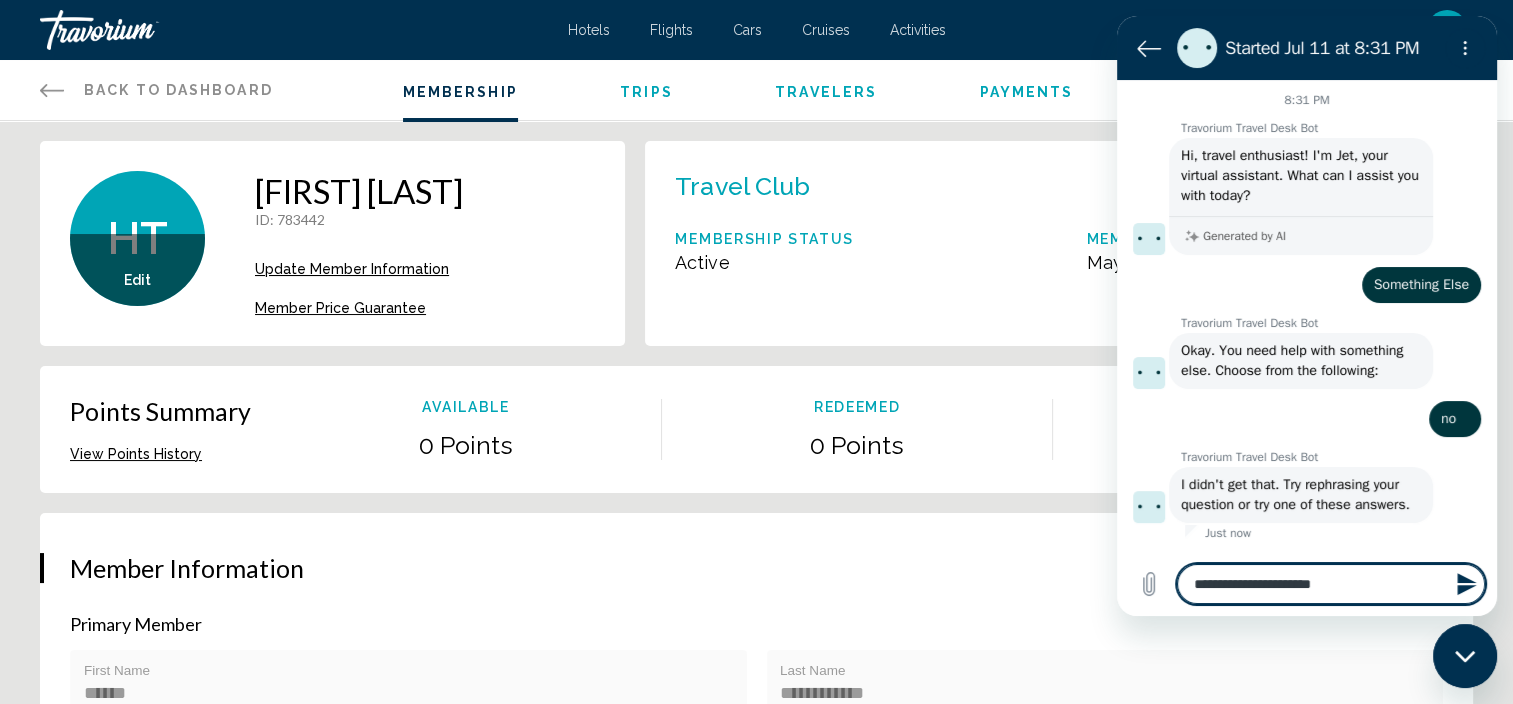 type on "**********" 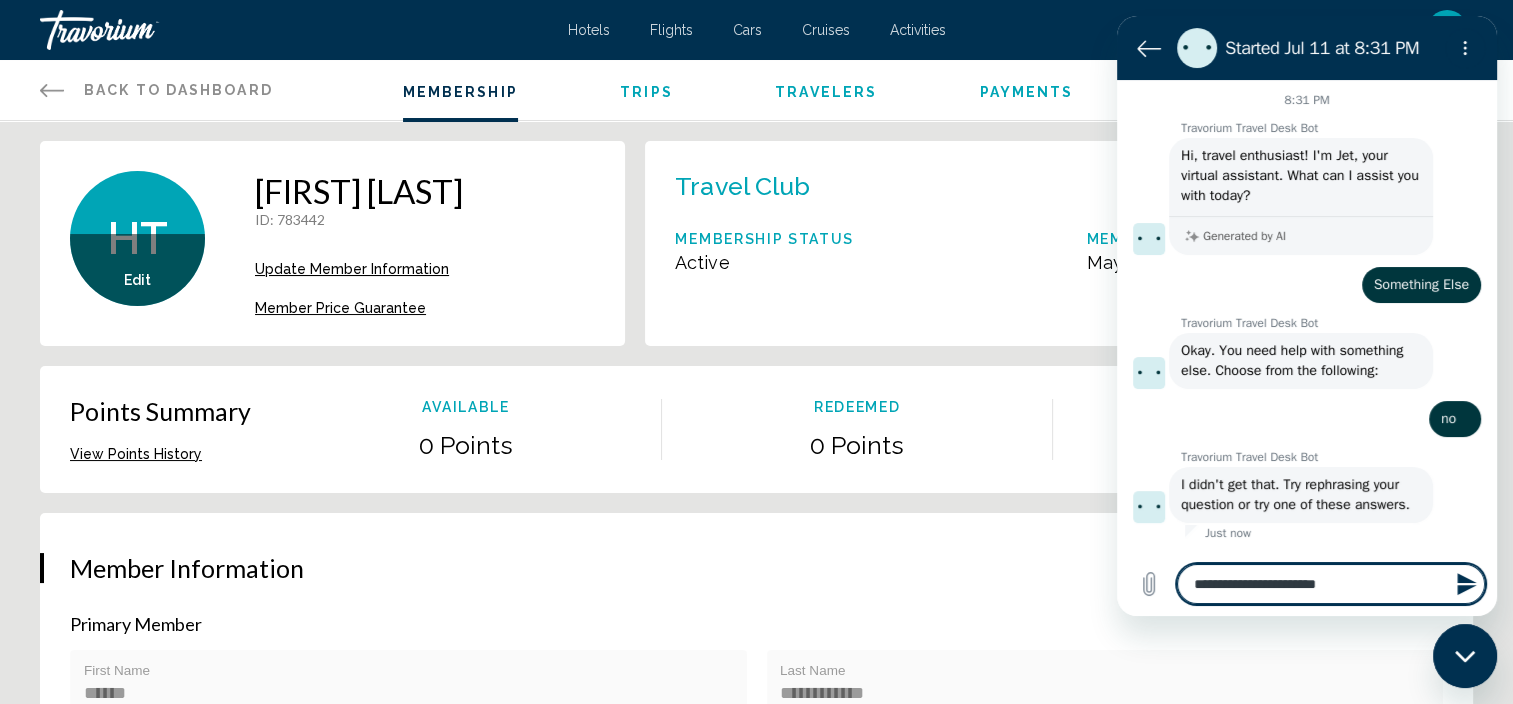type on "**********" 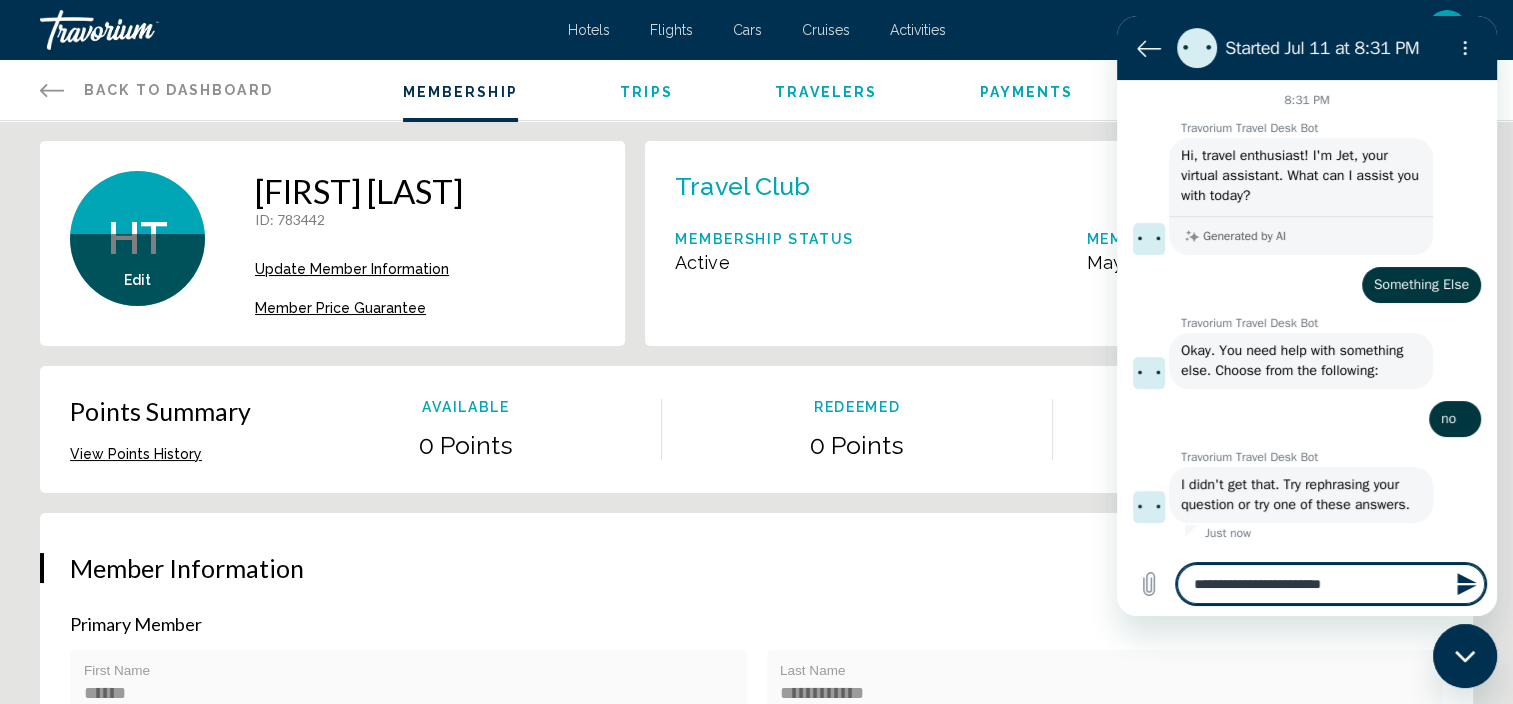 type on "**********" 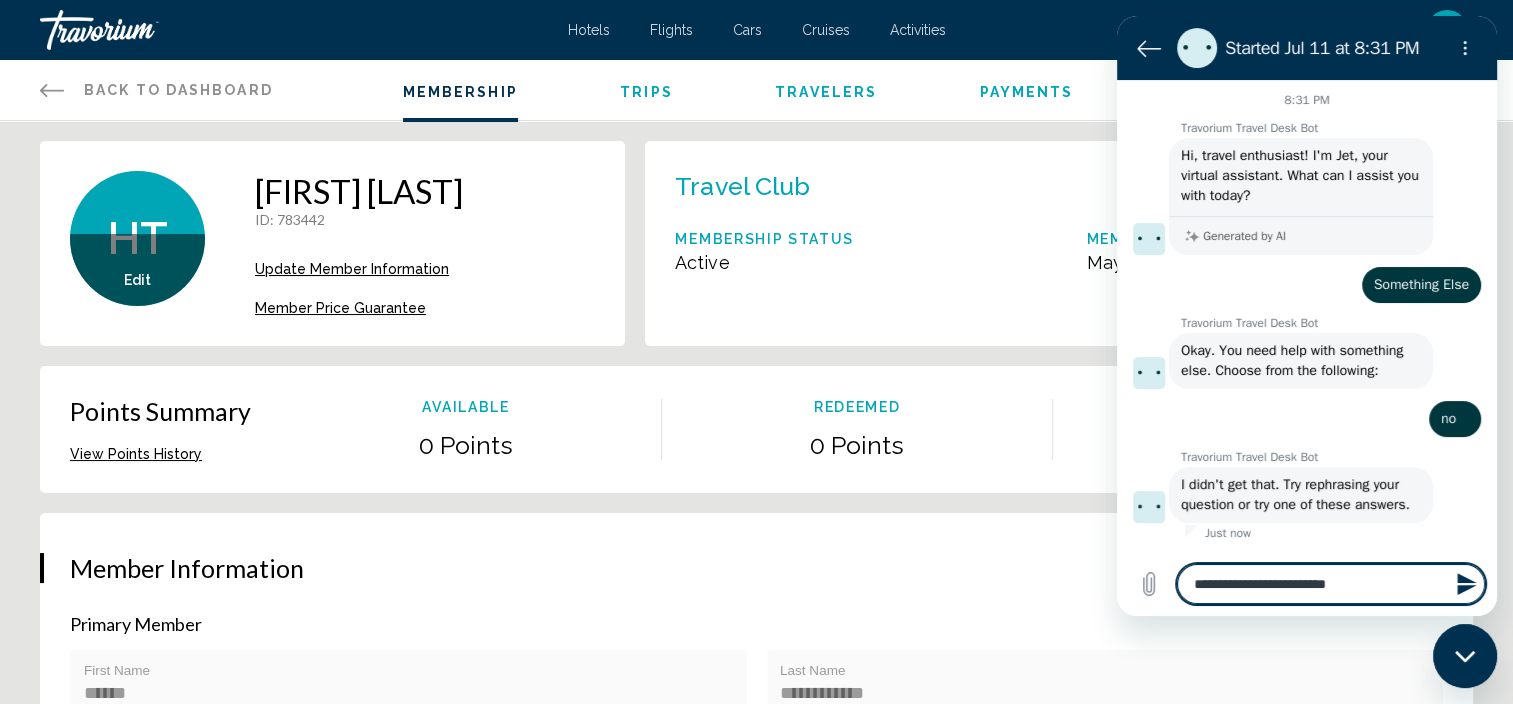 type on "**********" 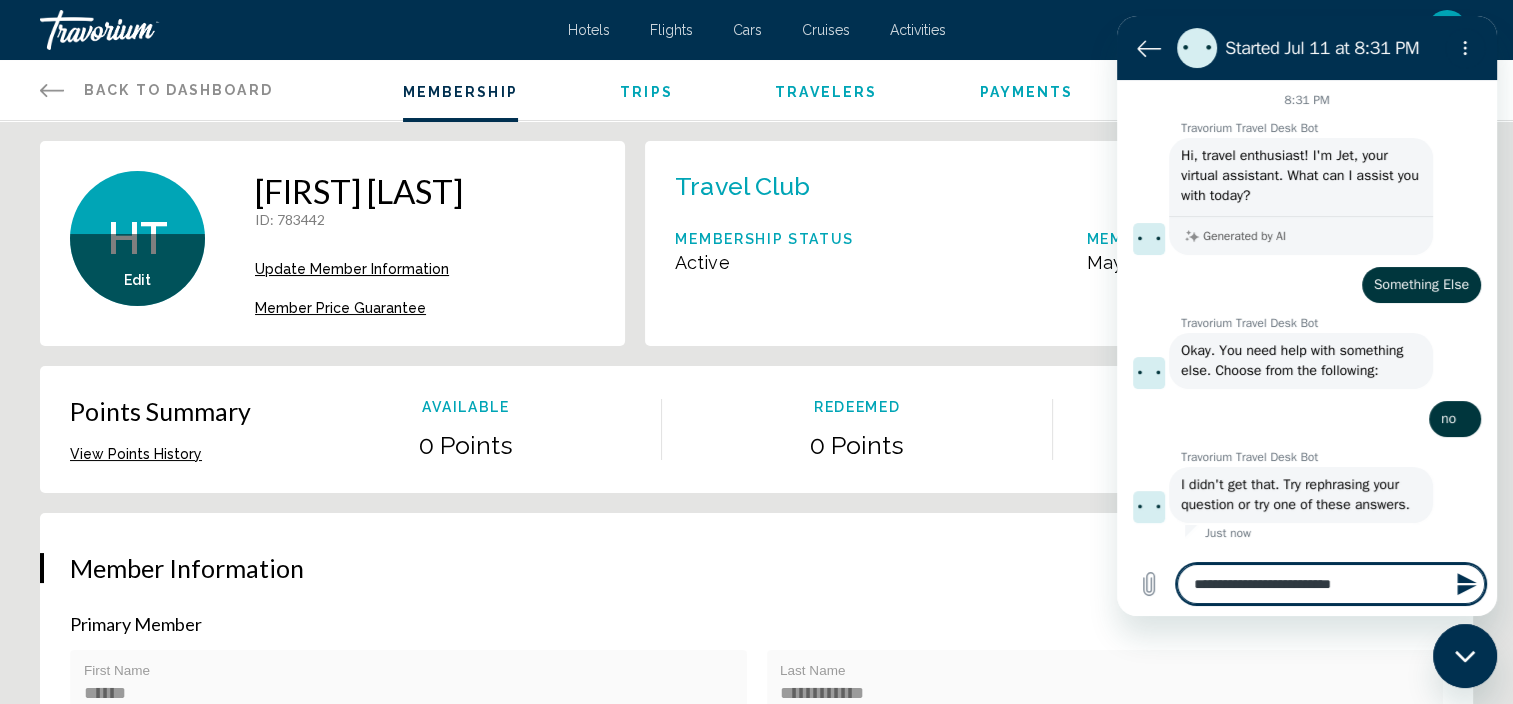 type on "**********" 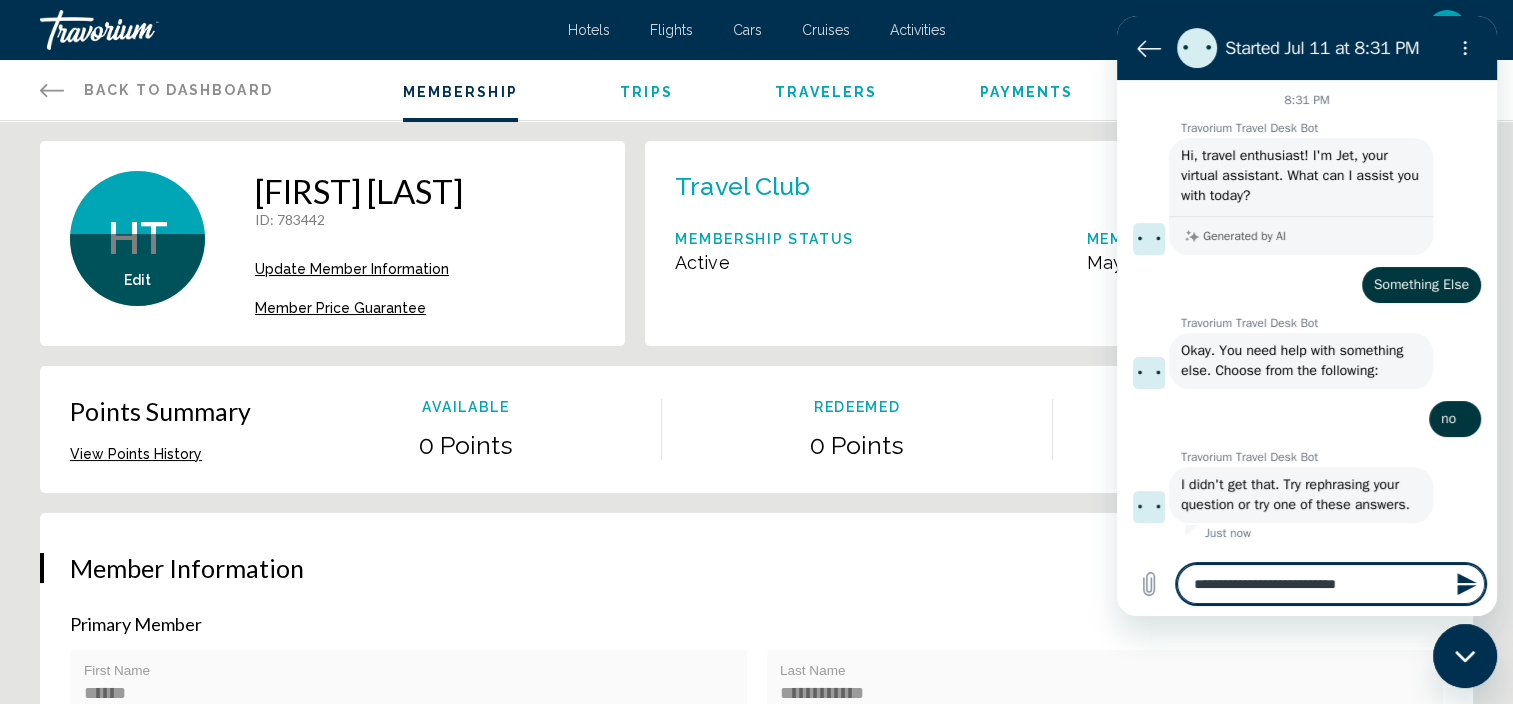type on "**********" 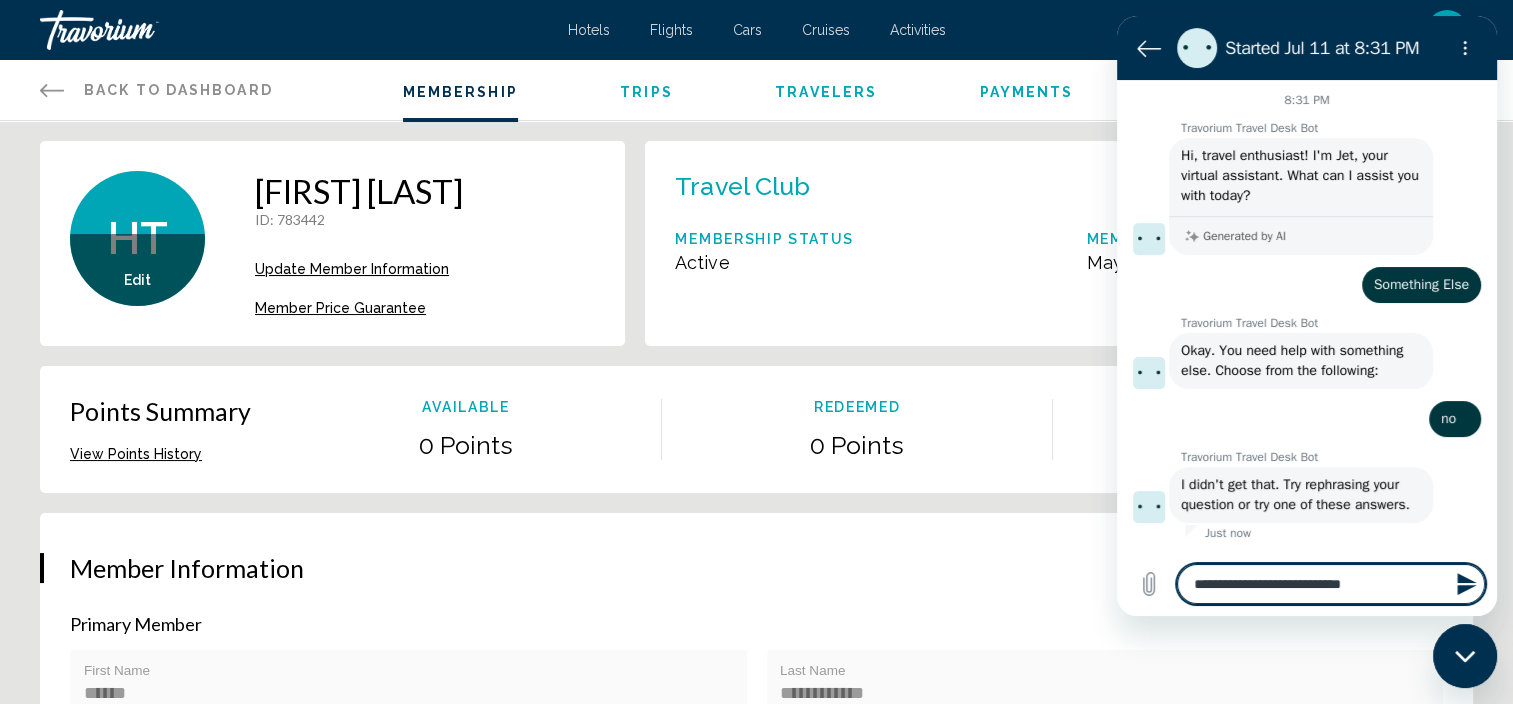 type on "**********" 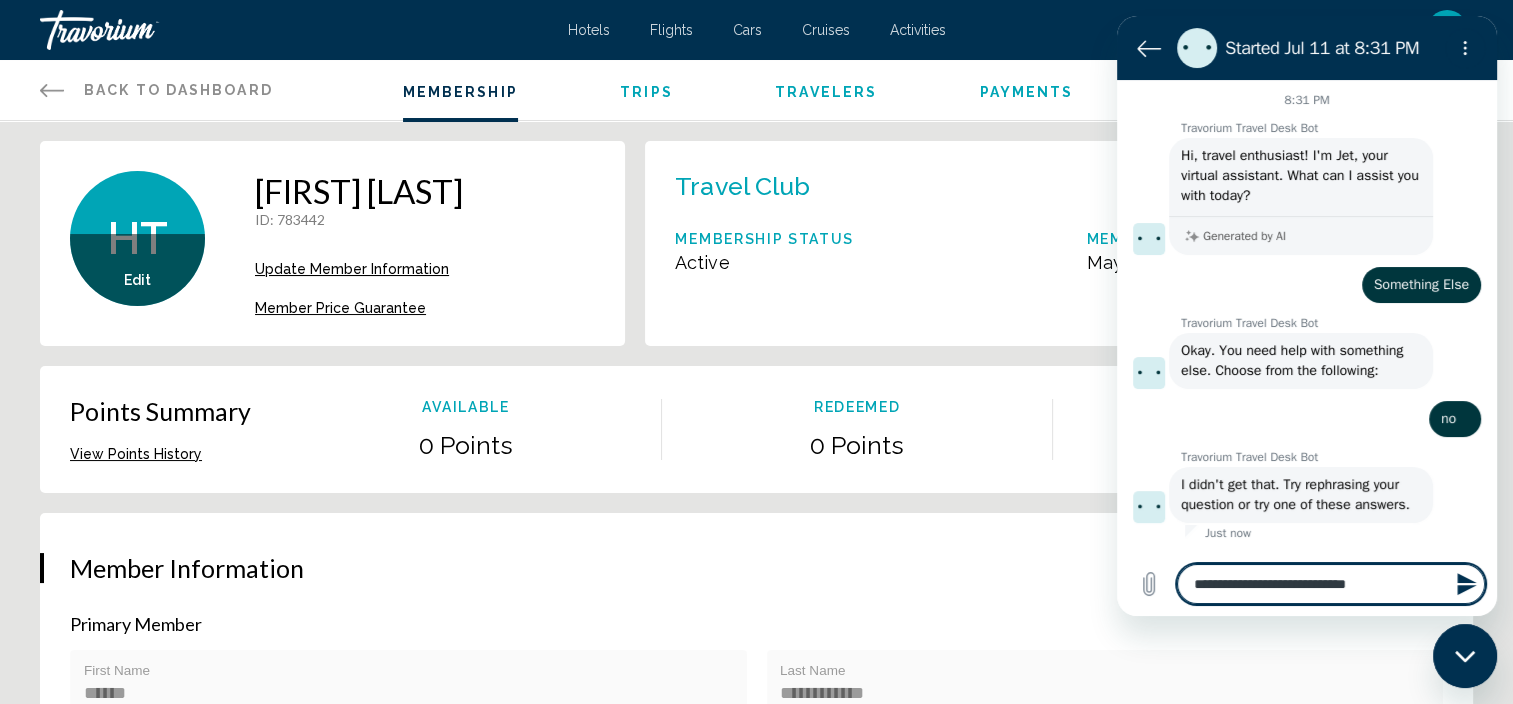type 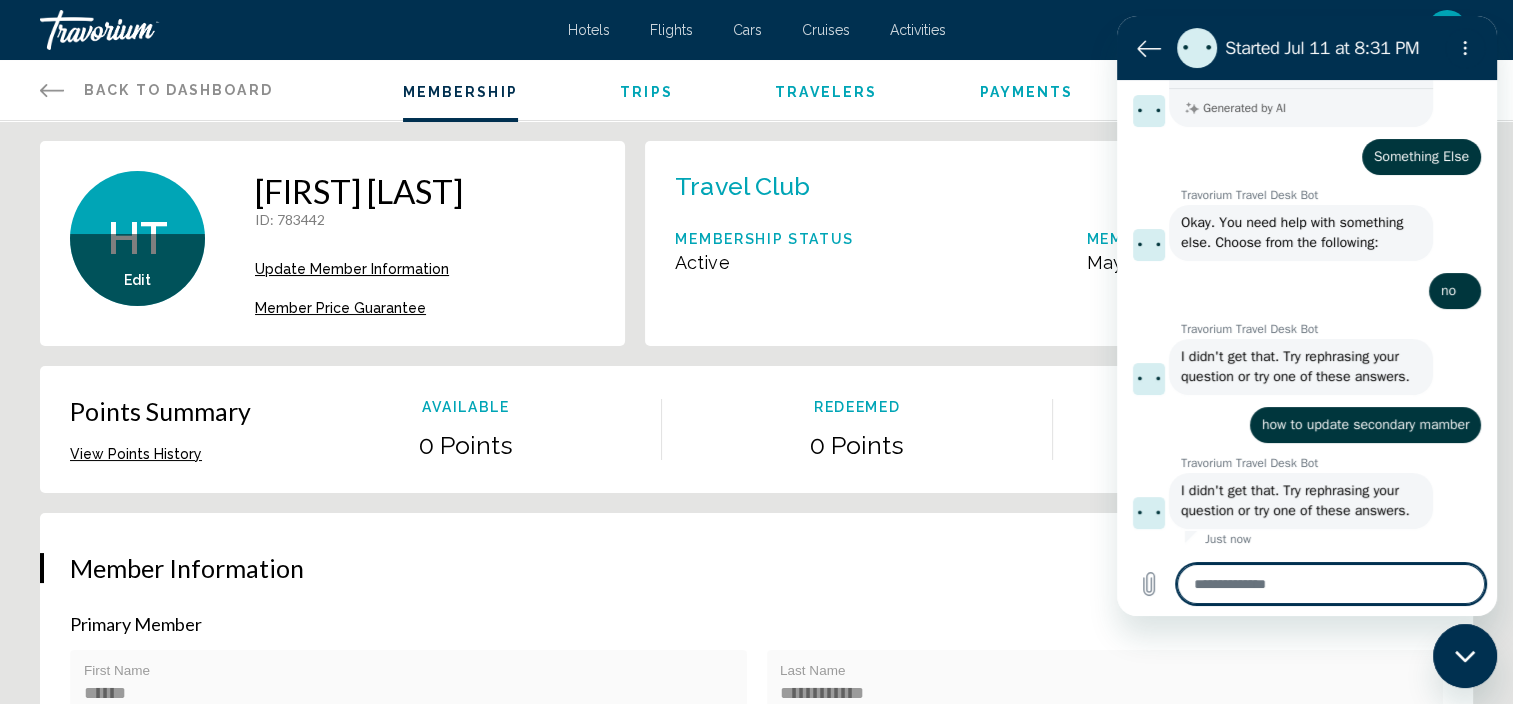 scroll, scrollTop: 188, scrollLeft: 0, axis: vertical 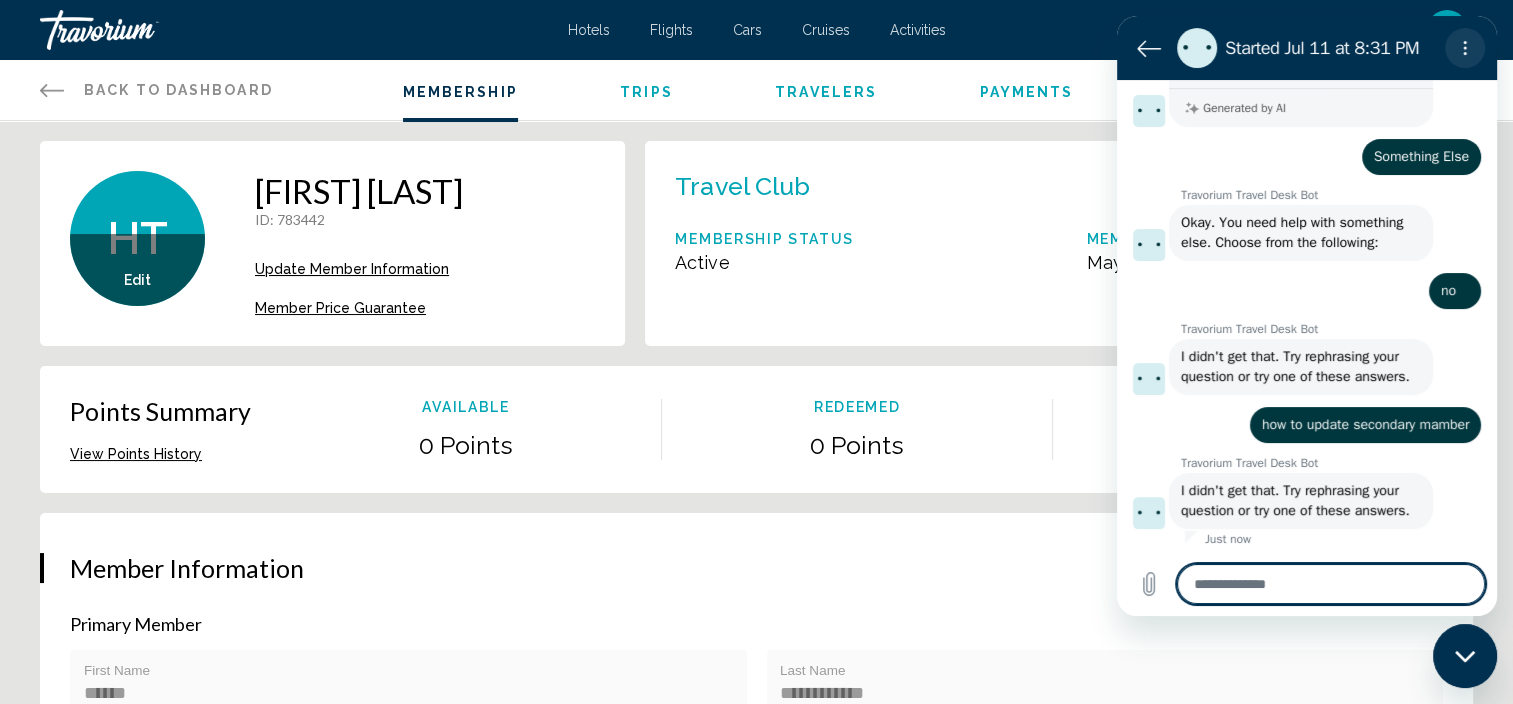 click at bounding box center (1465, 48) 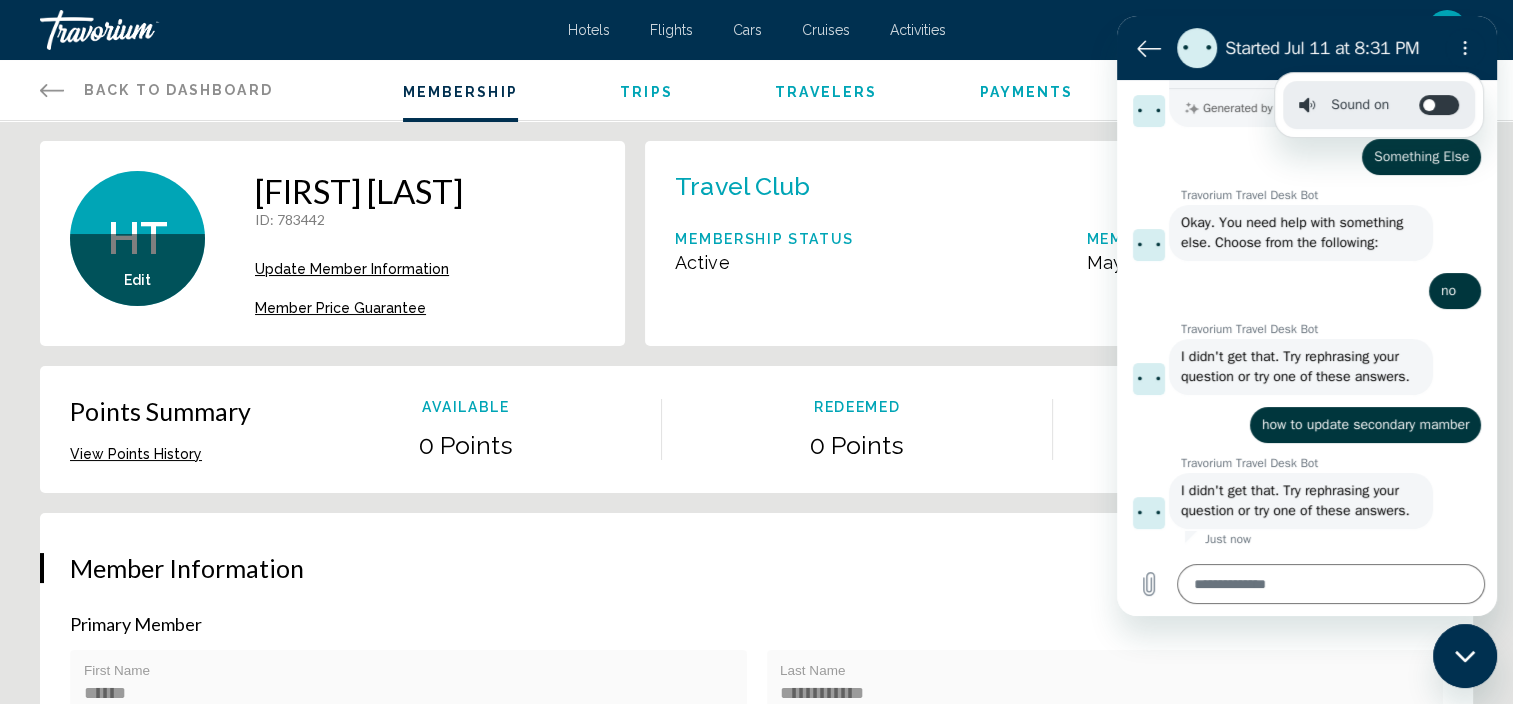 click at bounding box center (1465, 656) 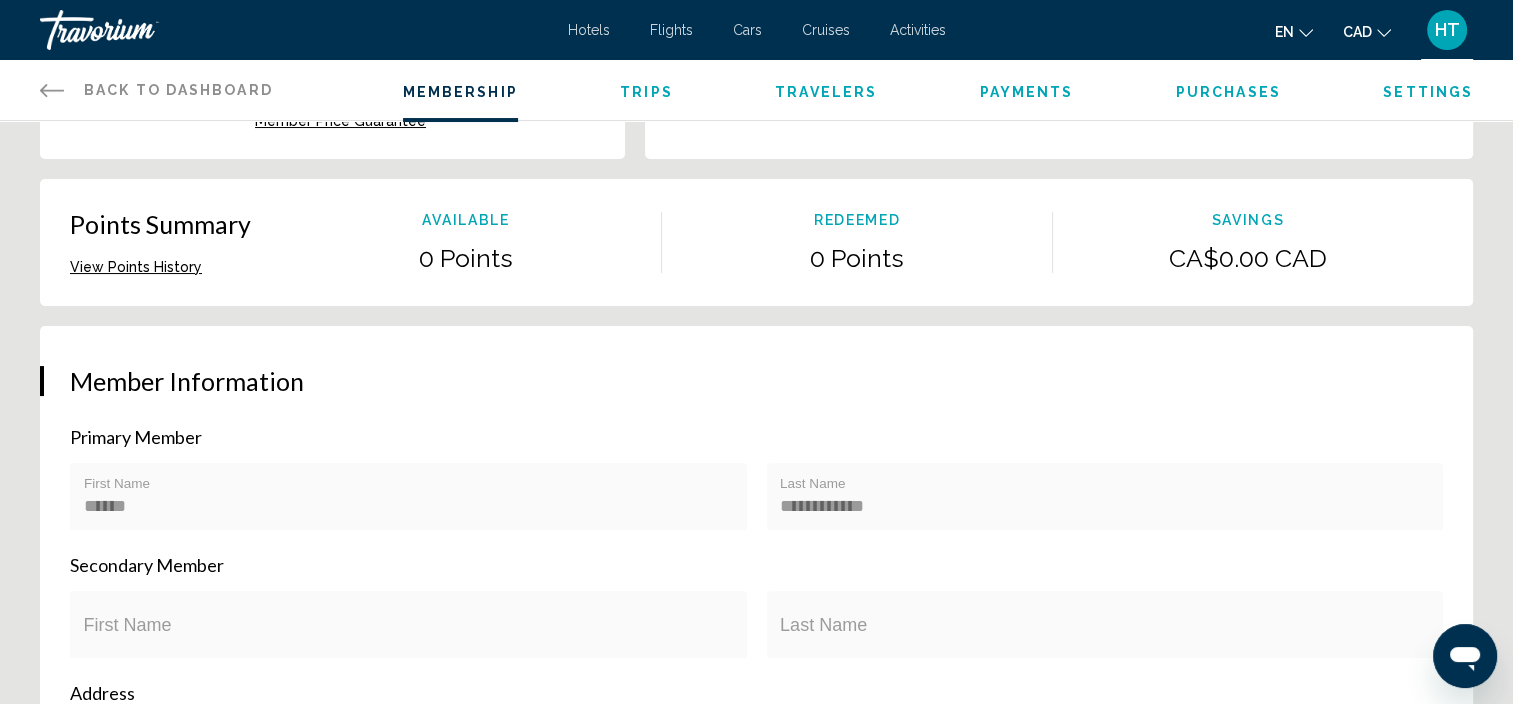 scroll, scrollTop: 300, scrollLeft: 0, axis: vertical 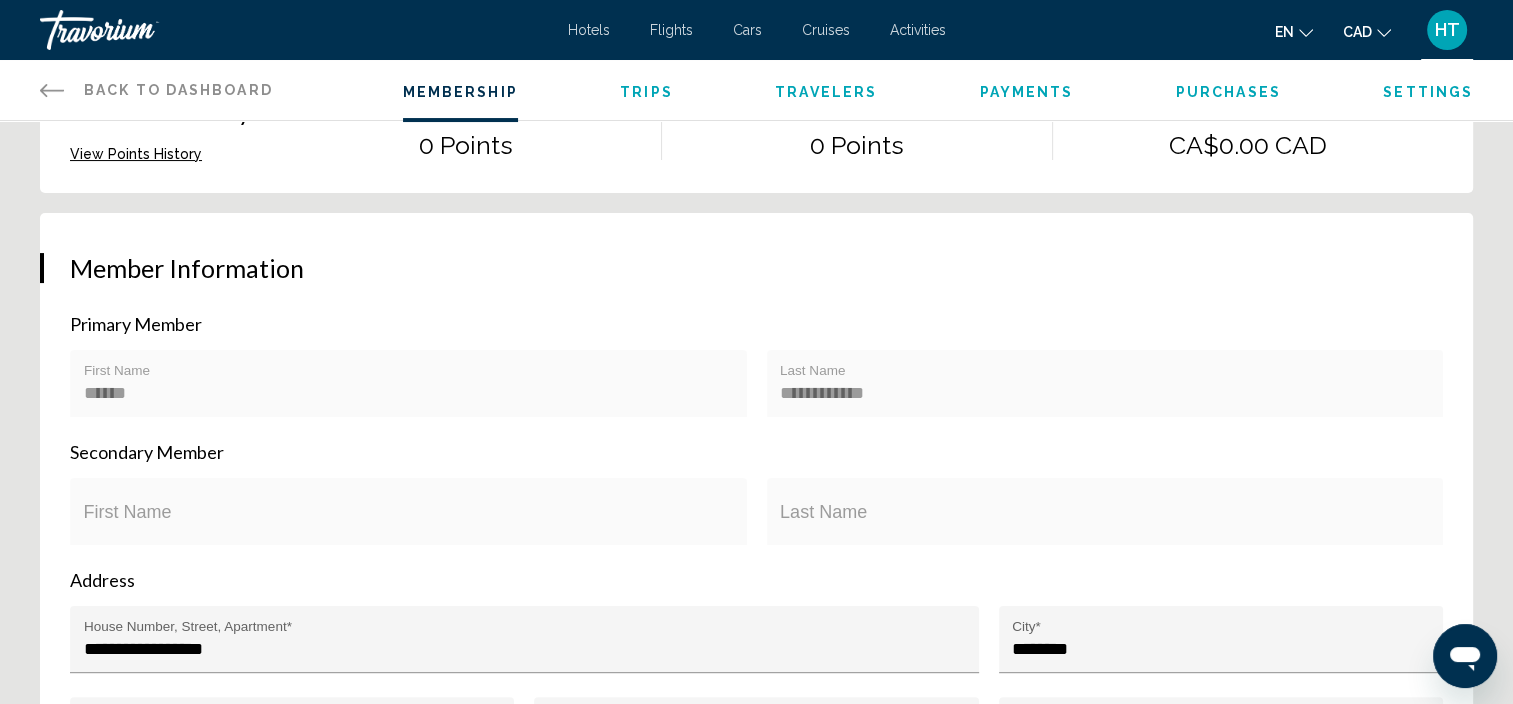 drag, startPoint x: 130, startPoint y: 514, endPoint x: 318, endPoint y: 540, distance: 189.78935 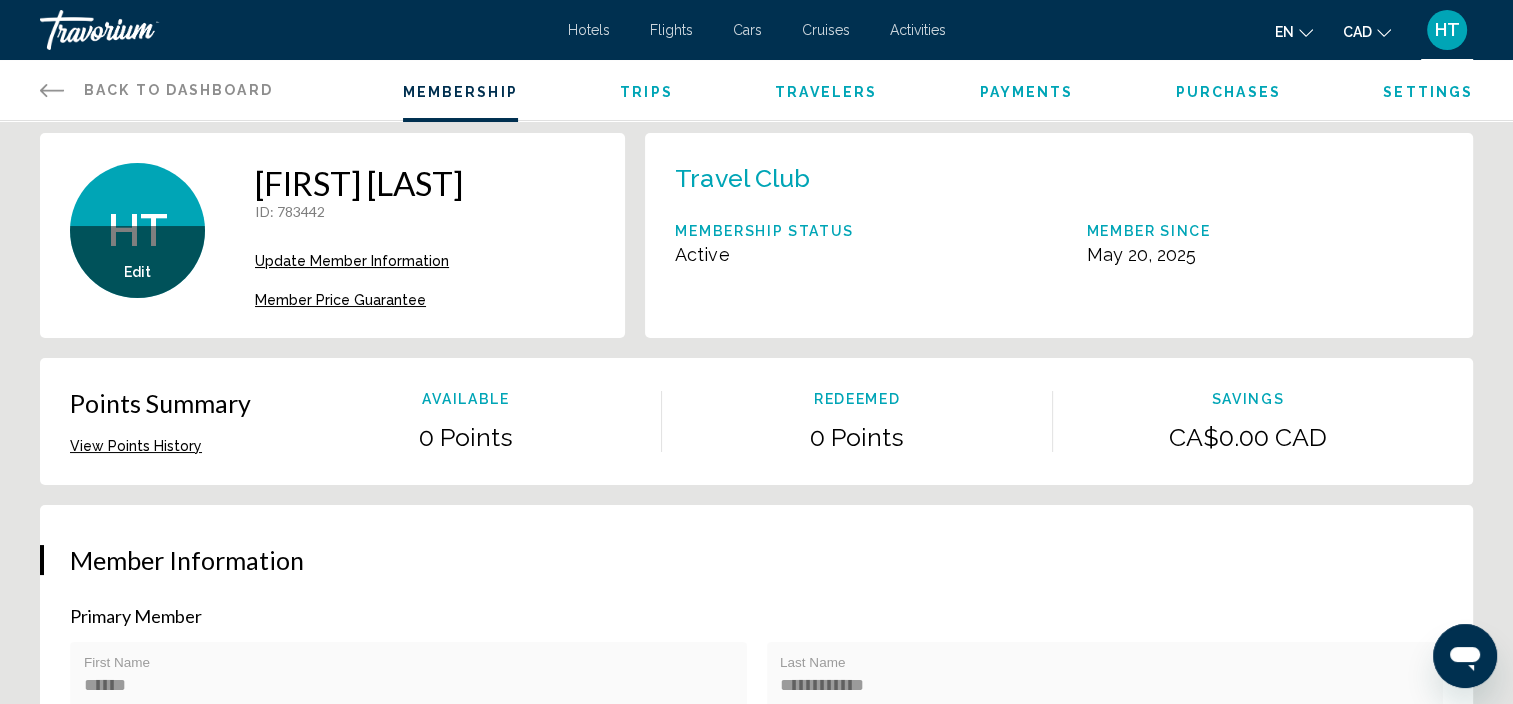 scroll, scrollTop: 0, scrollLeft: 0, axis: both 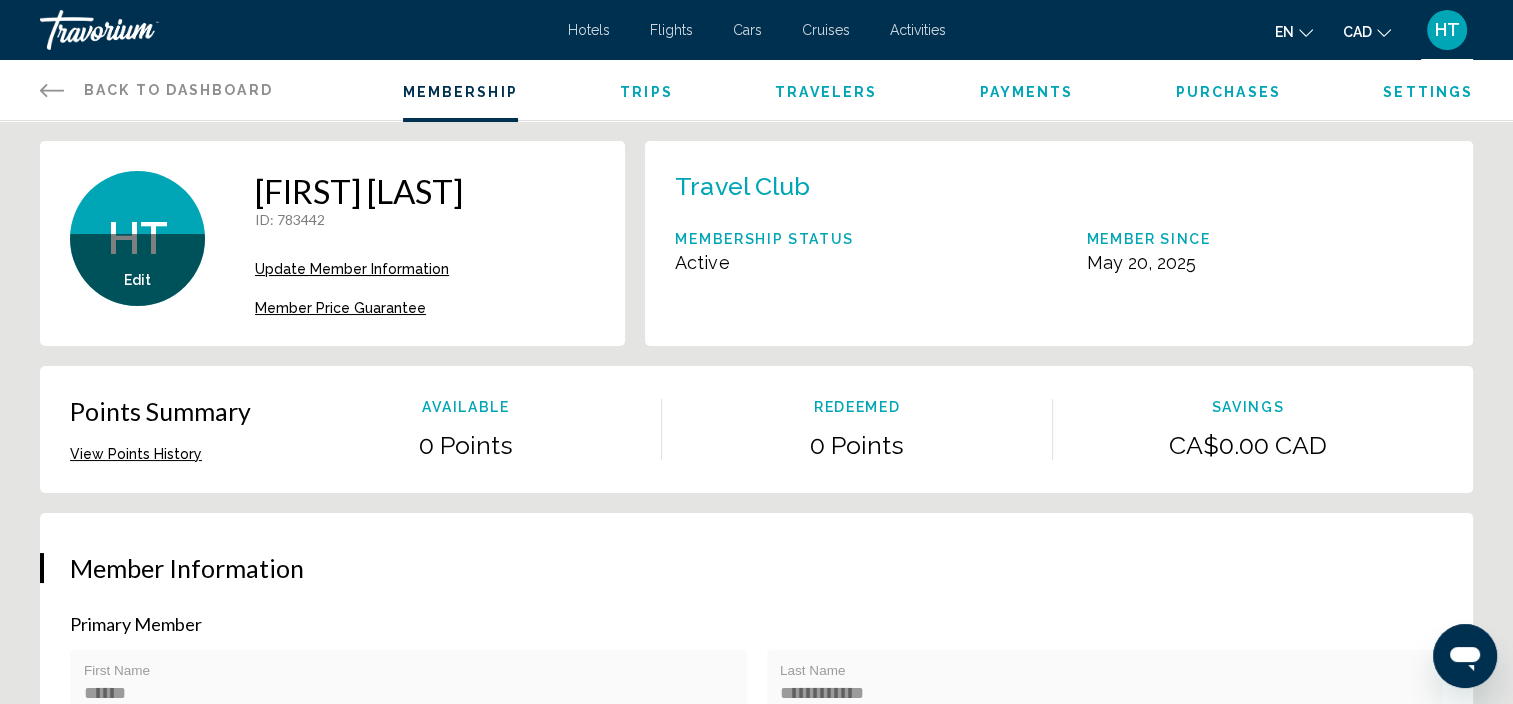 click on "Update Member Information" at bounding box center [352, 269] 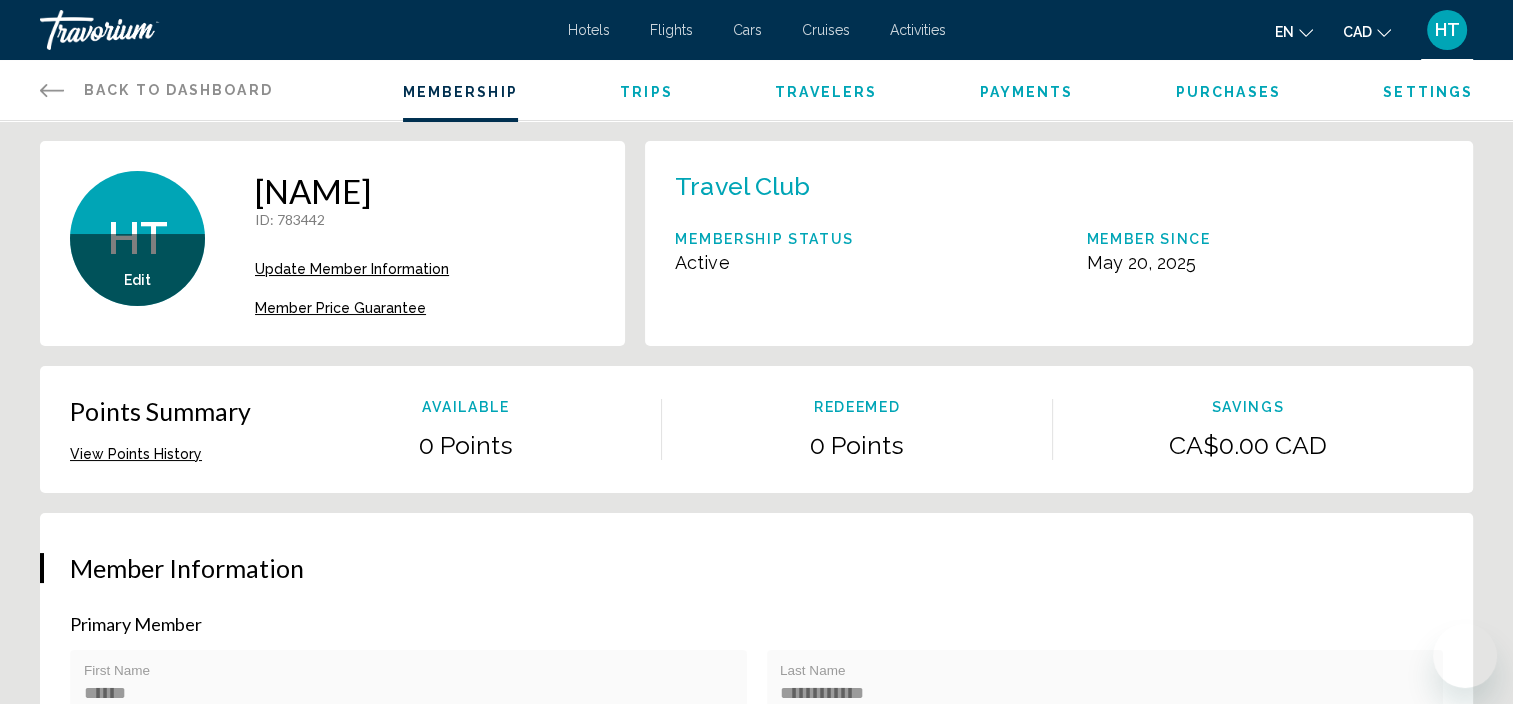 scroll, scrollTop: 191, scrollLeft: 0, axis: vertical 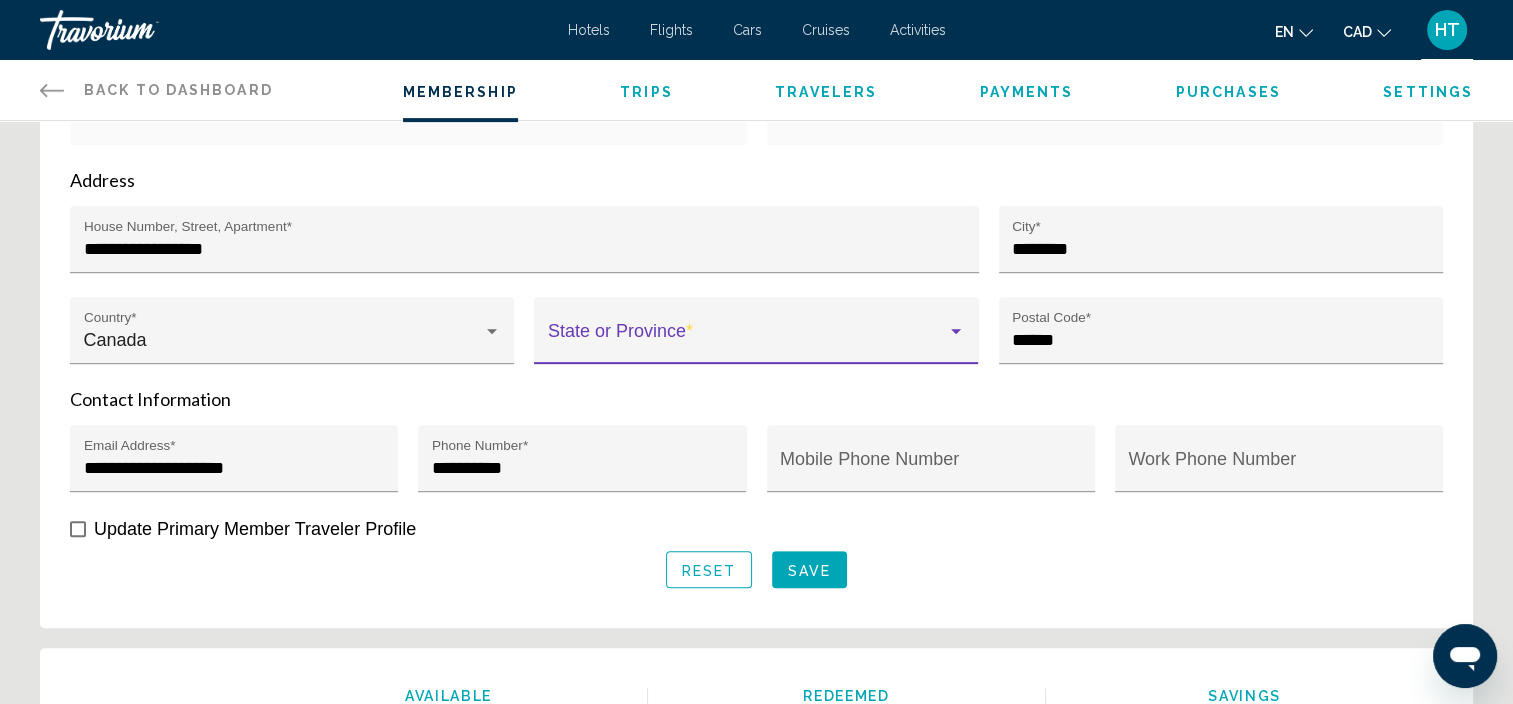 click at bounding box center (747, 340) 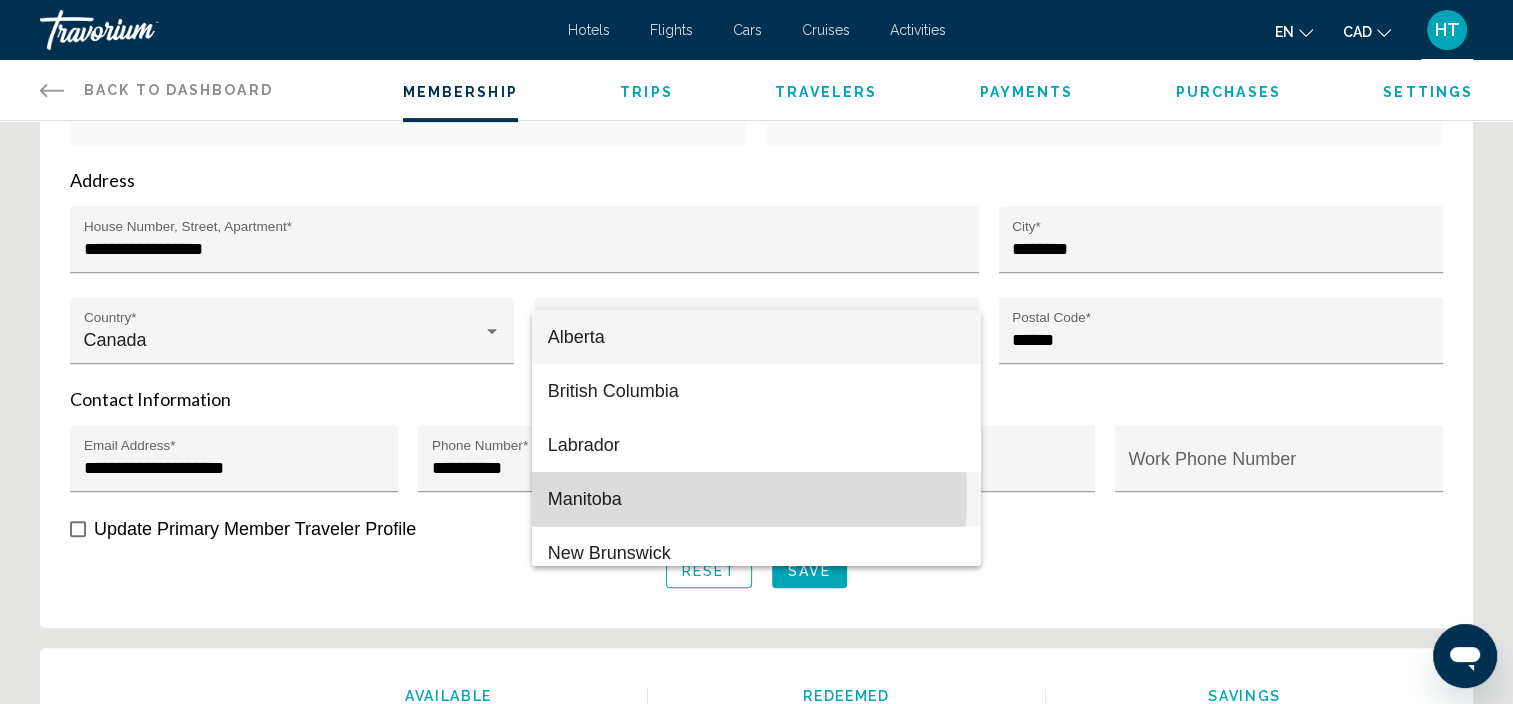 click on "Manitoba" at bounding box center (756, 499) 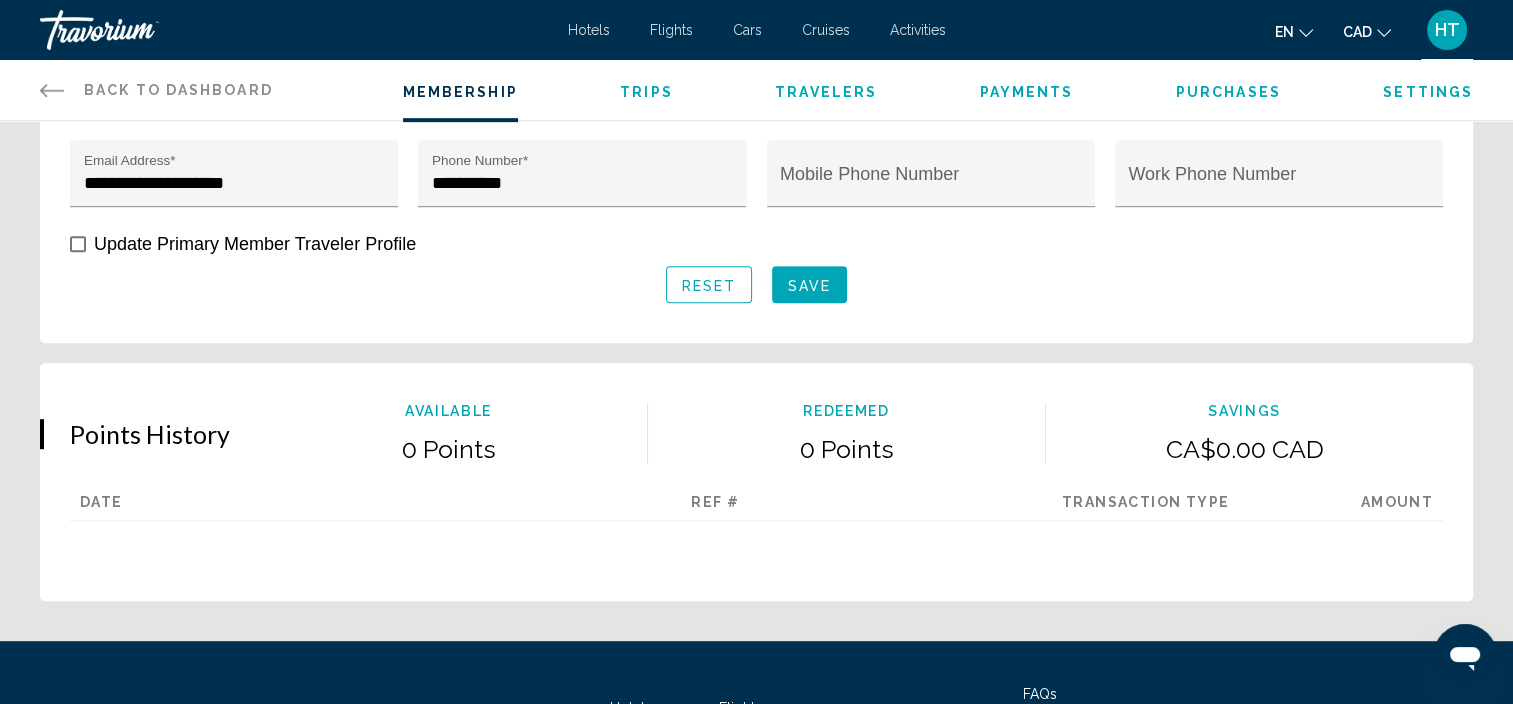 scroll, scrollTop: 1000, scrollLeft: 0, axis: vertical 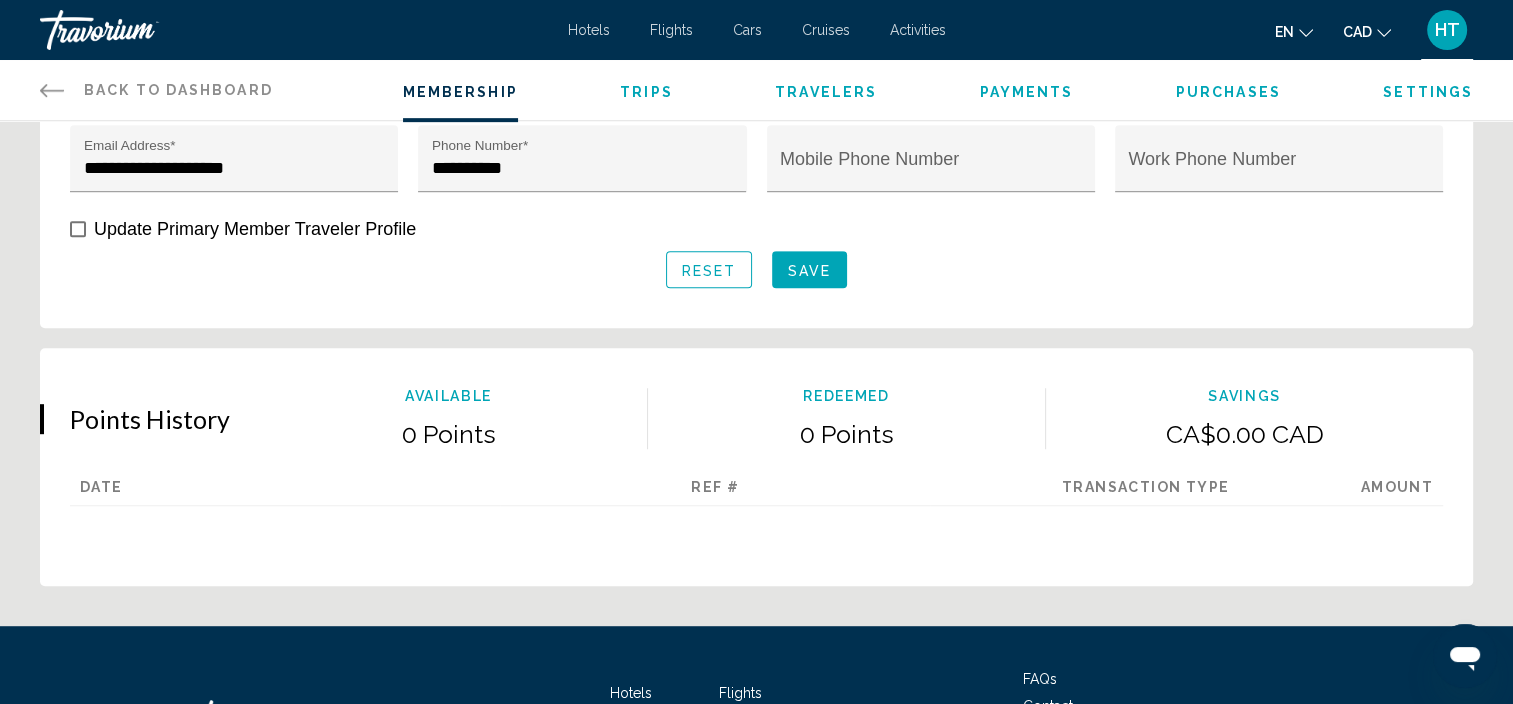click on "Save" at bounding box center [809, 270] 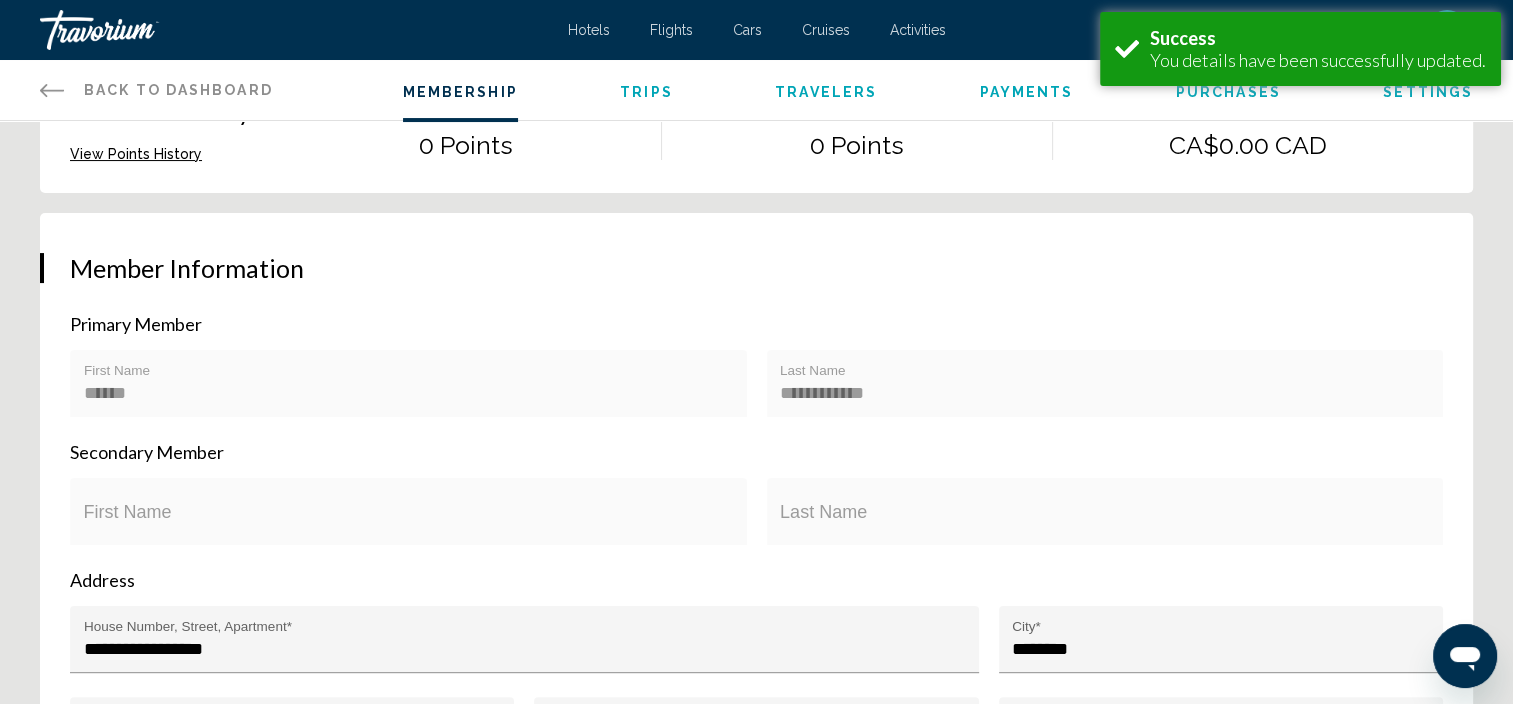 scroll, scrollTop: 110, scrollLeft: 0, axis: vertical 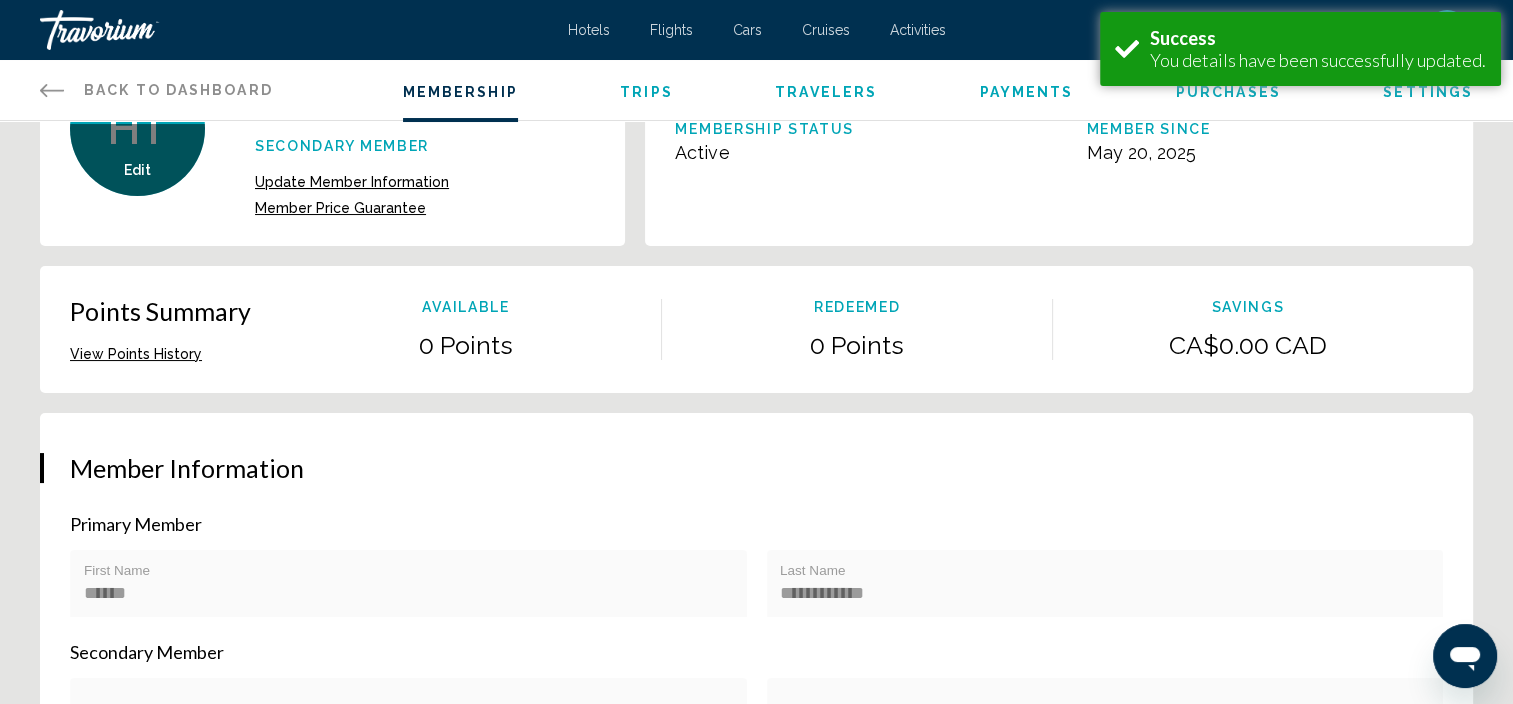 click on "Primary Member" at bounding box center [756, 524] 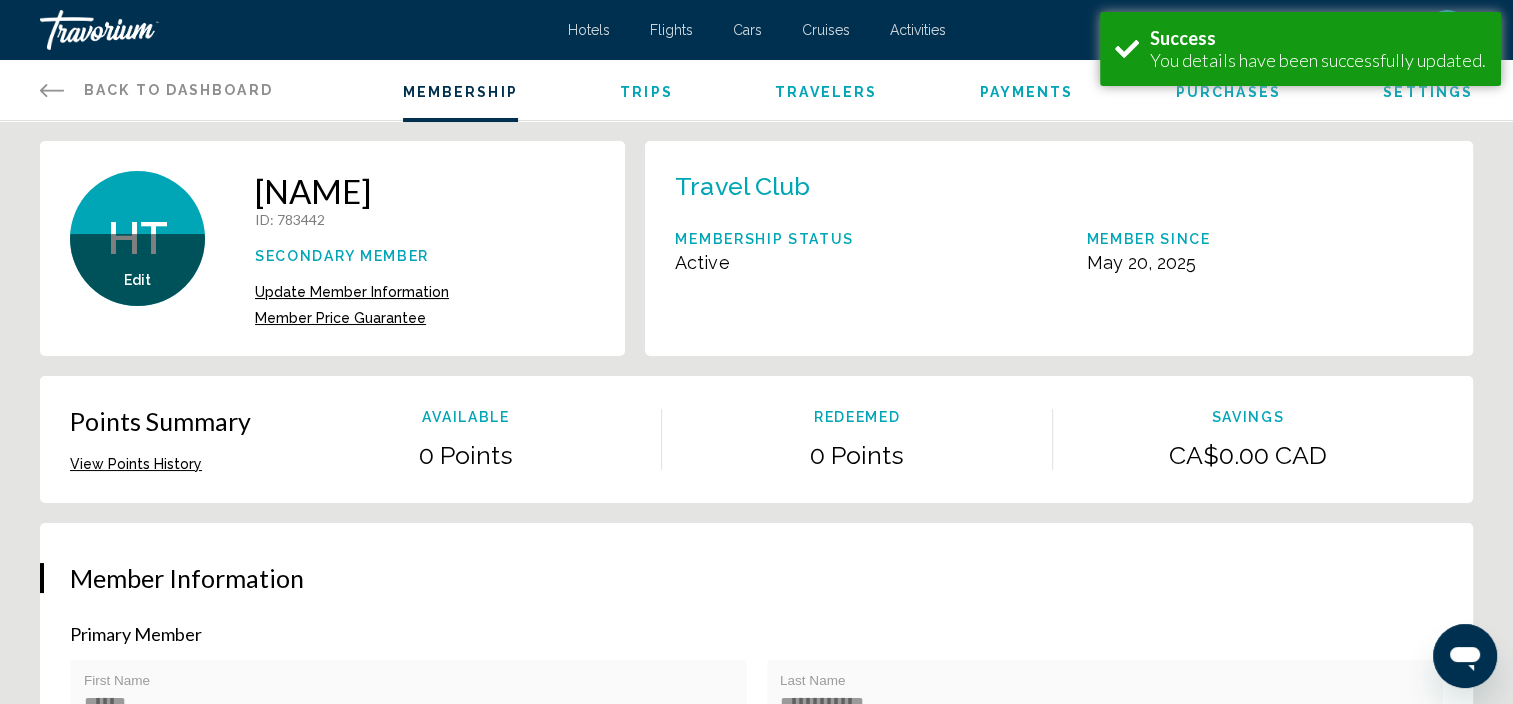 scroll, scrollTop: 0, scrollLeft: 0, axis: both 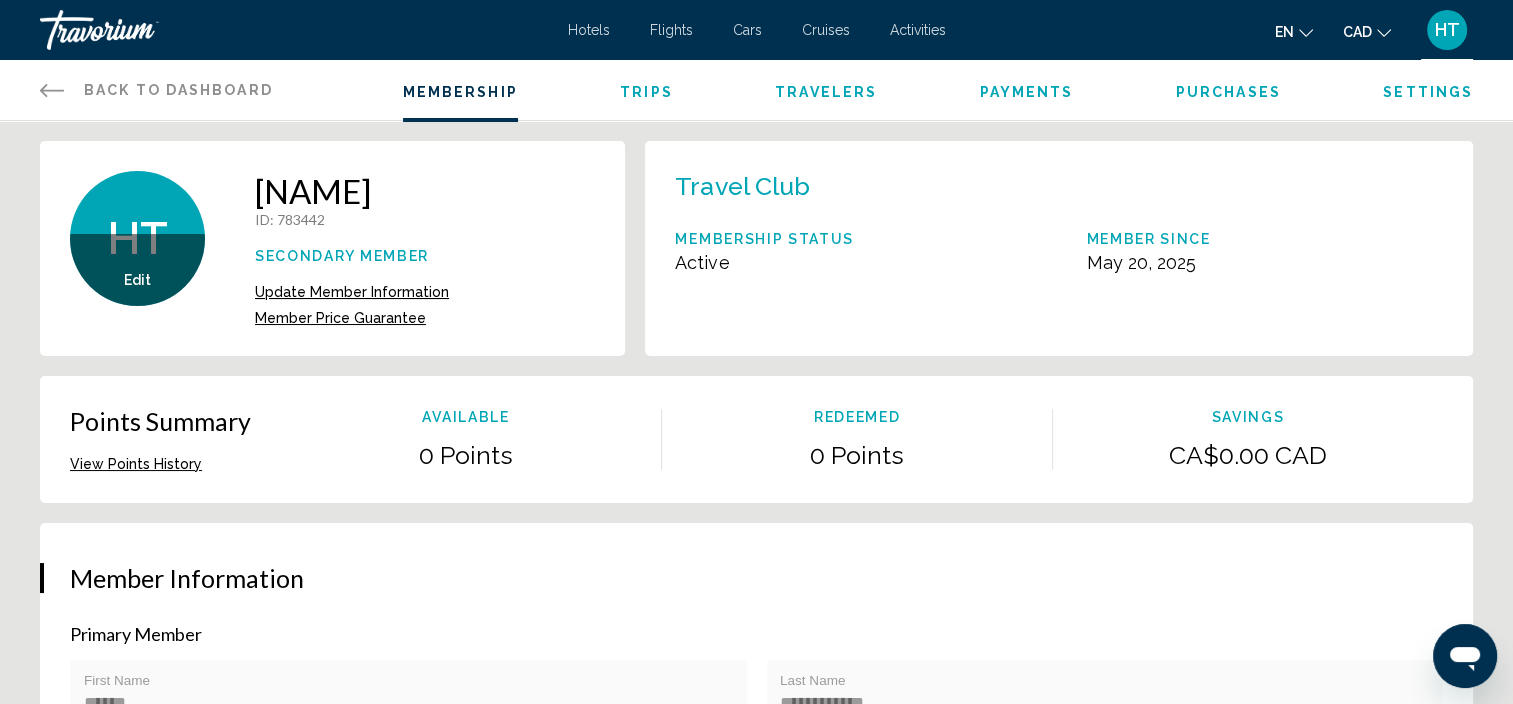 click on "Member Price Guarantee" at bounding box center (340, 318) 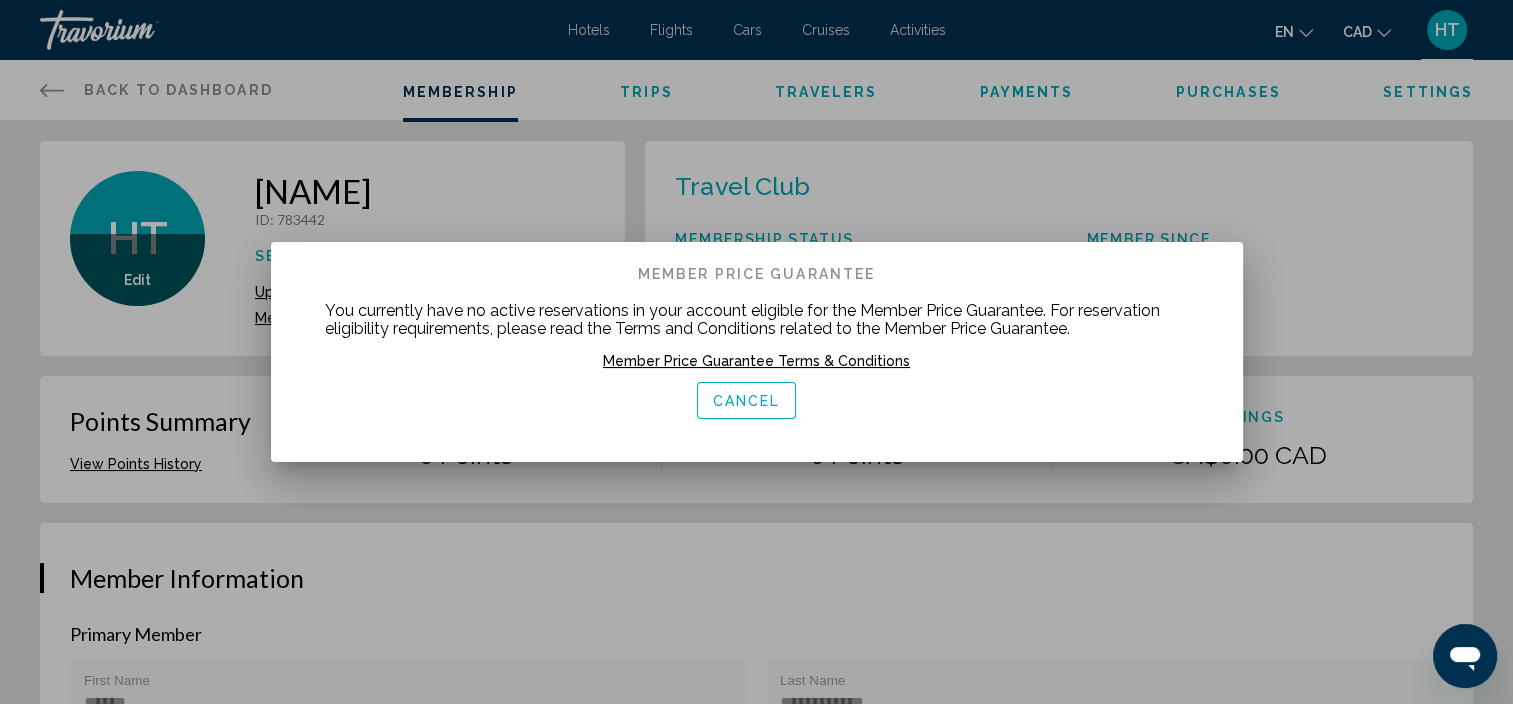 click on "Member Price Guarantee Terms & Conditions" at bounding box center [756, 361] 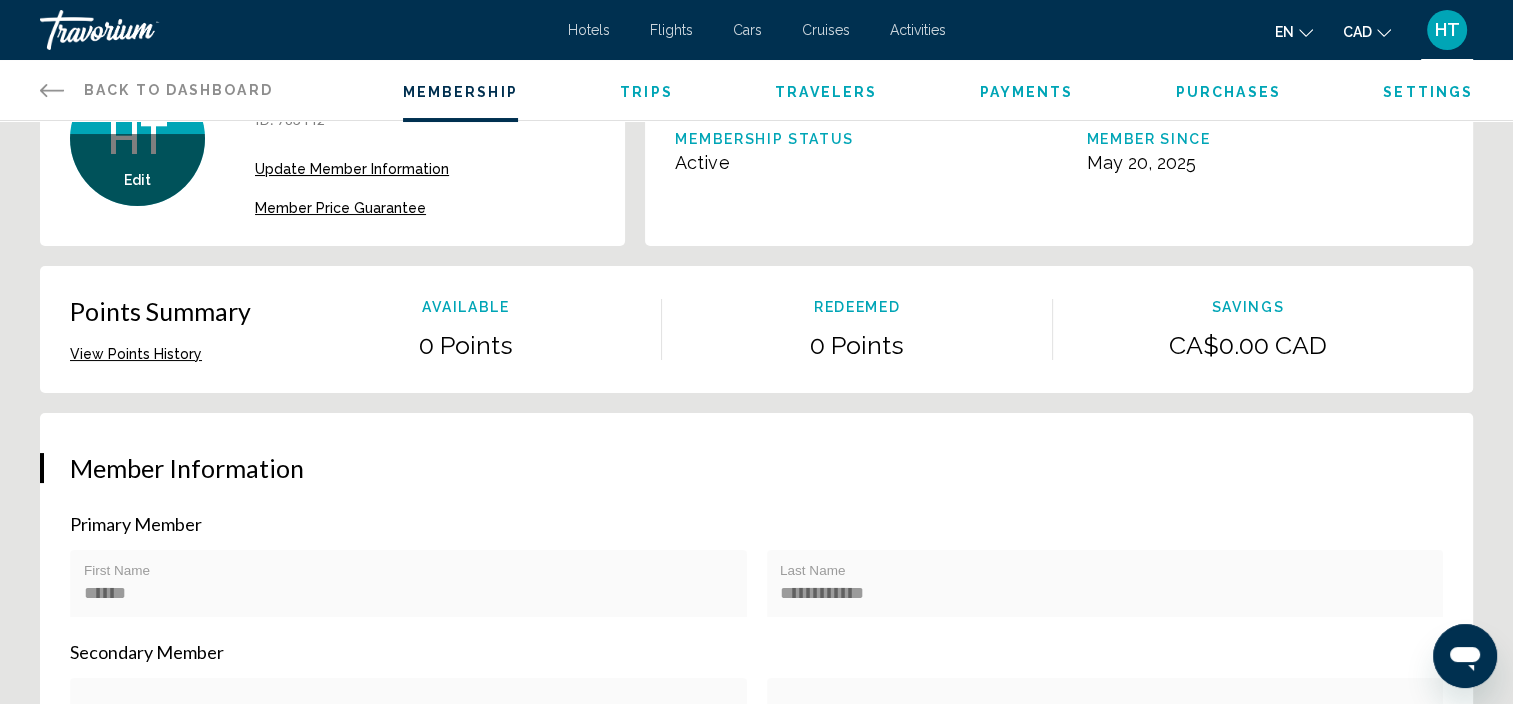scroll, scrollTop: 0, scrollLeft: 0, axis: both 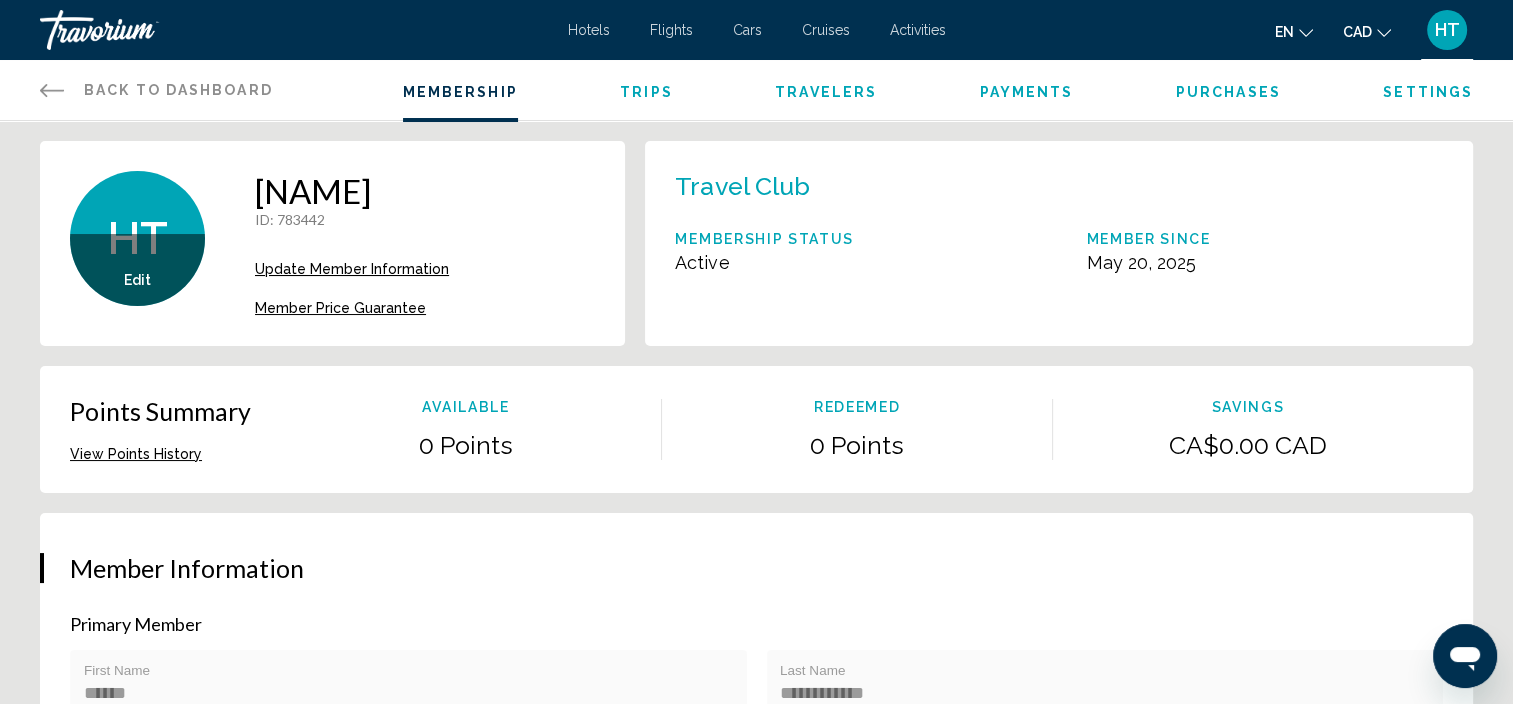 click on "Membership
Trips
Travelers
Payments
Purchases
Settings" at bounding box center (938, 90) 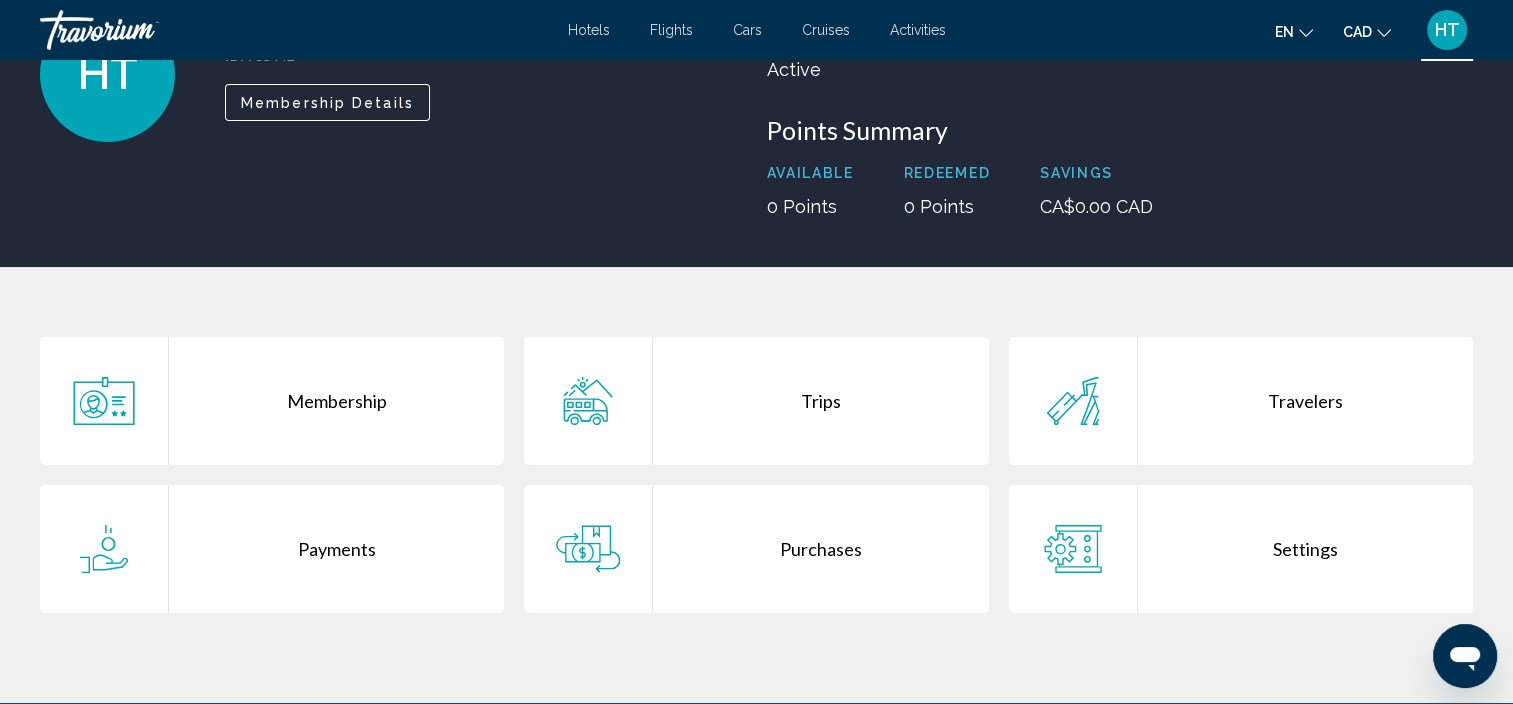 scroll, scrollTop: 300, scrollLeft: 0, axis: vertical 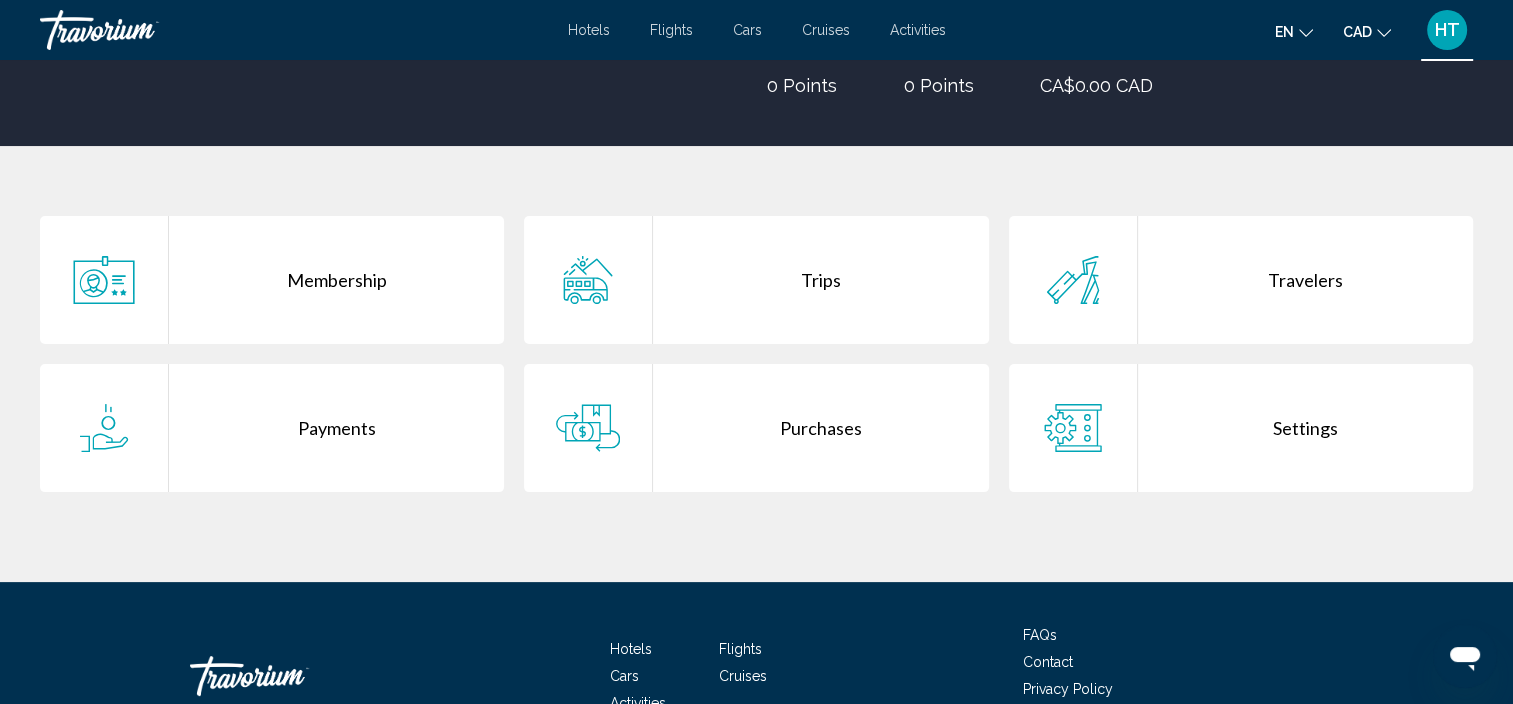 click on "Membership" at bounding box center [336, 280] 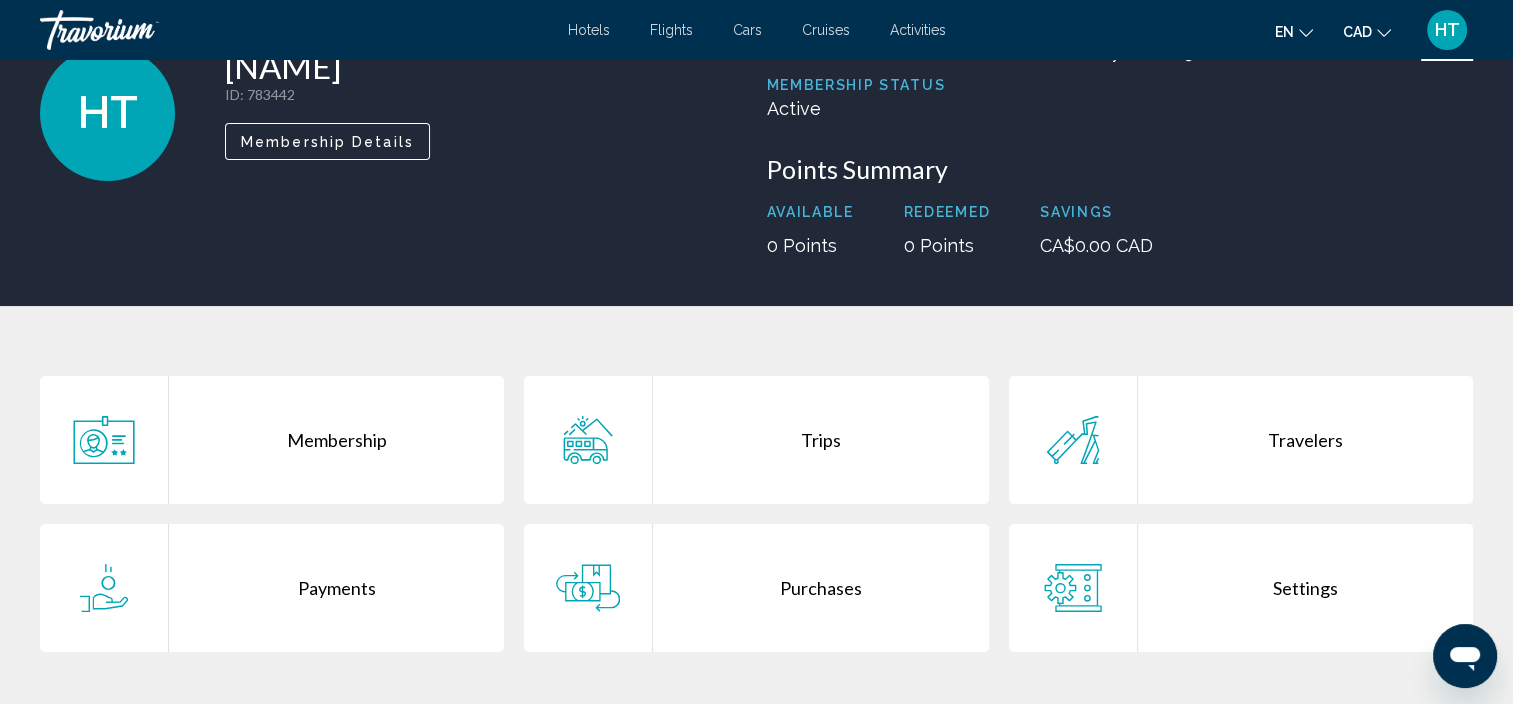 scroll, scrollTop: 300, scrollLeft: 0, axis: vertical 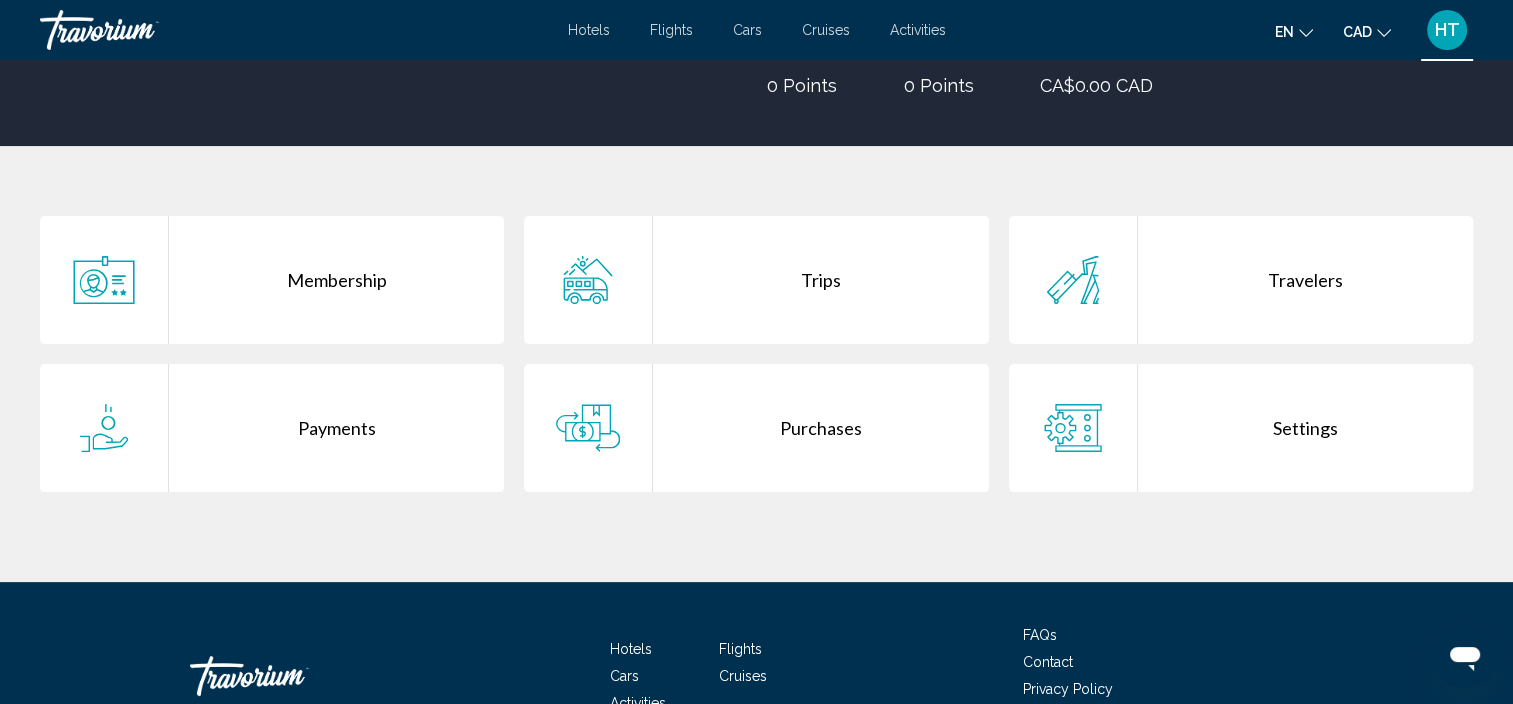 click on "Settings" at bounding box center (1305, 428) 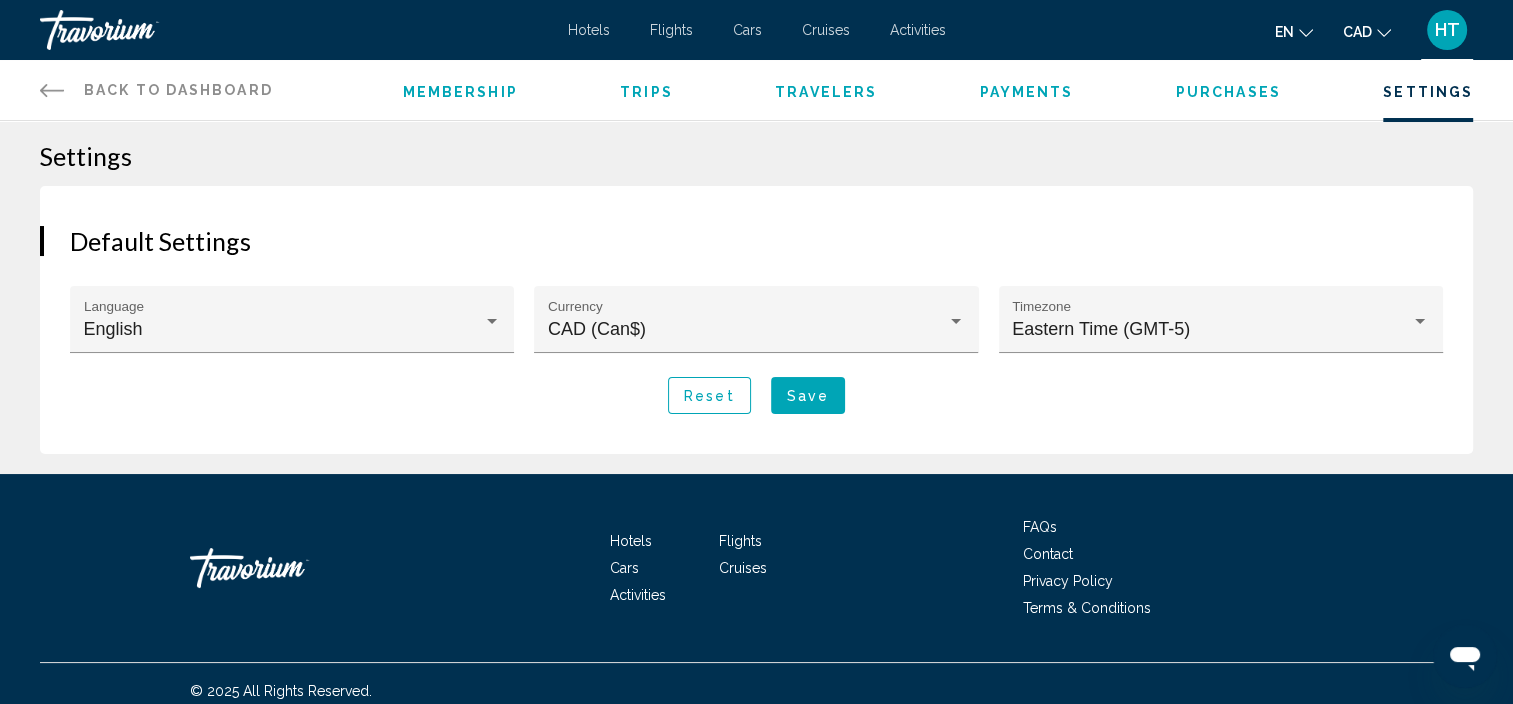 click on "Membership" at bounding box center [460, 92] 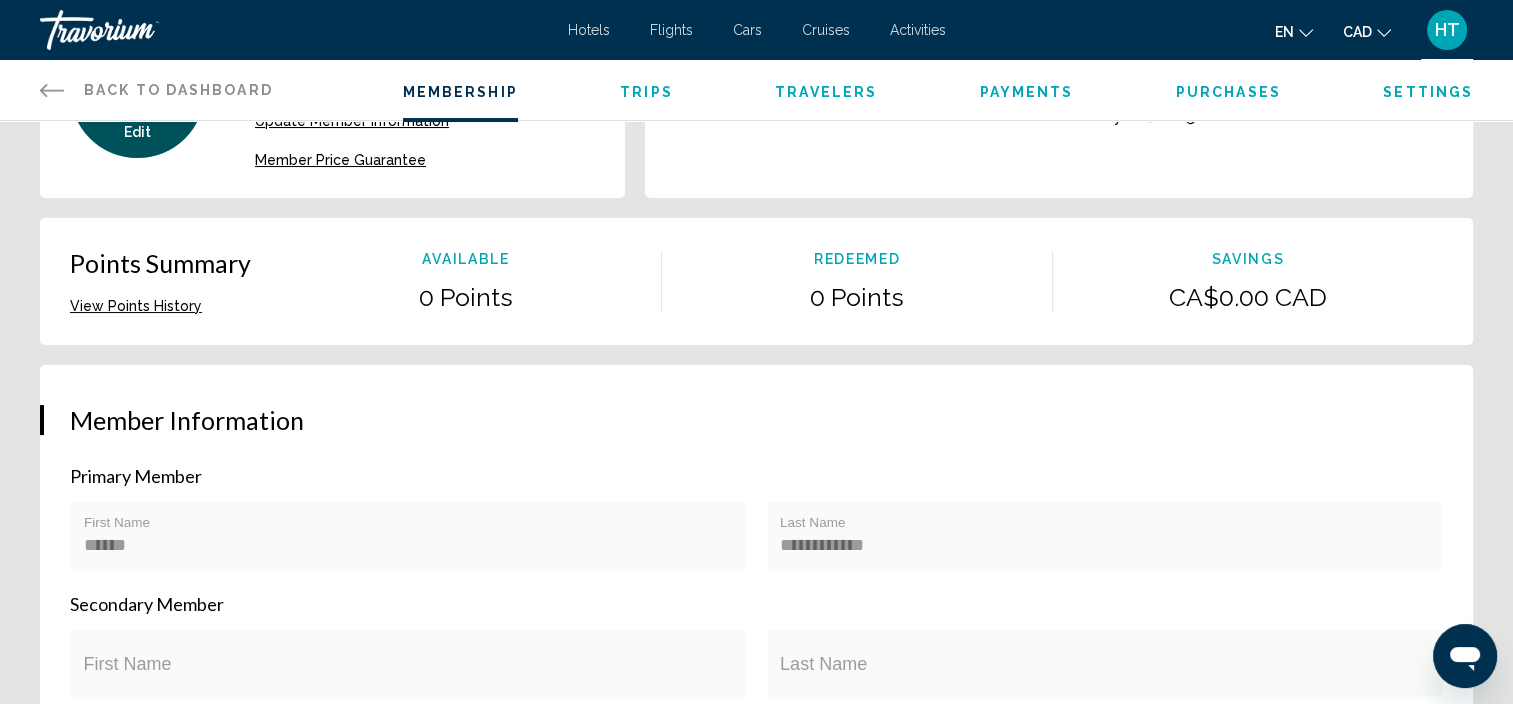 scroll, scrollTop: 0, scrollLeft: 0, axis: both 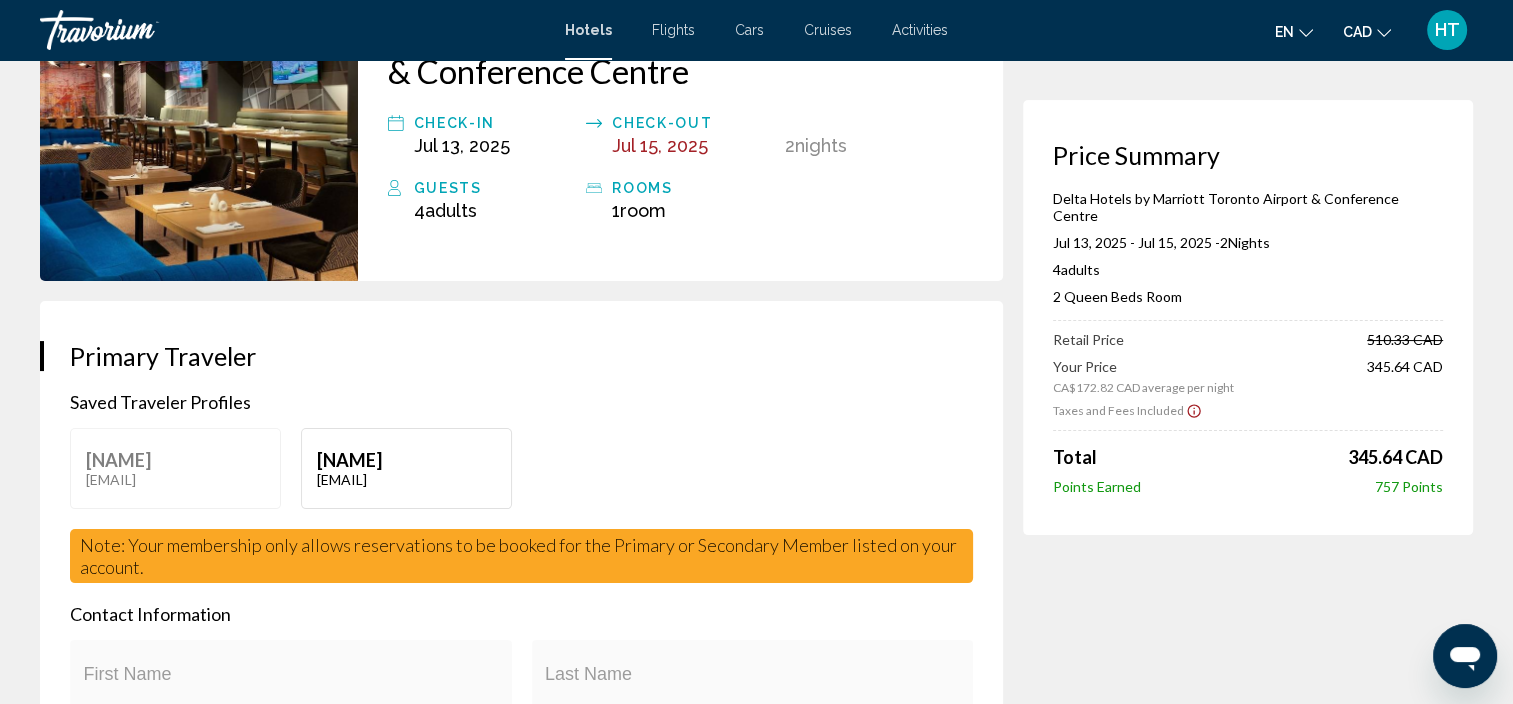 click on "Nataliia Bilak  natbilak@gmail.com" at bounding box center [175, 468] 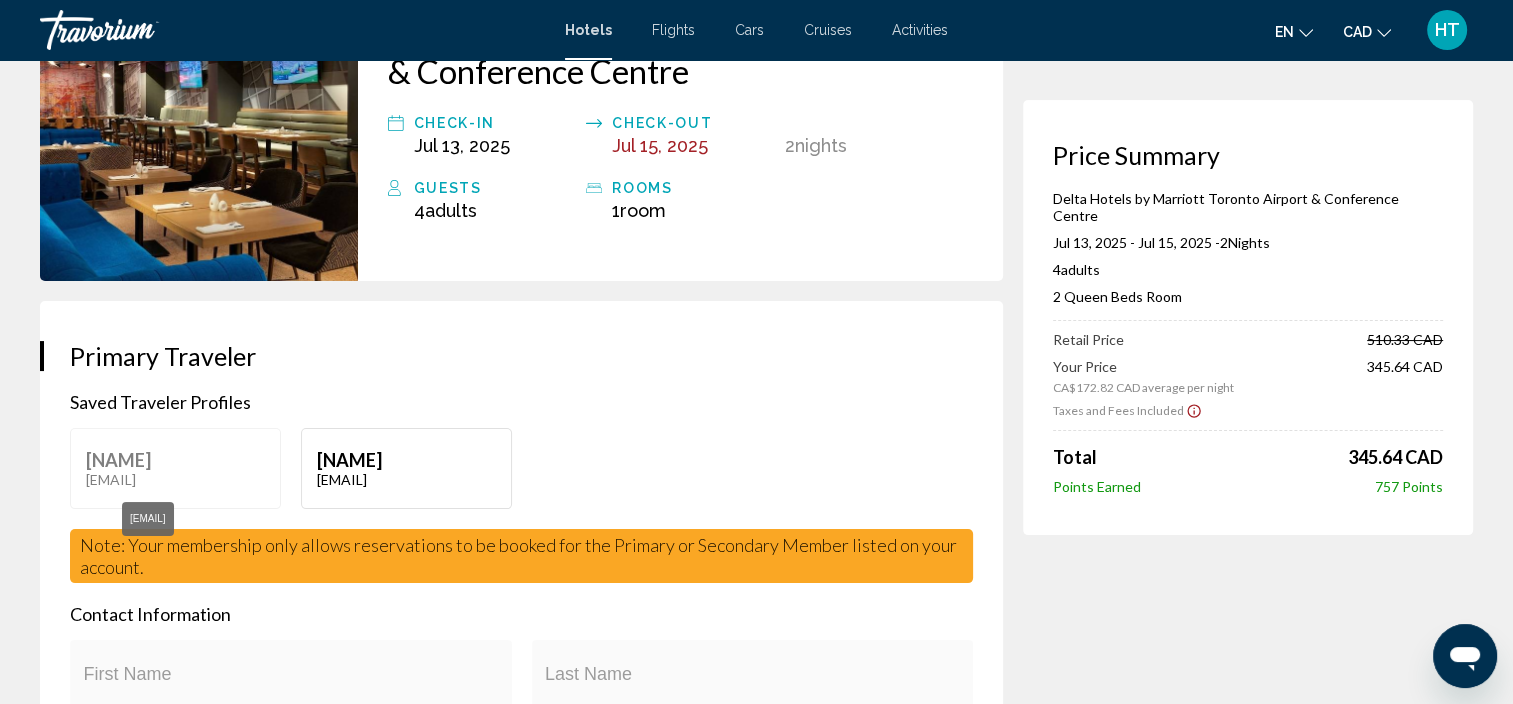 click on "natbilak@gmail.com" at bounding box center [175, 479] 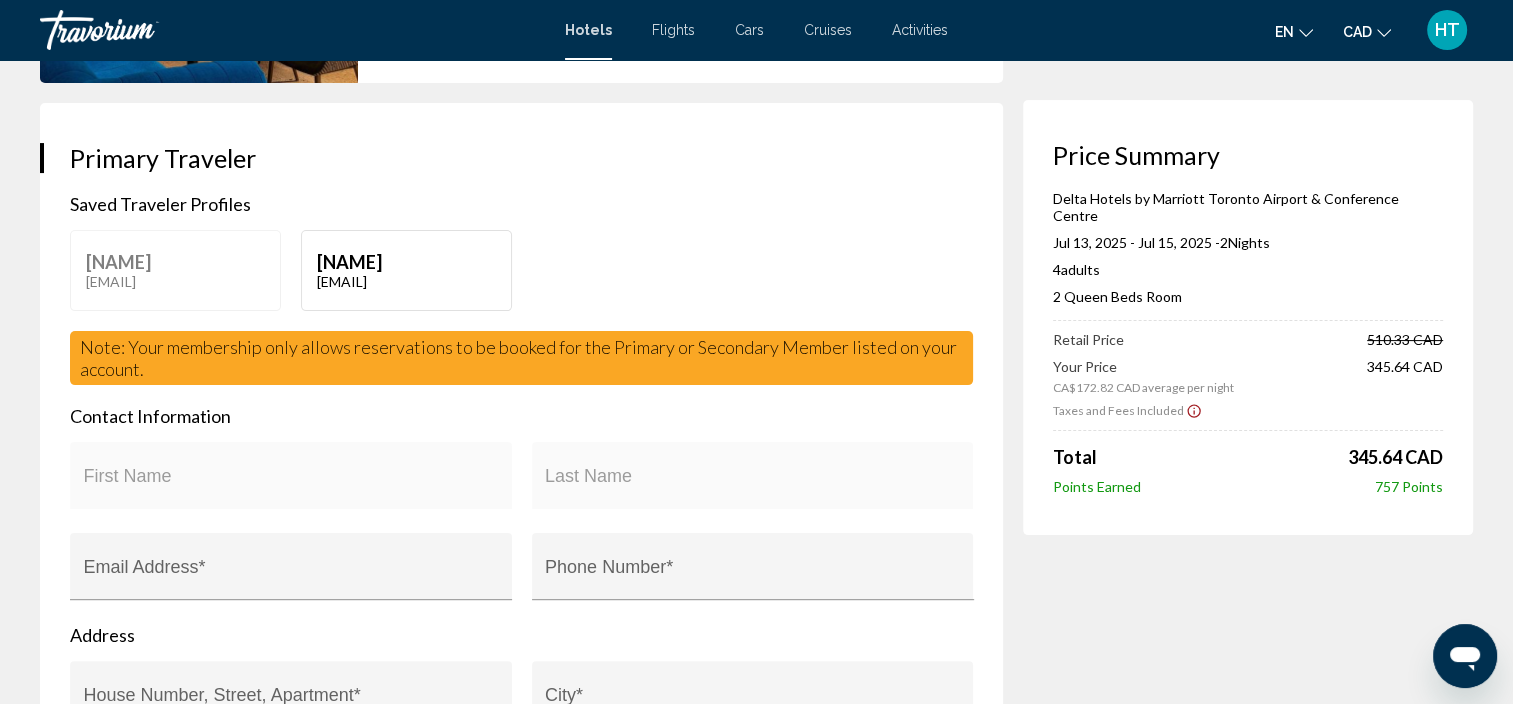 scroll, scrollTop: 400, scrollLeft: 0, axis: vertical 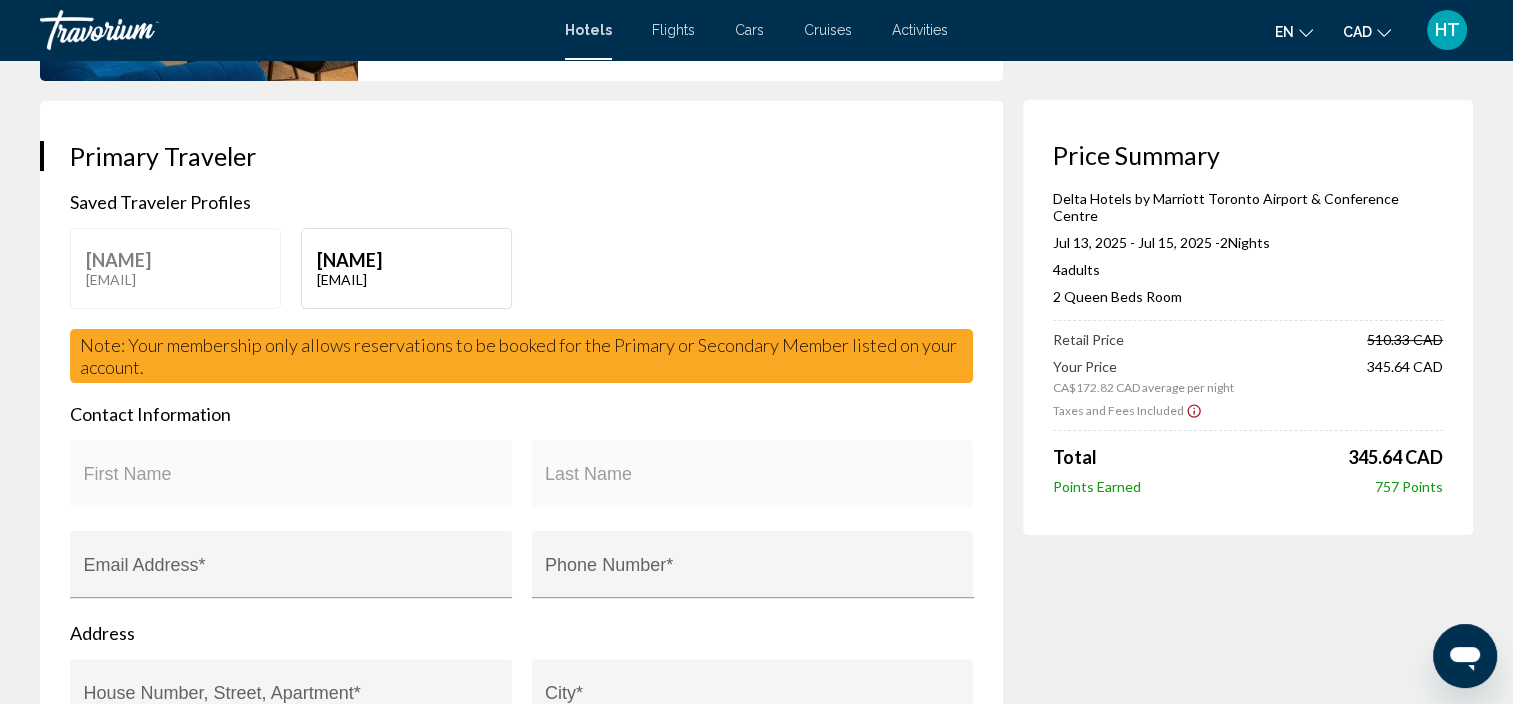 click on "First Name" at bounding box center (291, 480) 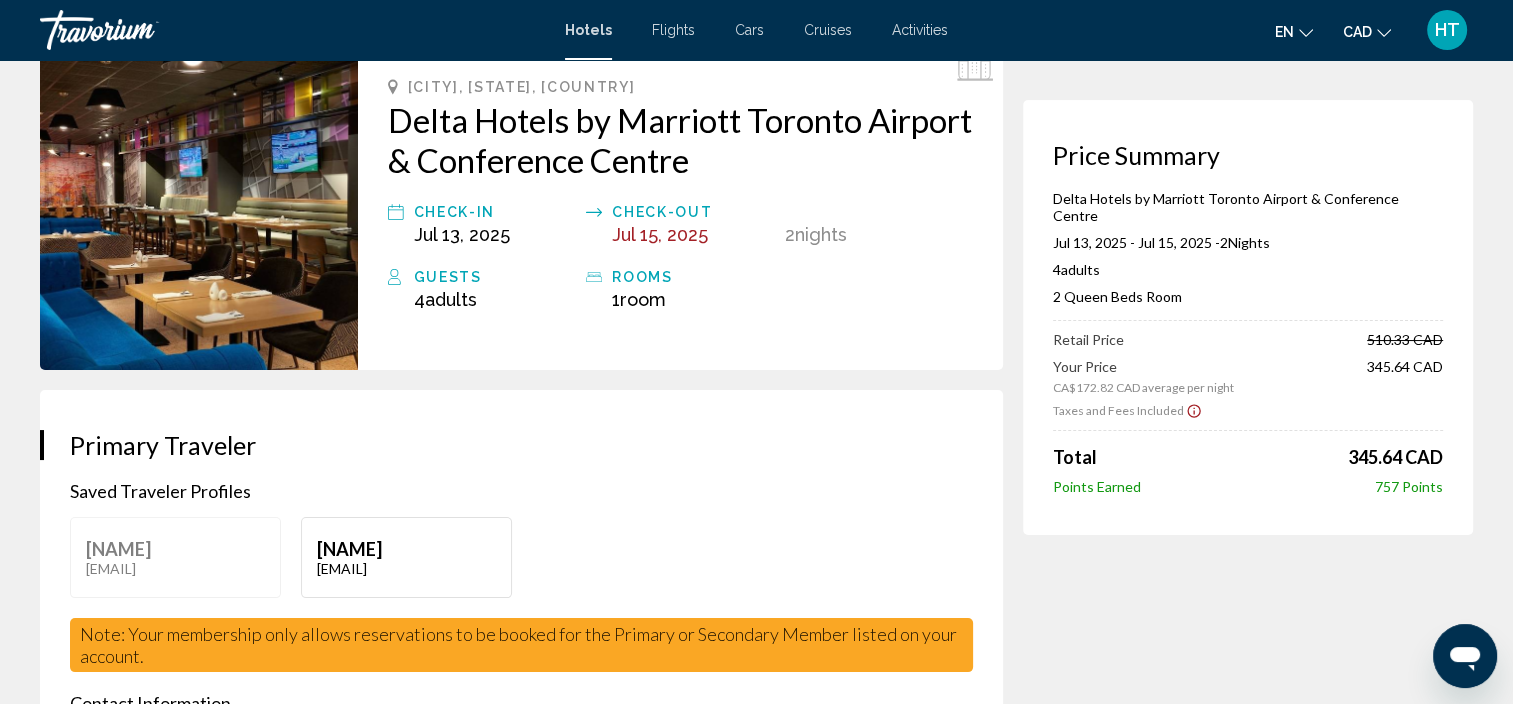 scroll, scrollTop: 100, scrollLeft: 0, axis: vertical 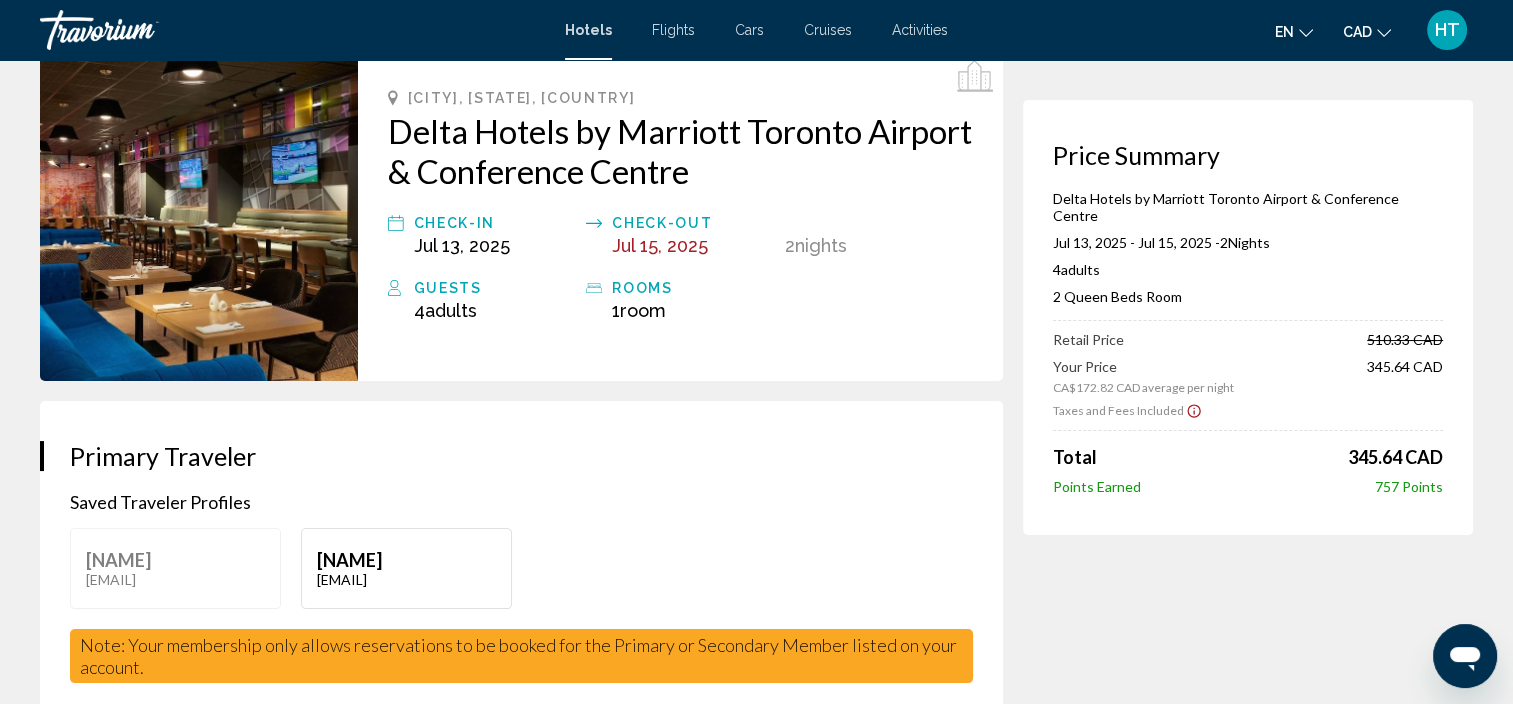 click on "[FIRST] [LAST]" at bounding box center (406, 560) 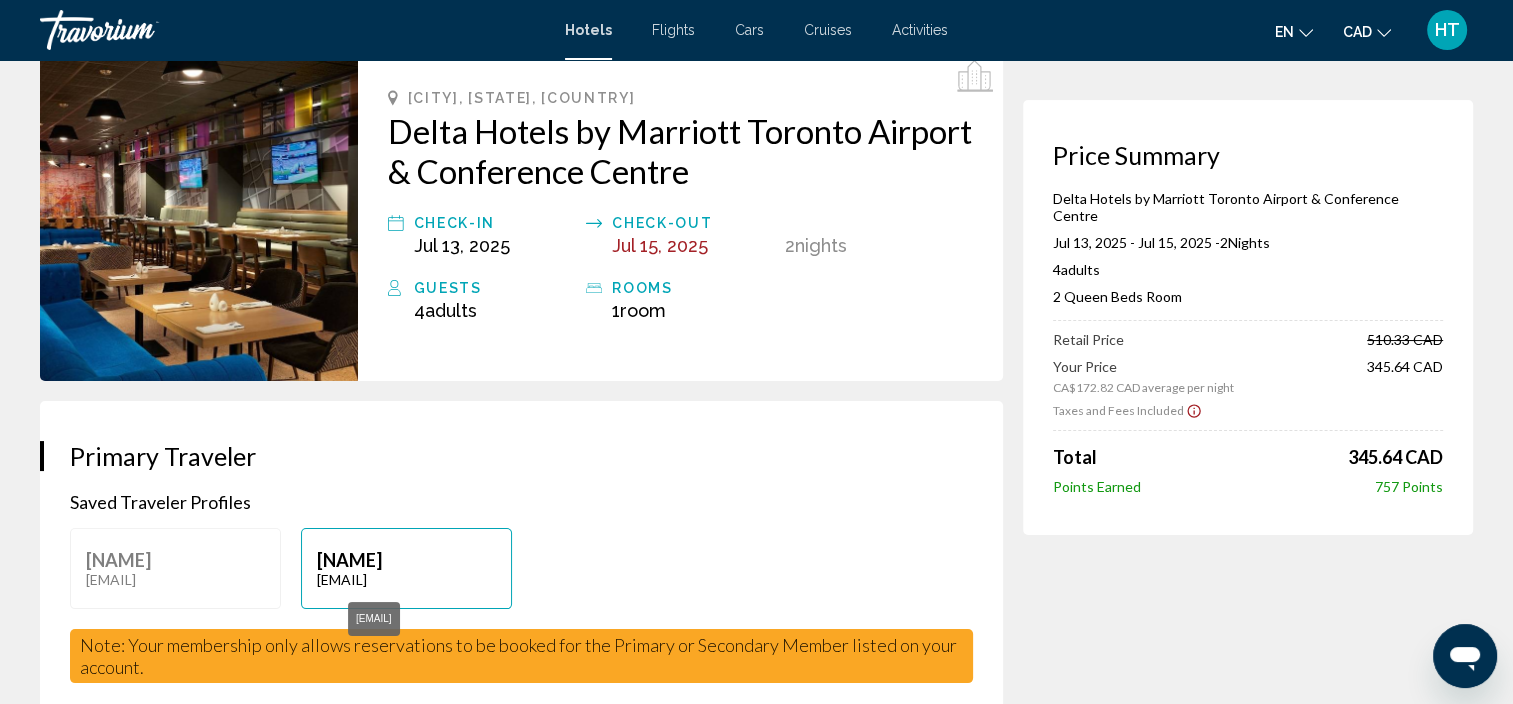 click on "halyabilak@gmail.com" at bounding box center [406, 579] 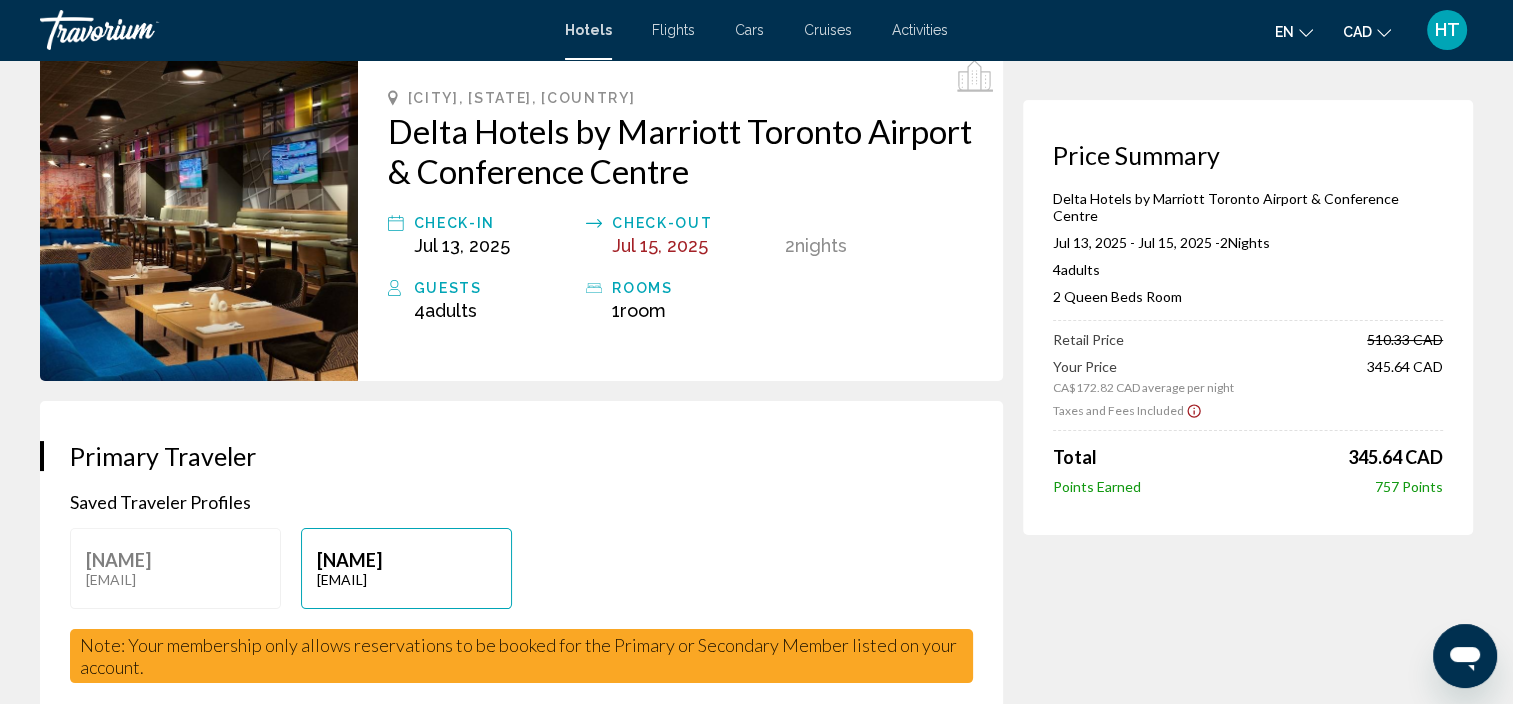 click on "halyabilak@gmail.com" at bounding box center (406, 579) 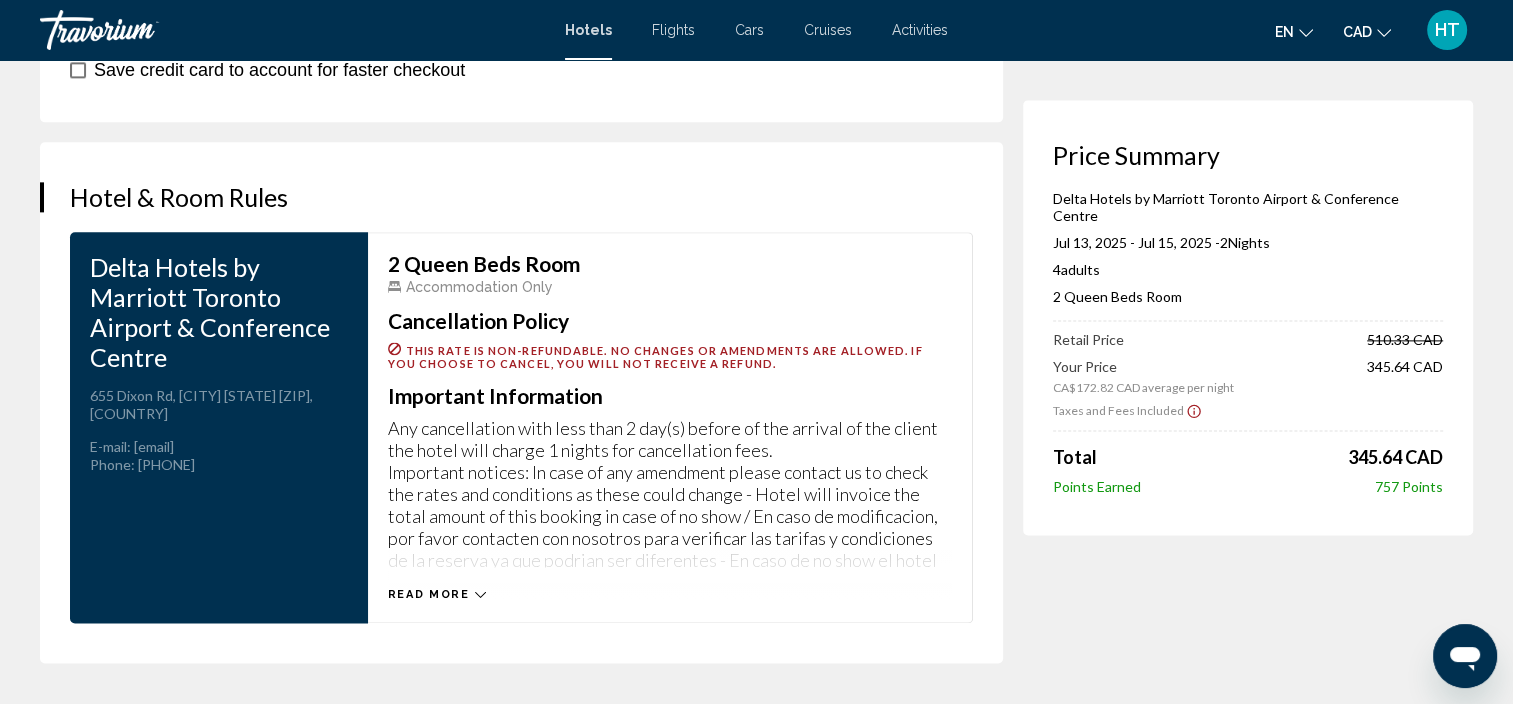 scroll, scrollTop: 2600, scrollLeft: 0, axis: vertical 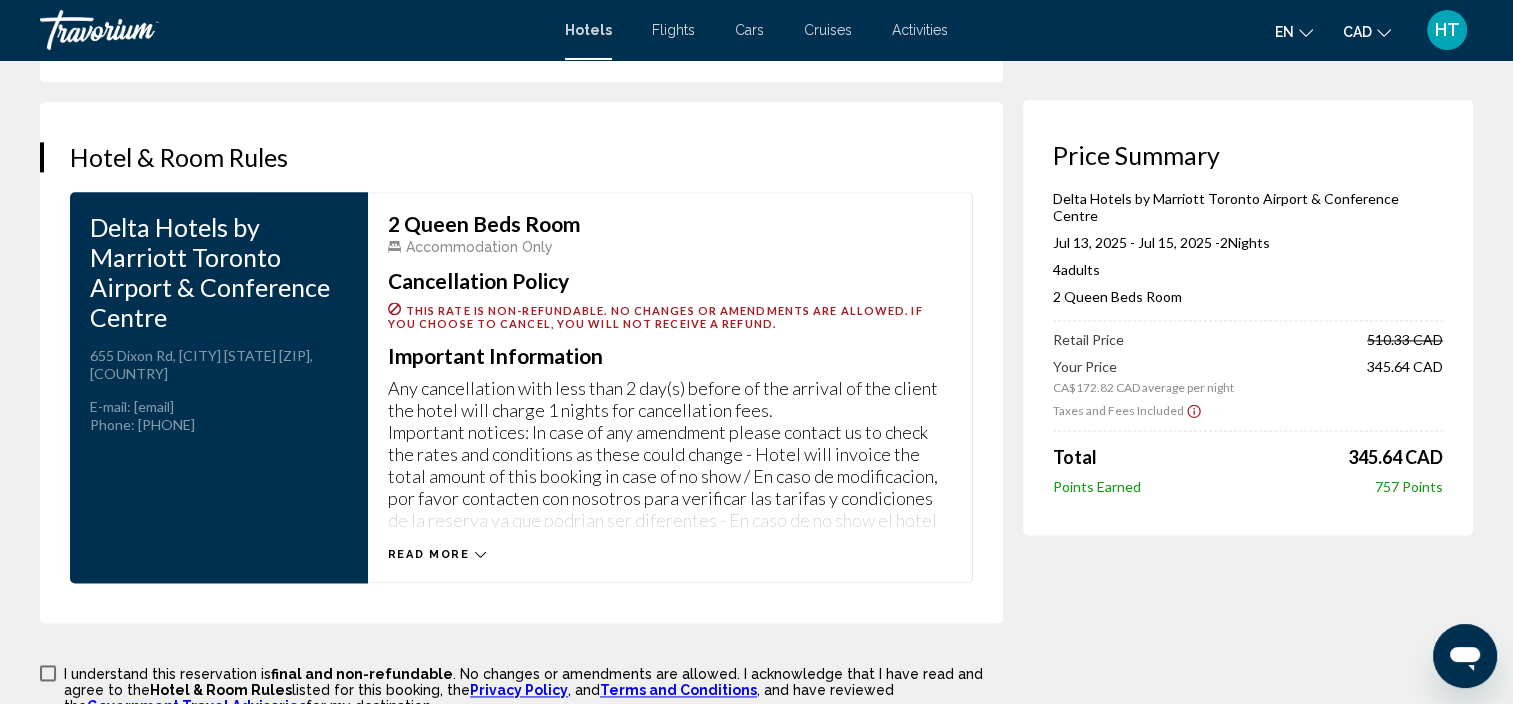 click on "Read more" at bounding box center [437, 554] 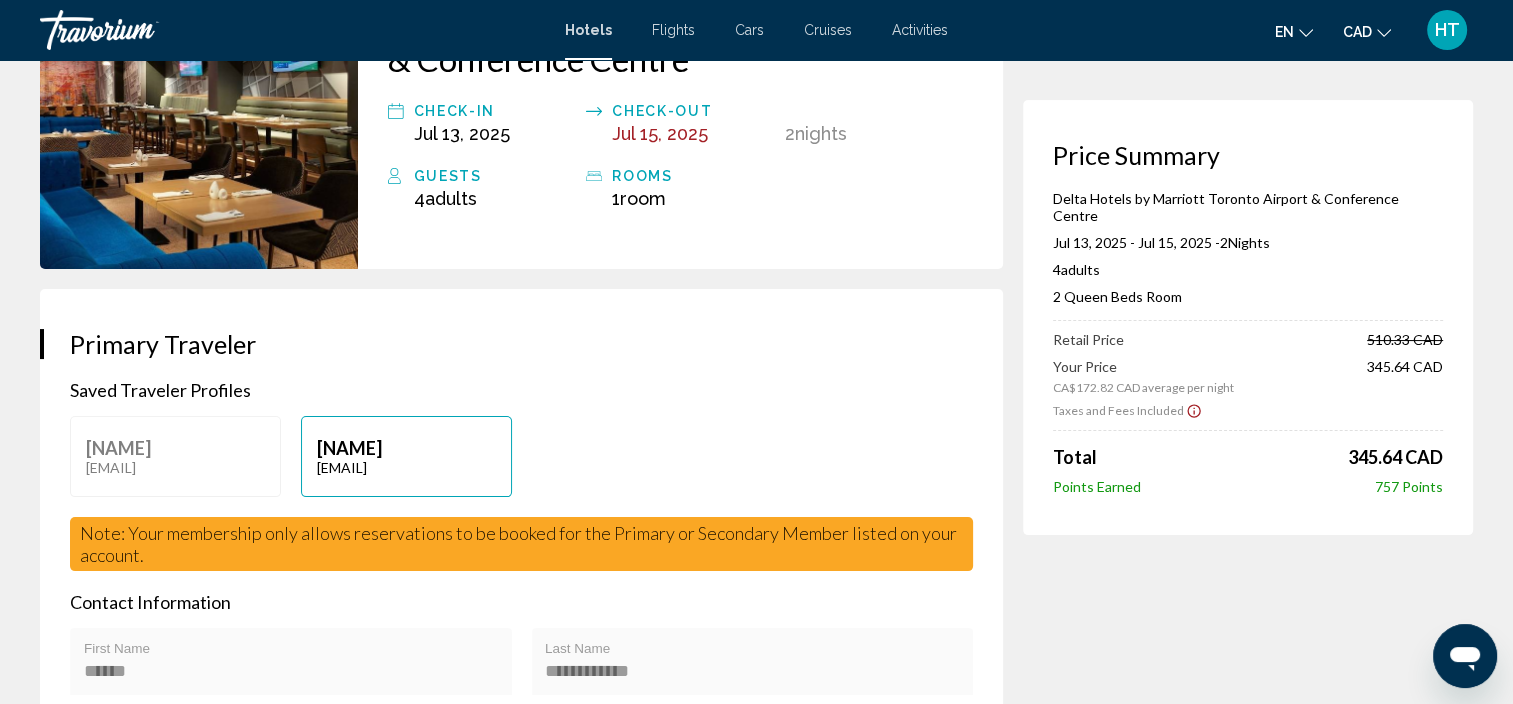 scroll, scrollTop: 200, scrollLeft: 0, axis: vertical 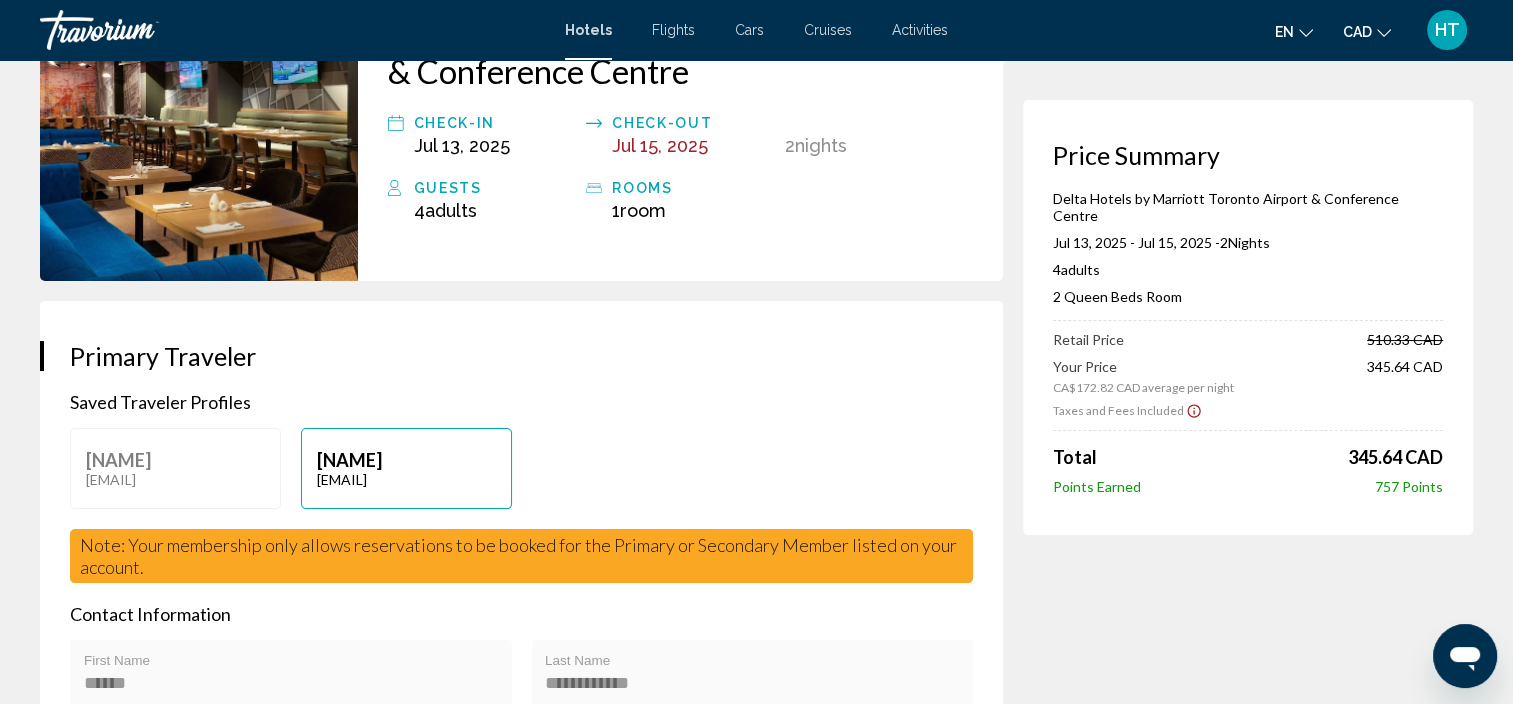 click on "Nataliia Bilak" at bounding box center [175, 460] 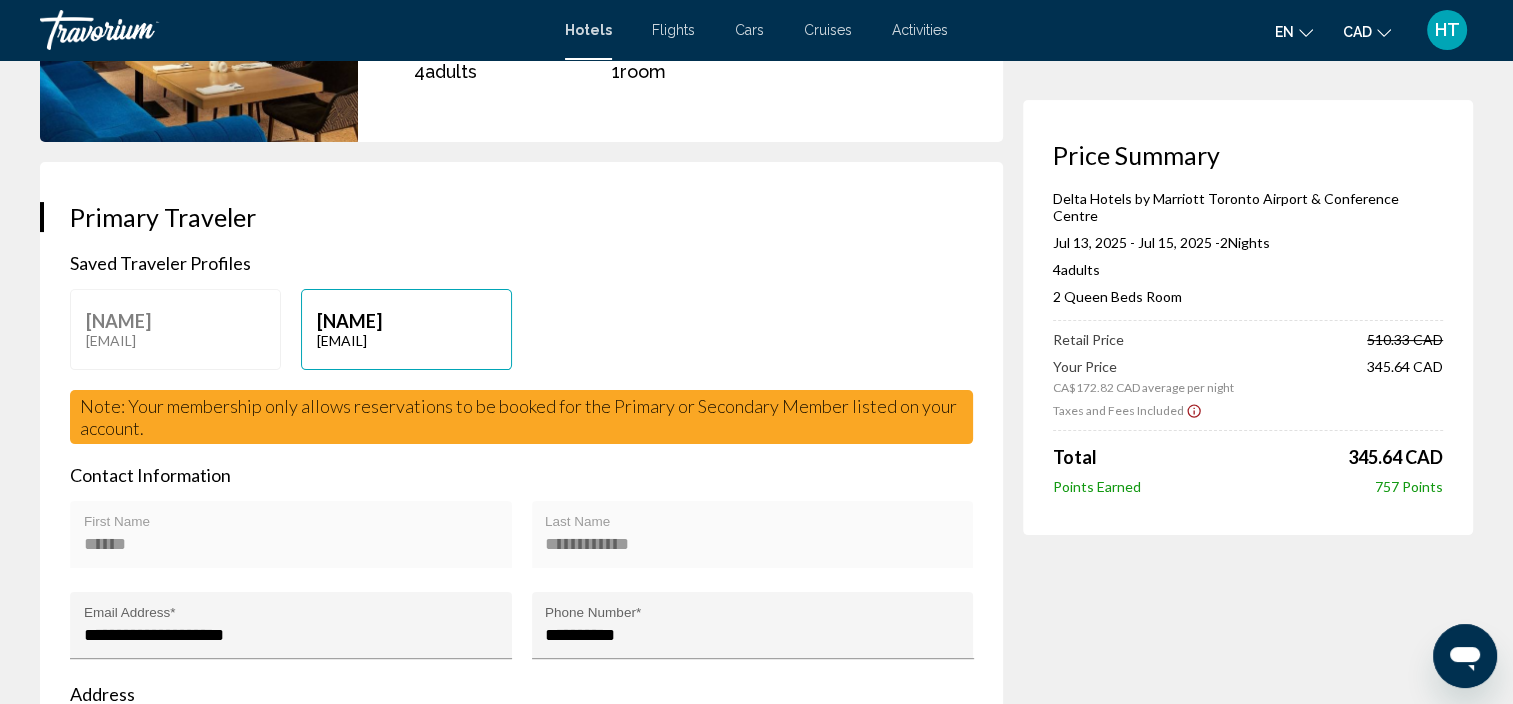 scroll, scrollTop: 0, scrollLeft: 0, axis: both 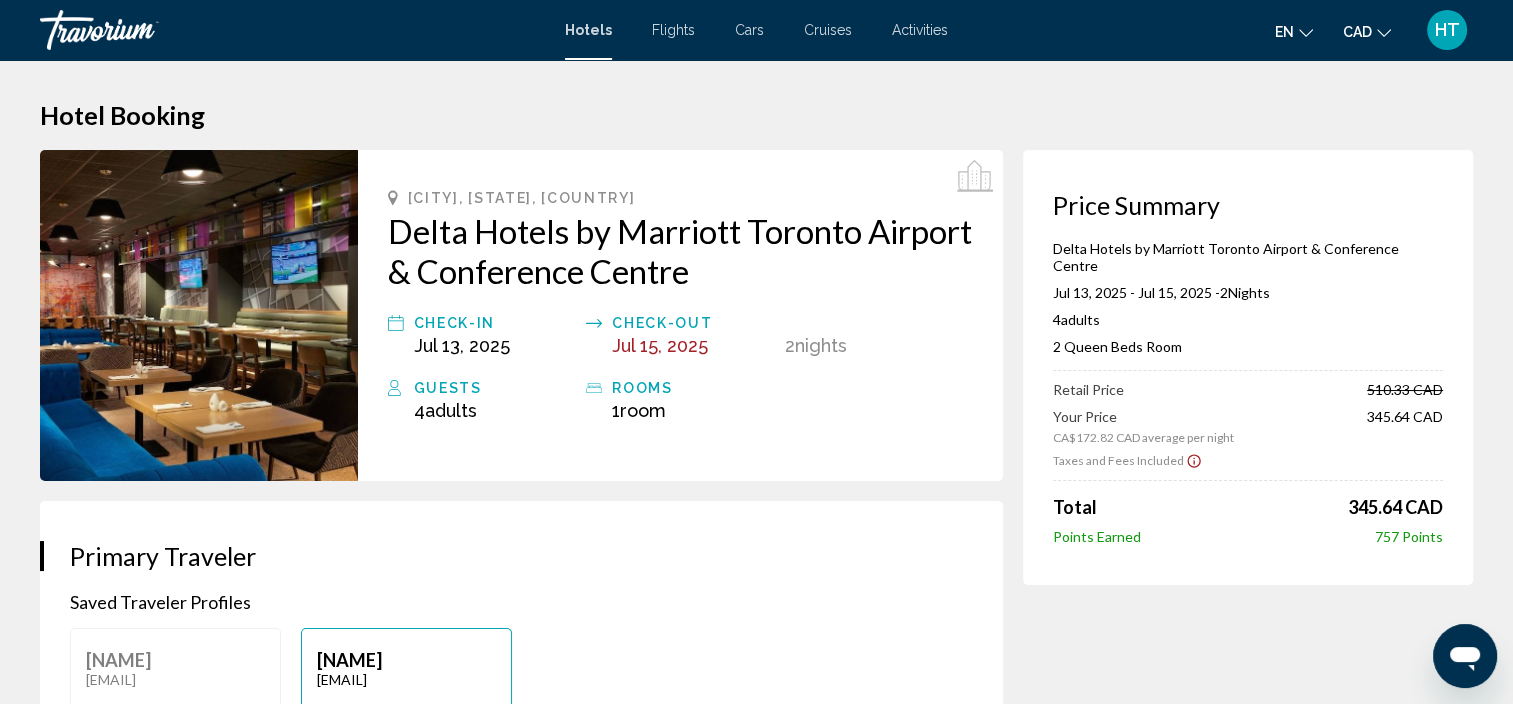click 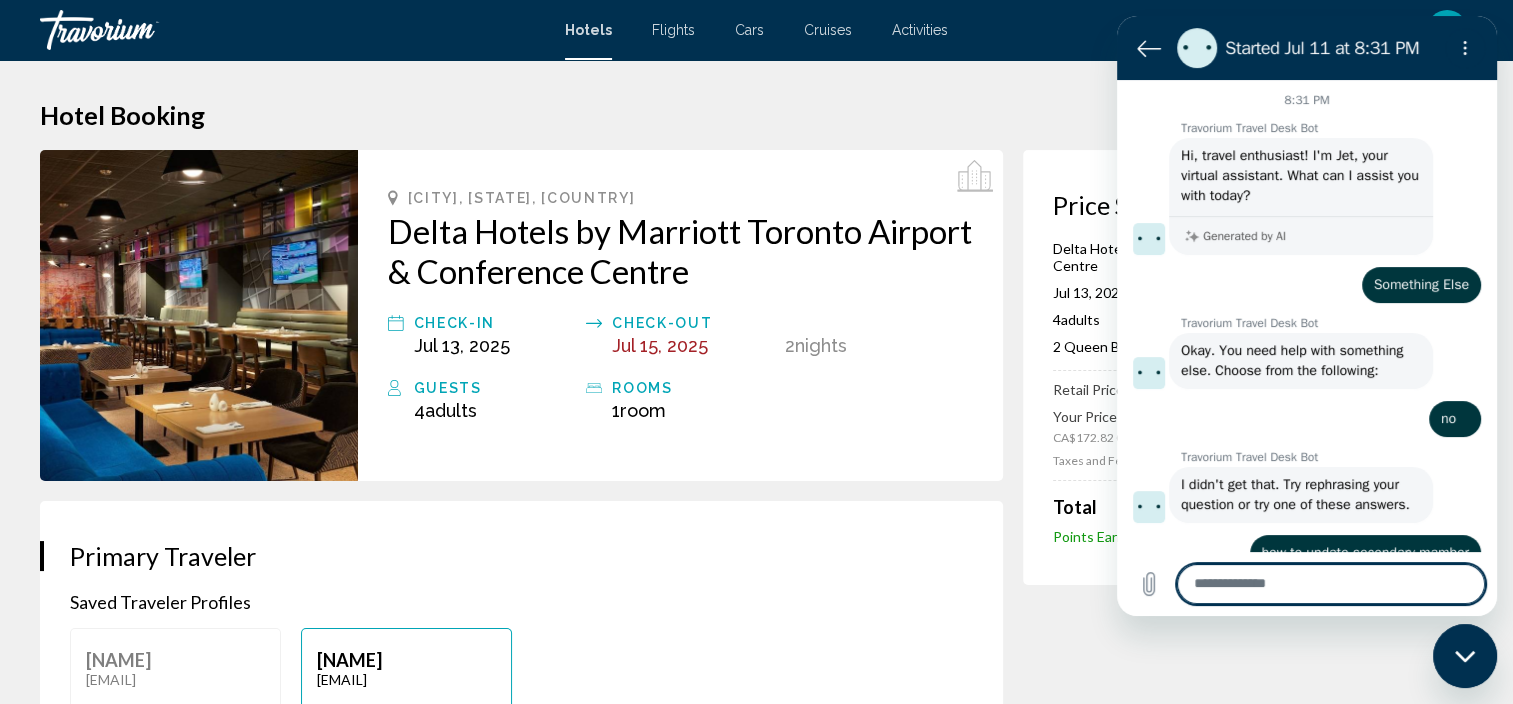 scroll, scrollTop: 0, scrollLeft: 0, axis: both 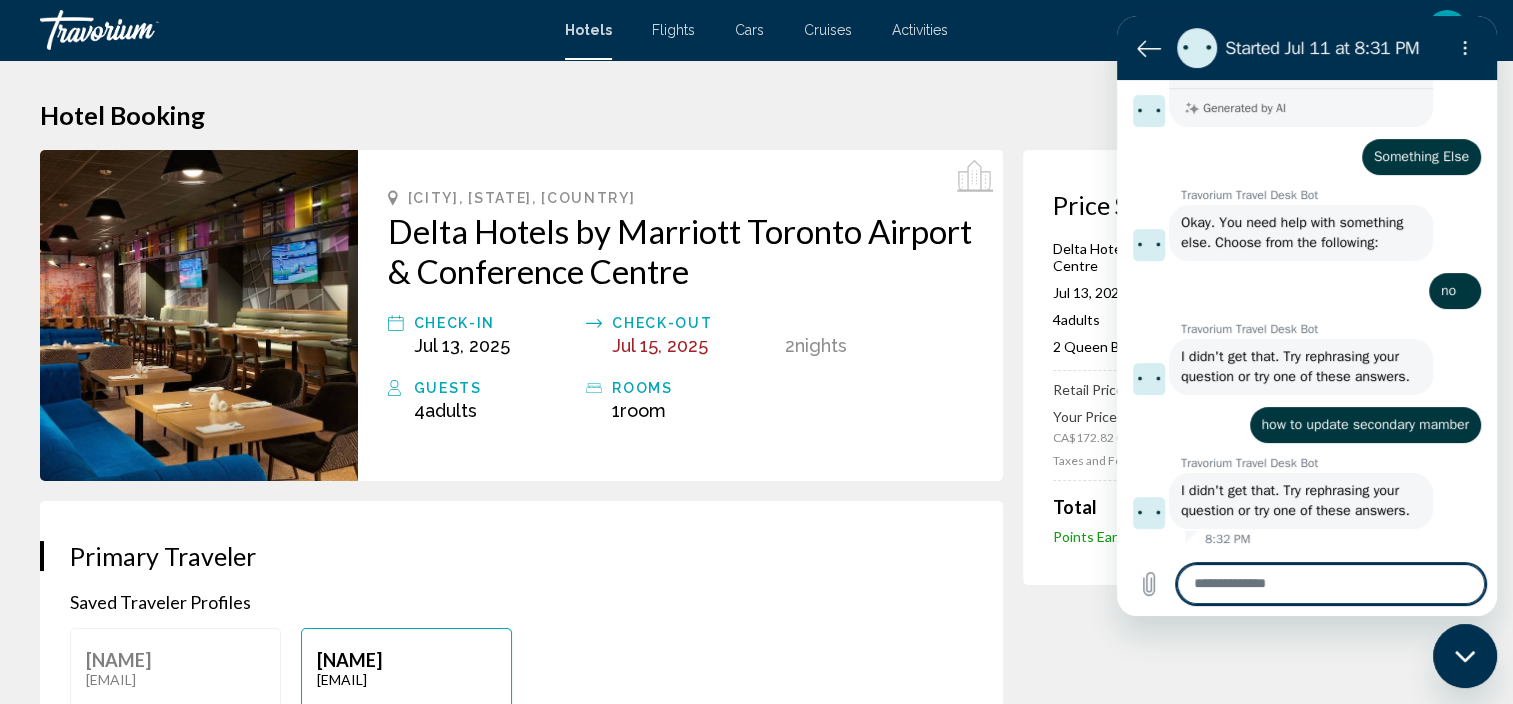click at bounding box center [1331, 584] 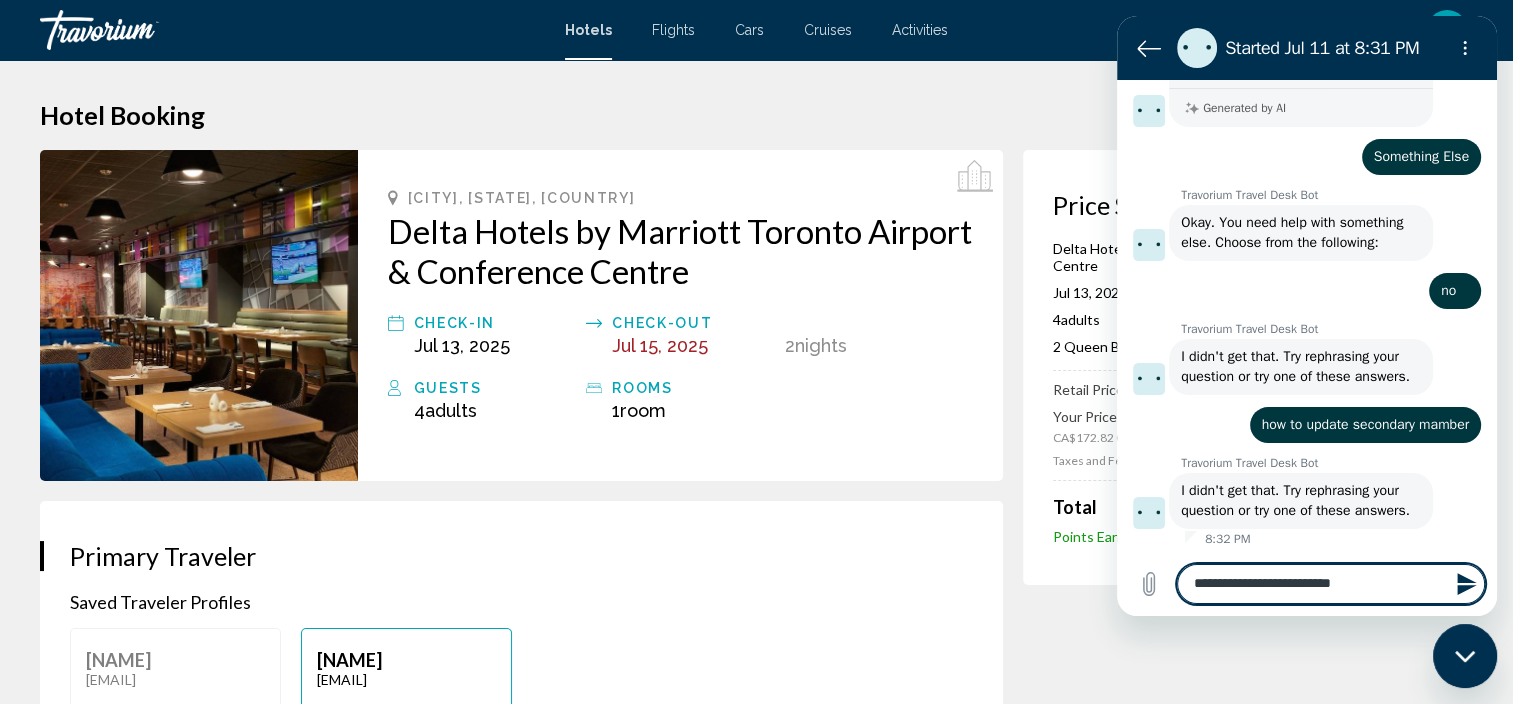 type on "**********" 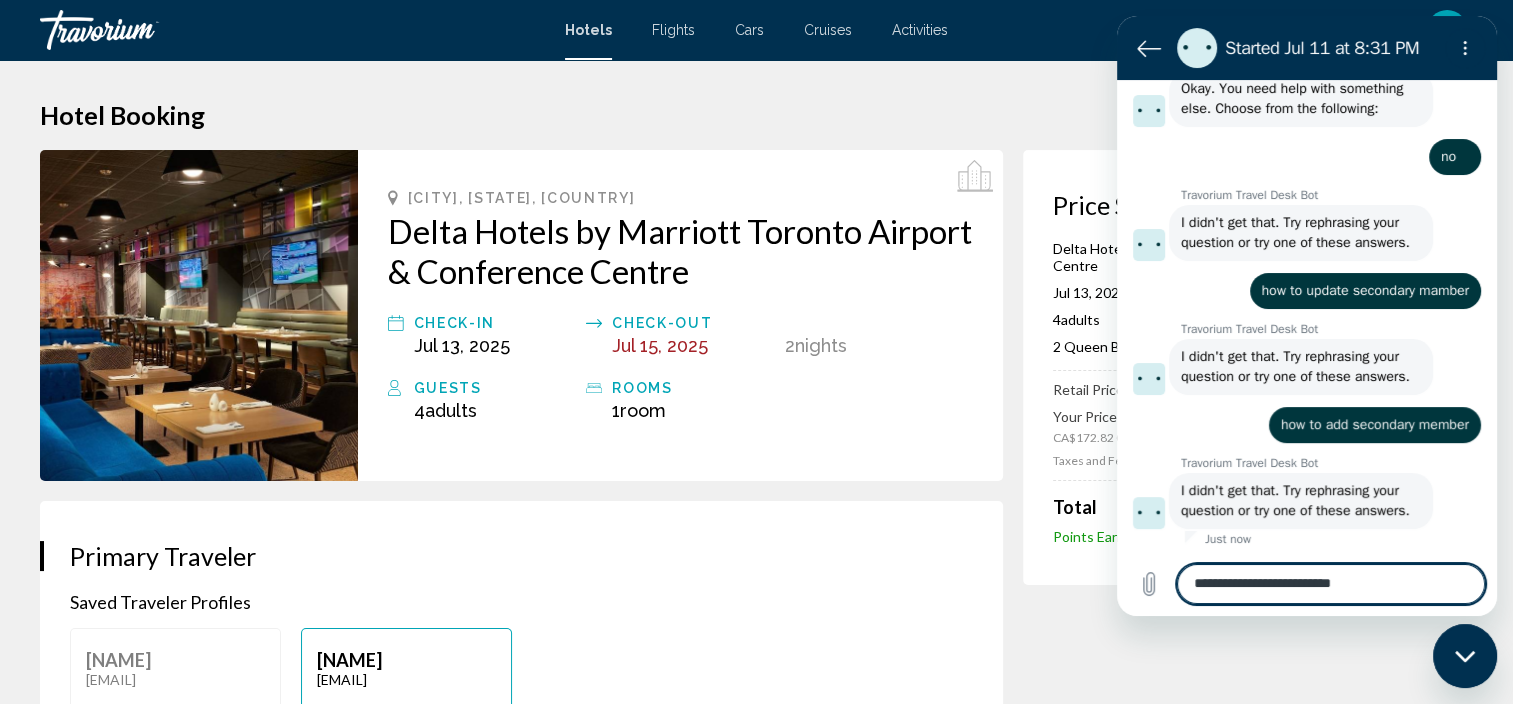 scroll, scrollTop: 341, scrollLeft: 0, axis: vertical 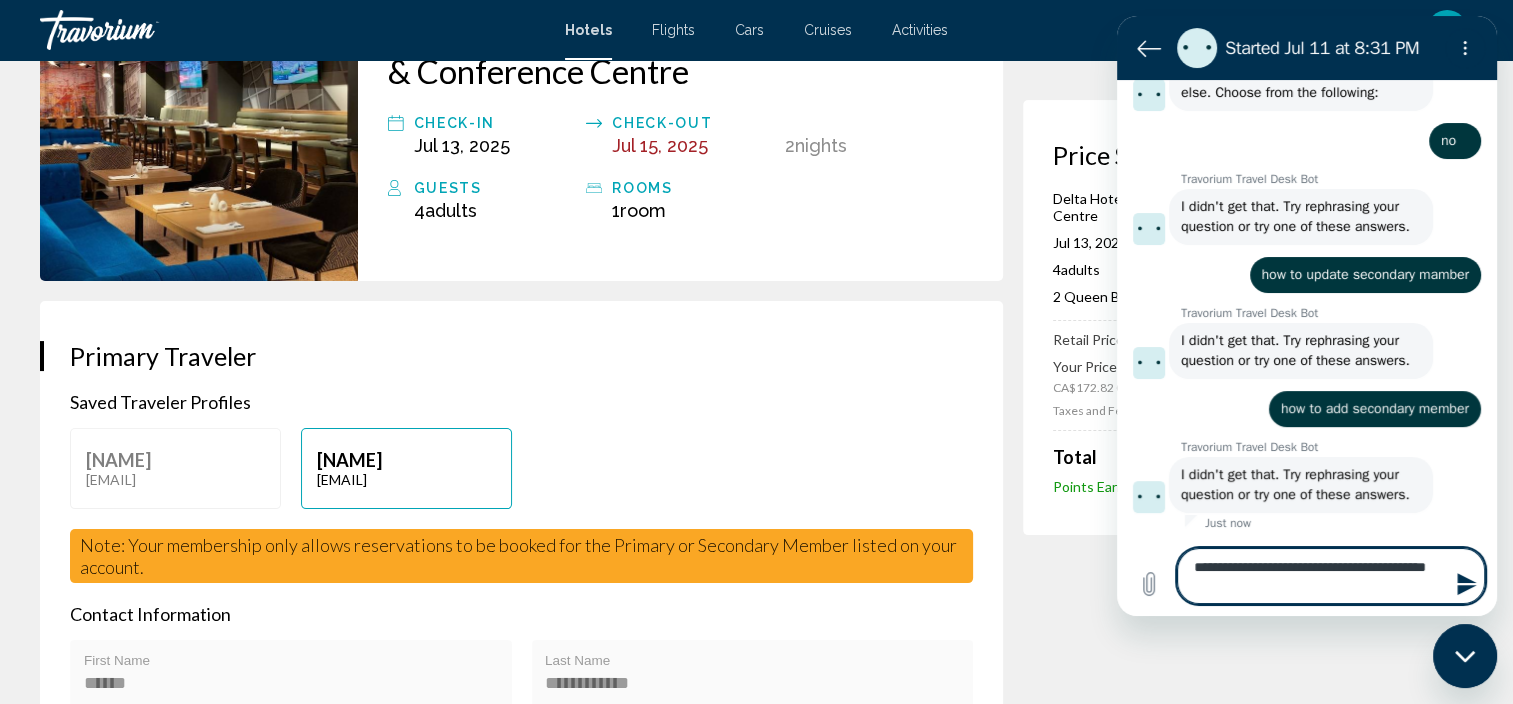 type on "**********" 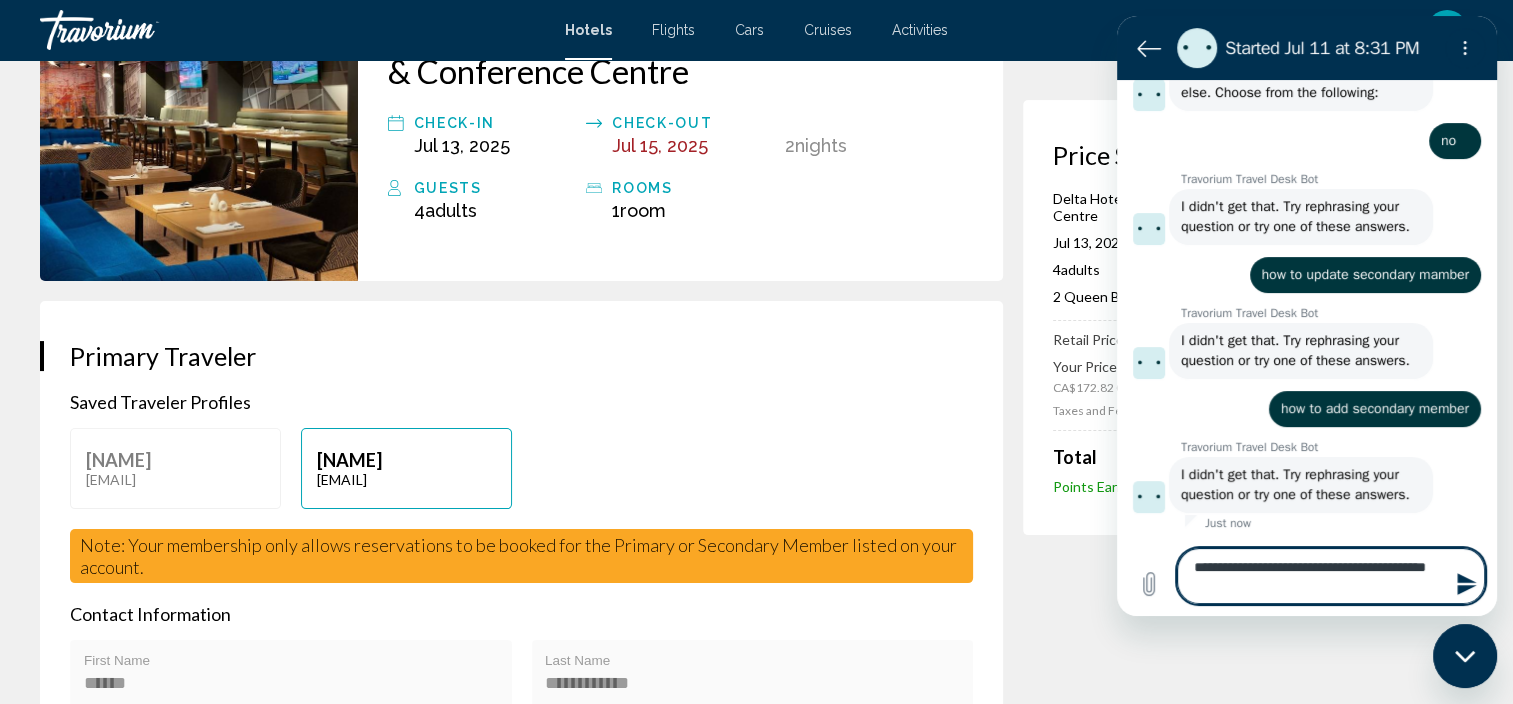 click 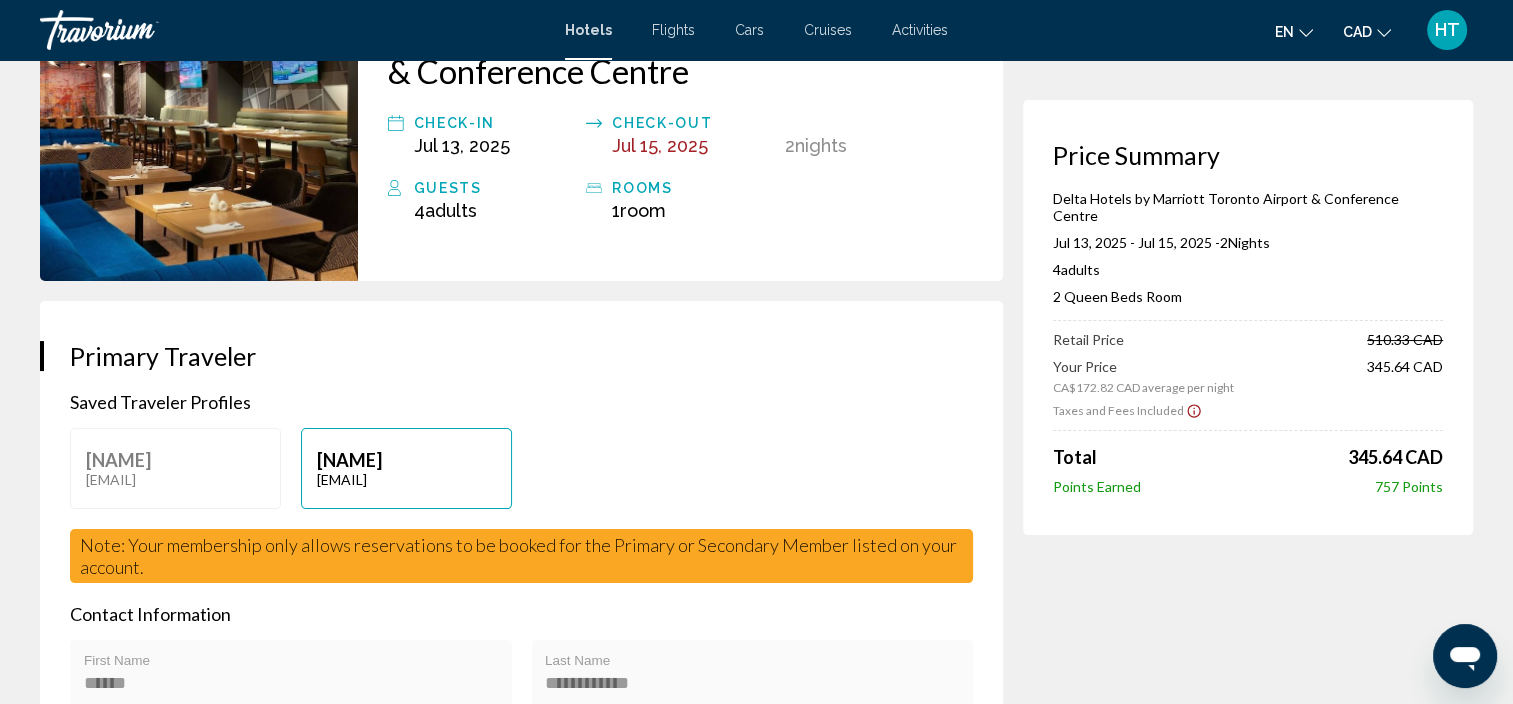 click 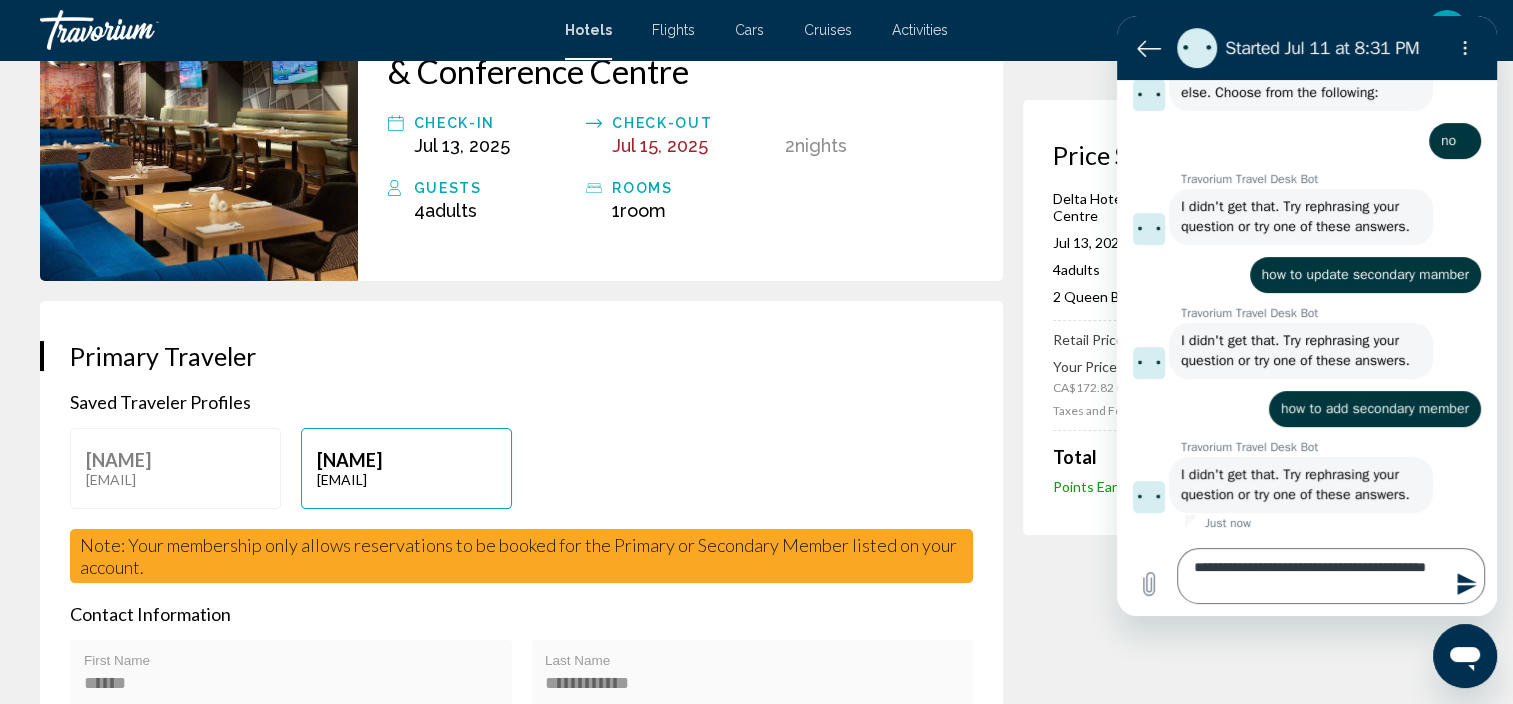 scroll, scrollTop: 0, scrollLeft: 0, axis: both 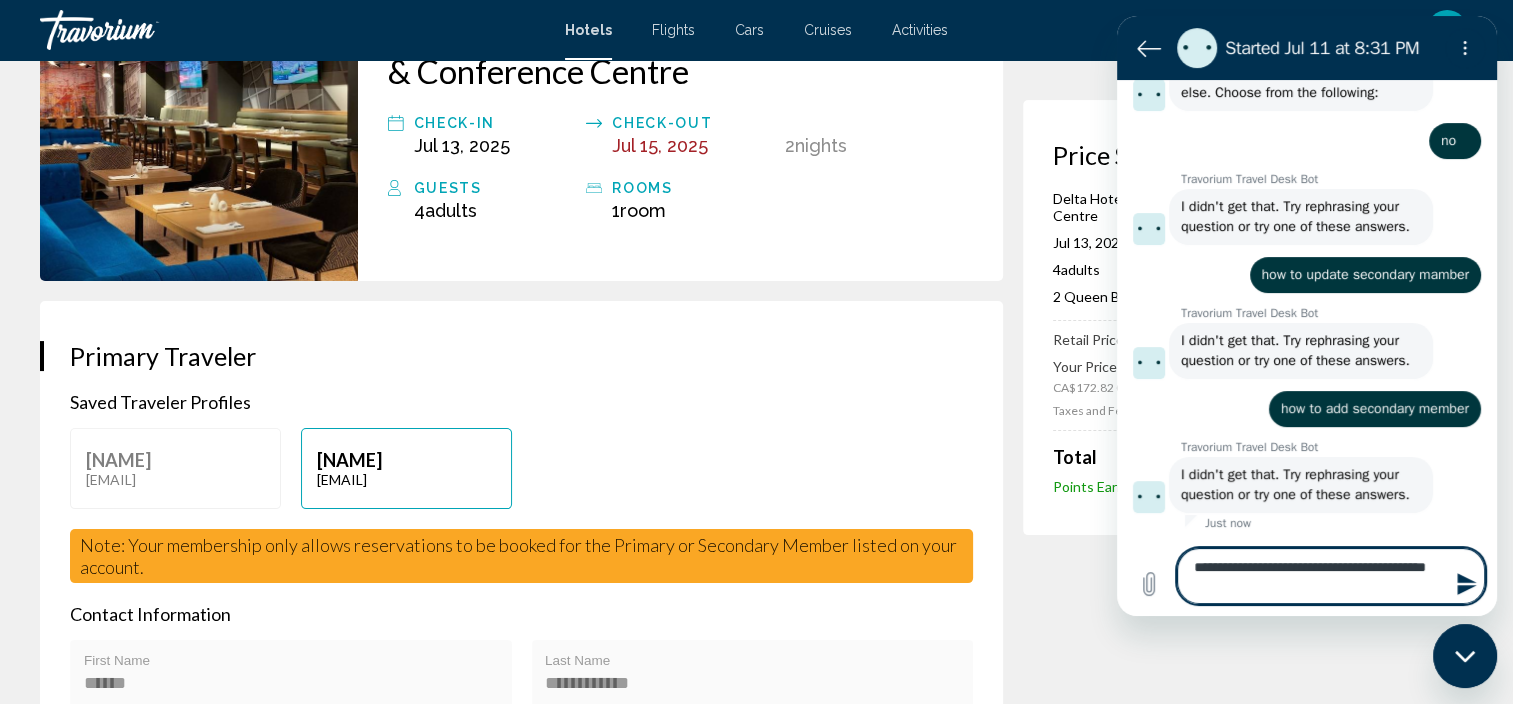 click 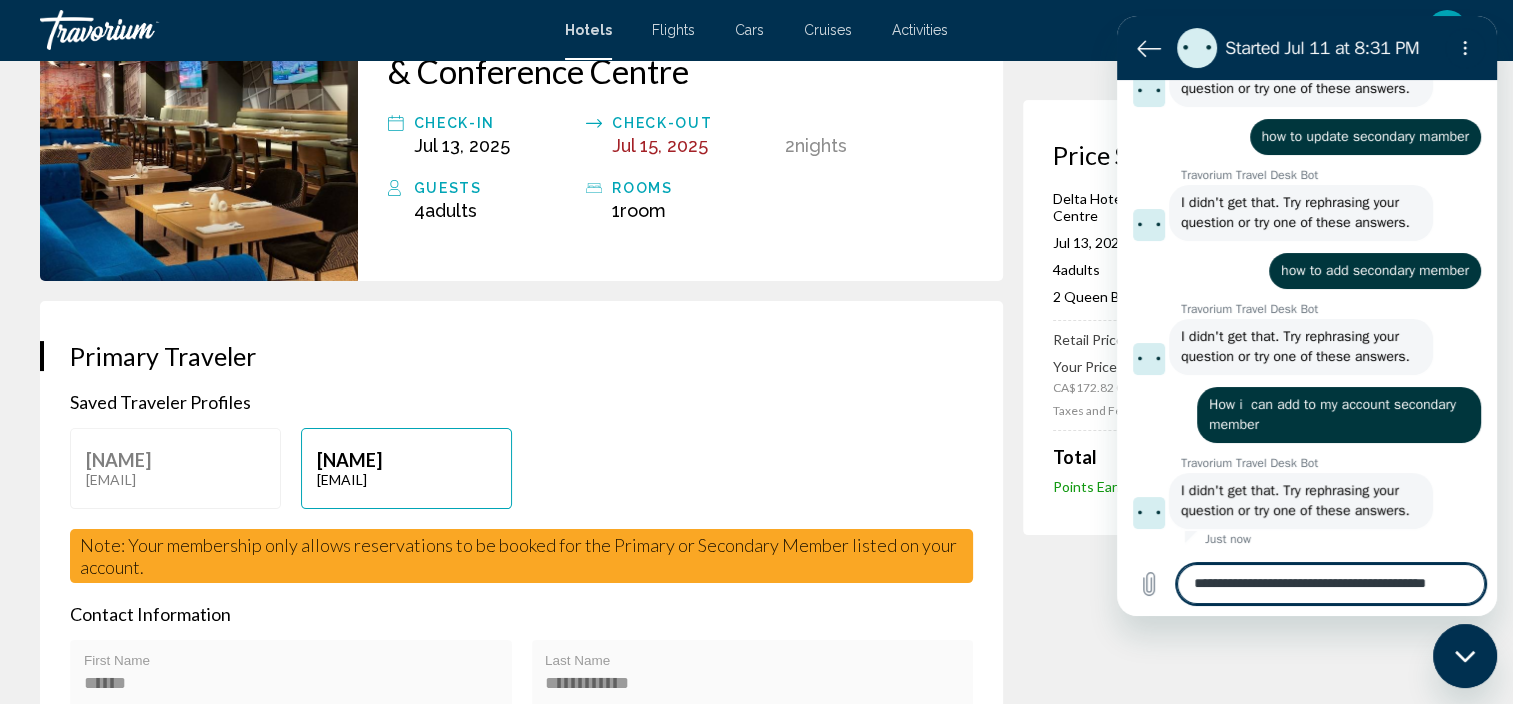 scroll, scrollTop: 516, scrollLeft: 0, axis: vertical 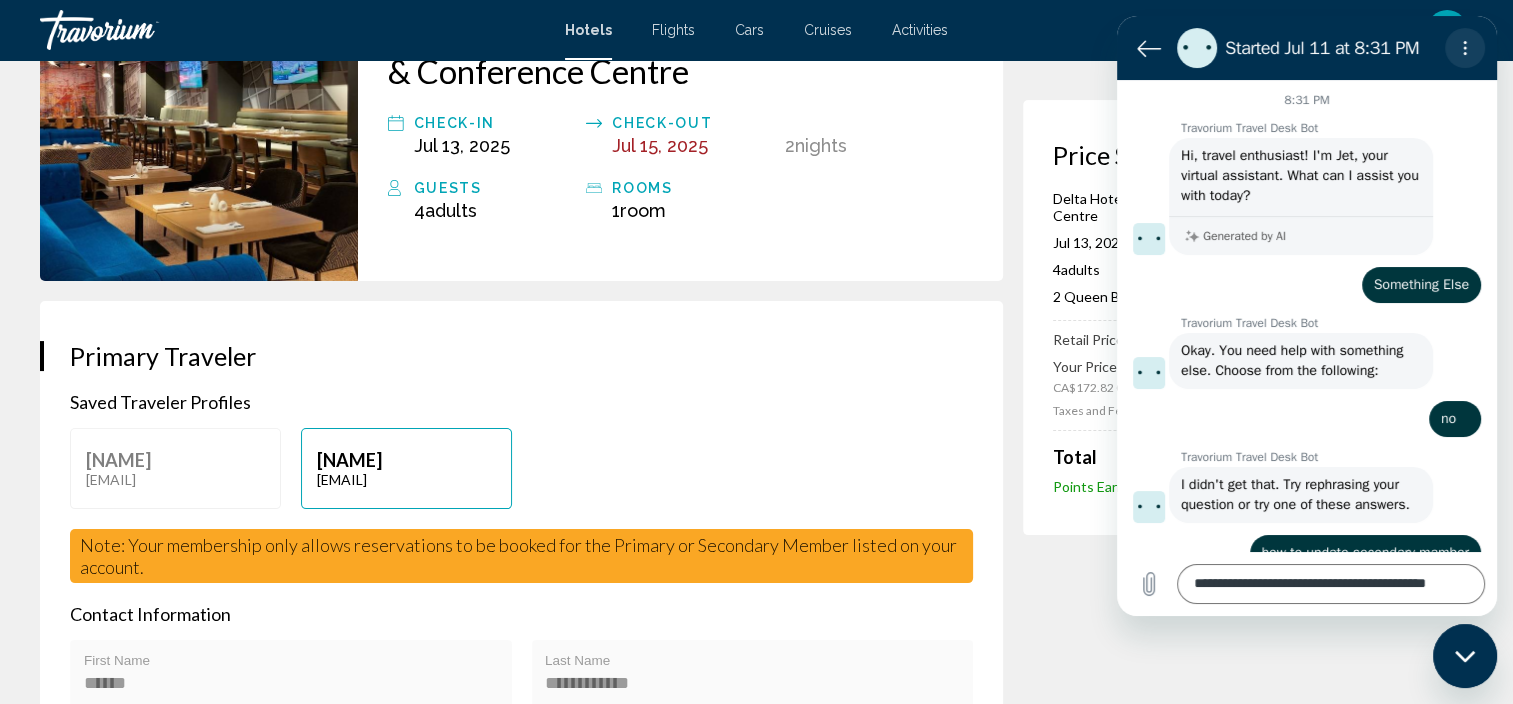 click 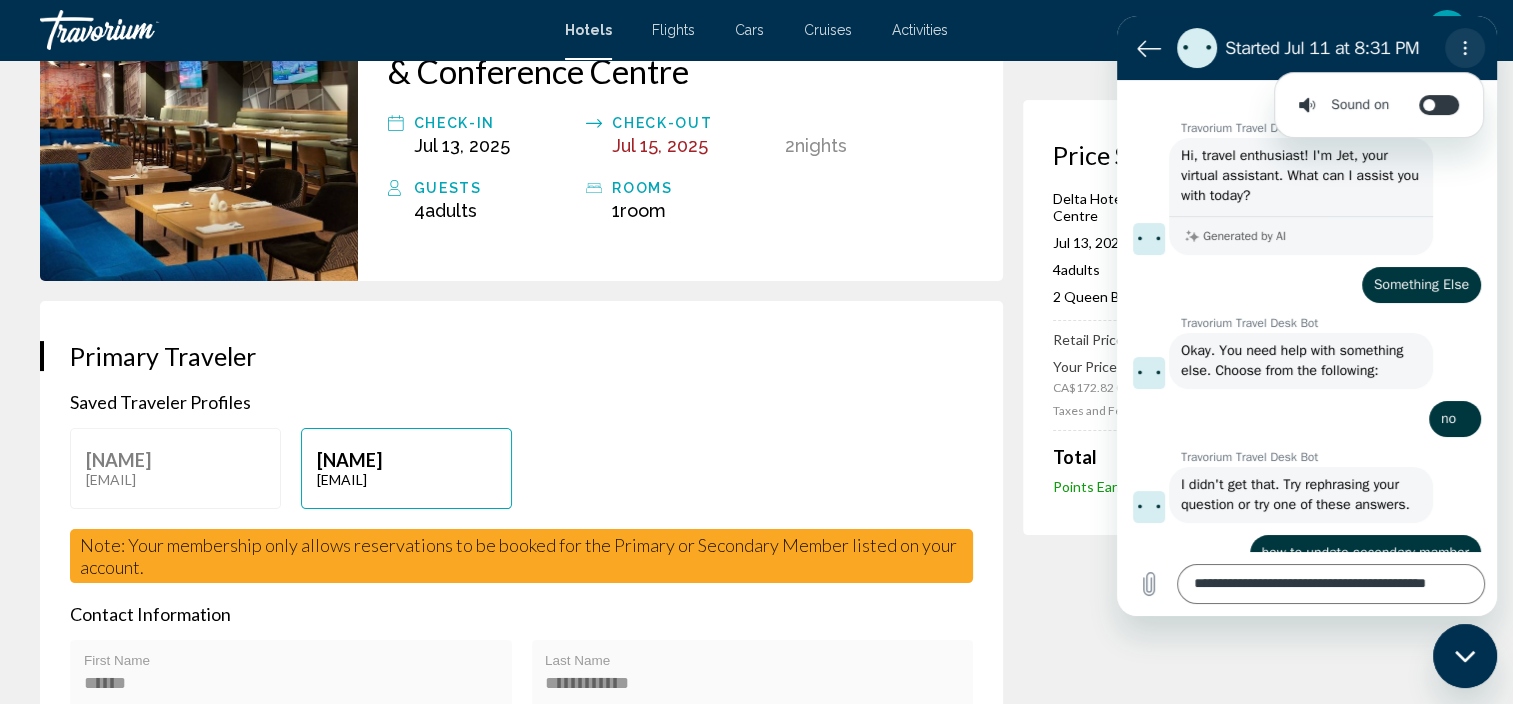 click 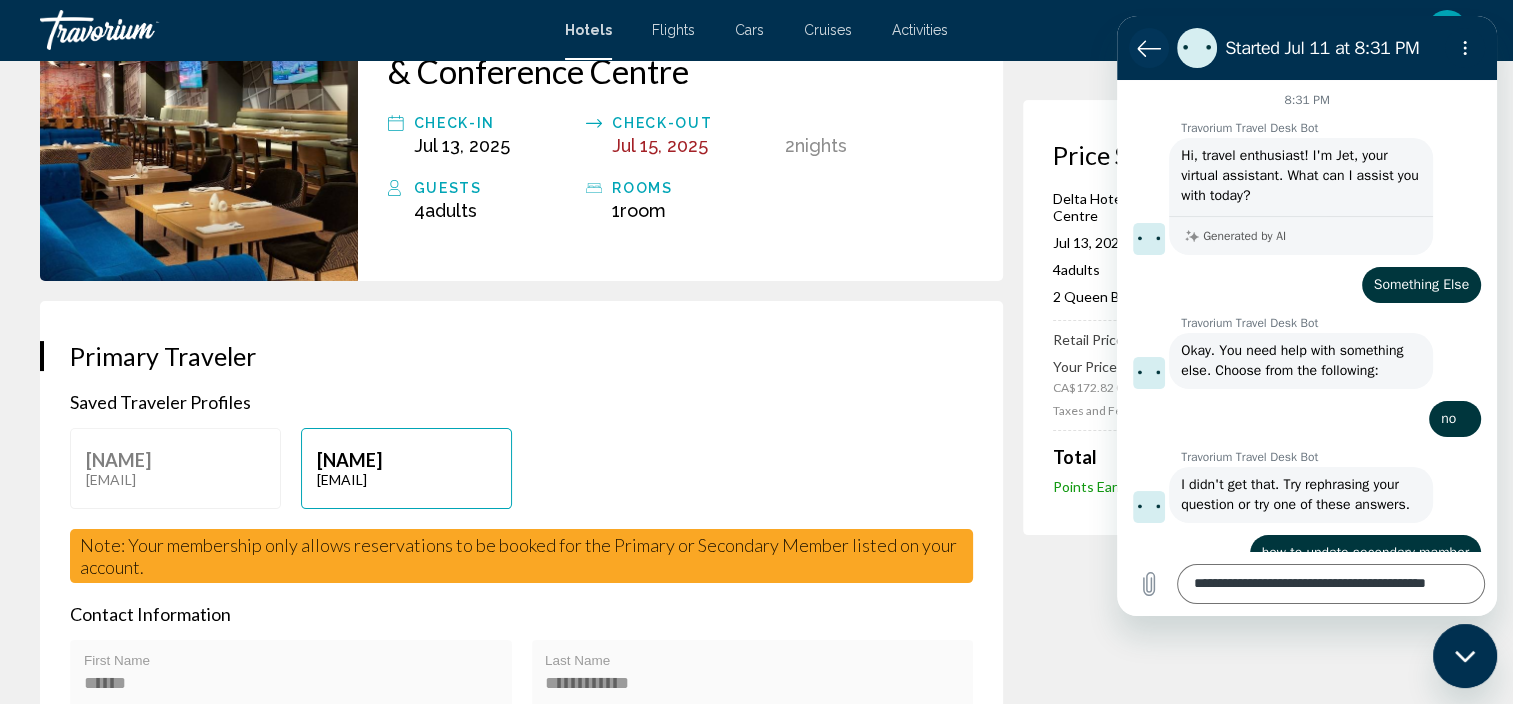 click at bounding box center [1149, 48] 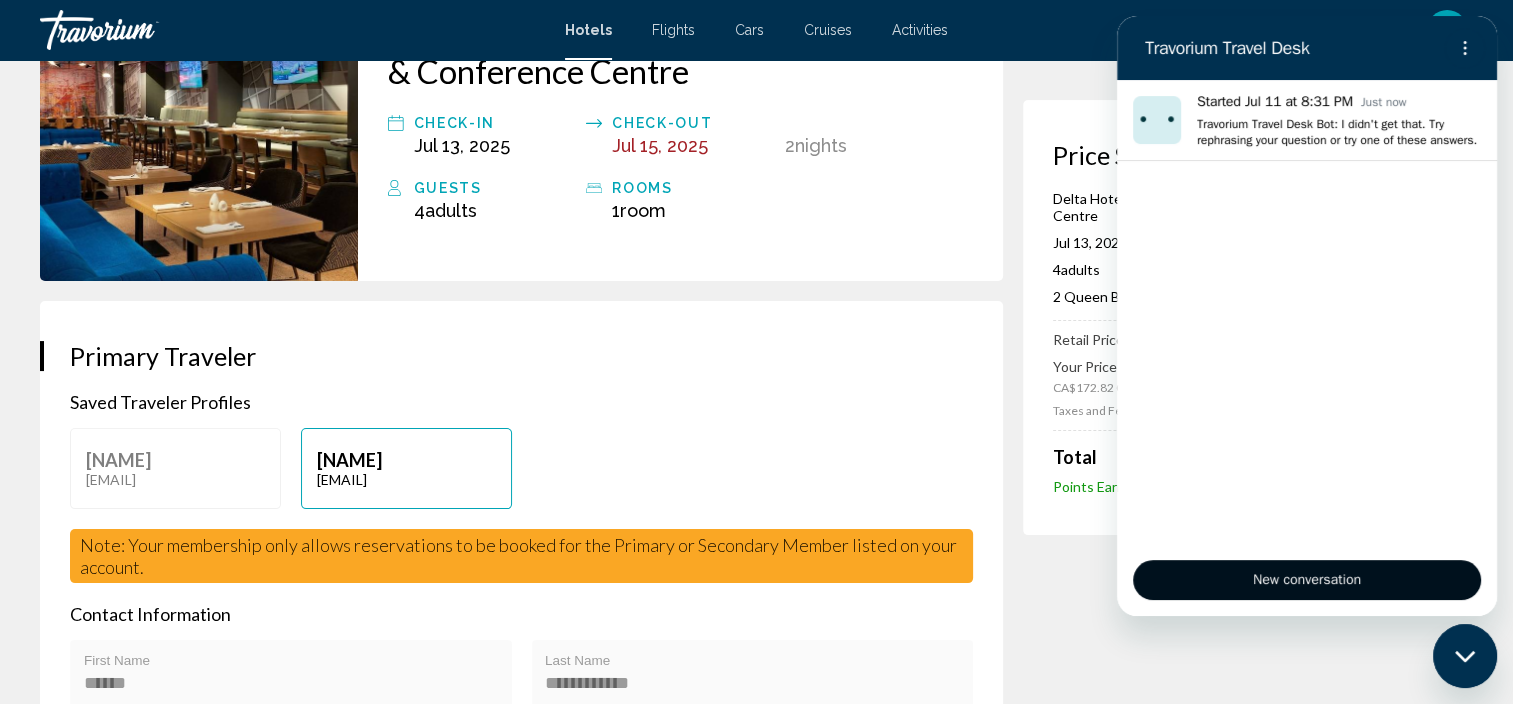 click on "New conversation" at bounding box center [1307, 580] 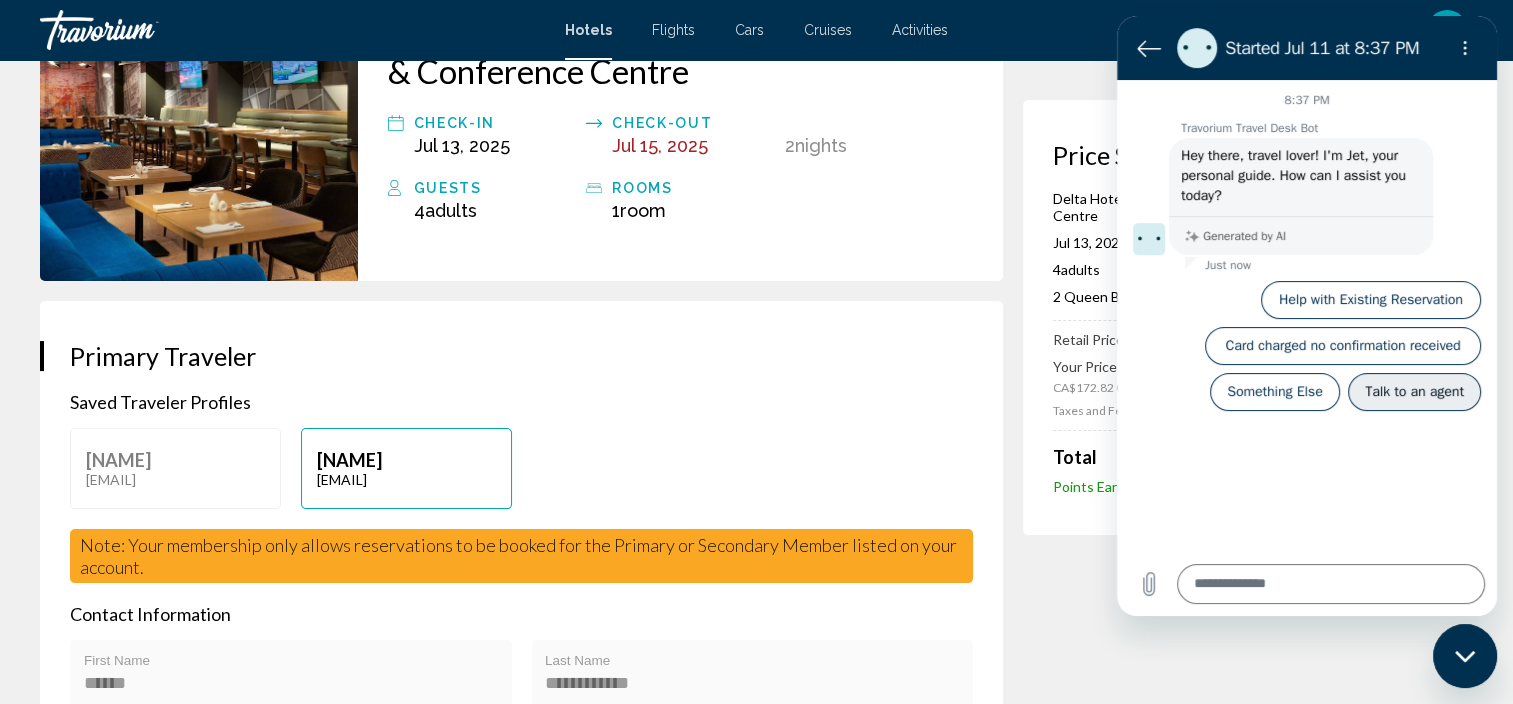 click on "Talk to an agent" at bounding box center (1414, 392) 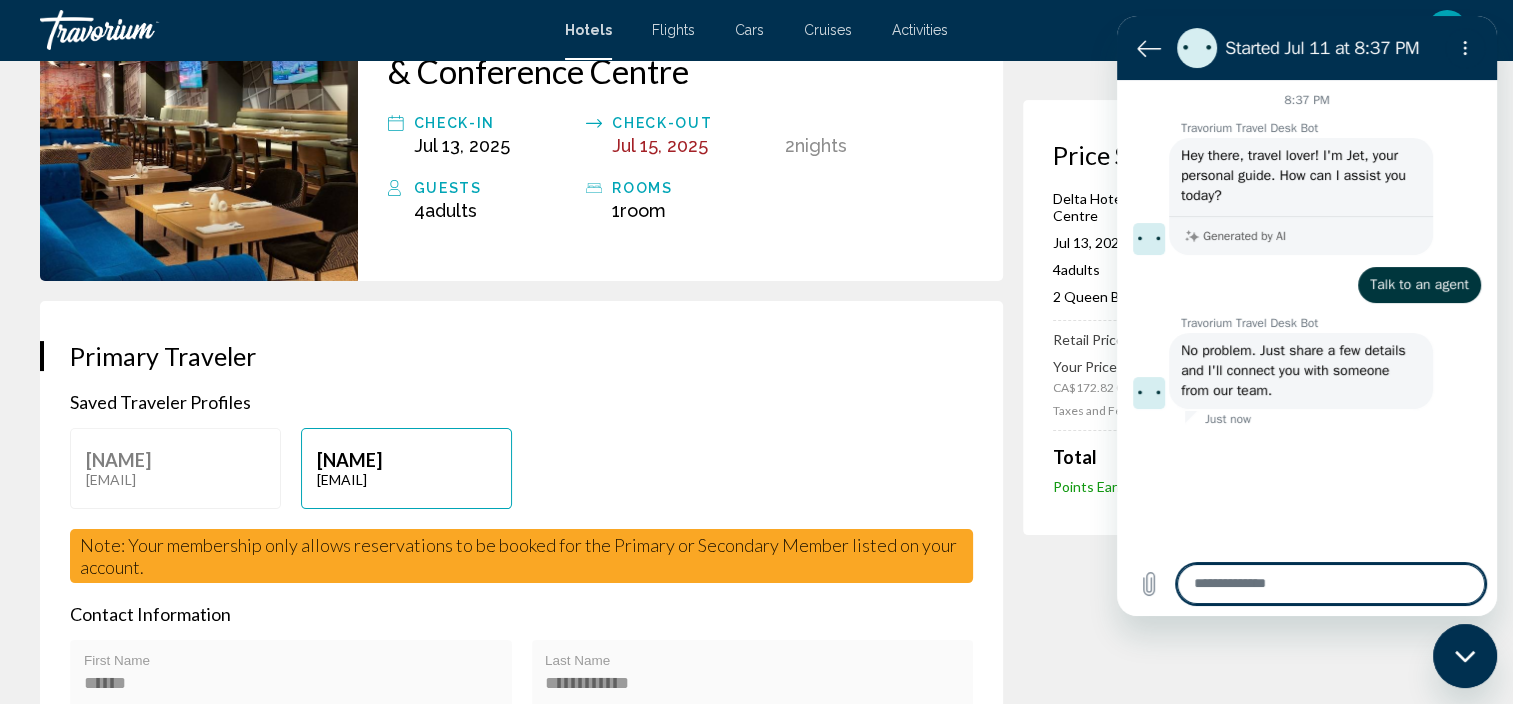 type on "*" 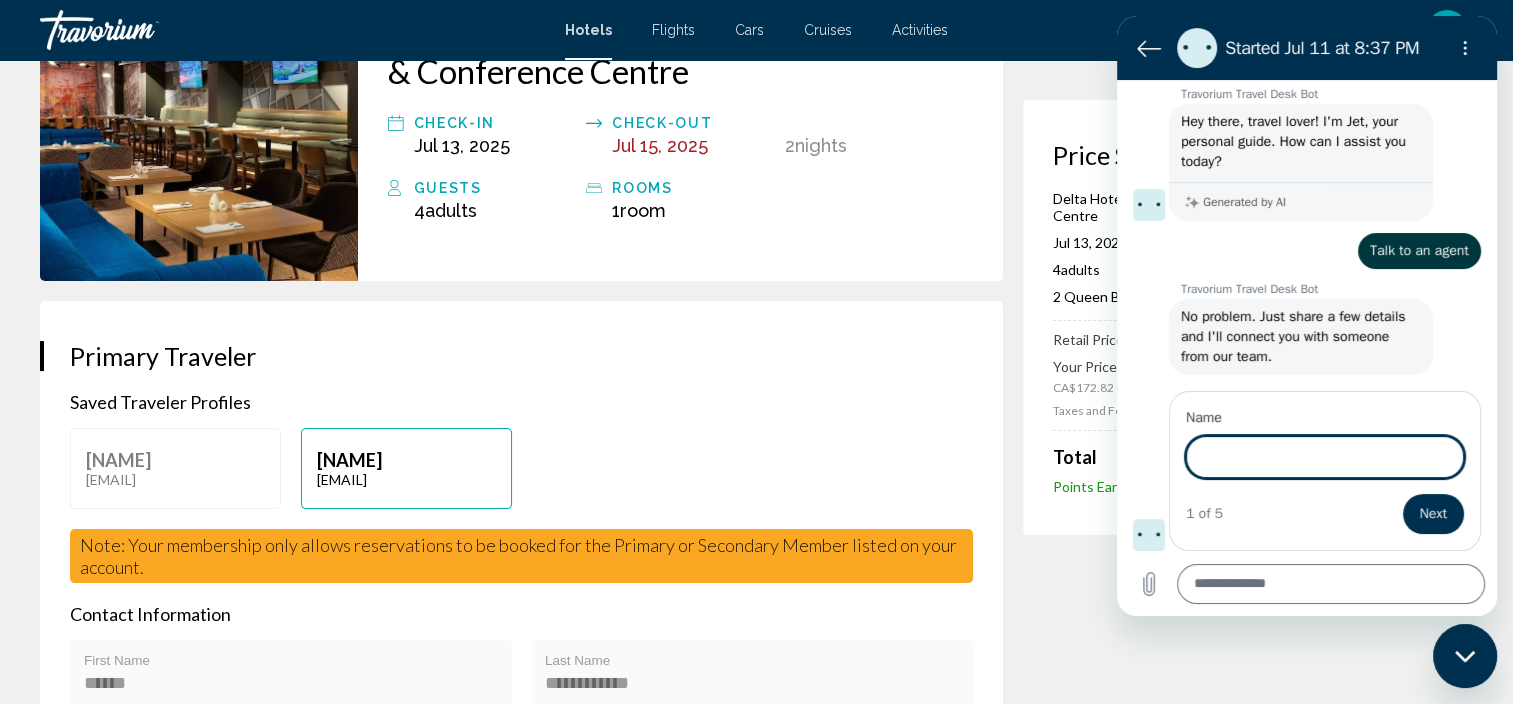 scroll, scrollTop: 32, scrollLeft: 0, axis: vertical 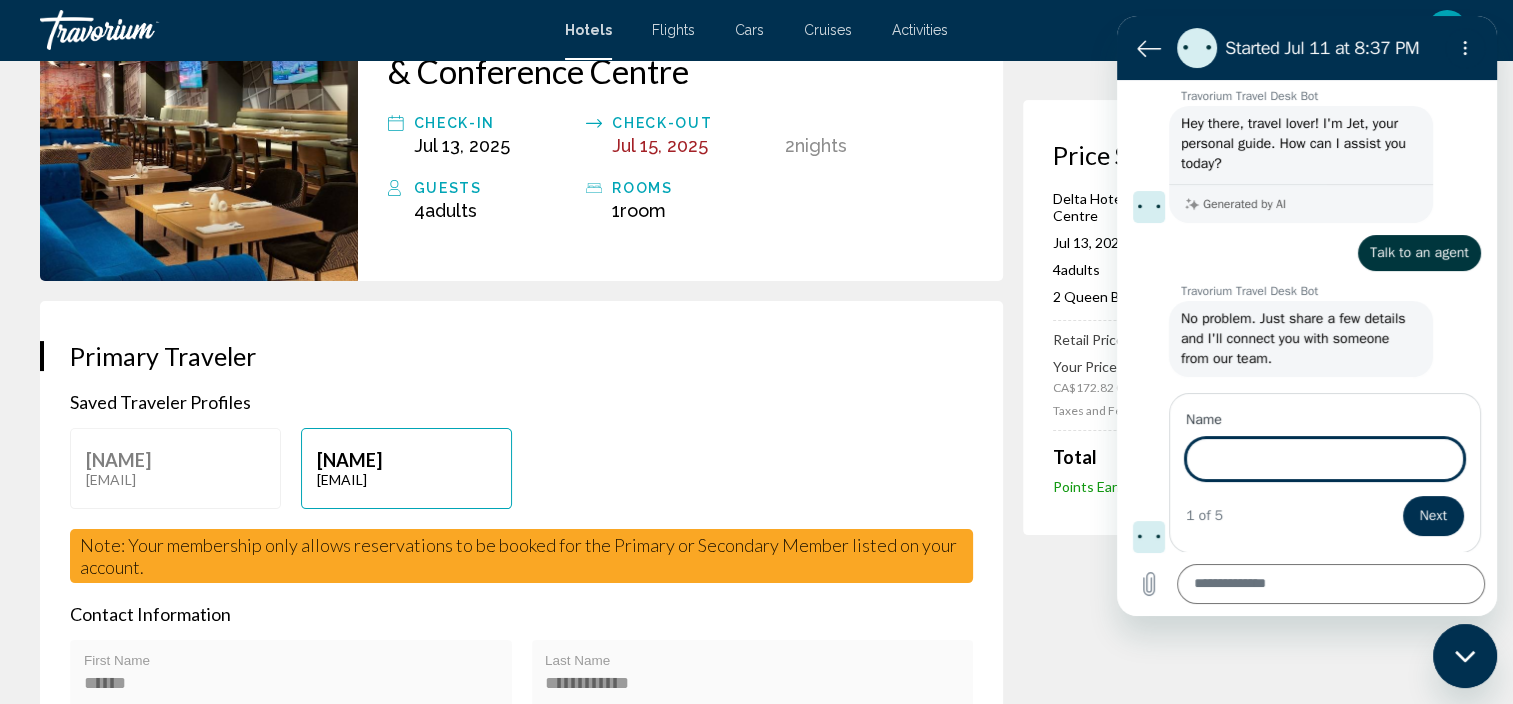 type on "*" 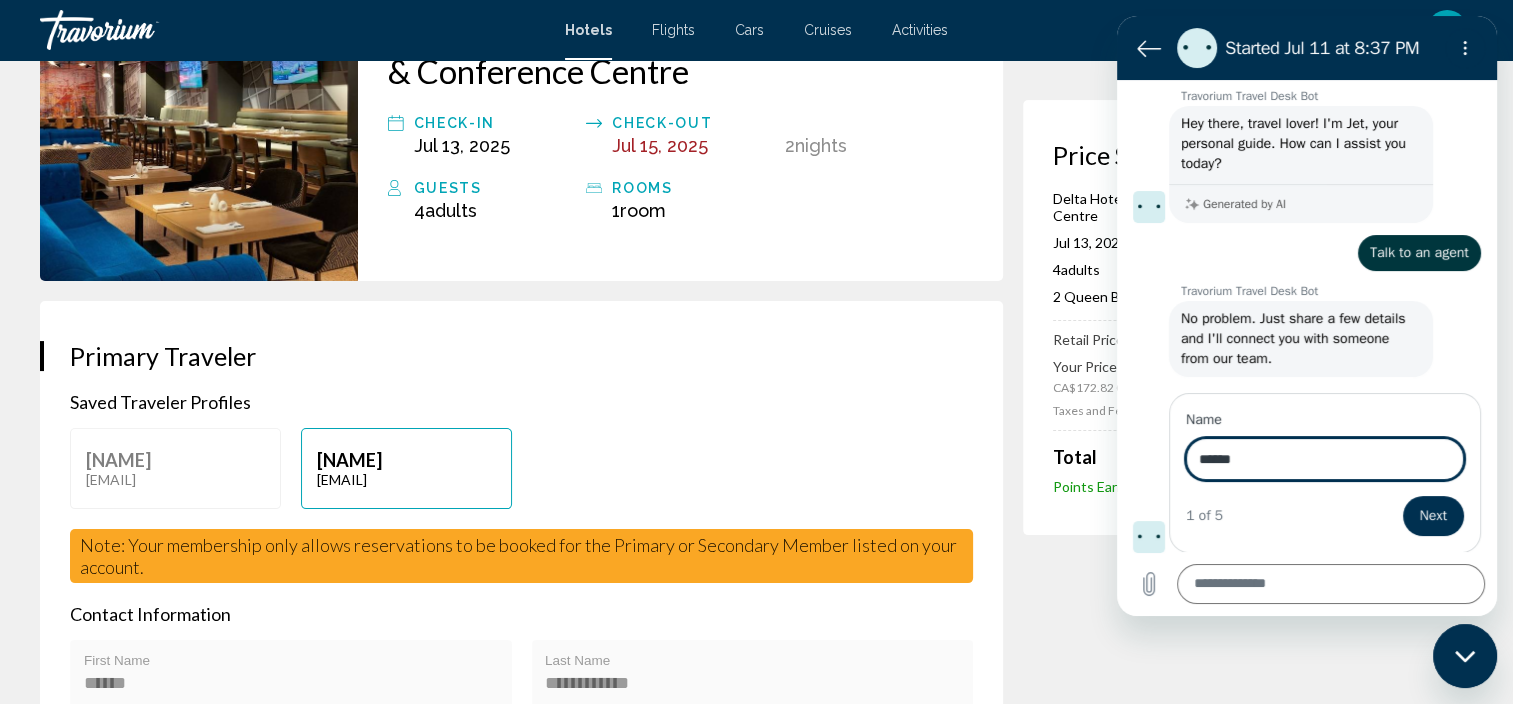 type on "******" 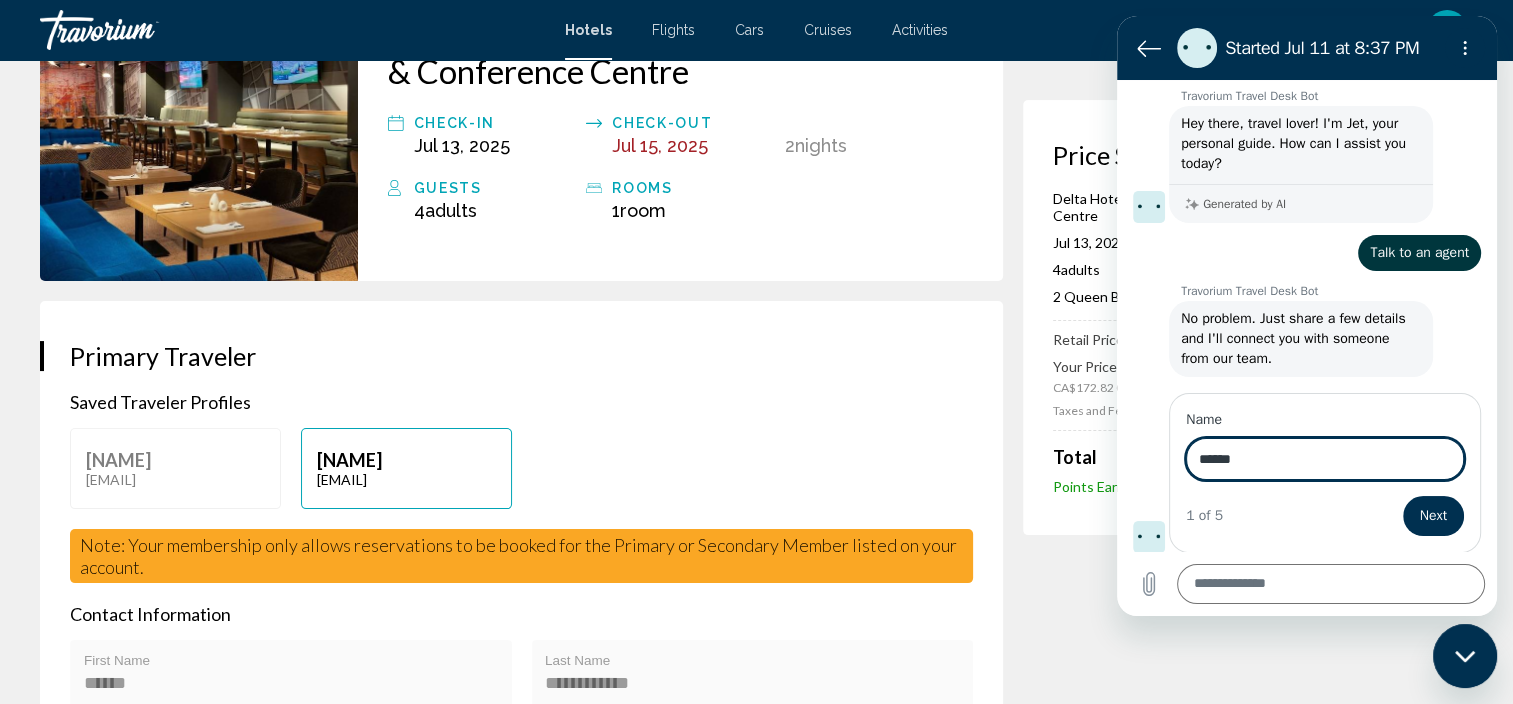 type on "*" 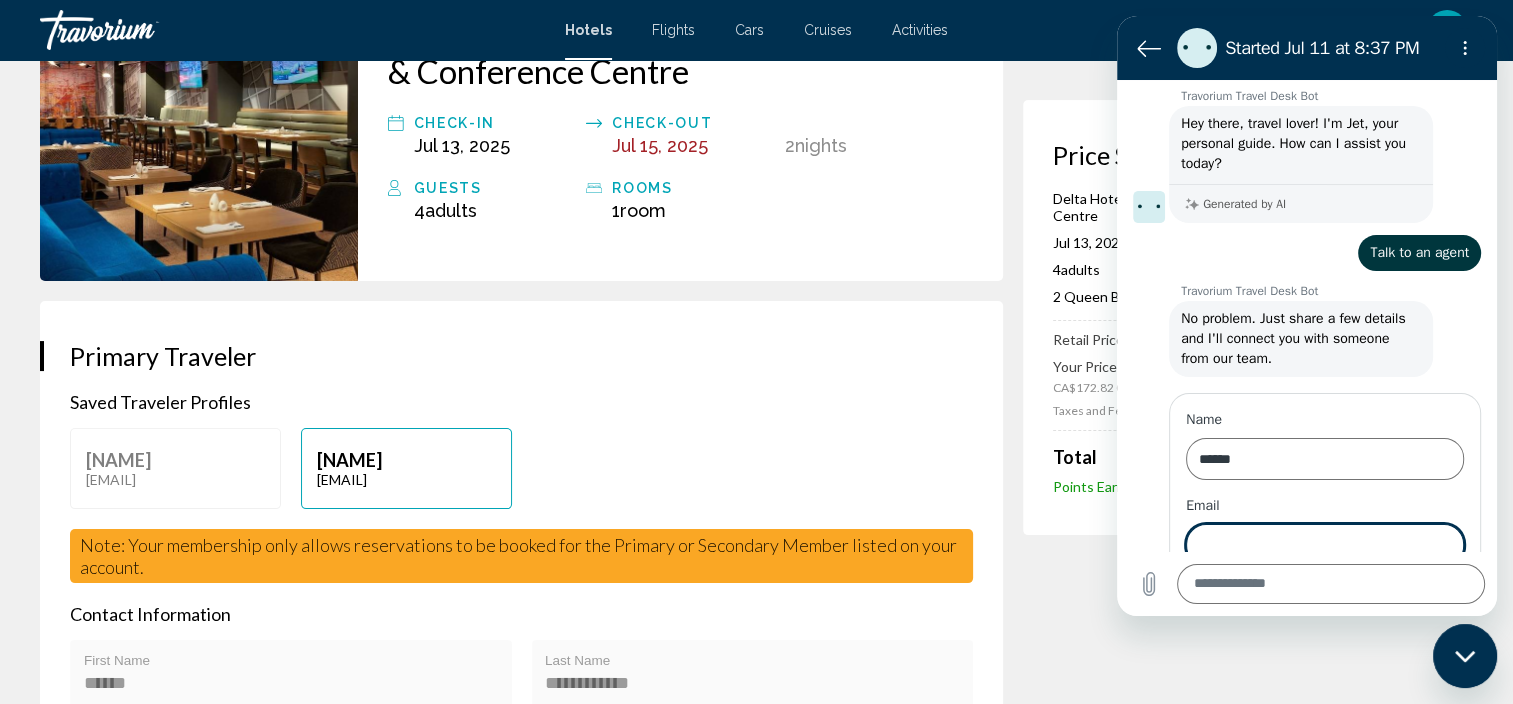 scroll, scrollTop: 118, scrollLeft: 0, axis: vertical 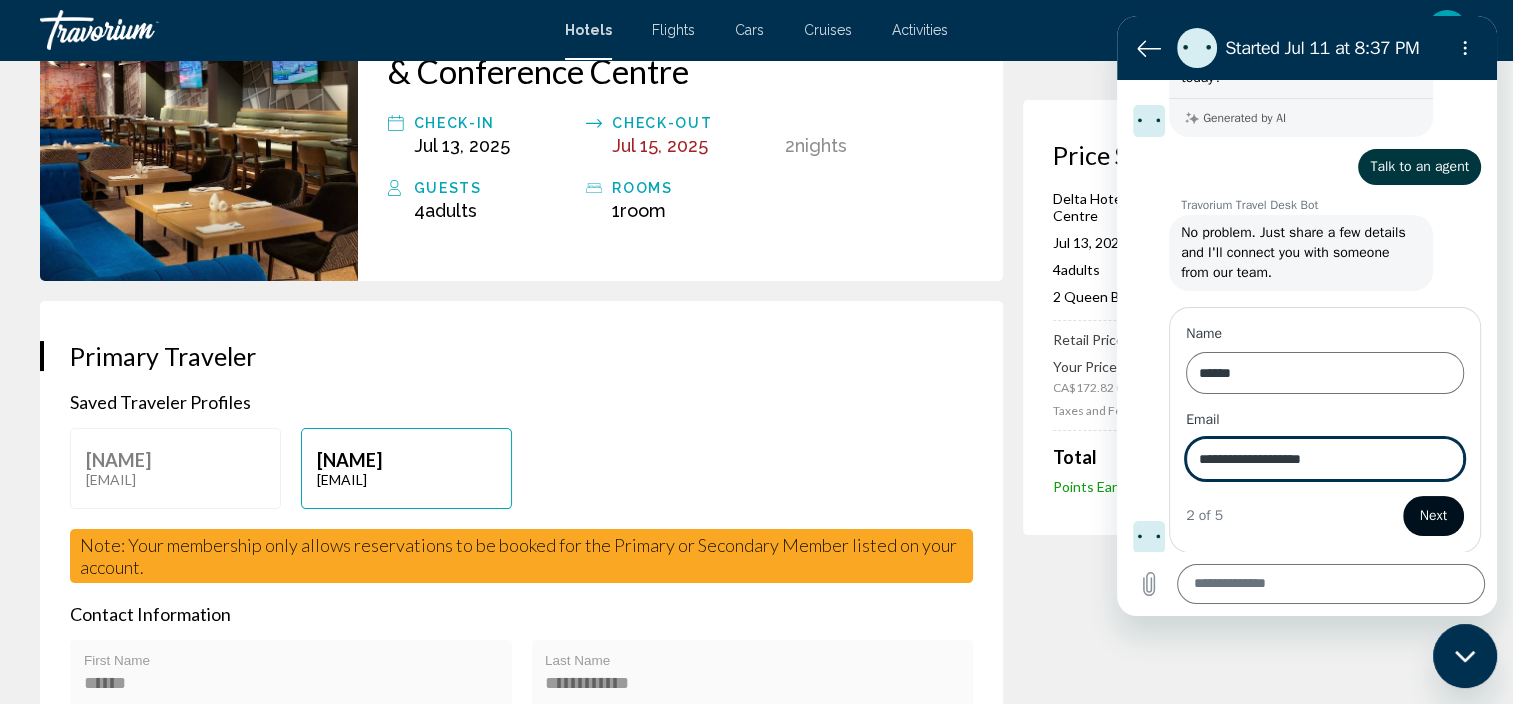 type on "**********" 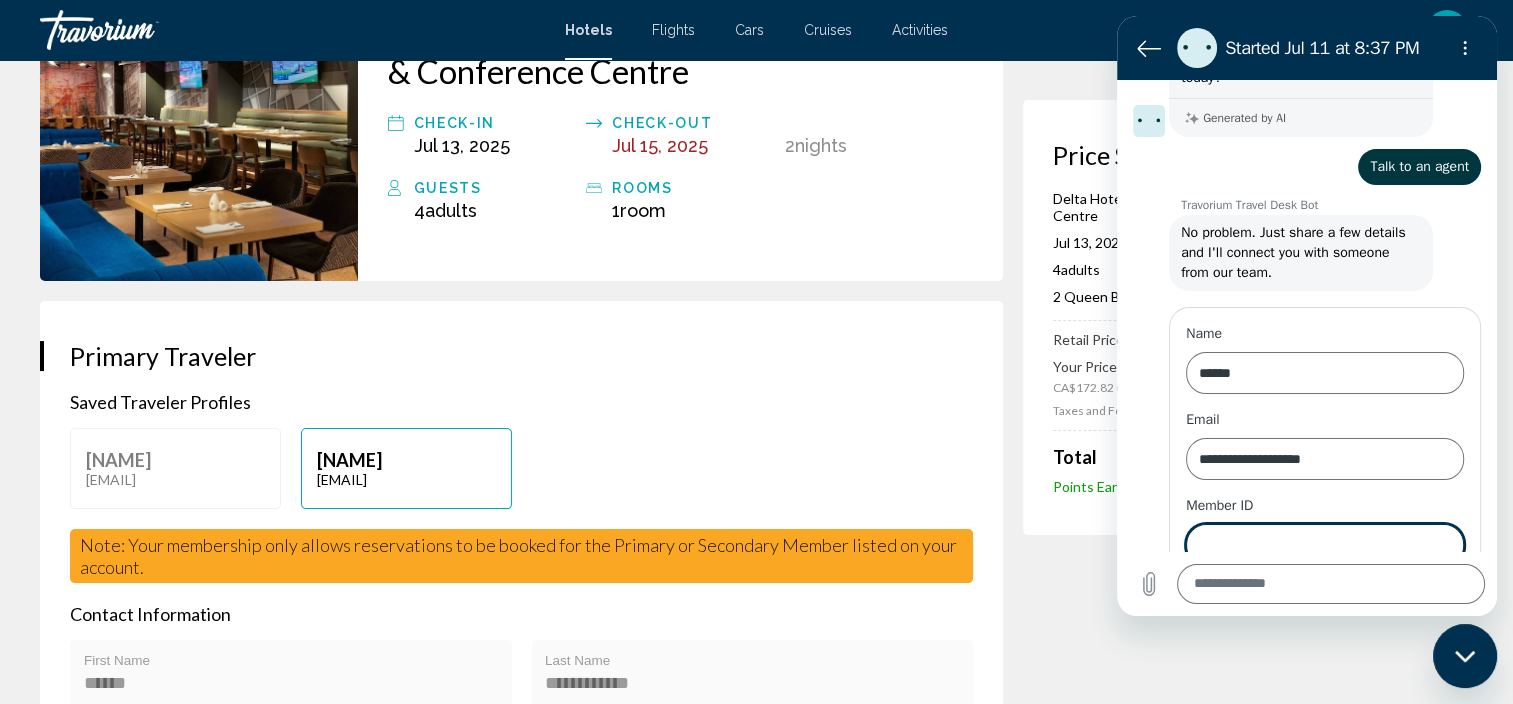 scroll, scrollTop: 204, scrollLeft: 0, axis: vertical 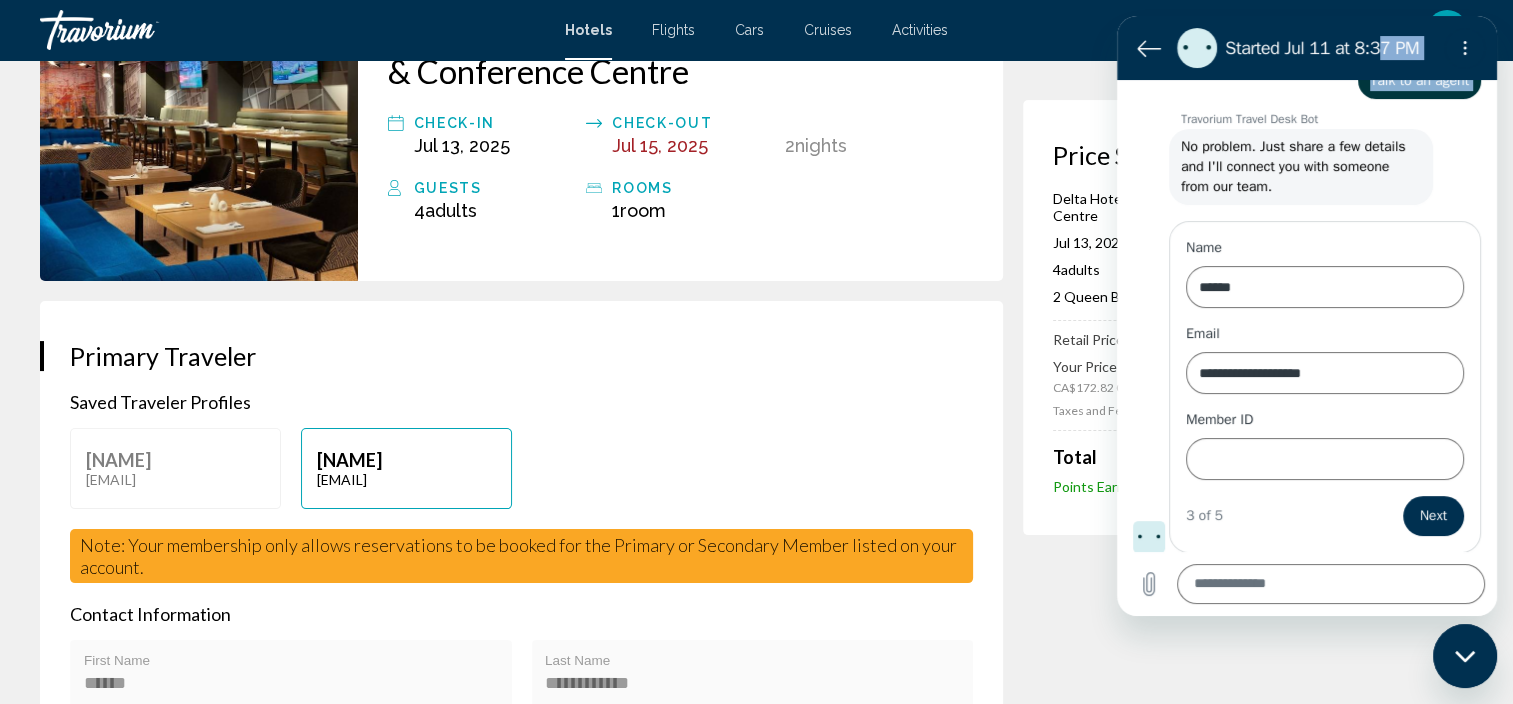 drag, startPoint x: 1351, startPoint y: 45, endPoint x: 1181, endPoint y: 121, distance: 186.21494 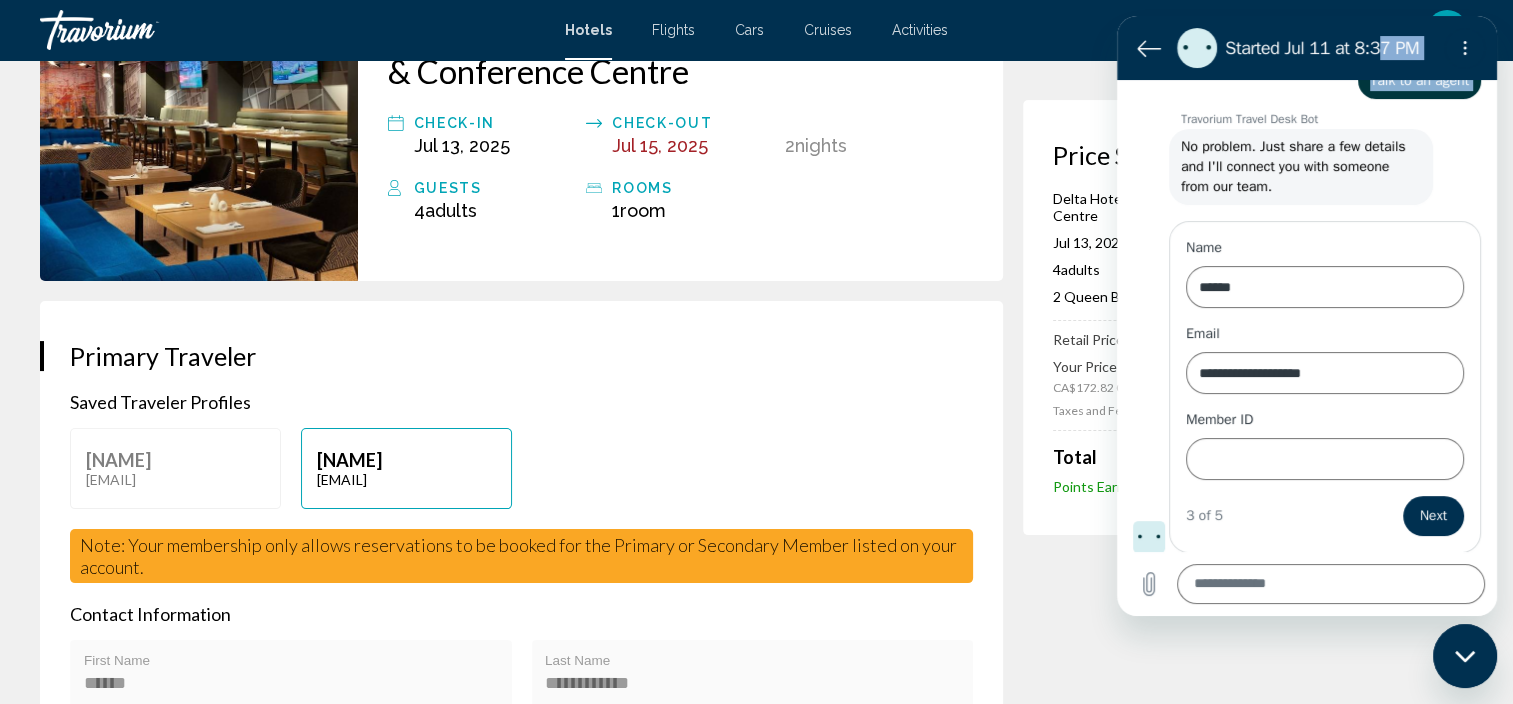 click on "**********" at bounding box center [1307, 316] 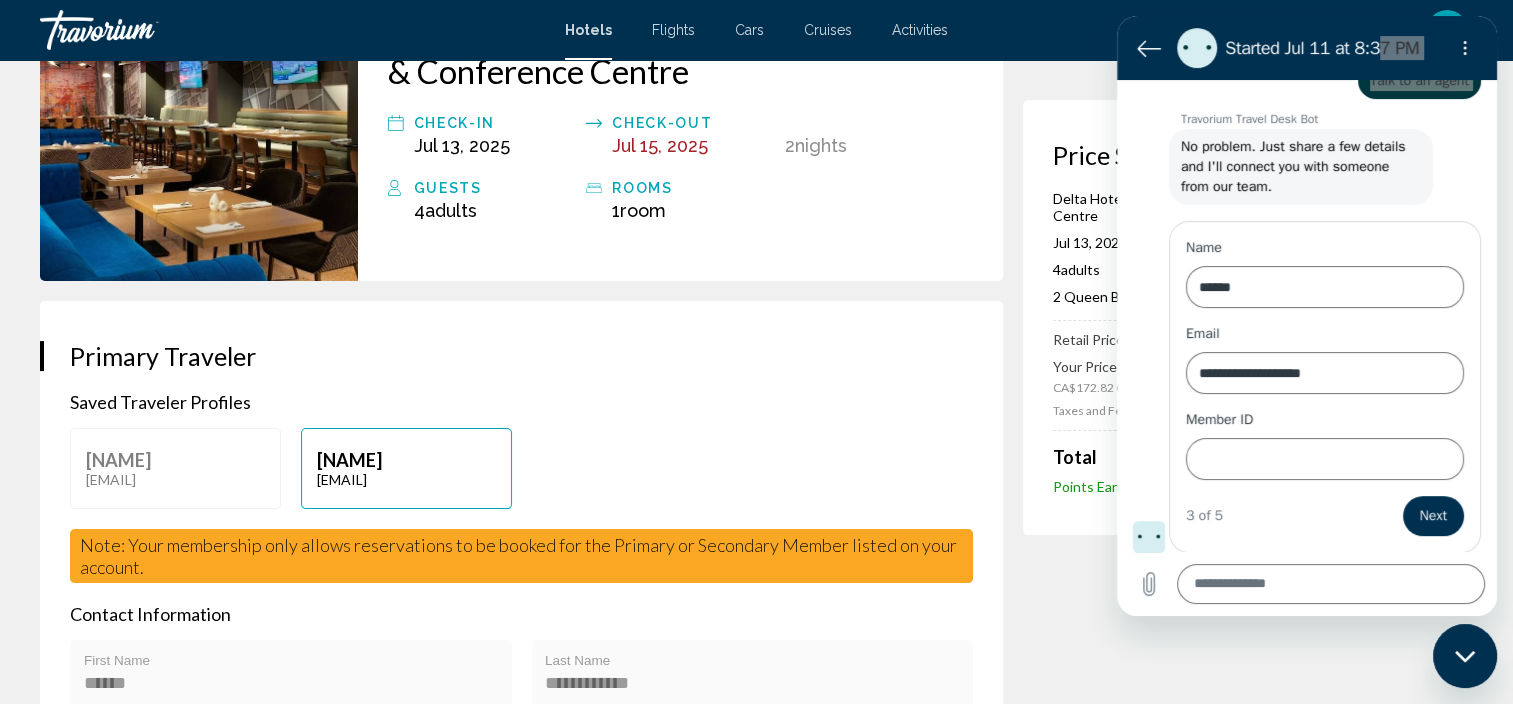 click on "**********" at bounding box center [521, 728] 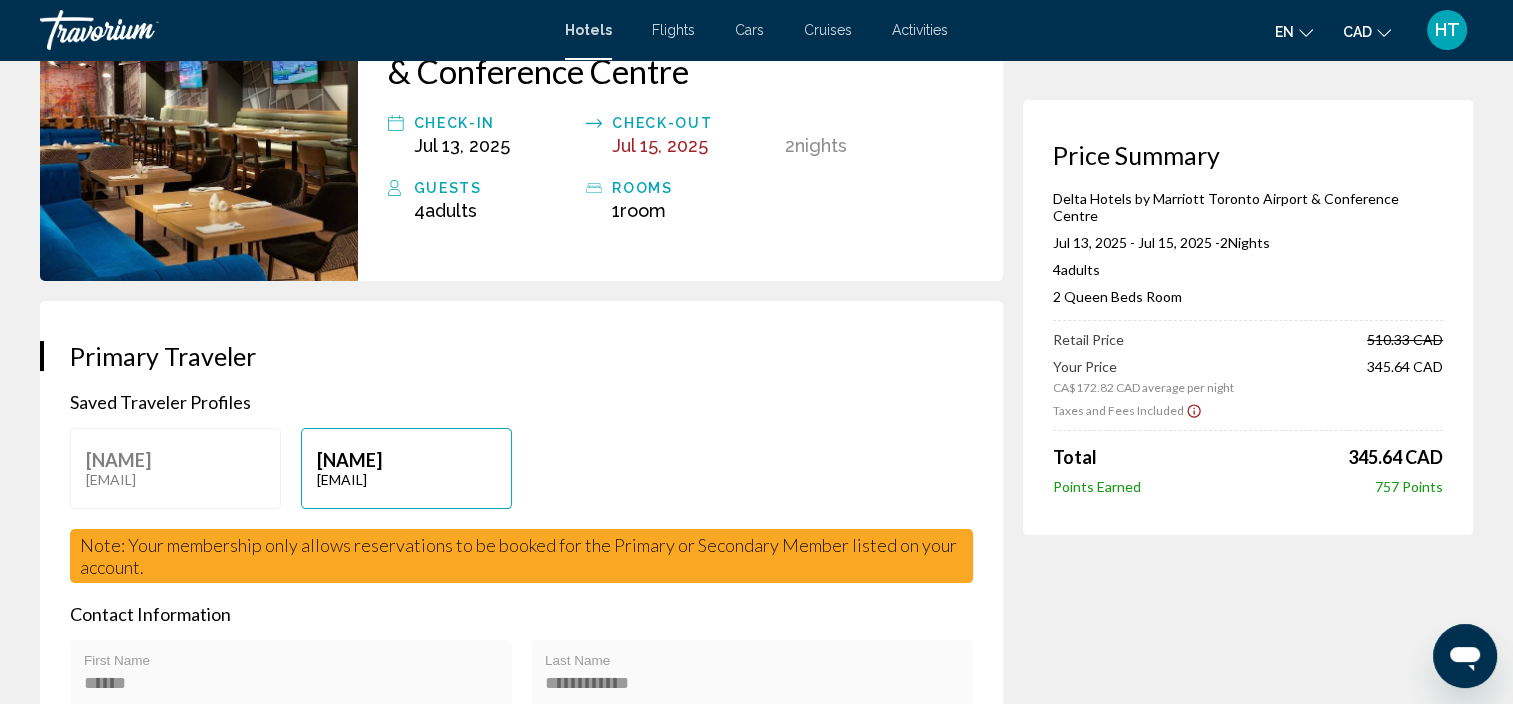 click on "HT" at bounding box center [1447, 30] 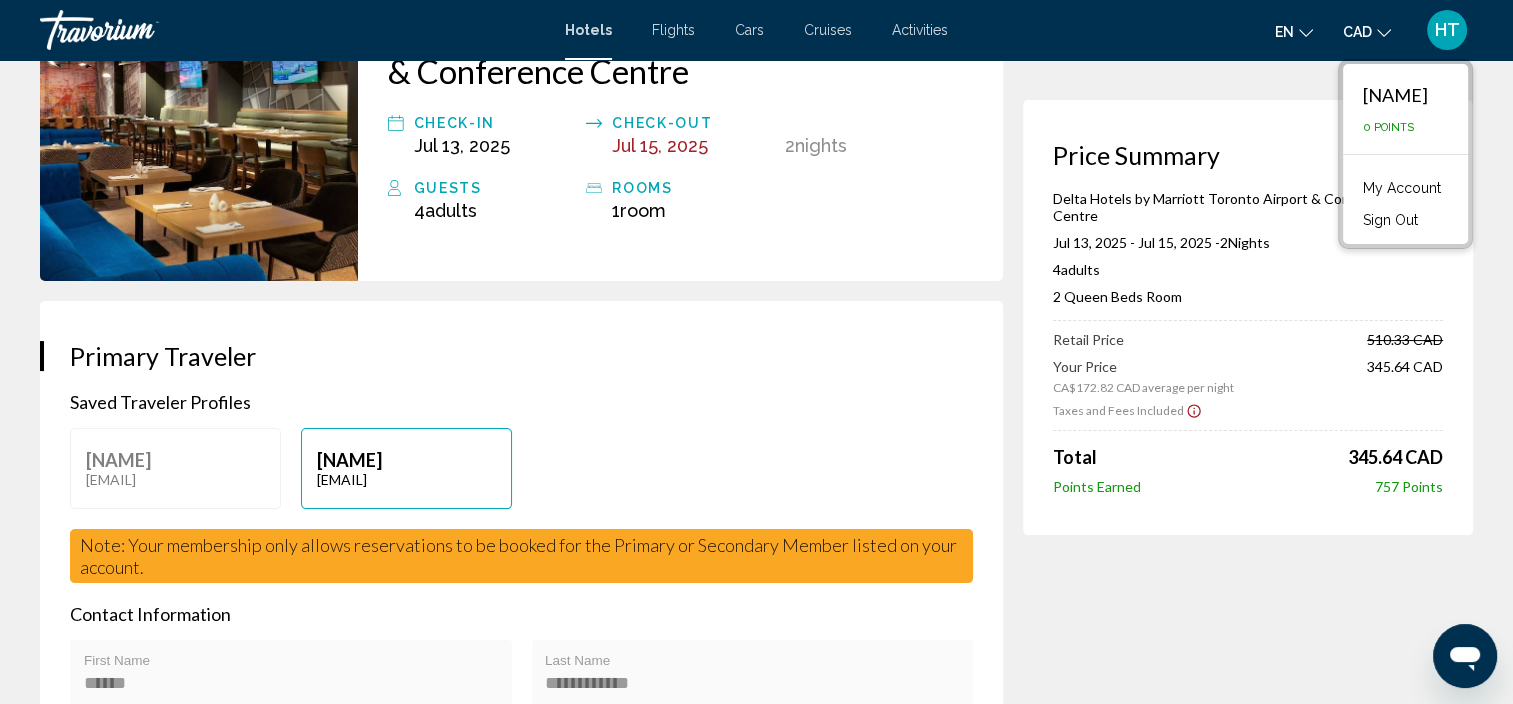 click on "My Account" at bounding box center [1402, 188] 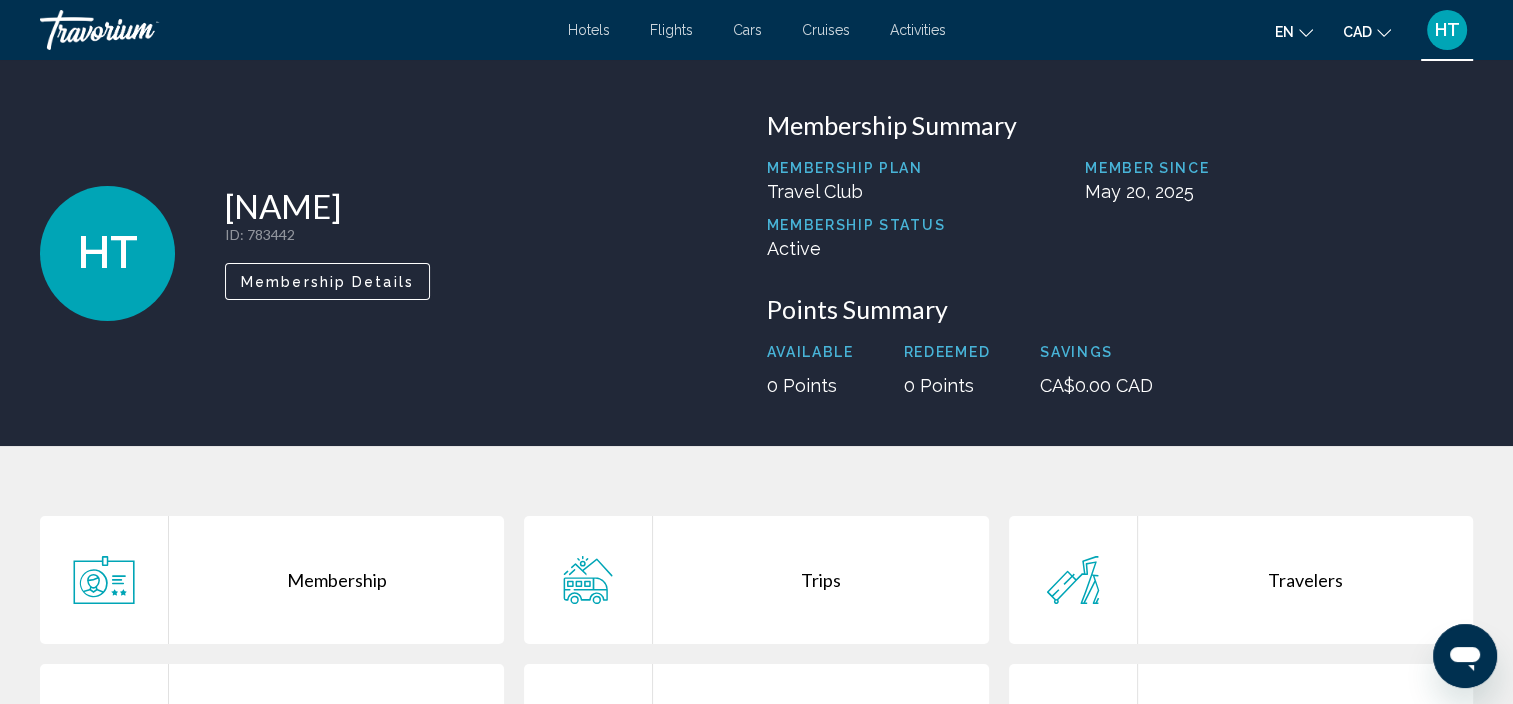 click 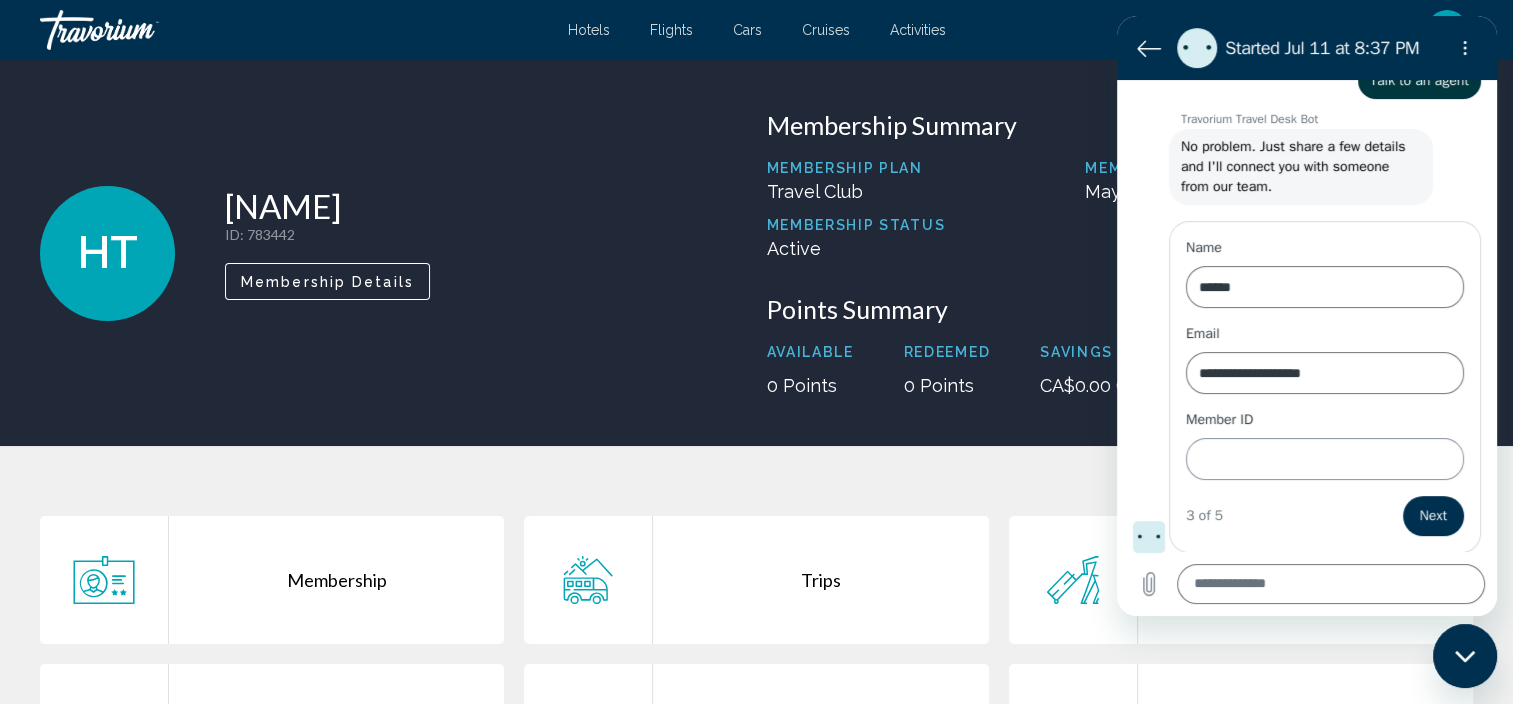 click on "Member ID" at bounding box center [1325, 459] 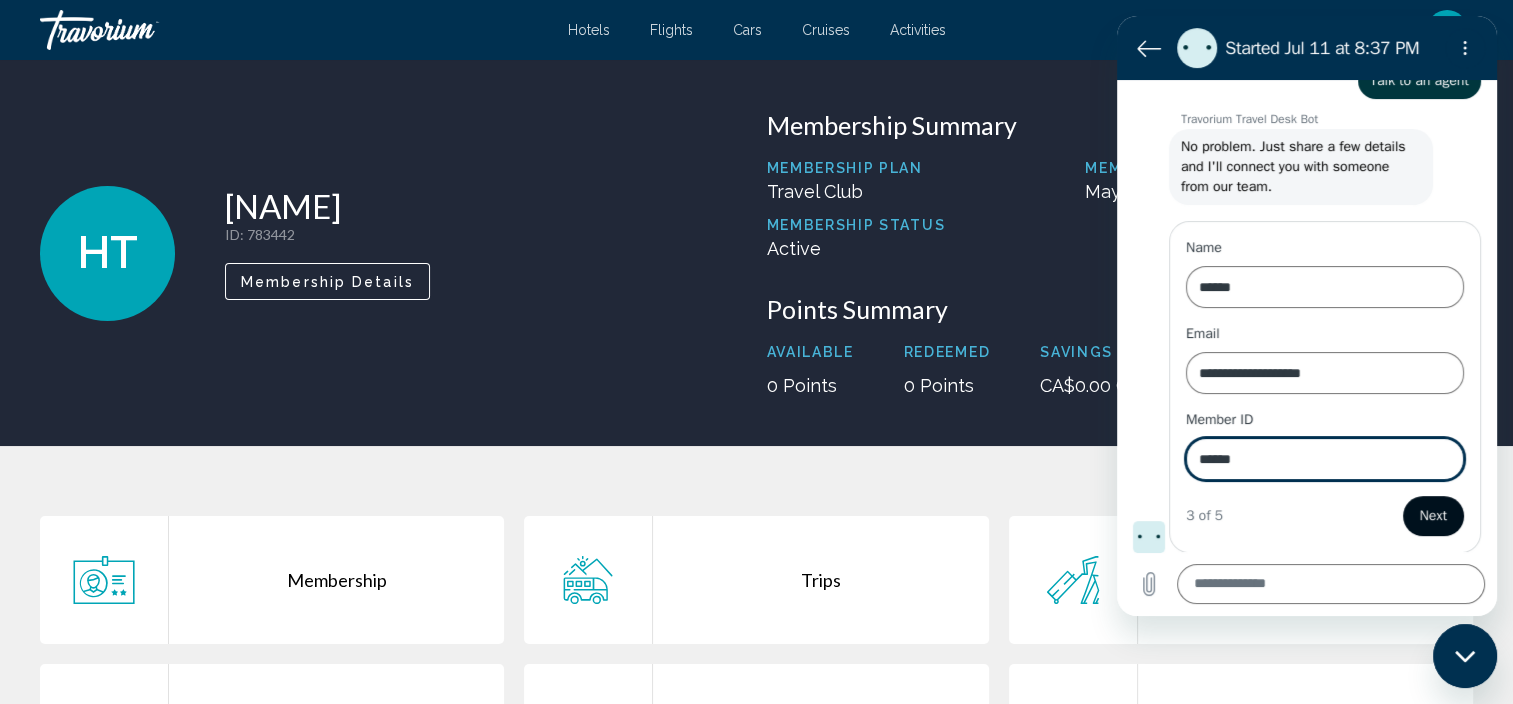 type on "******" 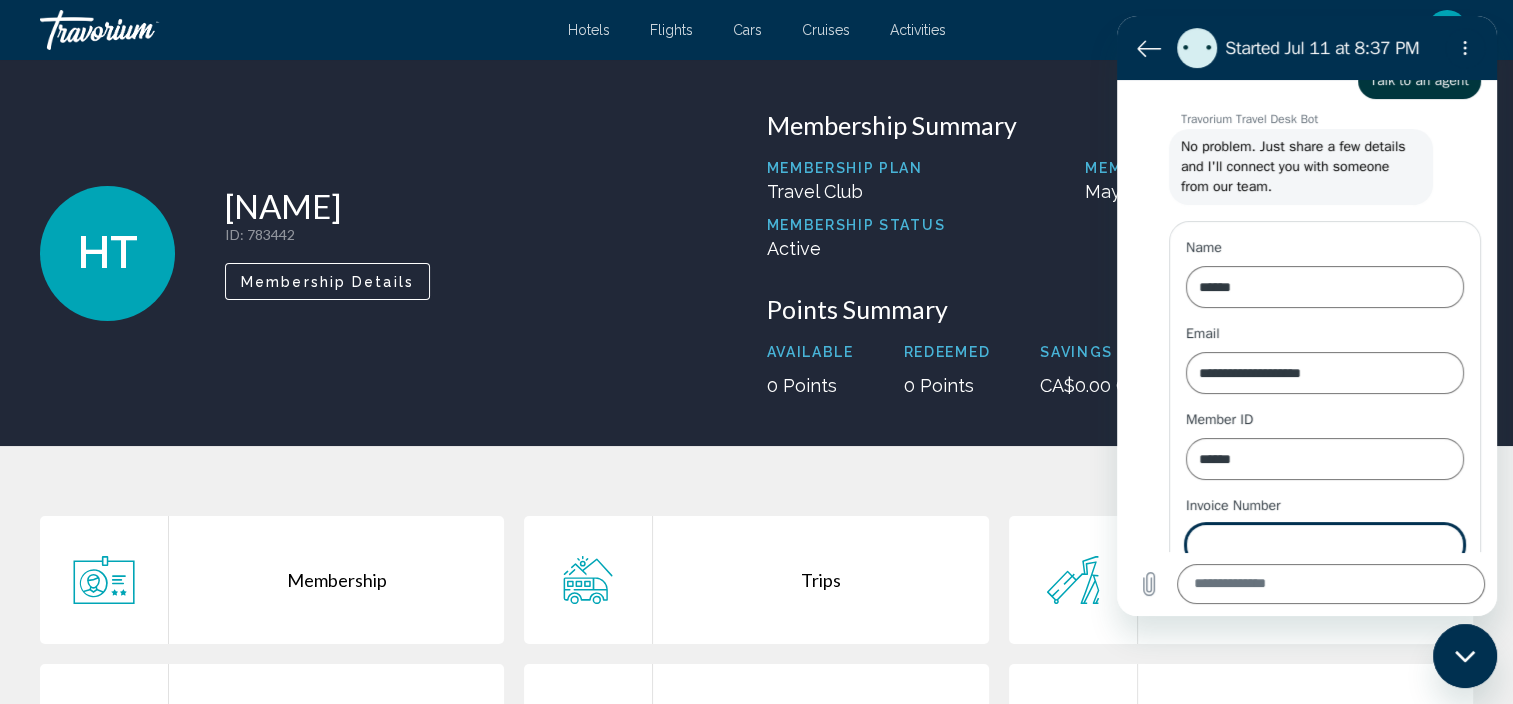 scroll, scrollTop: 289, scrollLeft: 0, axis: vertical 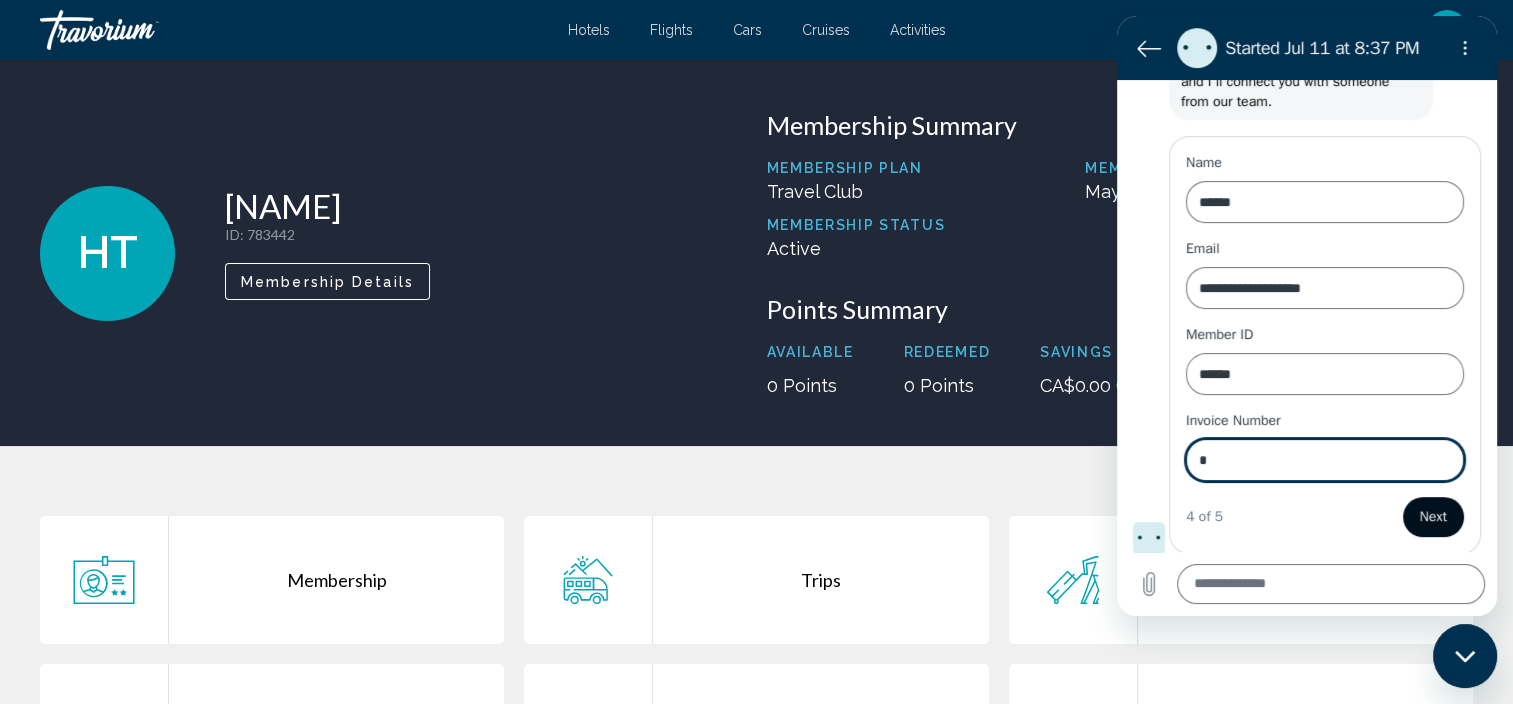 type on "*" 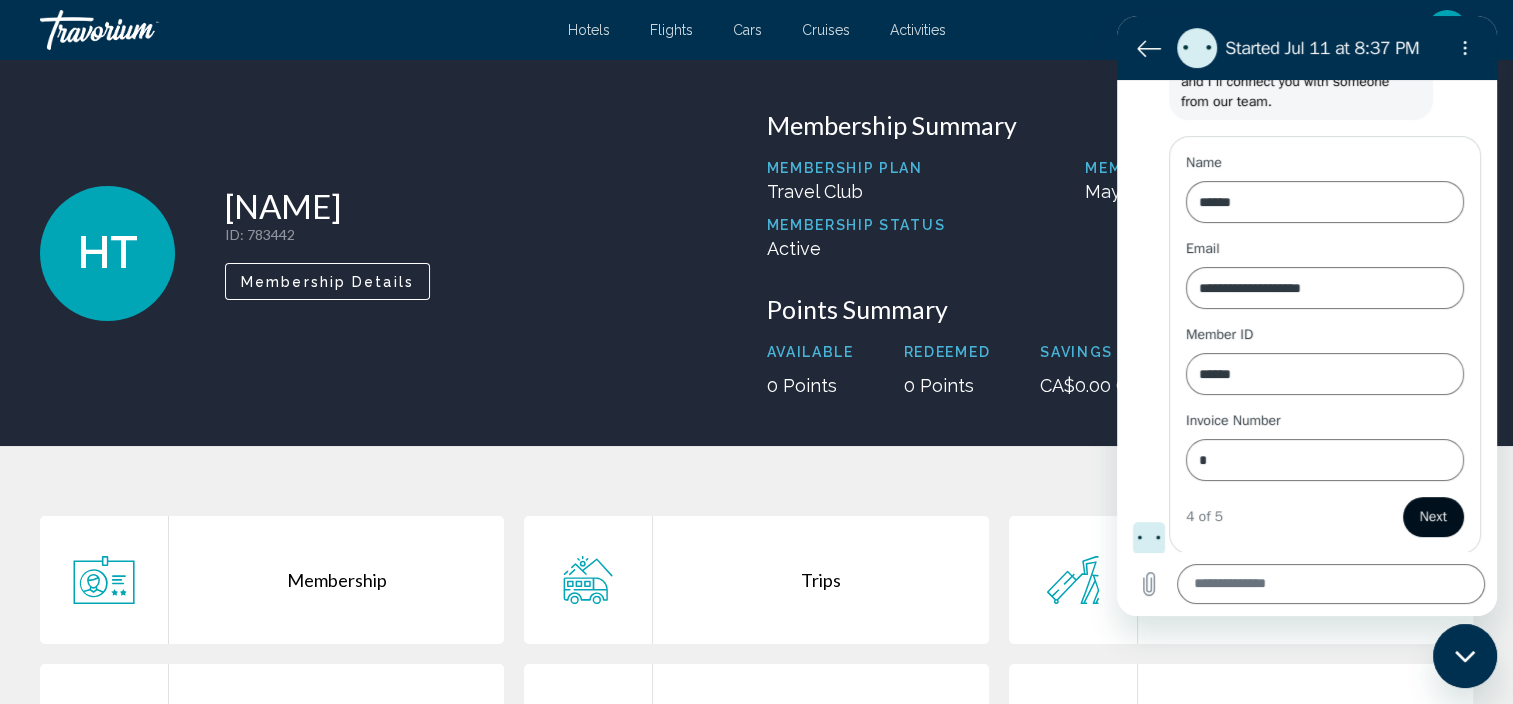 click on "Next" at bounding box center (1433, 517) 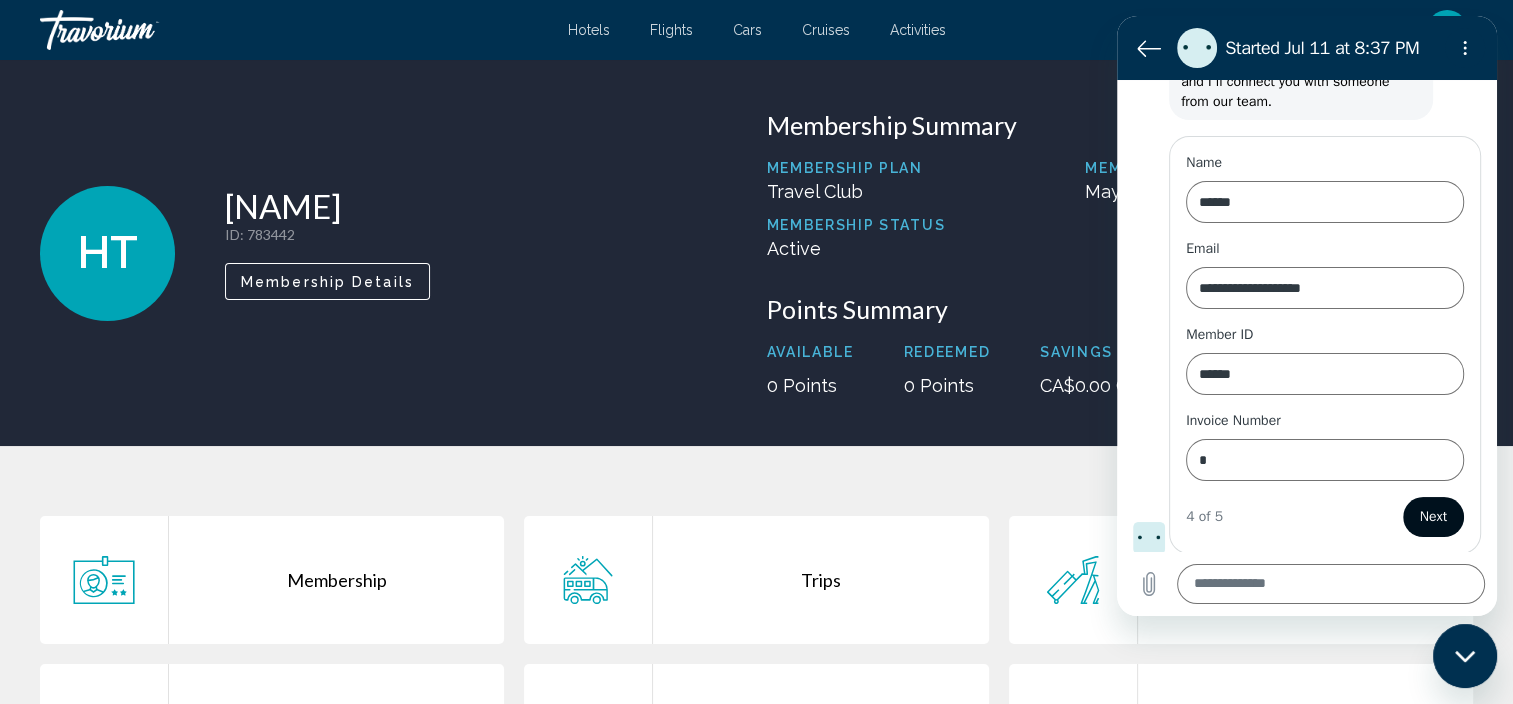 type on "*" 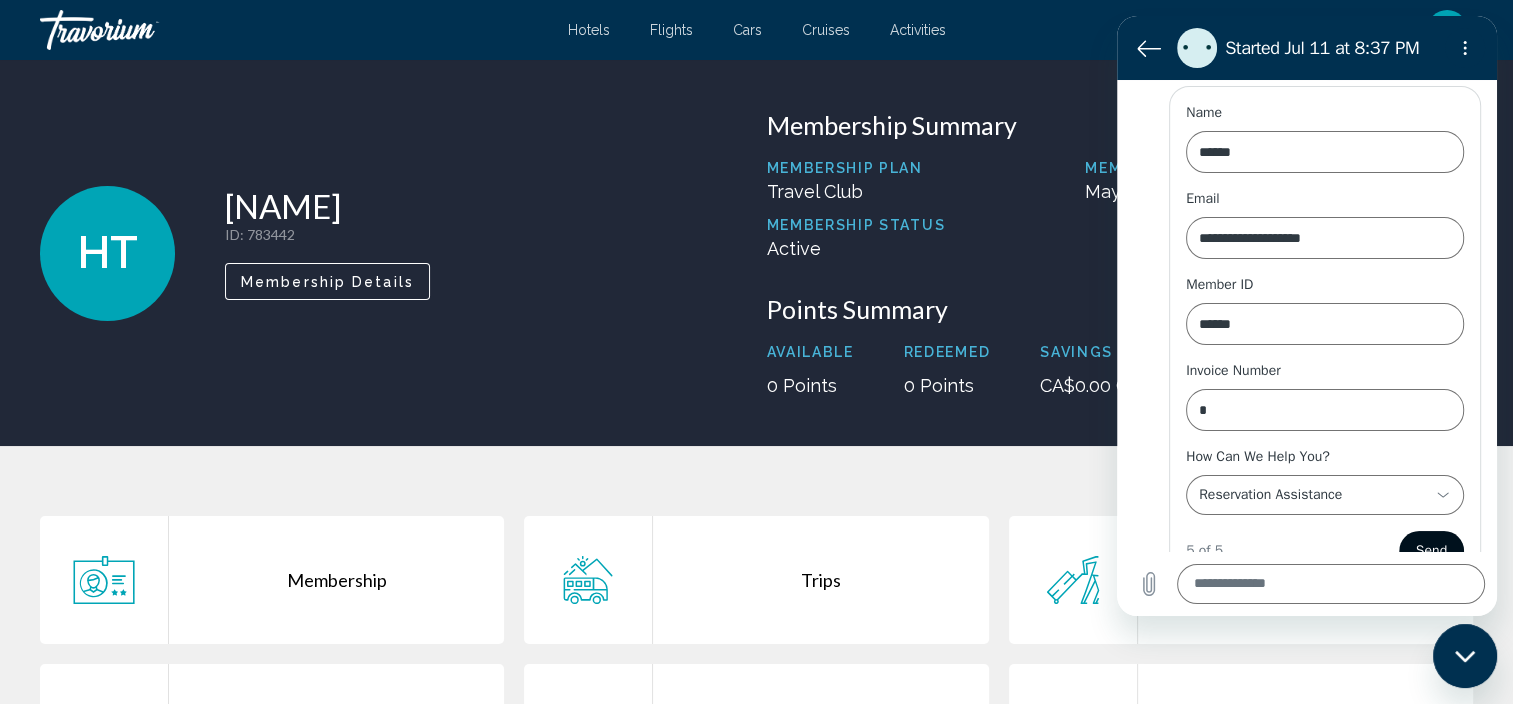 scroll, scrollTop: 373, scrollLeft: 0, axis: vertical 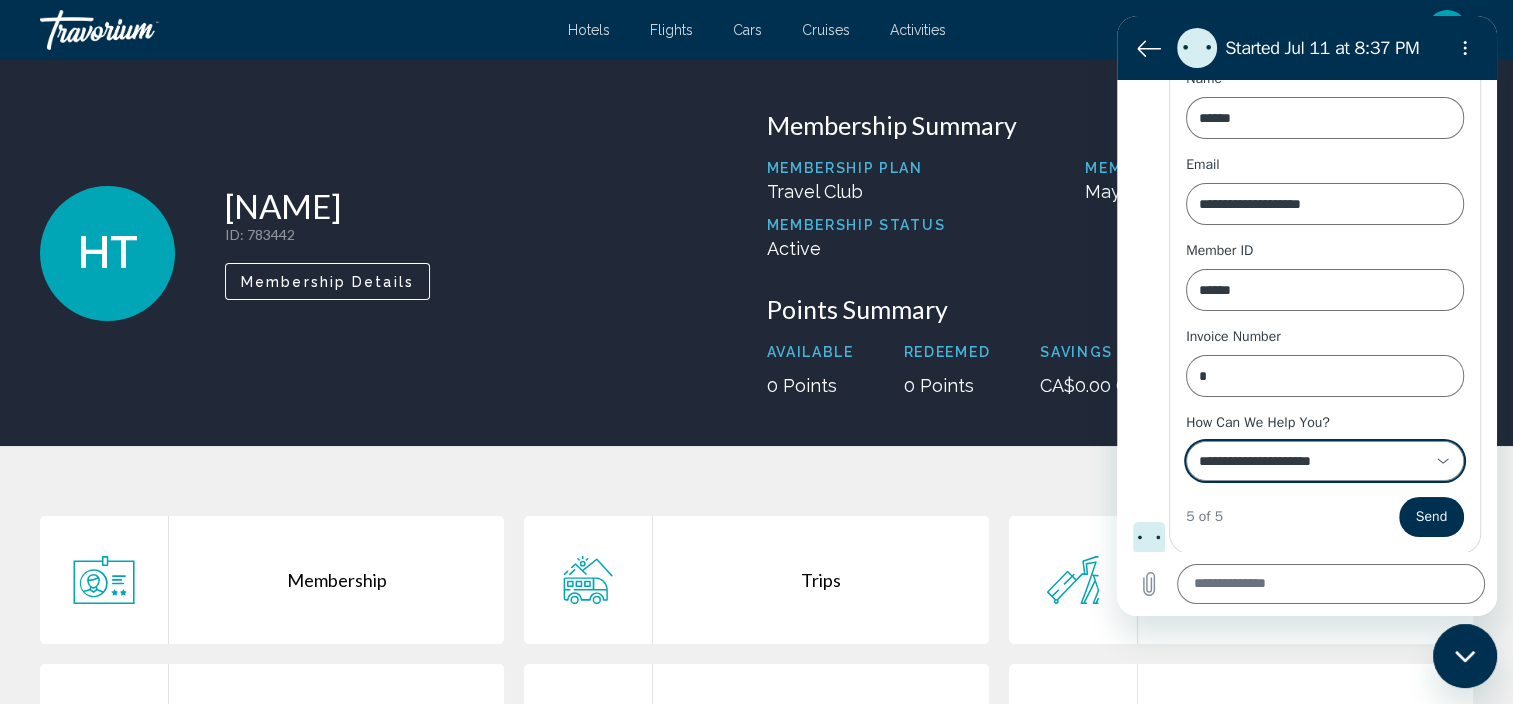 click on "**********" at bounding box center (1313, 461) 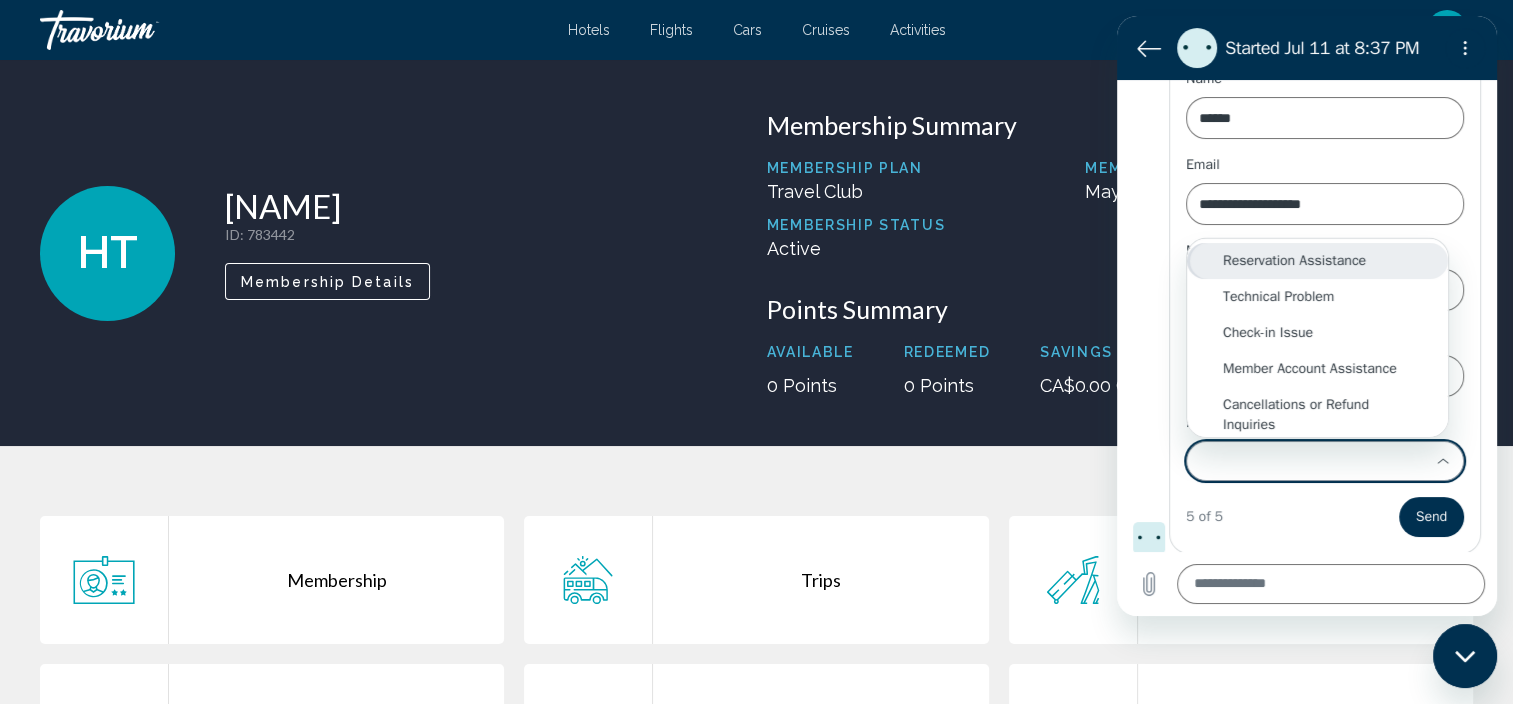 scroll, scrollTop: 0, scrollLeft: 0, axis: both 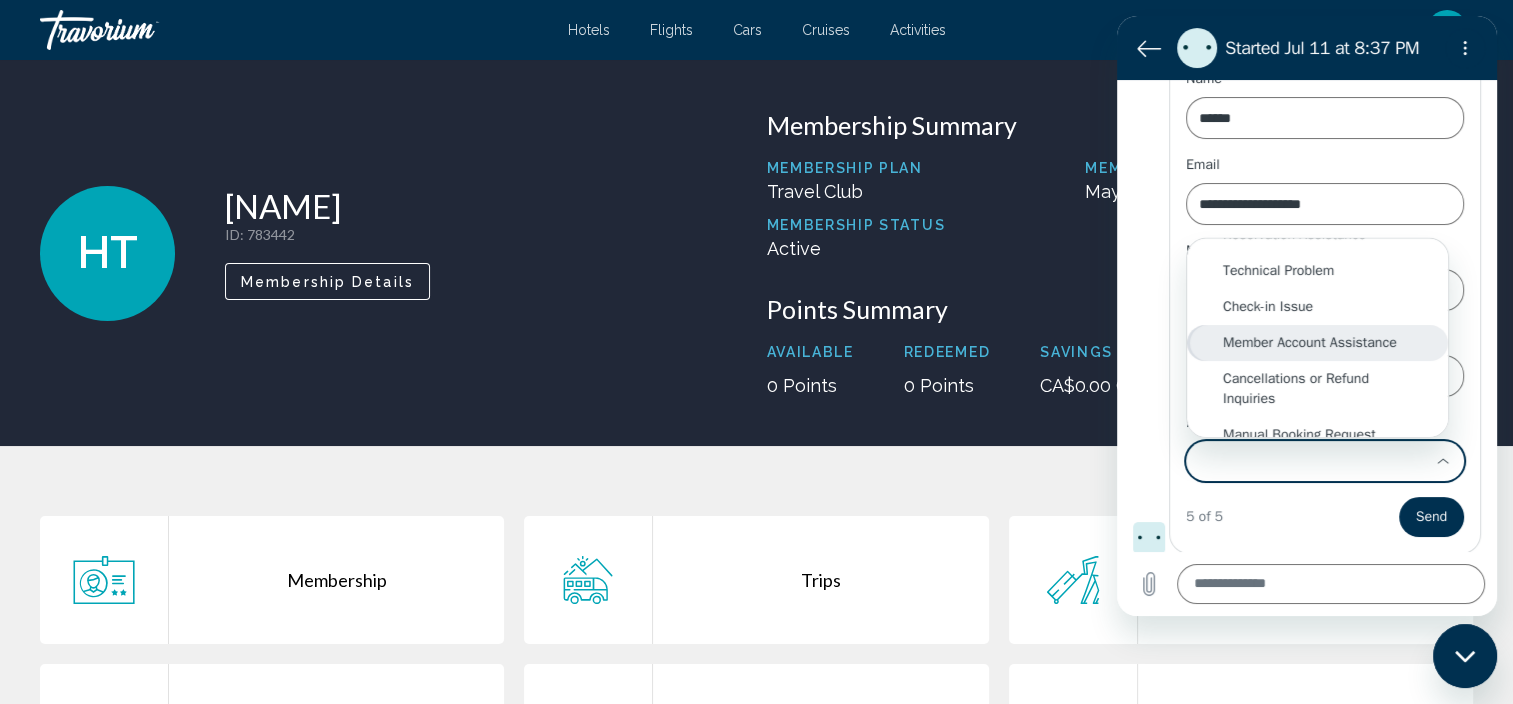 click on "Member Account Assistance" at bounding box center (1317, 343) 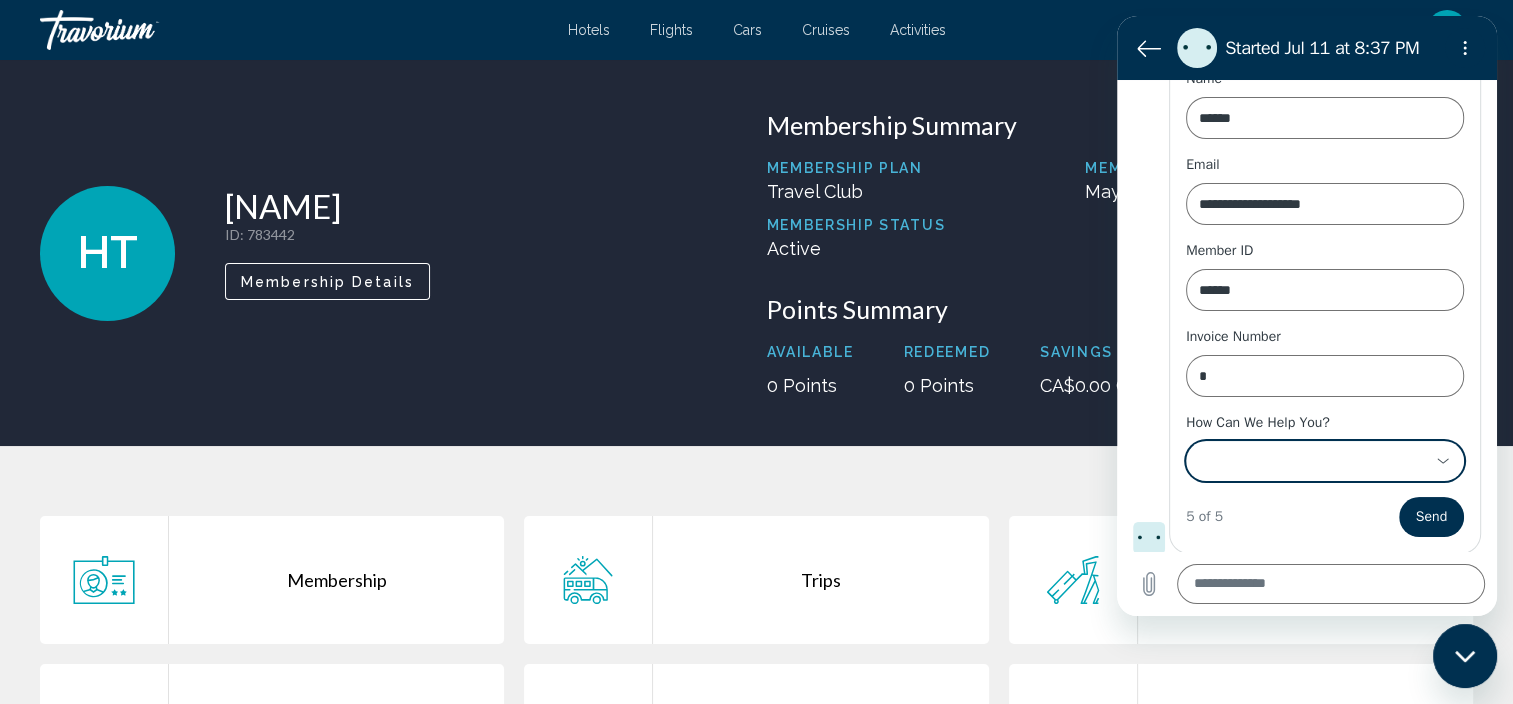 type on "**********" 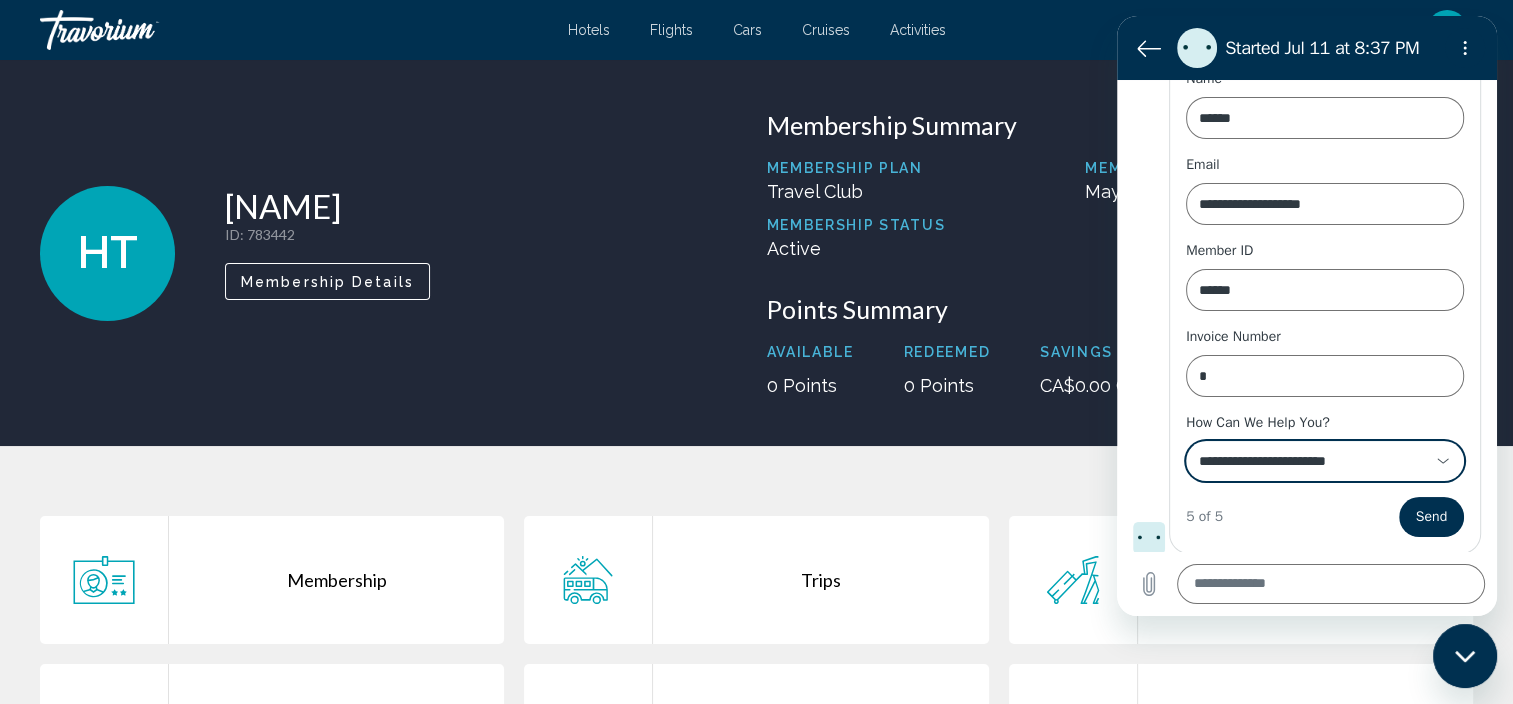 scroll, scrollTop: 0, scrollLeft: 0, axis: both 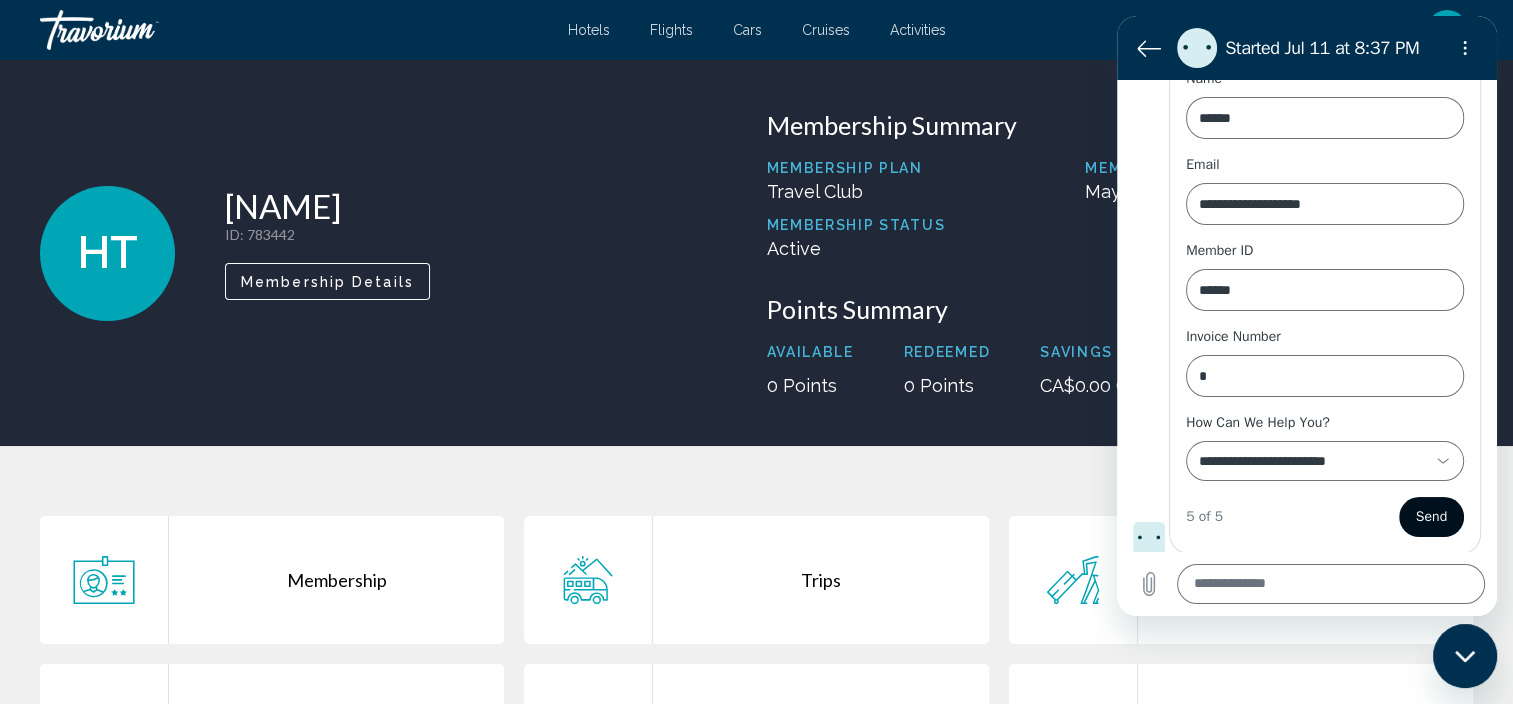 click on "Send" at bounding box center [1431, 517] 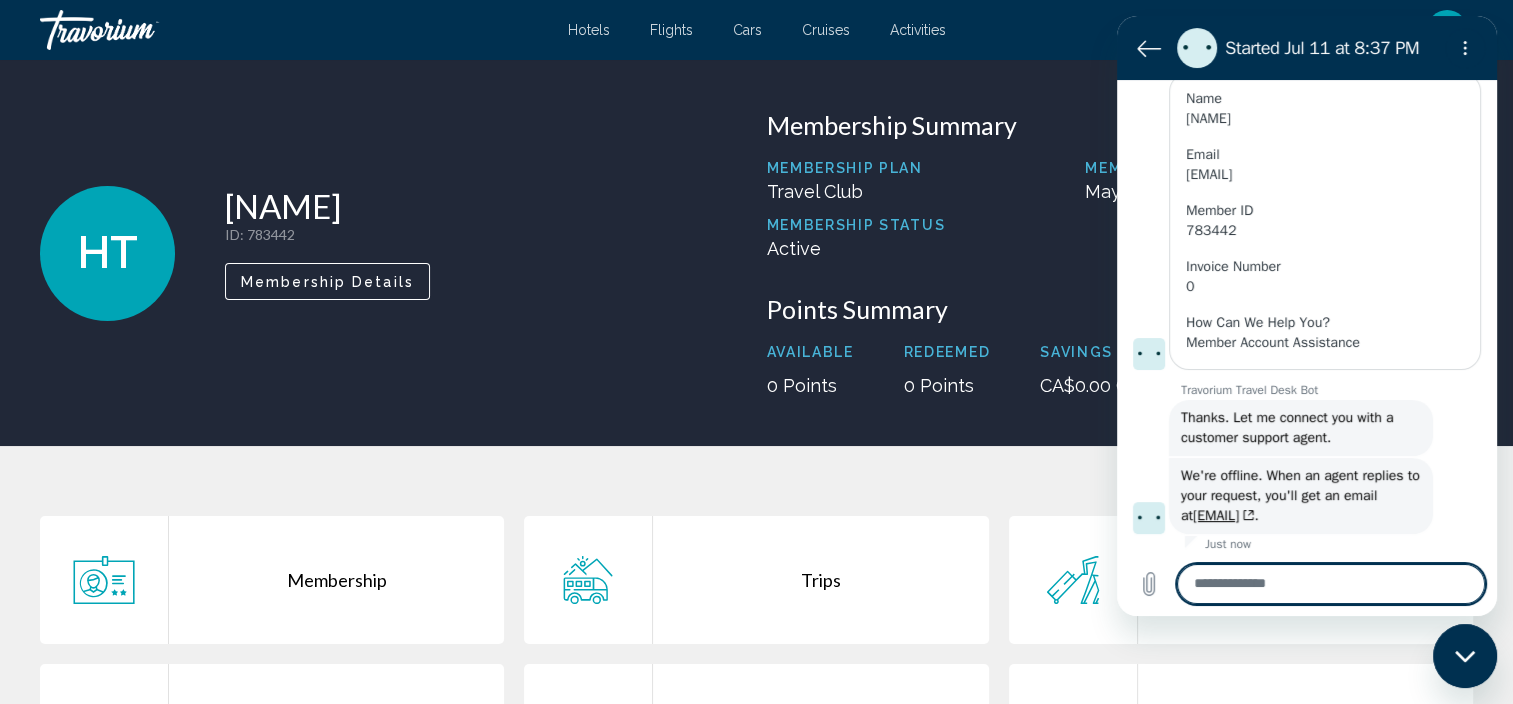 scroll, scrollTop: 373, scrollLeft: 0, axis: vertical 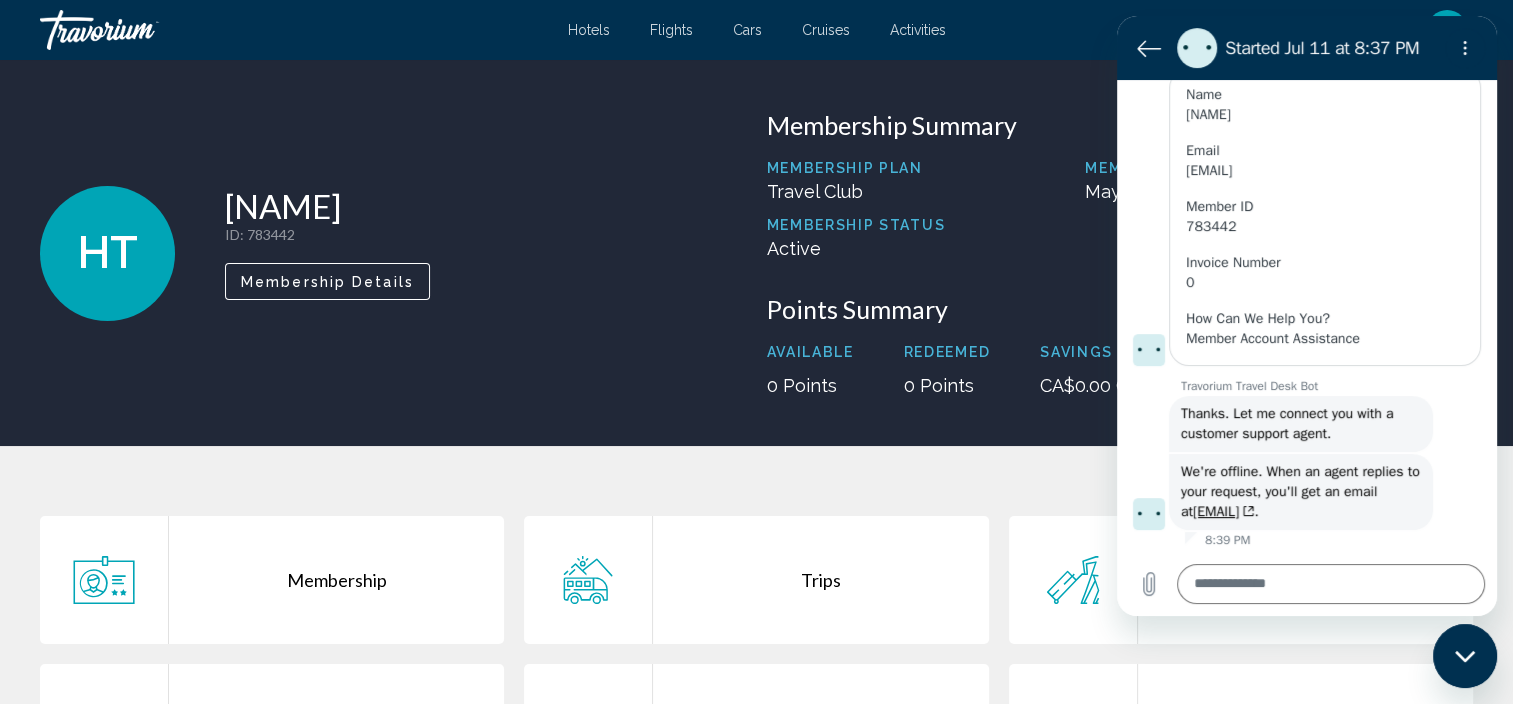 click at bounding box center [1465, 656] 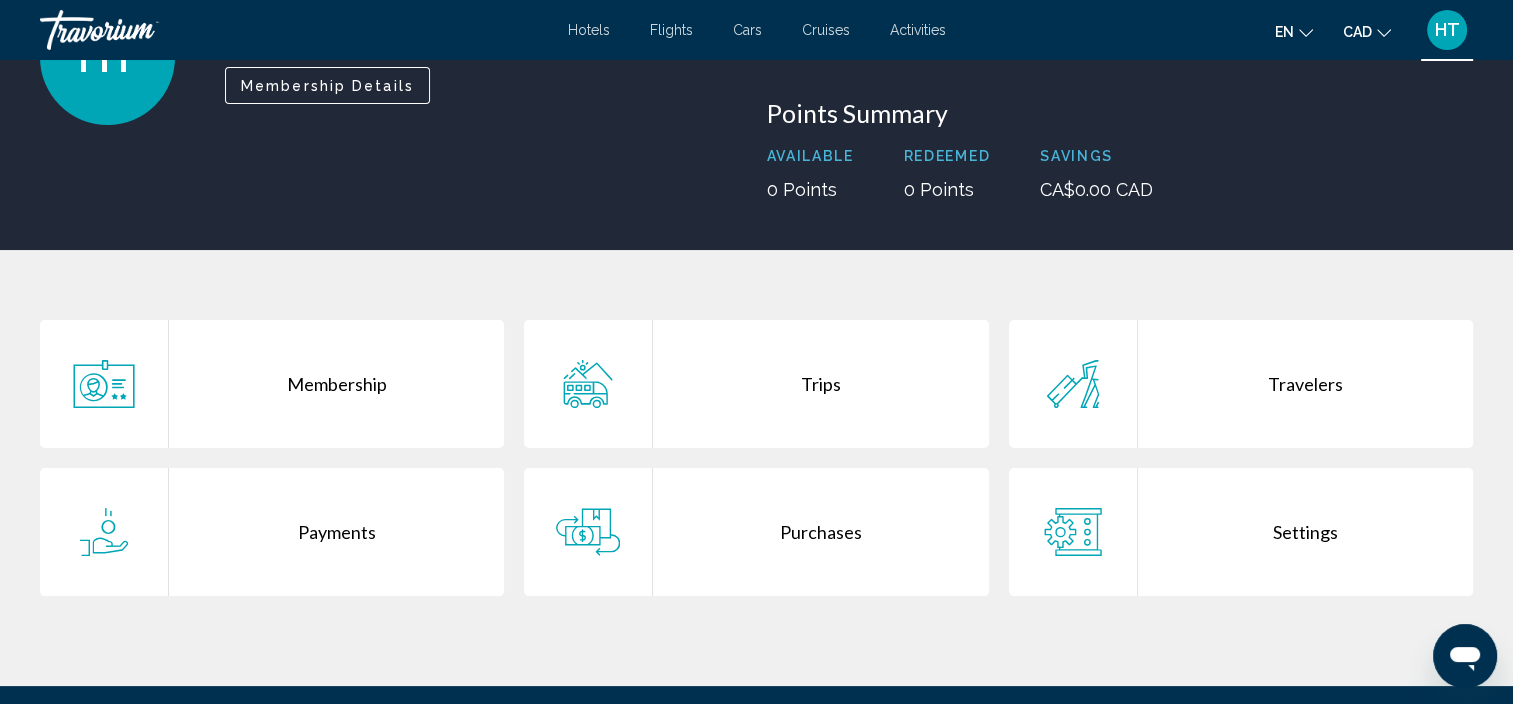 scroll, scrollTop: 200, scrollLeft: 0, axis: vertical 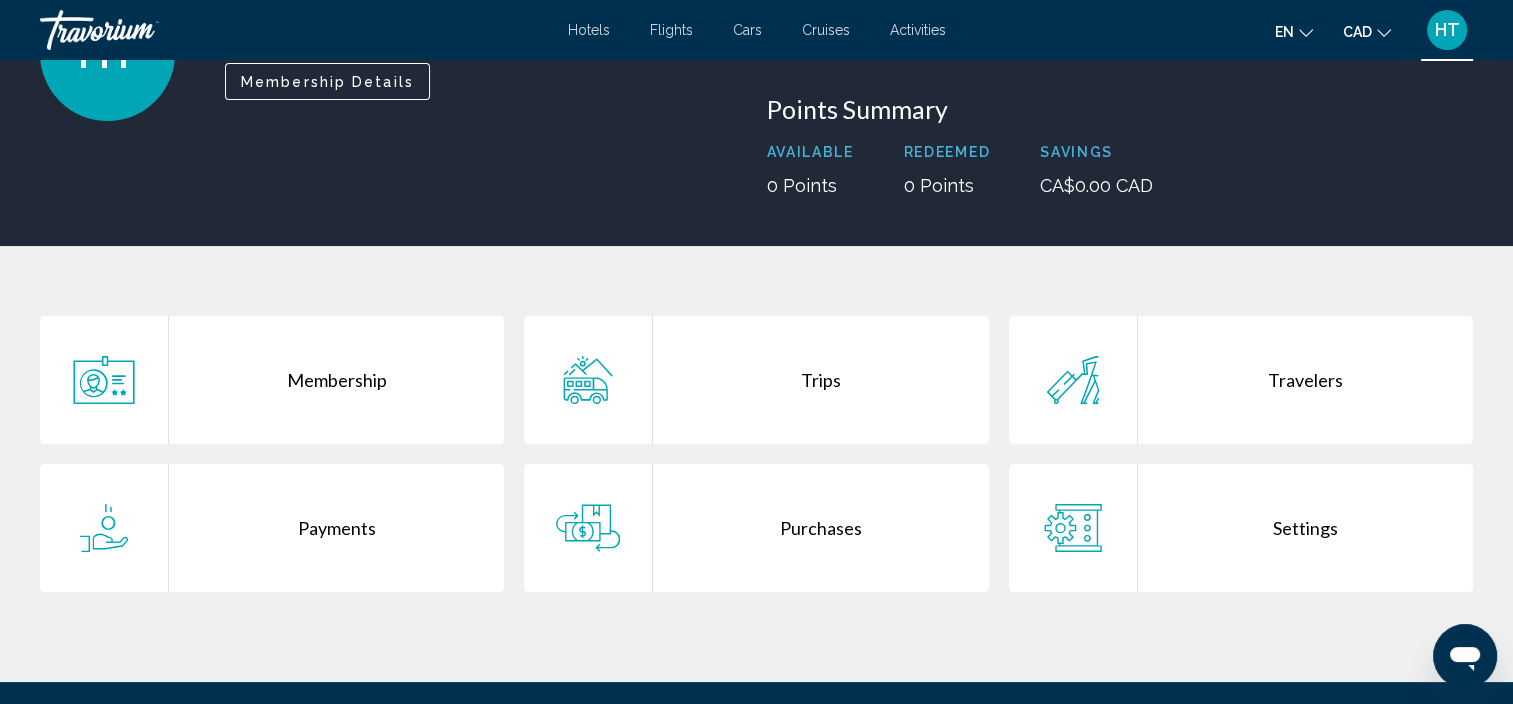 click on "Travelers" at bounding box center (1305, 380) 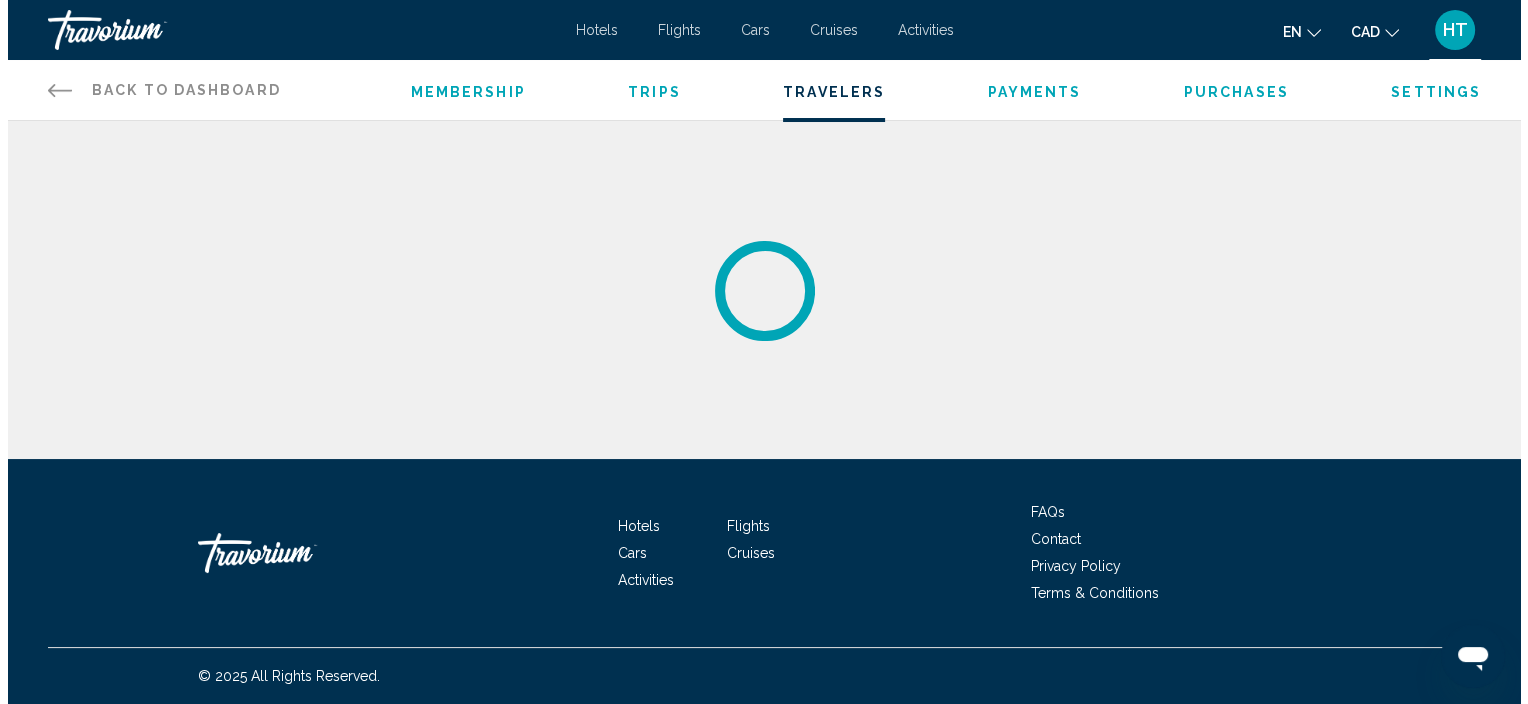 scroll, scrollTop: 0, scrollLeft: 0, axis: both 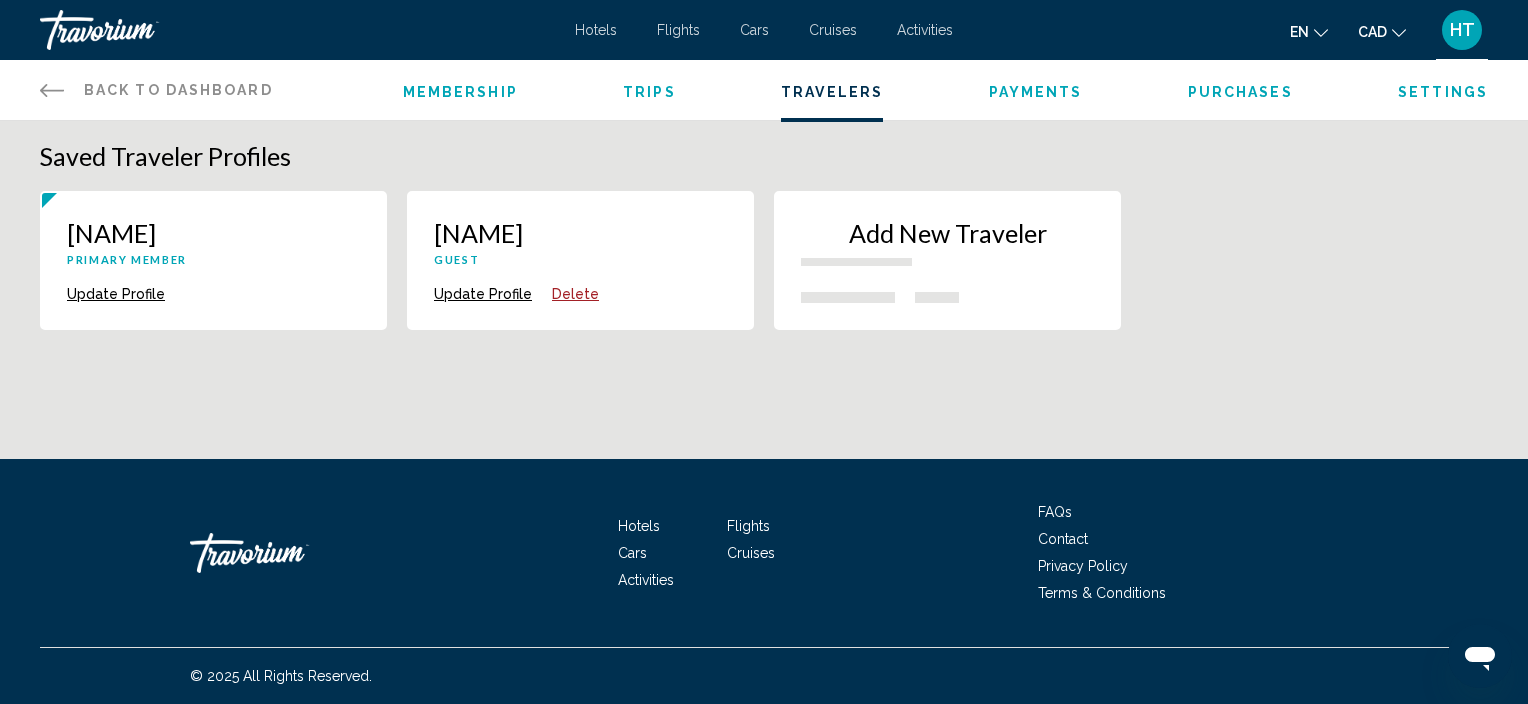 click on "Update Profile" at bounding box center [116, 294] 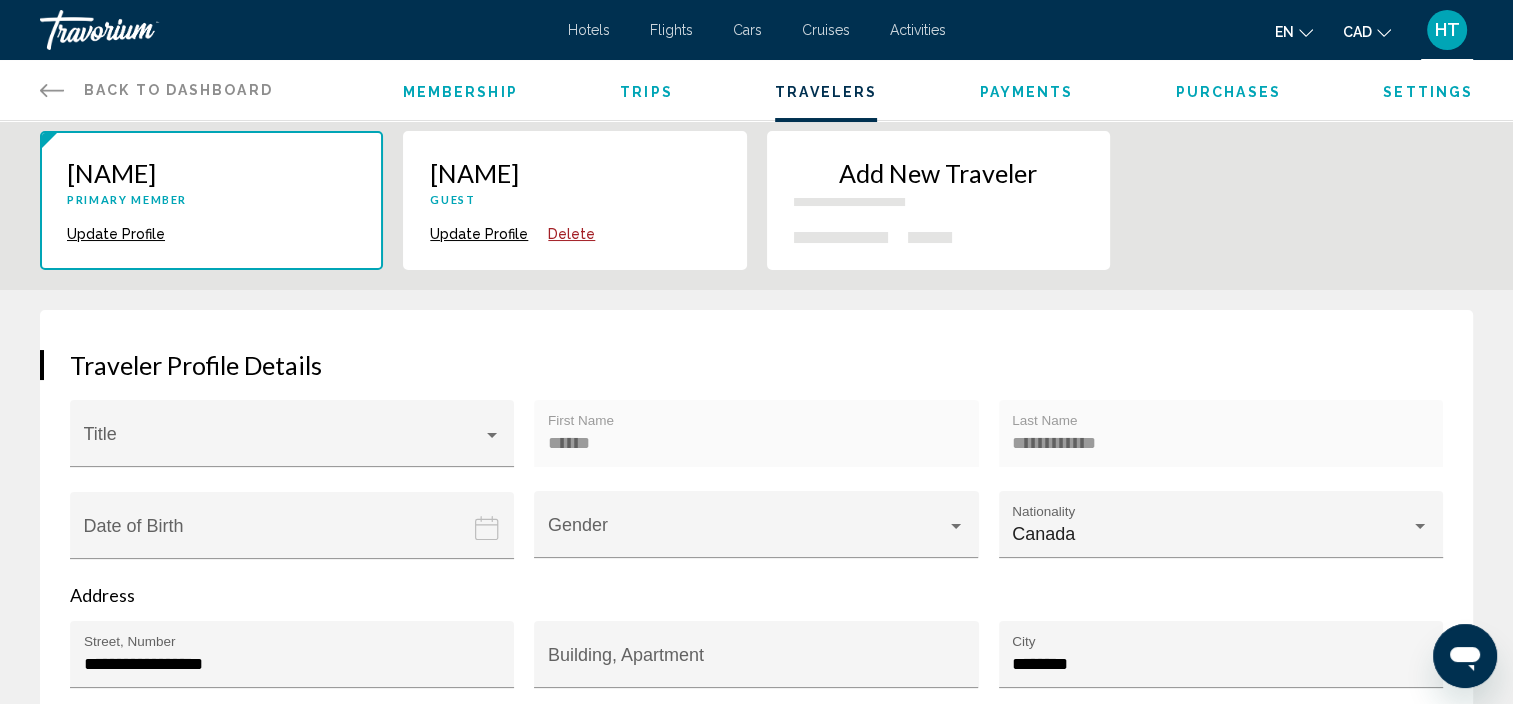 scroll, scrollTop: 0, scrollLeft: 0, axis: both 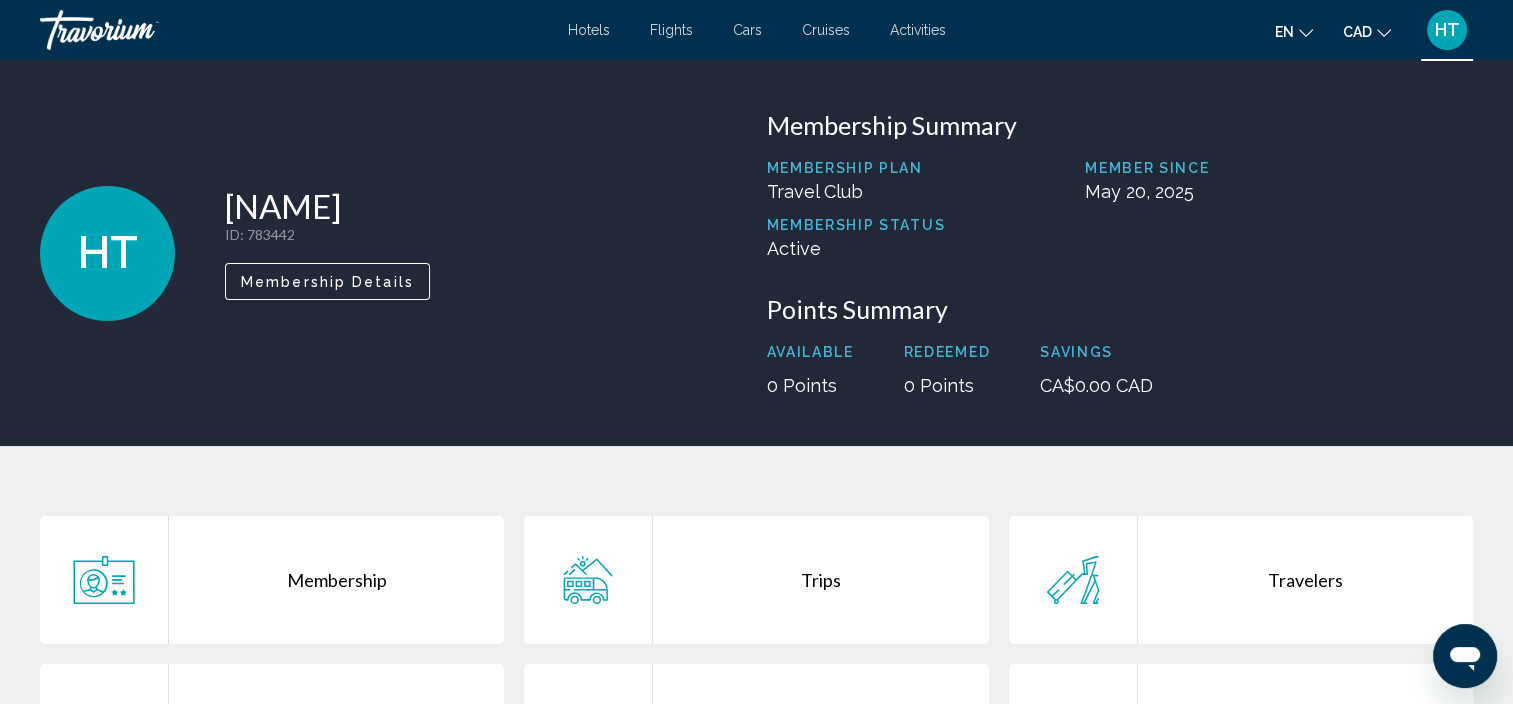 click 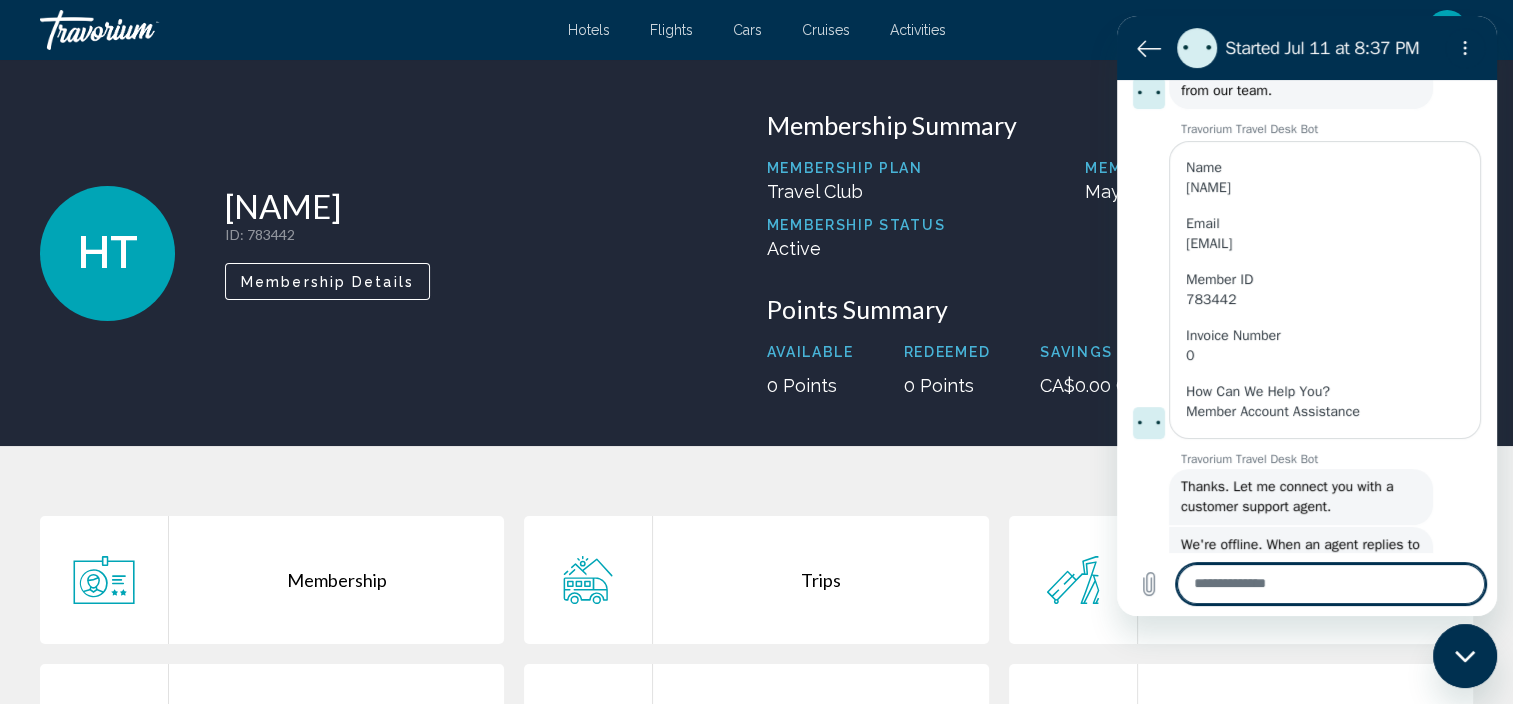 scroll, scrollTop: 373, scrollLeft: 0, axis: vertical 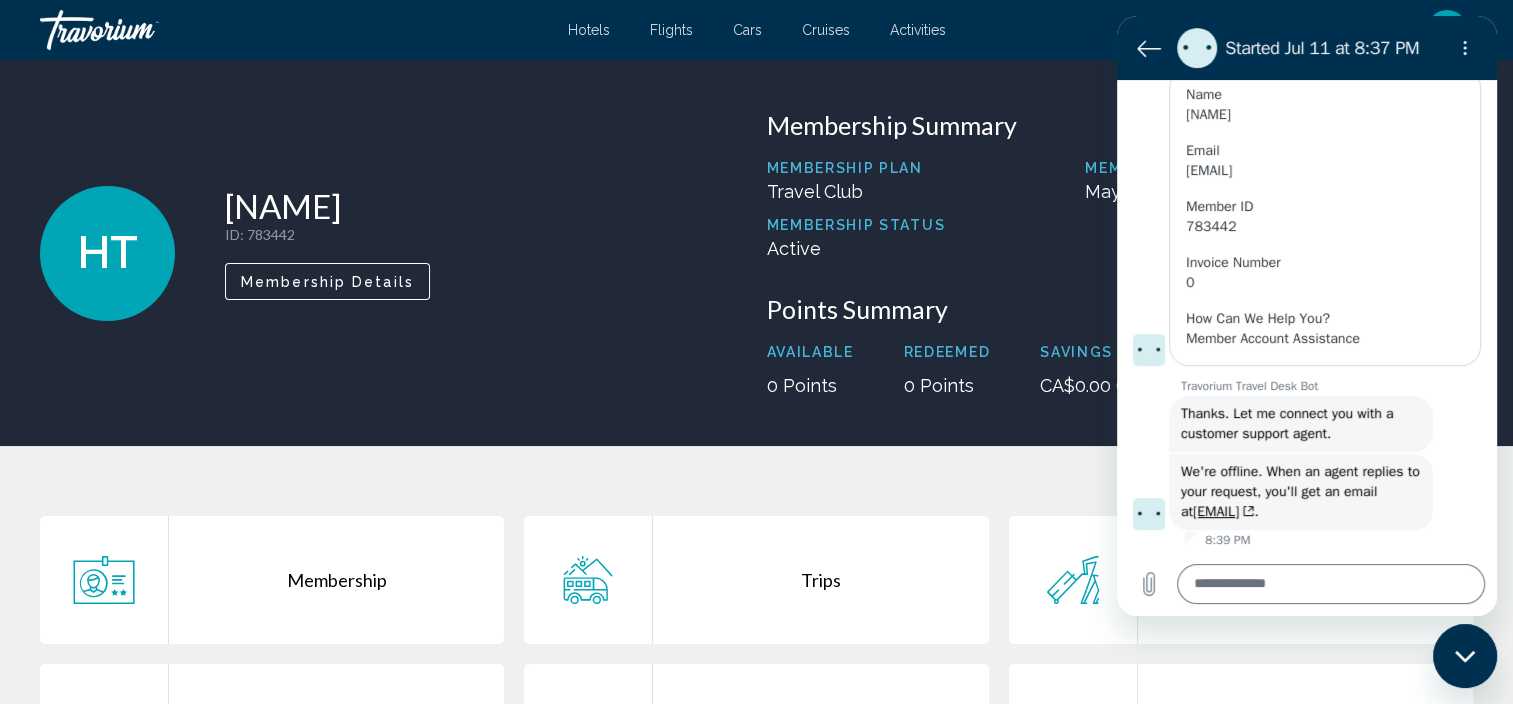 click on "Membership Details" at bounding box center (327, 281) 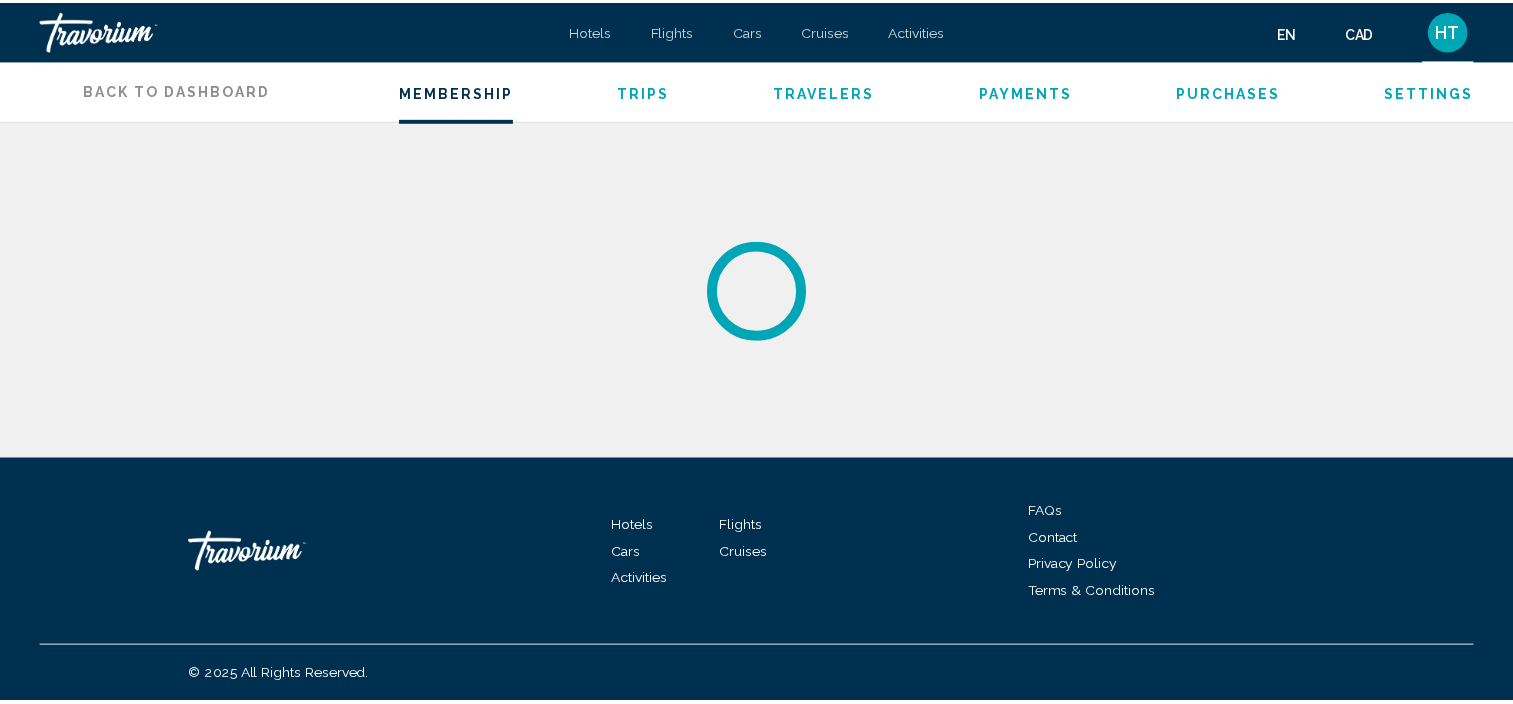 scroll, scrollTop: 0, scrollLeft: 0, axis: both 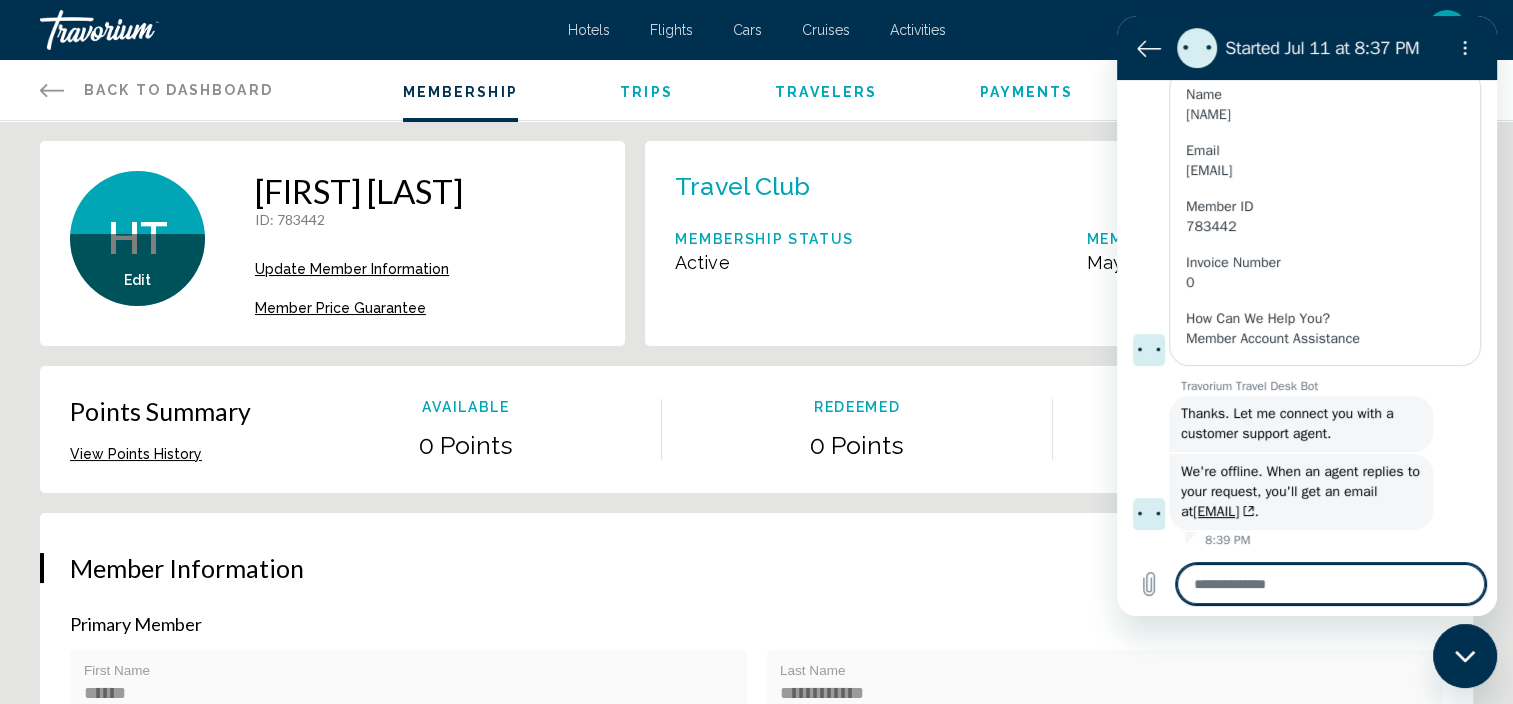 click on "Update Member Information" at bounding box center (352, 269) 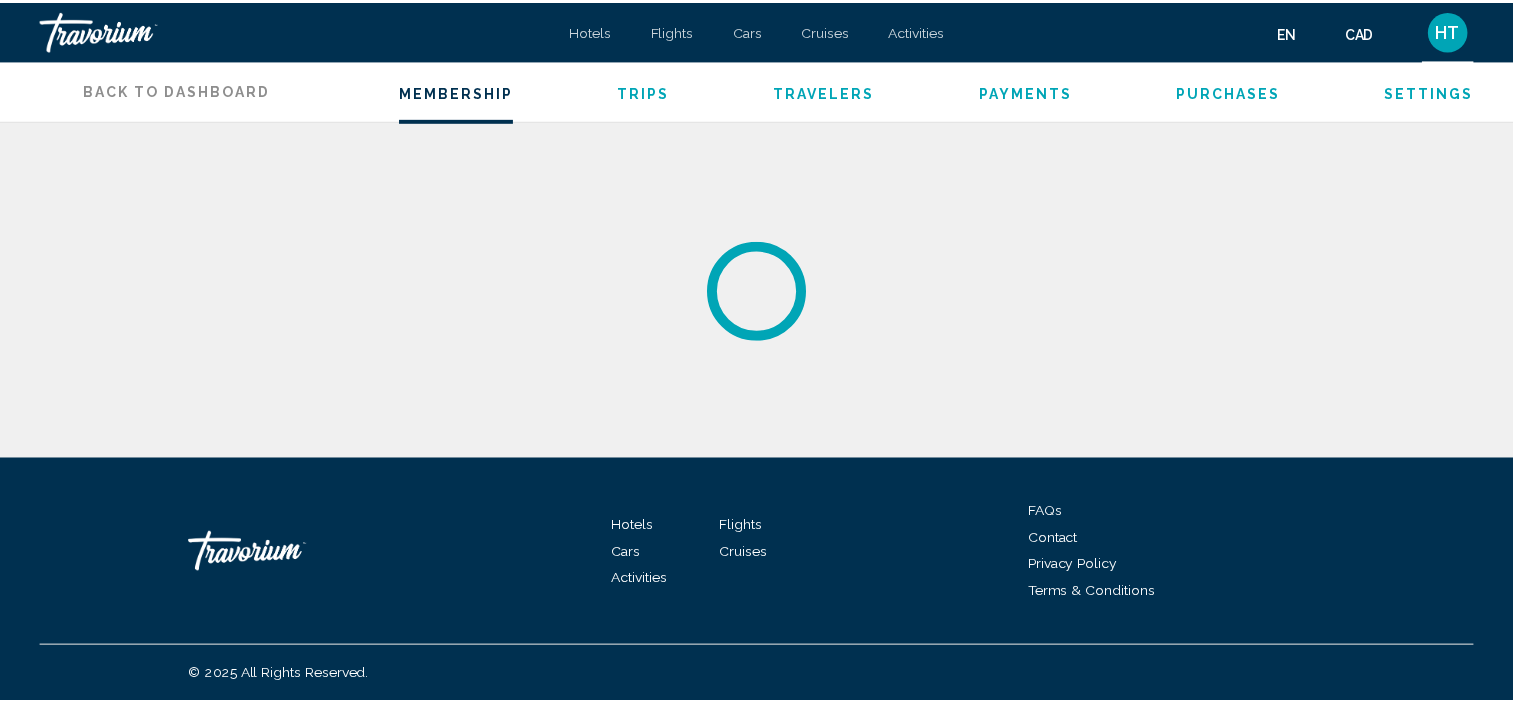 scroll, scrollTop: 0, scrollLeft: 0, axis: both 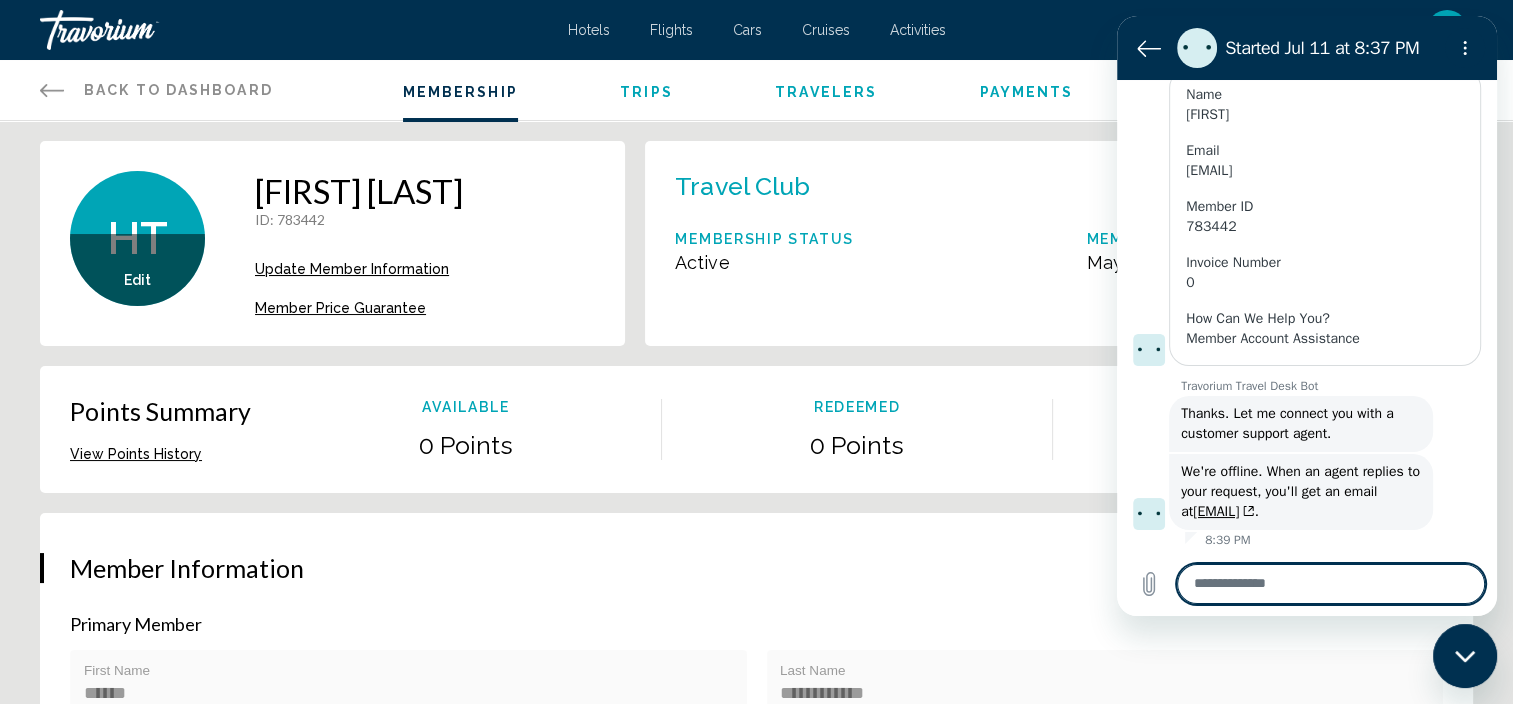 click at bounding box center (1331, 584) 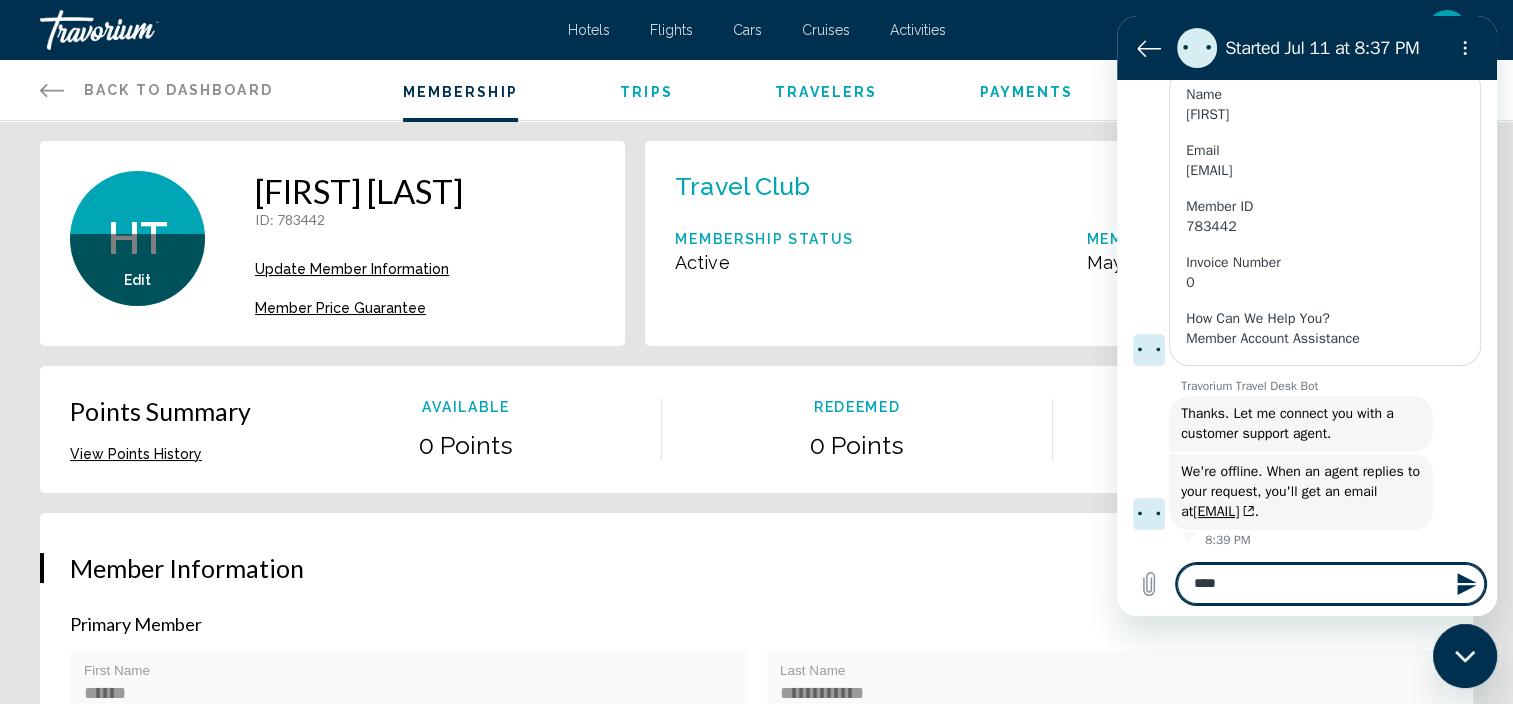 type on "*****" 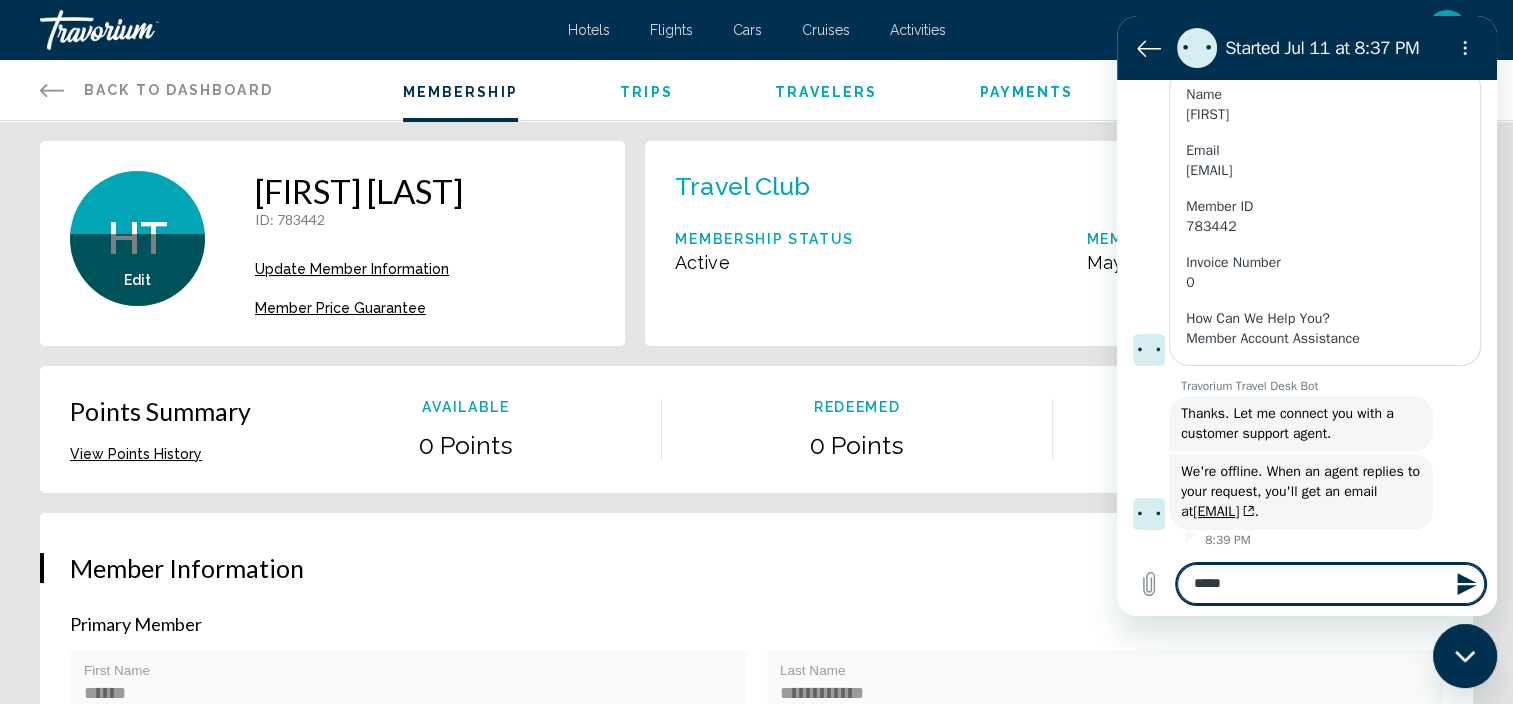 type 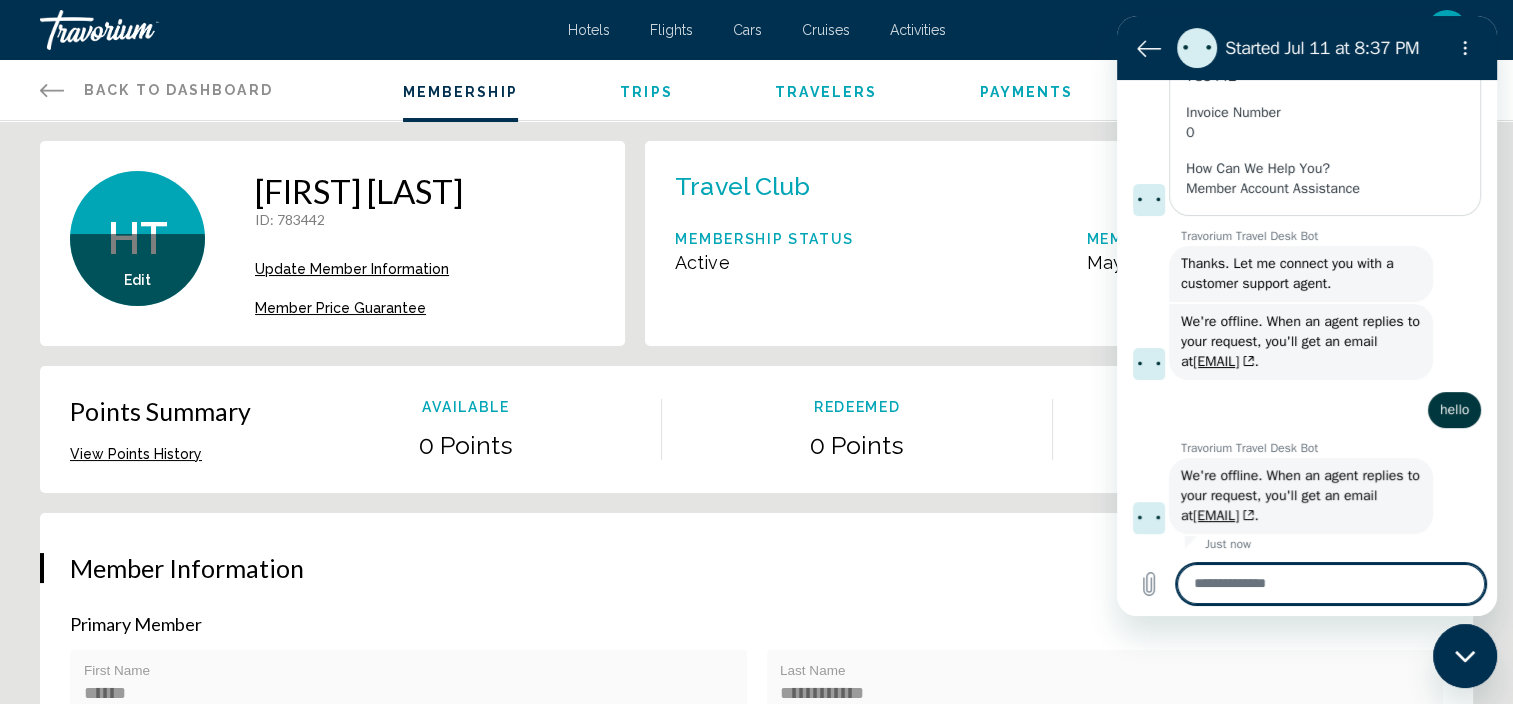 scroll, scrollTop: 527, scrollLeft: 0, axis: vertical 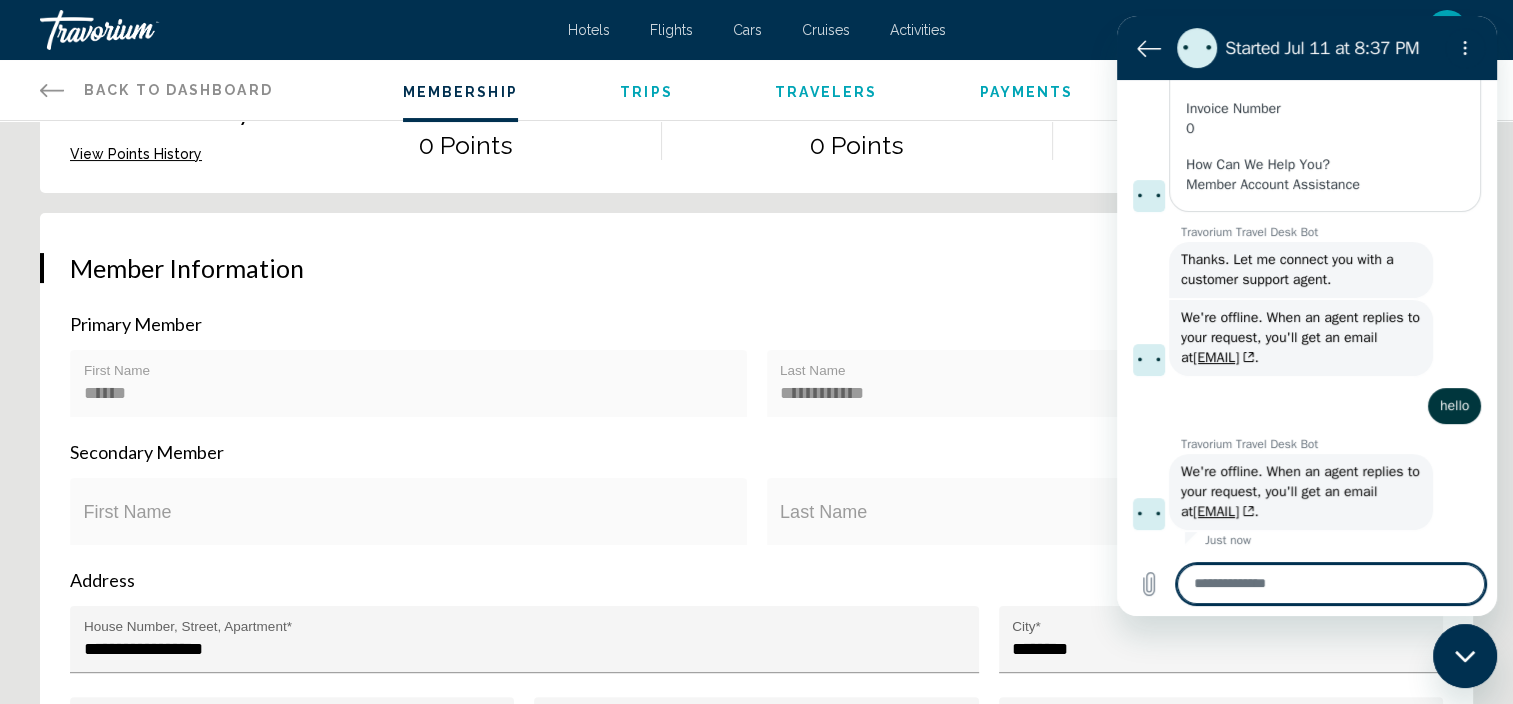 click on "Secondary Member First Name Last Name" at bounding box center (756, 505) 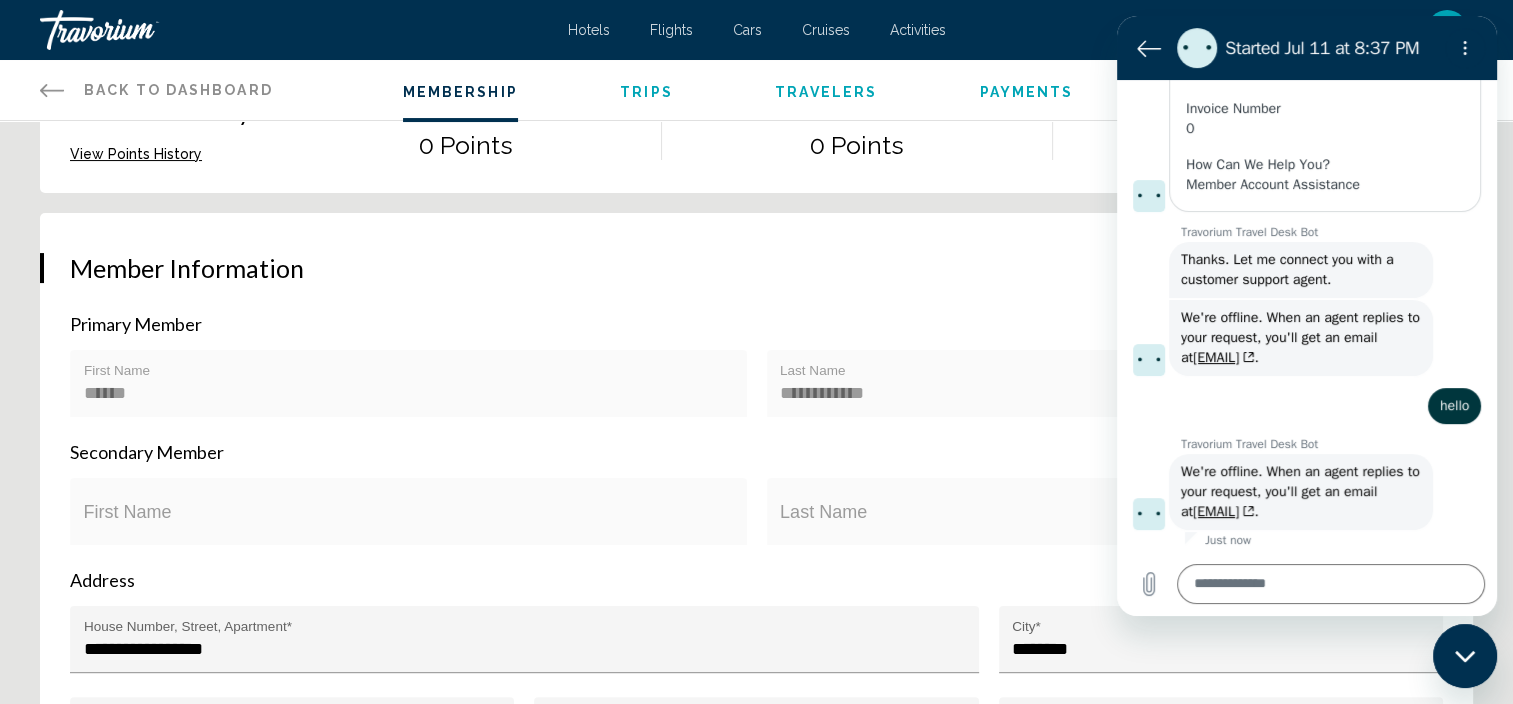 click on "First Name" at bounding box center (409, 517) 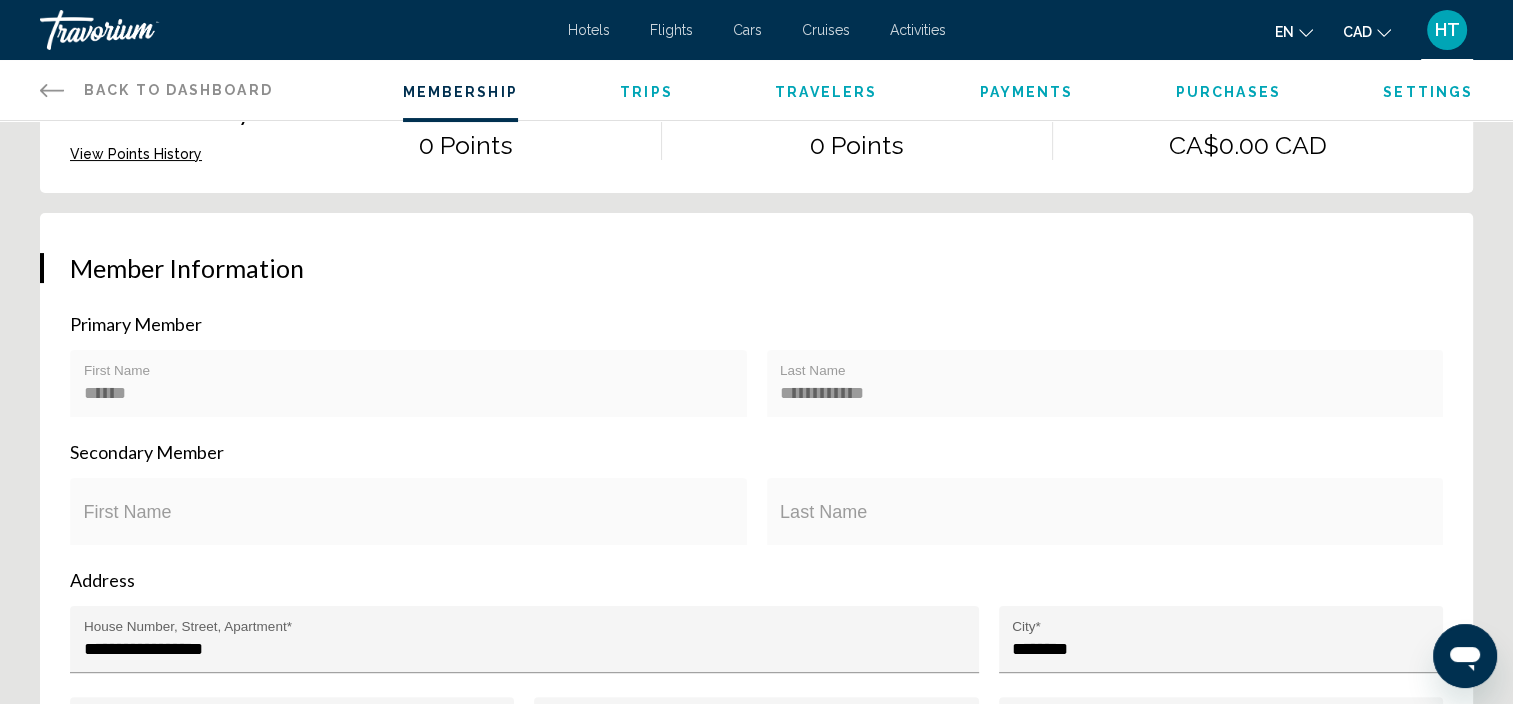 click 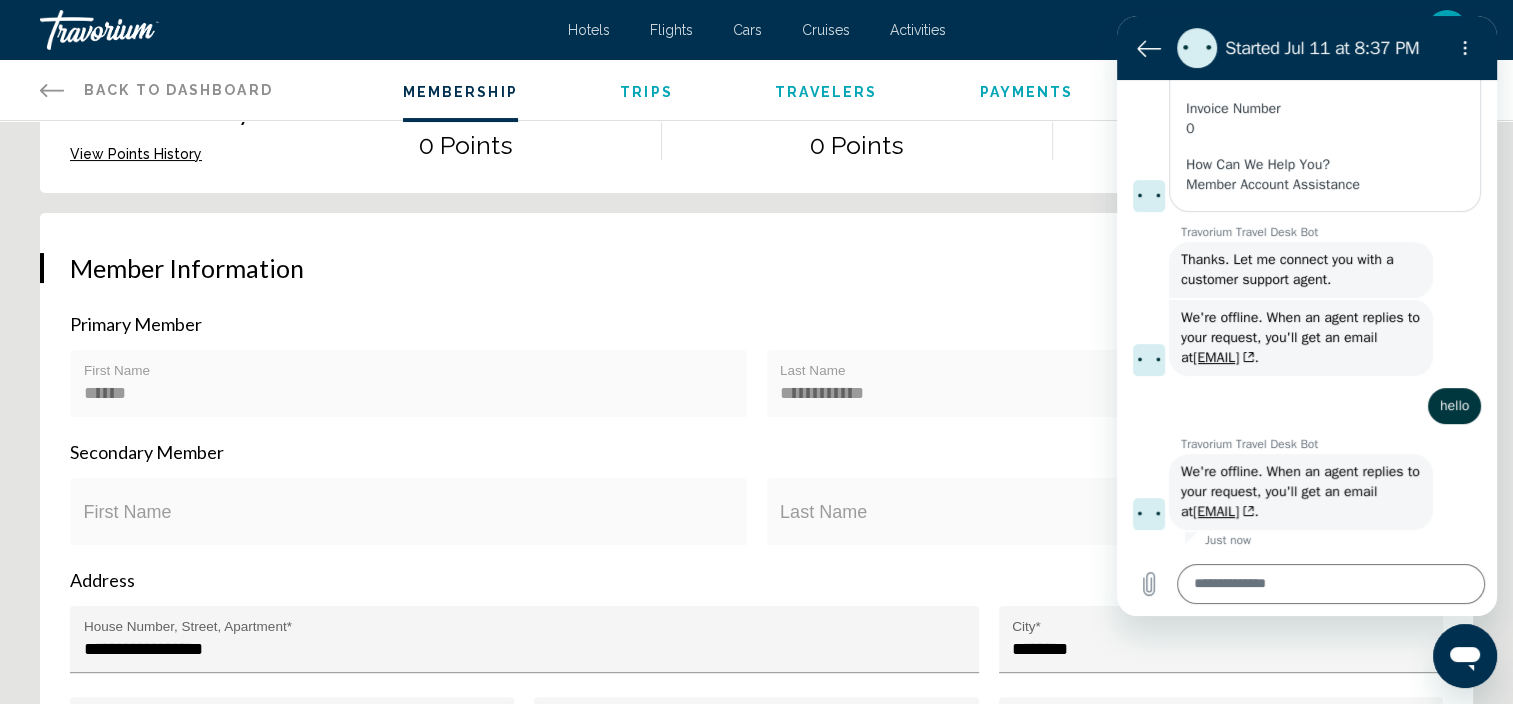 scroll, scrollTop: 0, scrollLeft: 0, axis: both 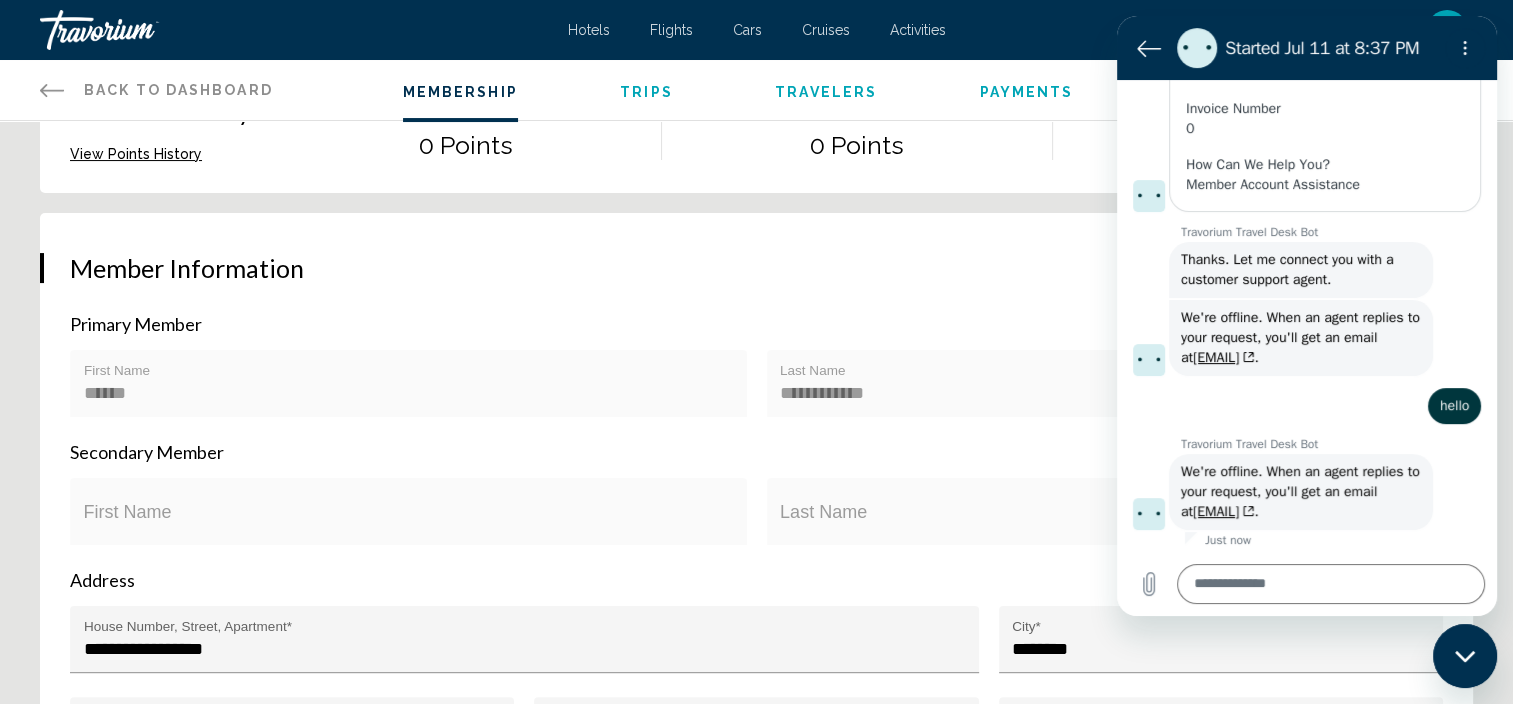 click at bounding box center [1465, 656] 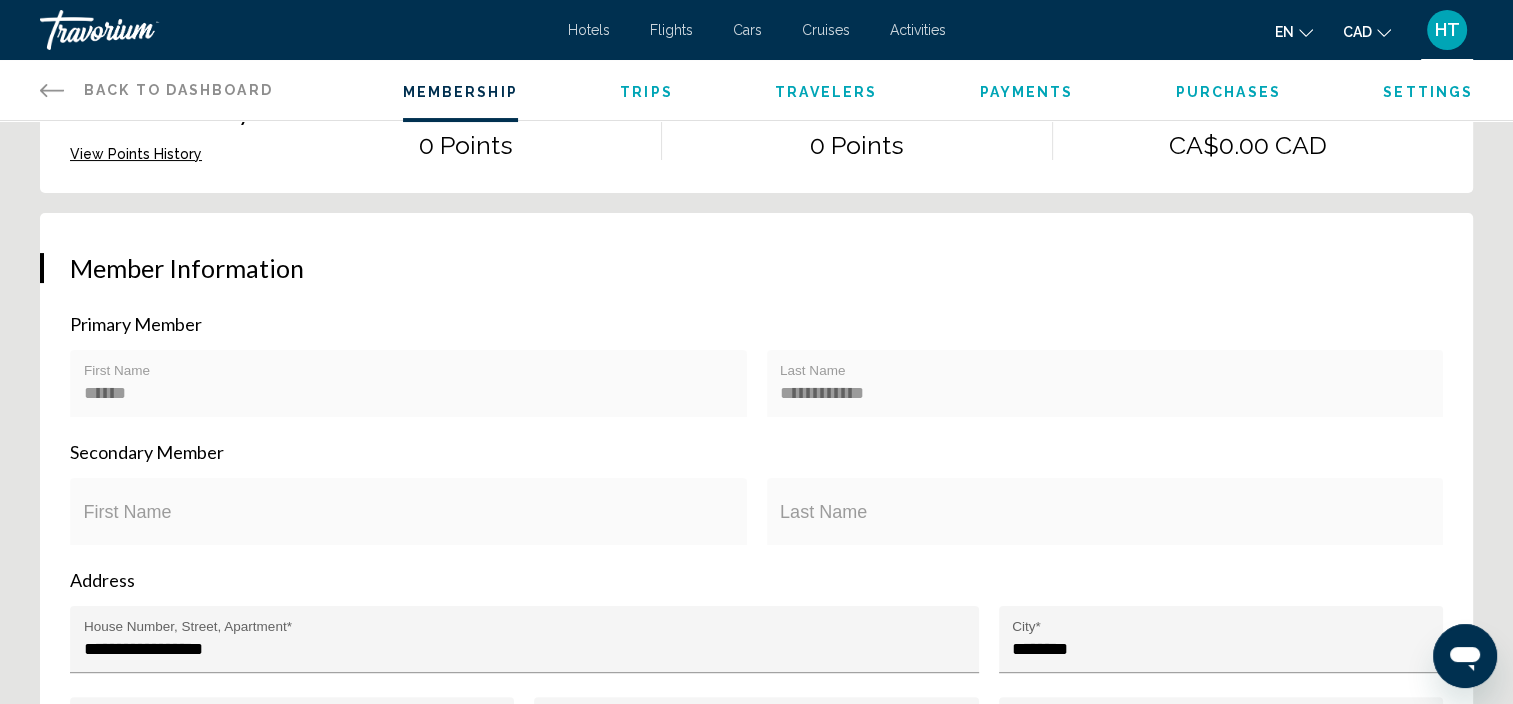 click at bounding box center (140, 30) 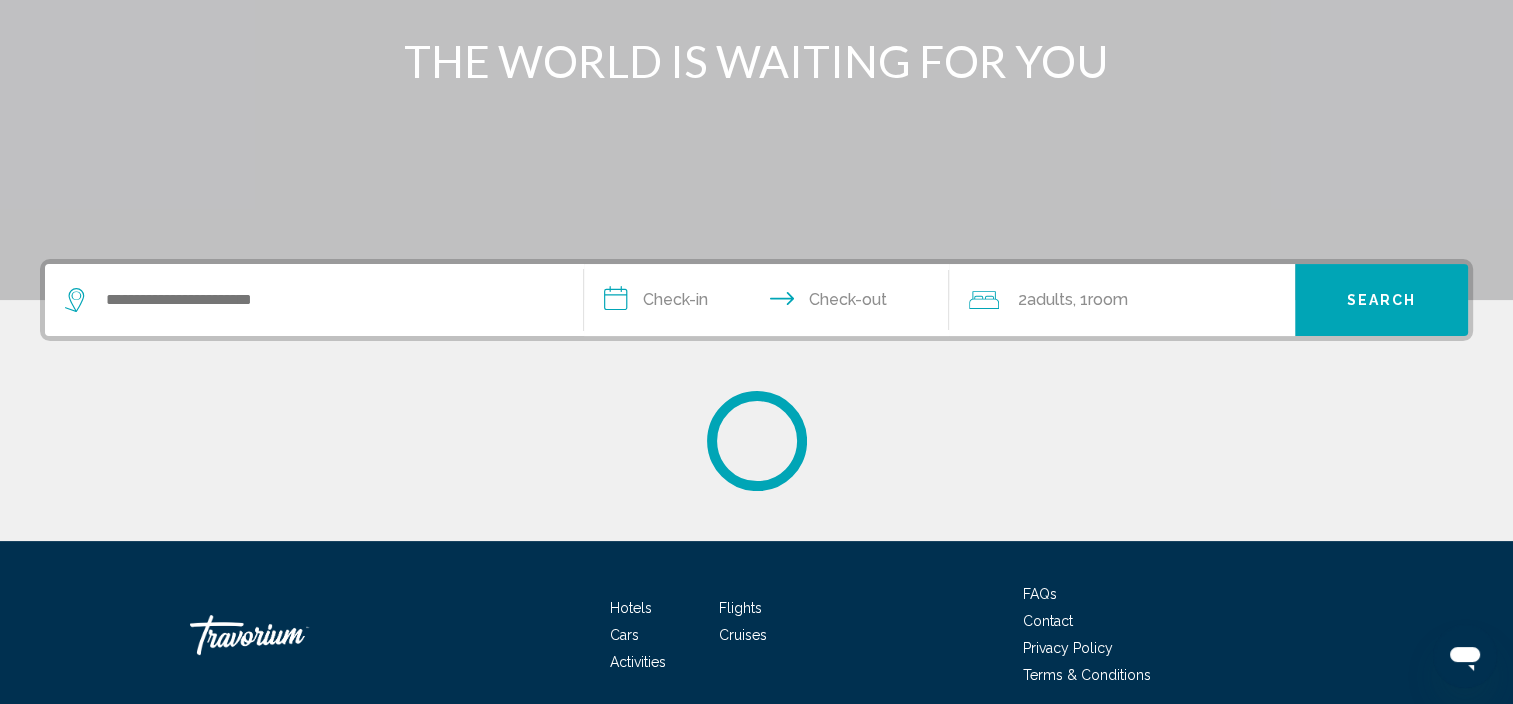 scroll, scrollTop: 0, scrollLeft: 0, axis: both 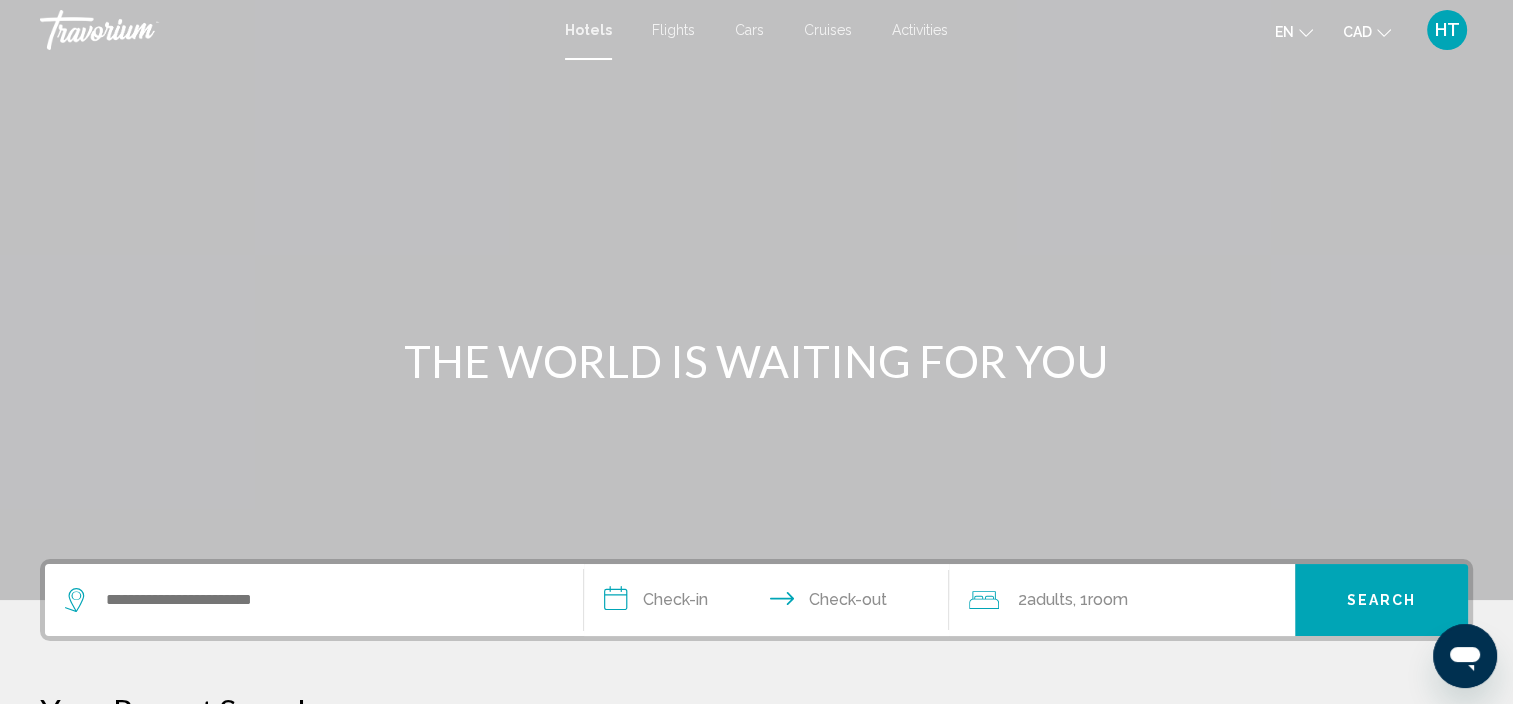 click on "HT" at bounding box center [1447, 30] 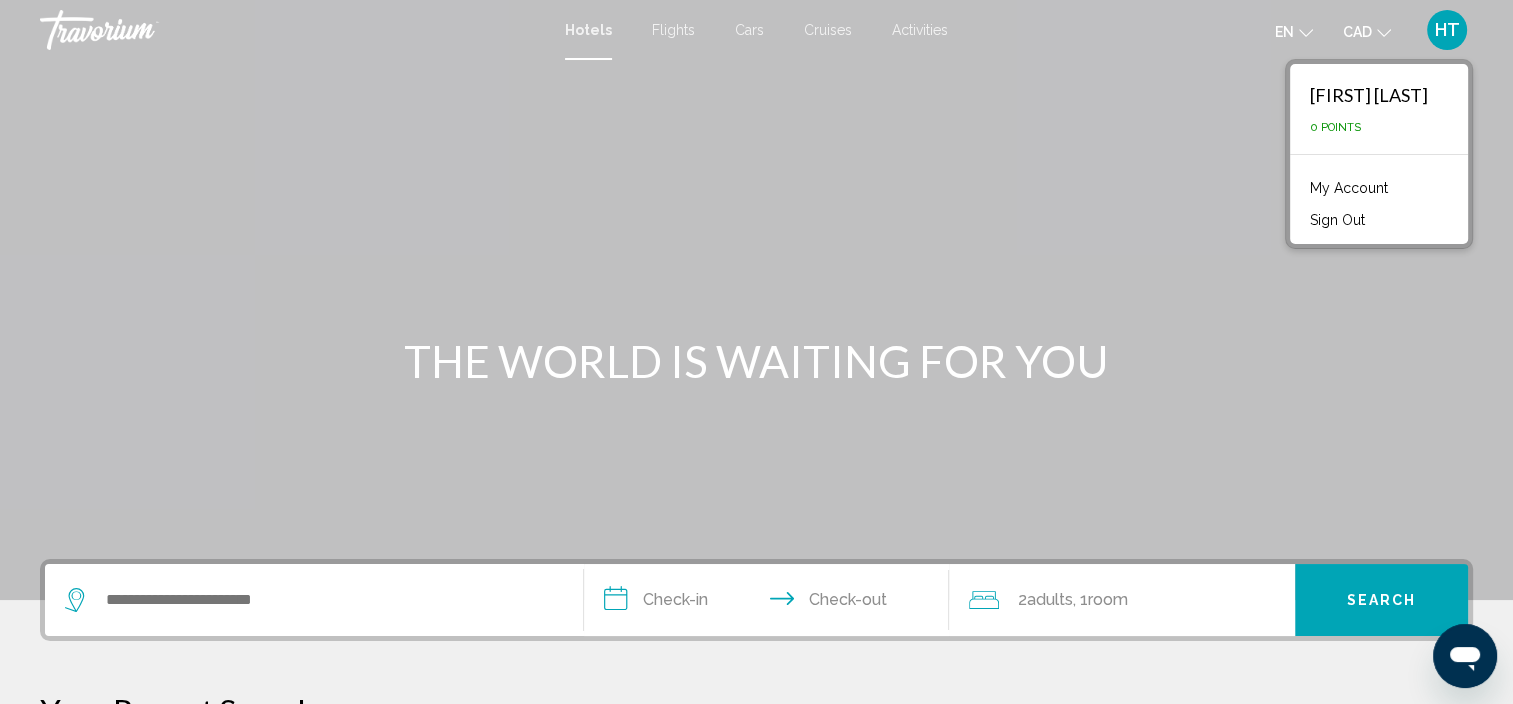 click on "[FIRST] [LAST]" at bounding box center (1369, 95) 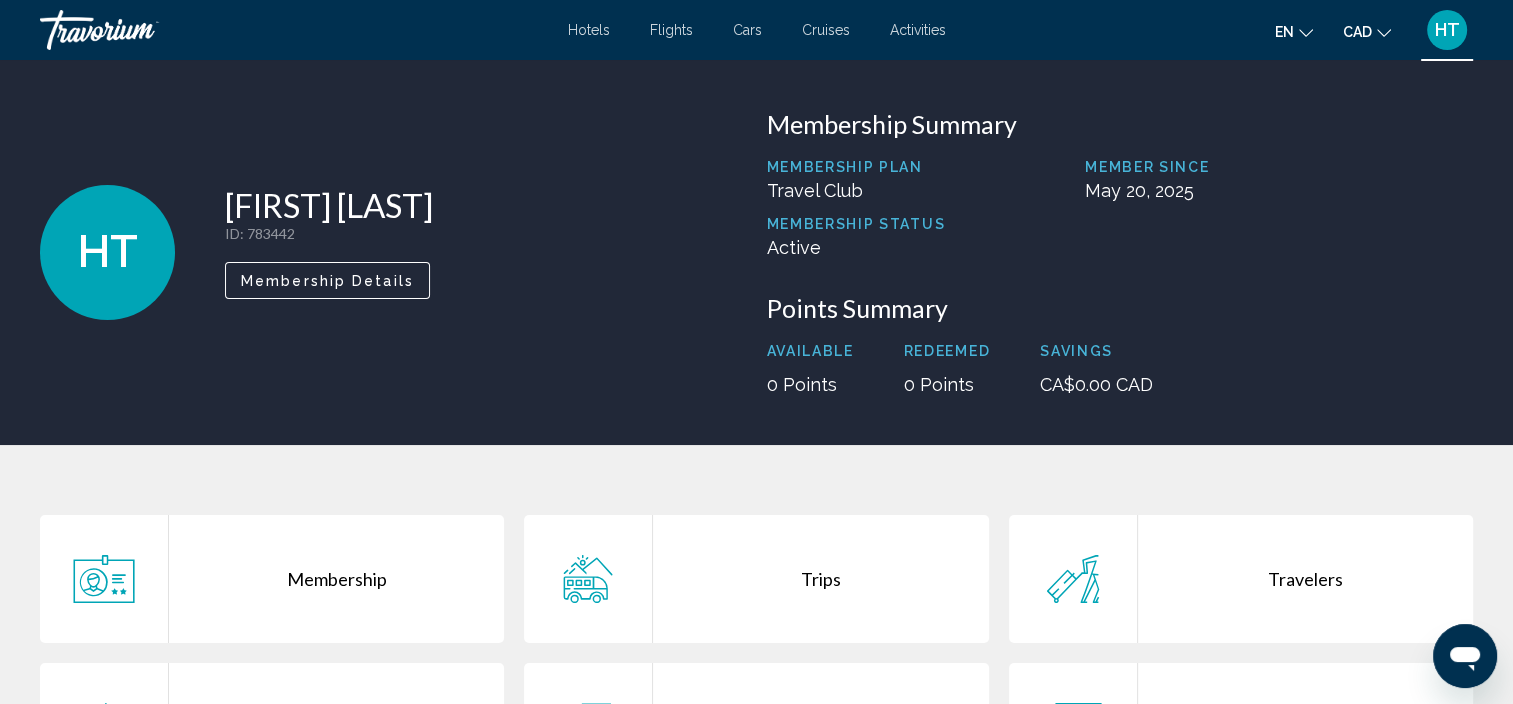 scroll, scrollTop: 0, scrollLeft: 0, axis: both 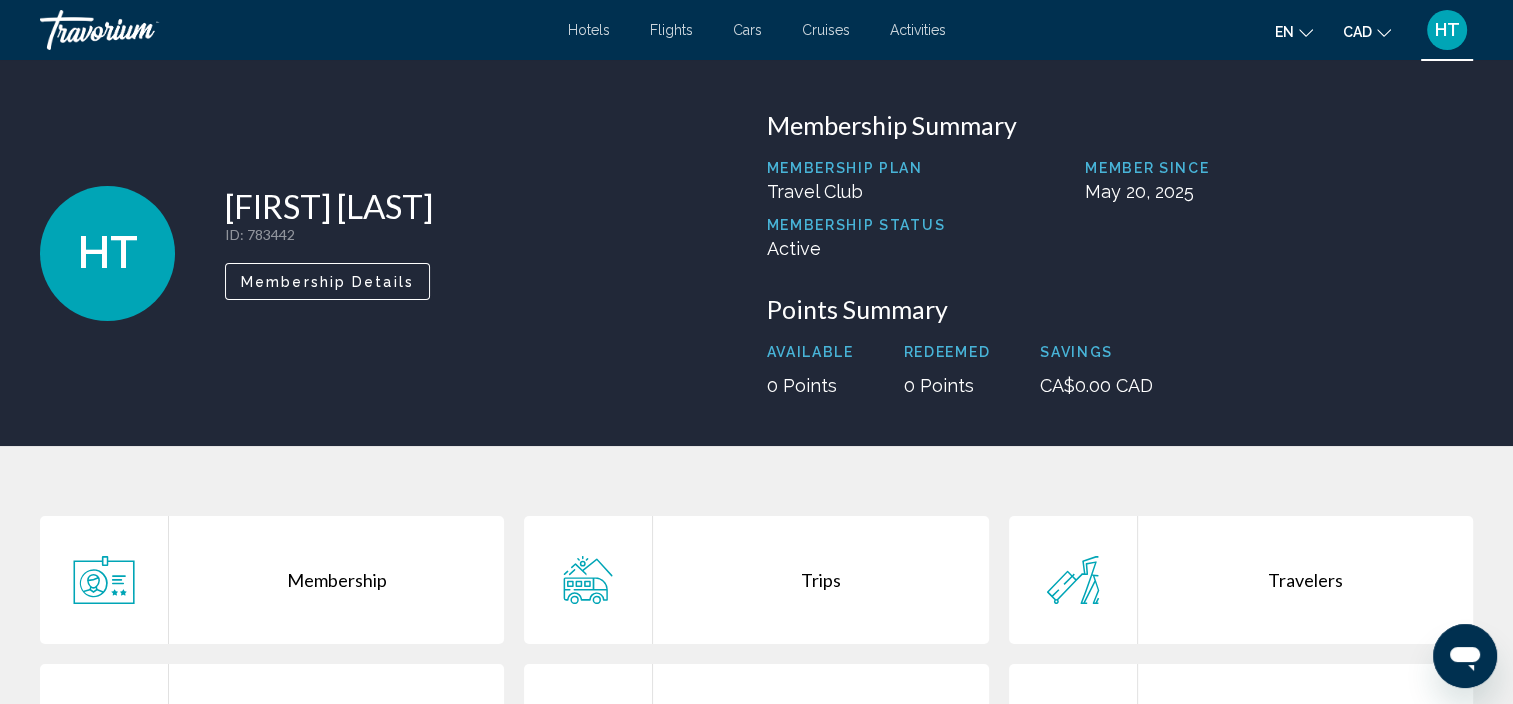 click on "HT" at bounding box center [107, 253] 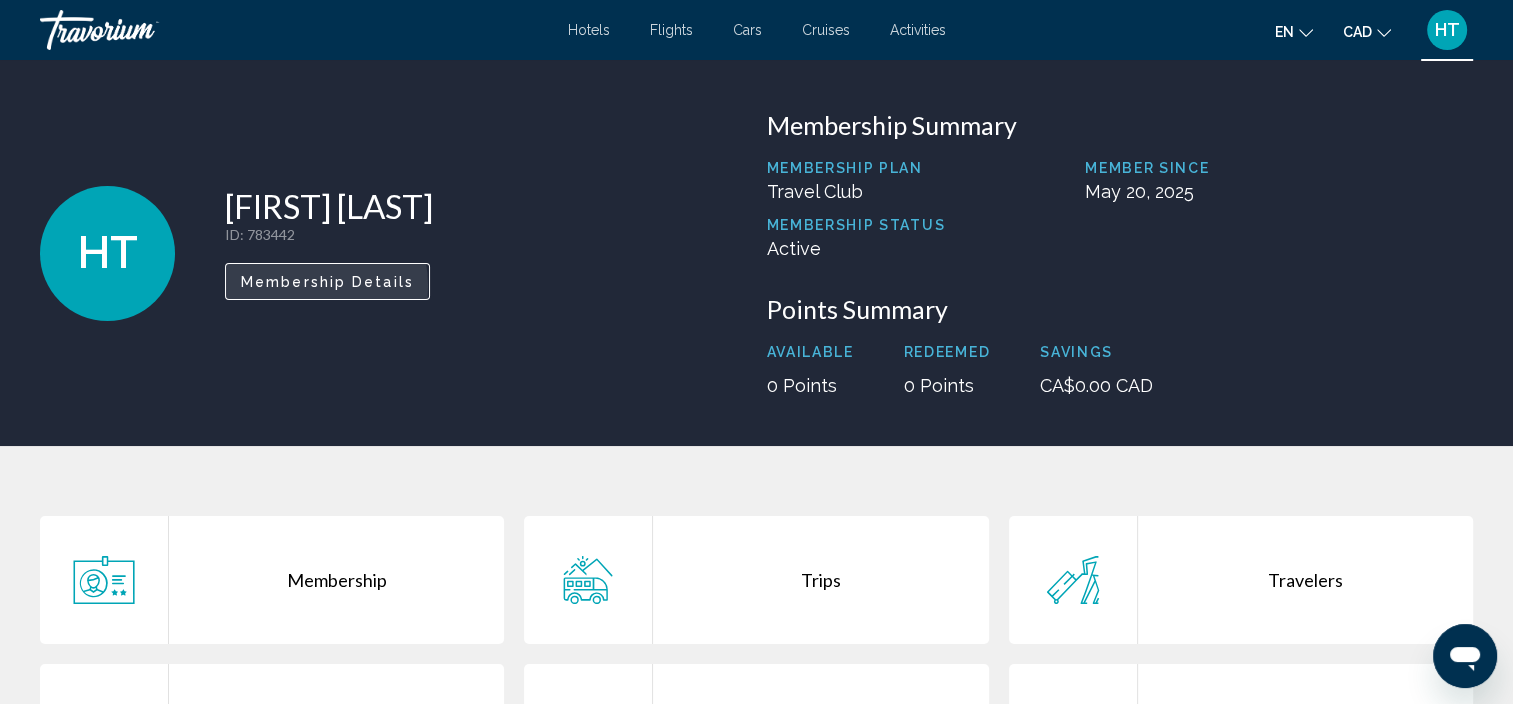 click on "Membership Details" at bounding box center (327, 282) 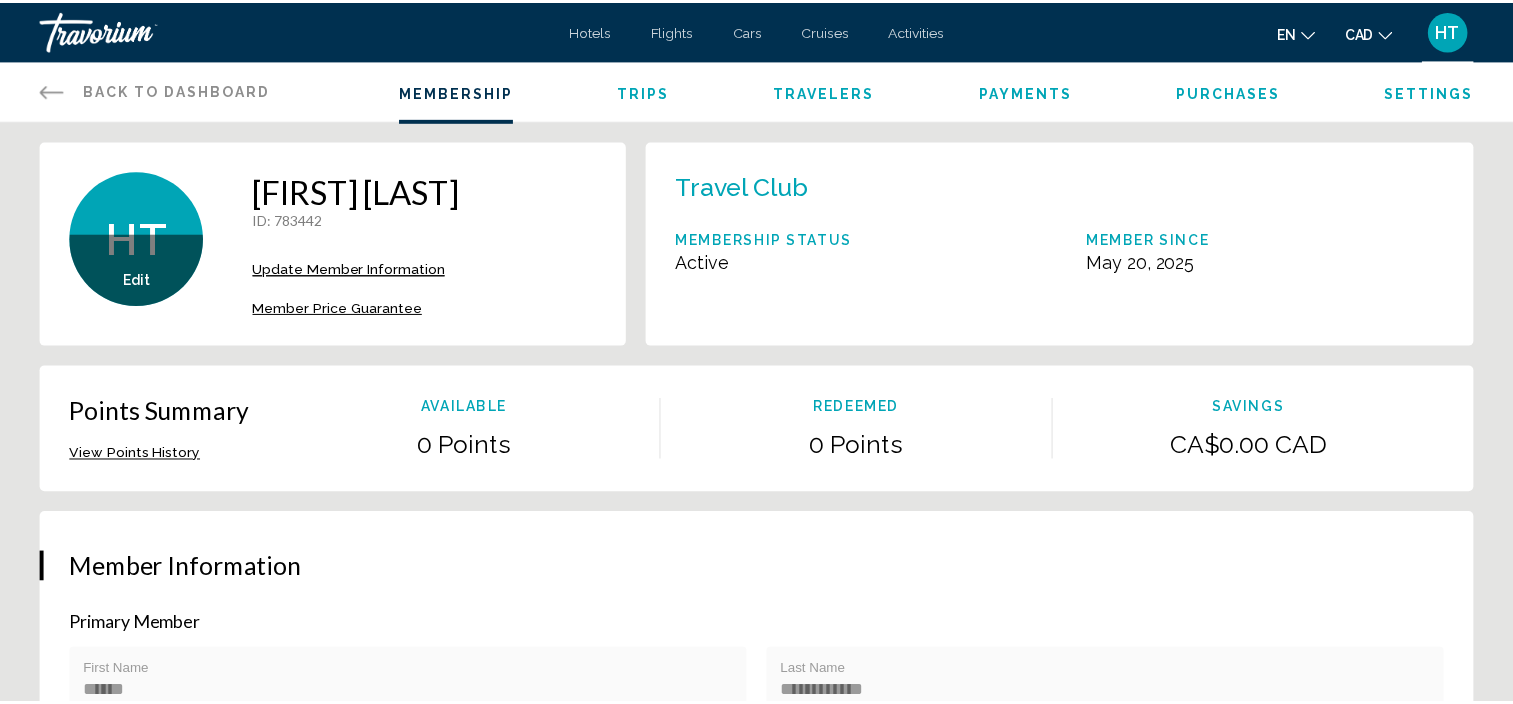 scroll, scrollTop: 0, scrollLeft: 0, axis: both 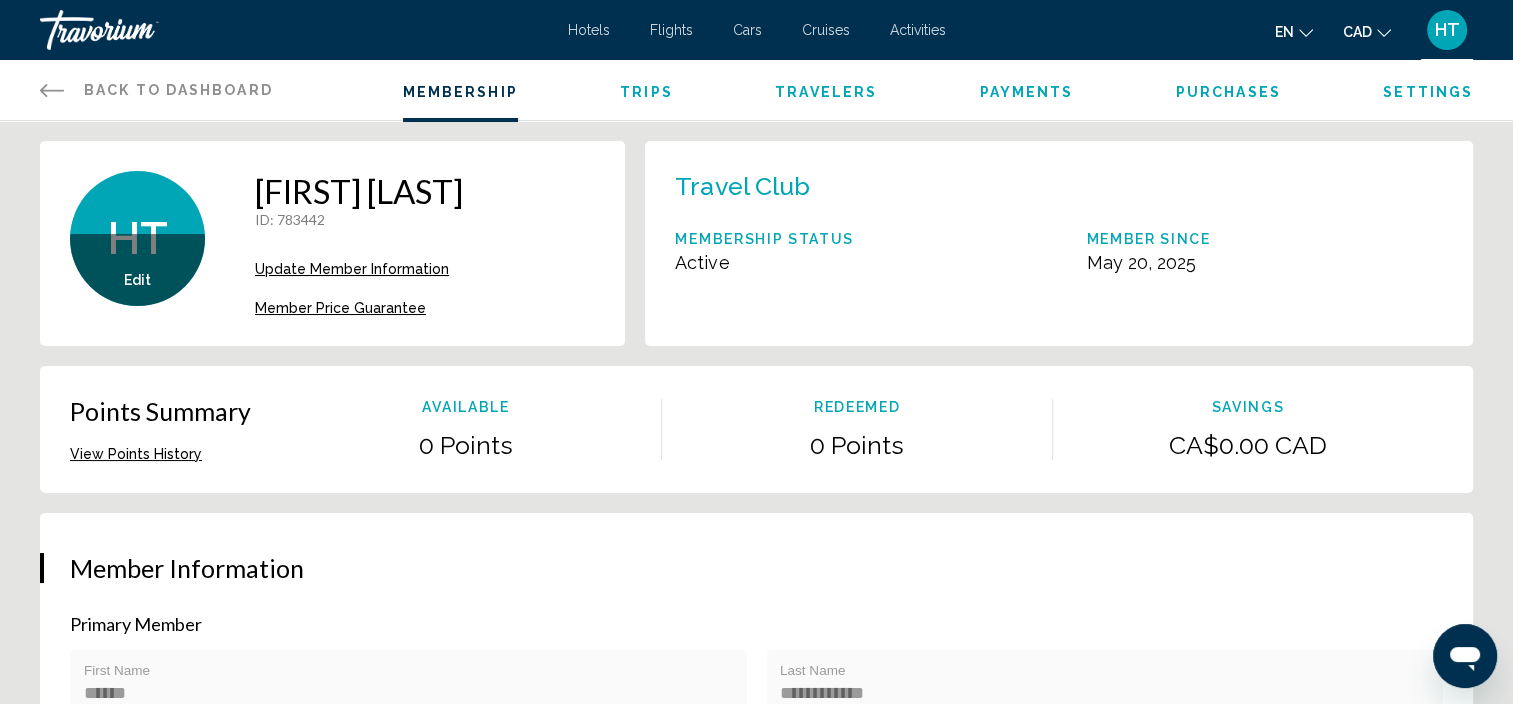 click on "View Points History" at bounding box center (136, 454) 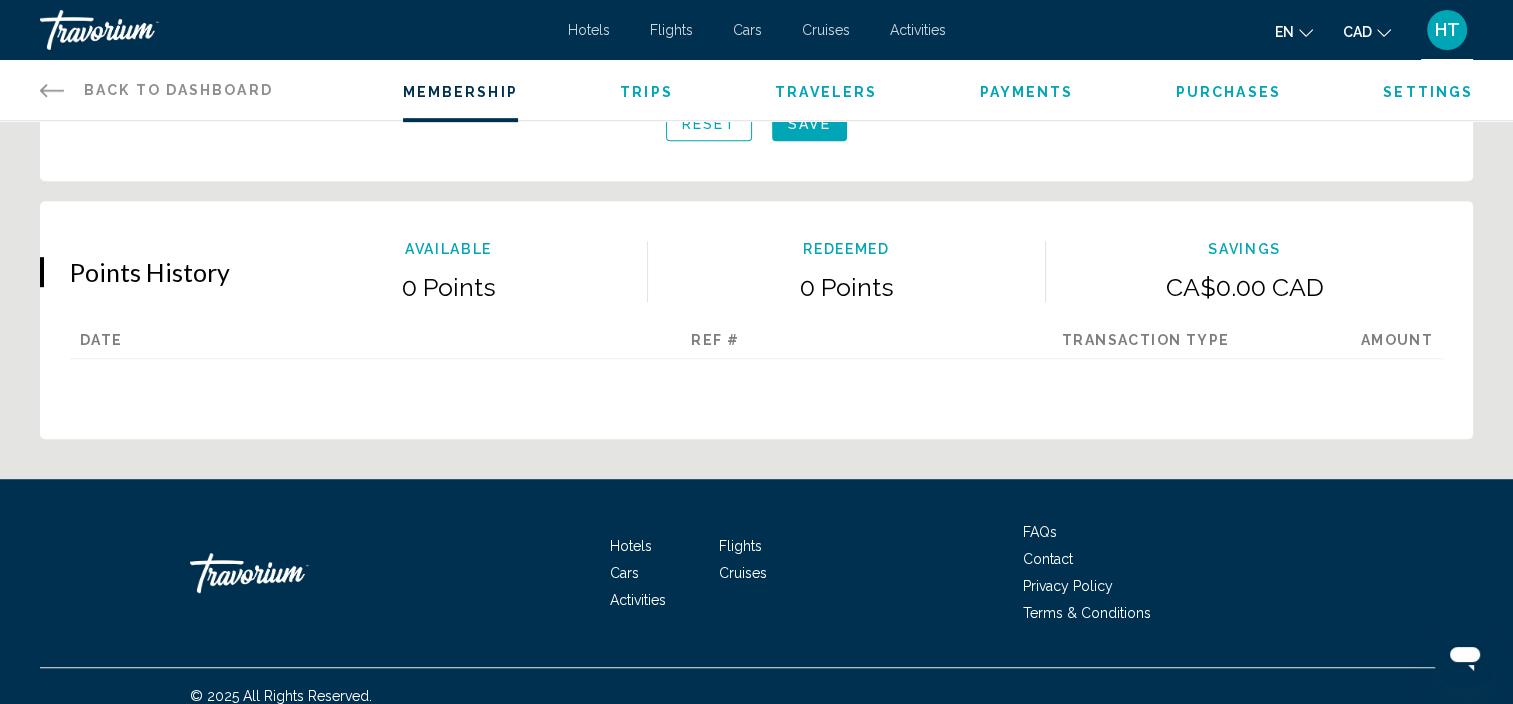 scroll, scrollTop: 1162, scrollLeft: 0, axis: vertical 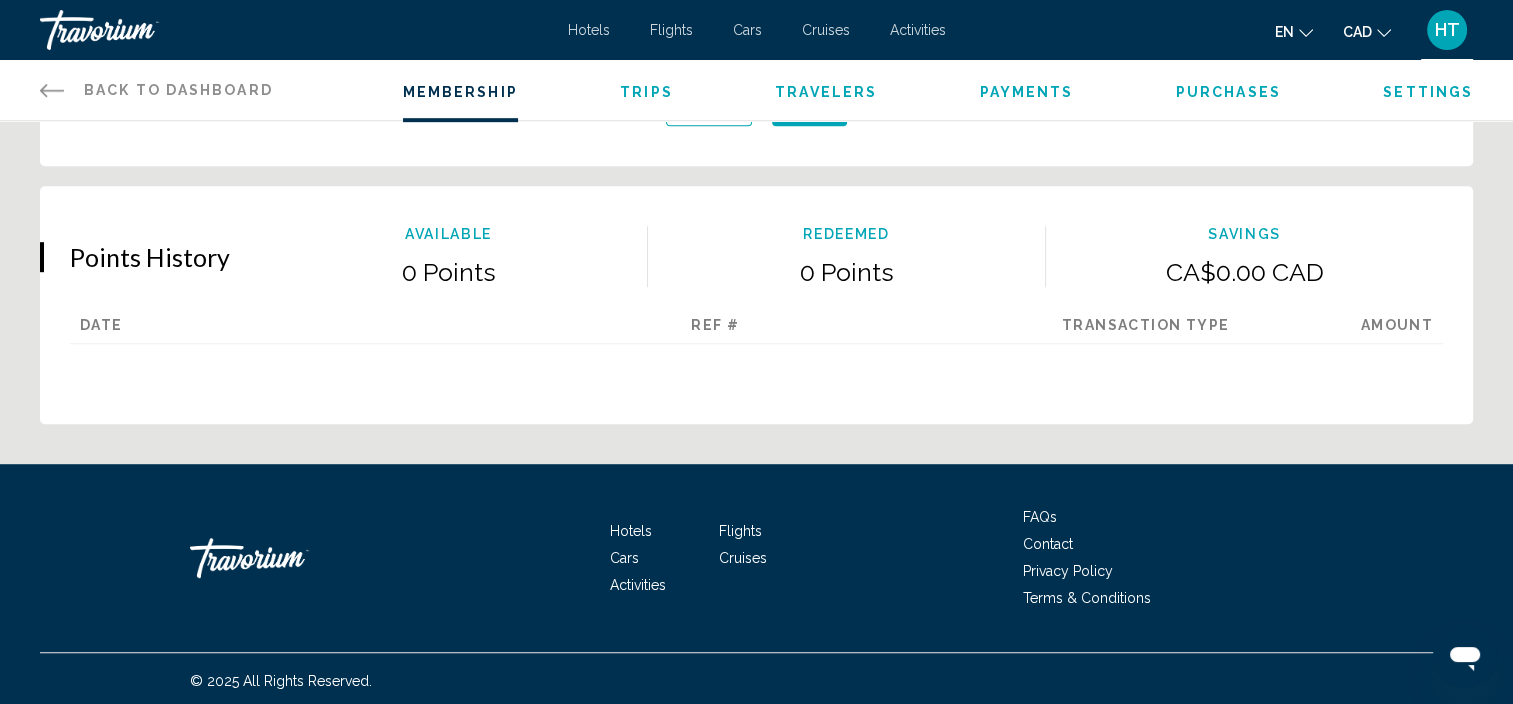 click on "Back to Dashboard" at bounding box center (178, 90) 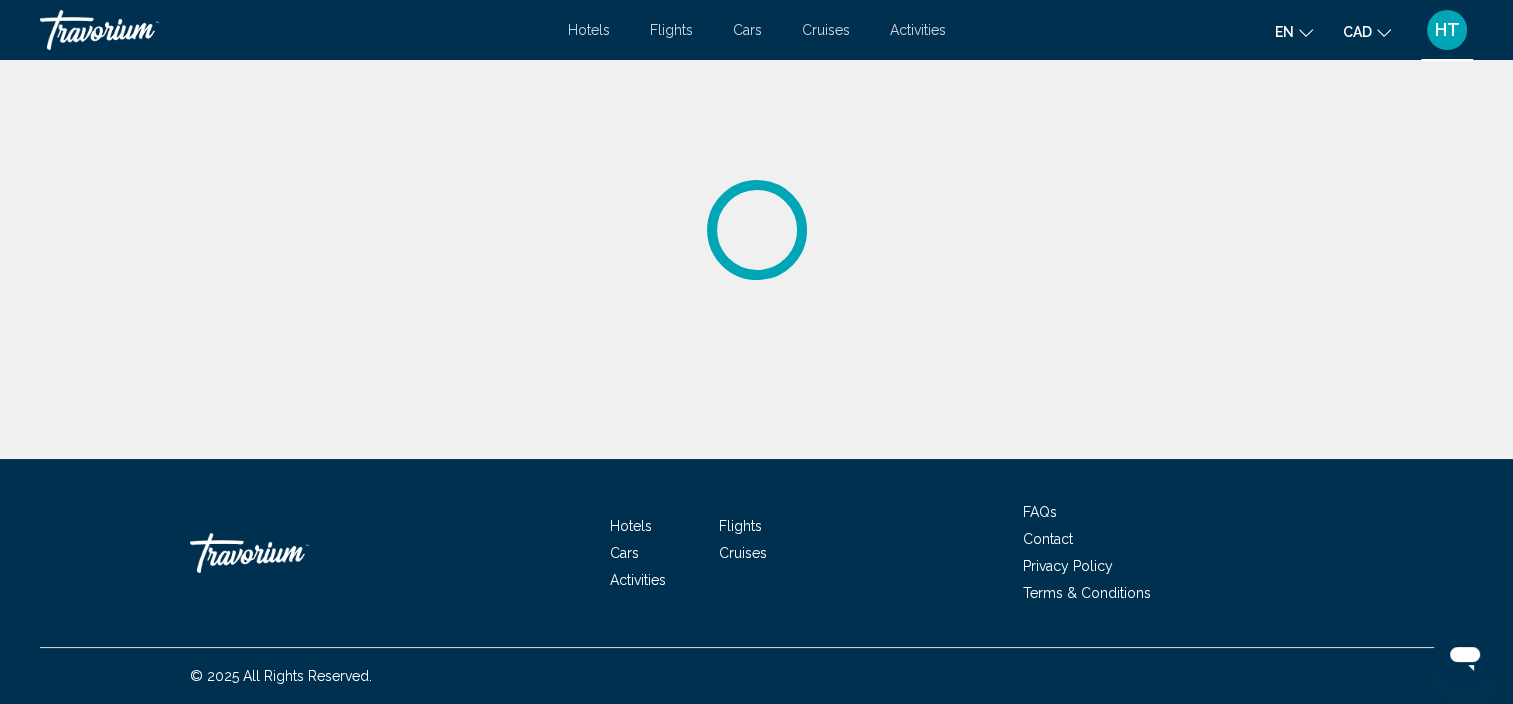 scroll, scrollTop: 0, scrollLeft: 0, axis: both 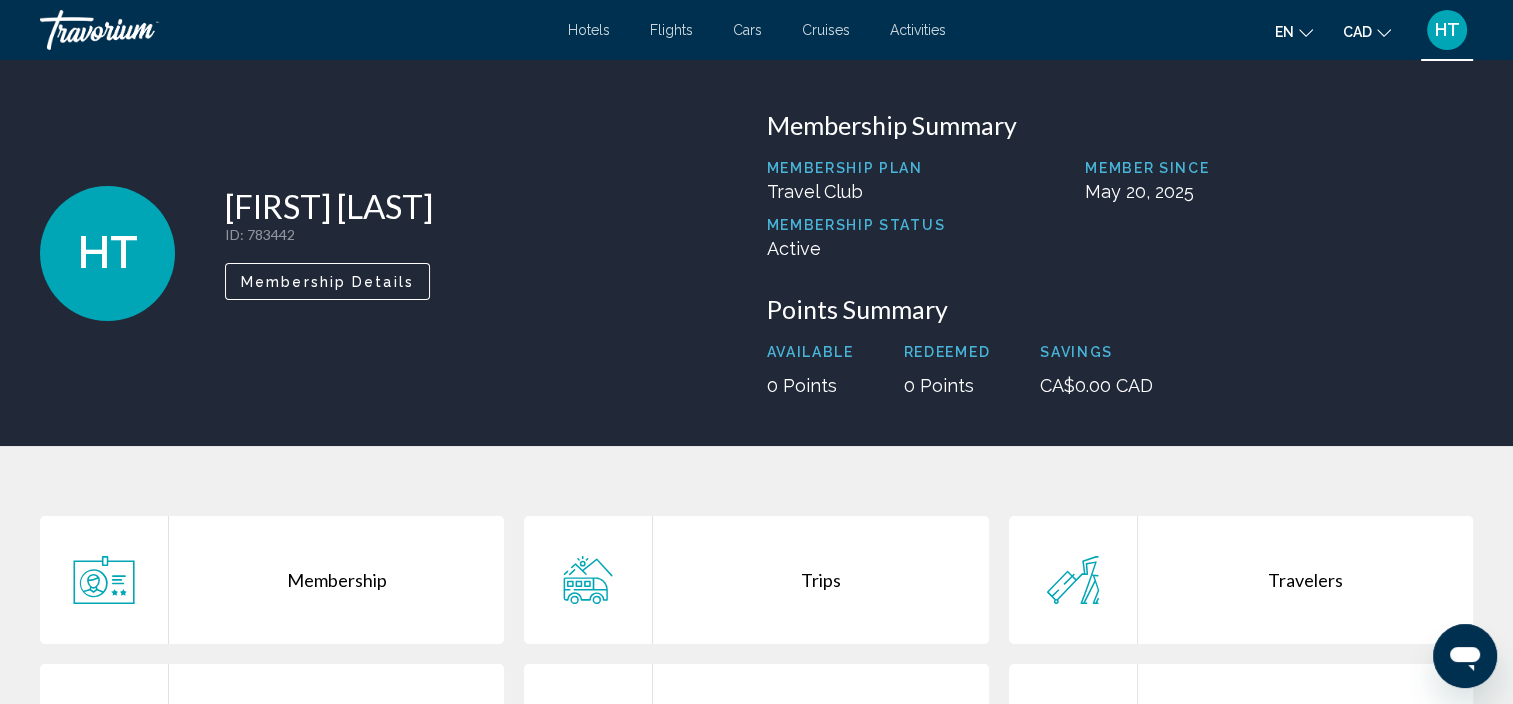 click at bounding box center [140, 30] 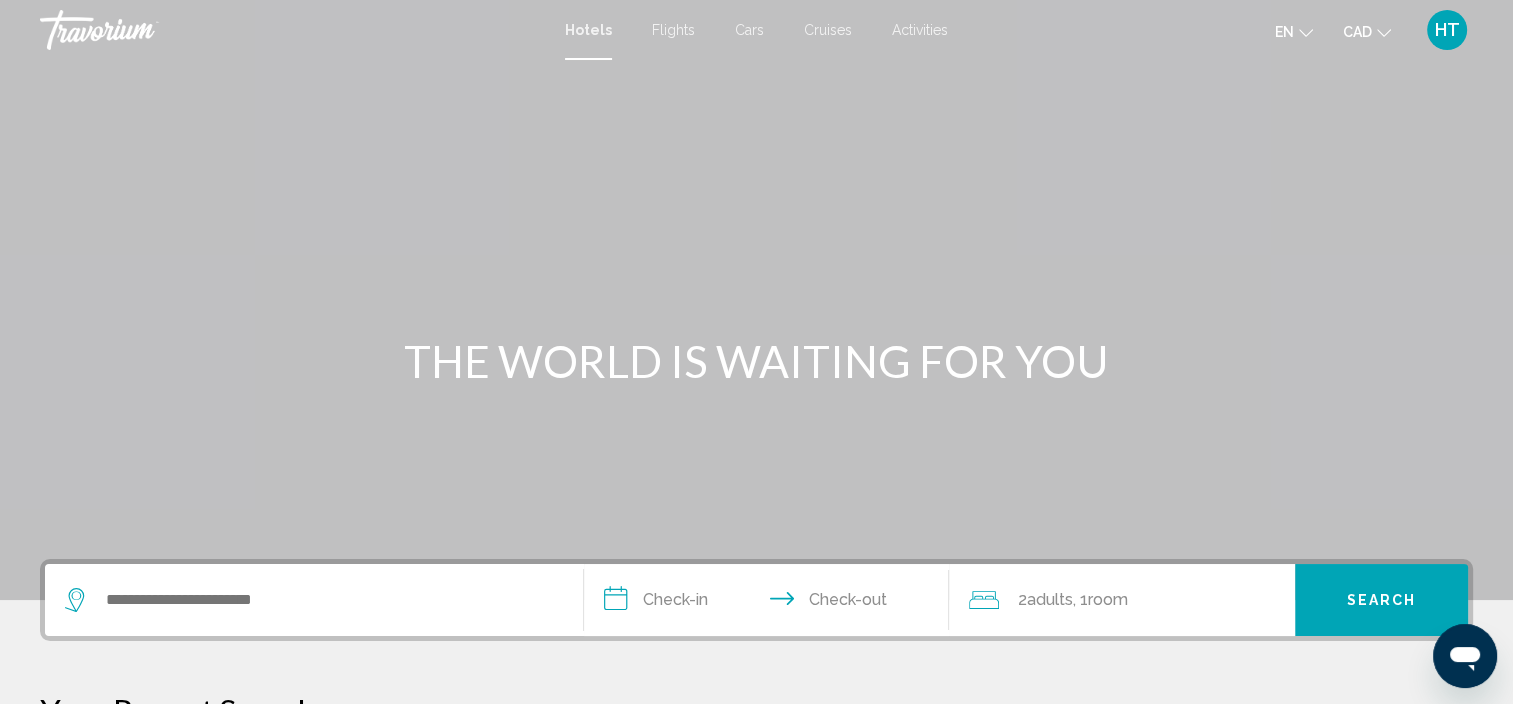 click at bounding box center (140, 30) 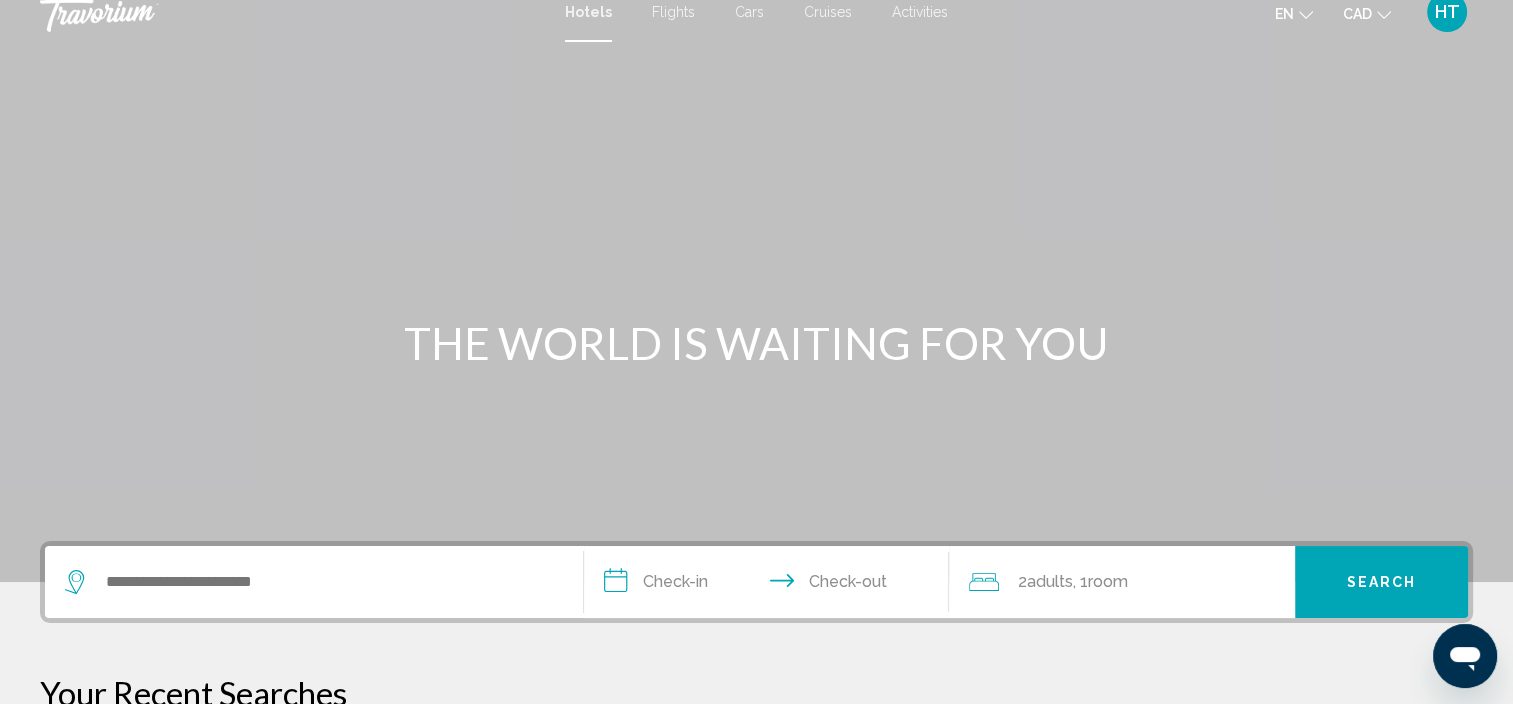 scroll, scrollTop: 0, scrollLeft: 0, axis: both 